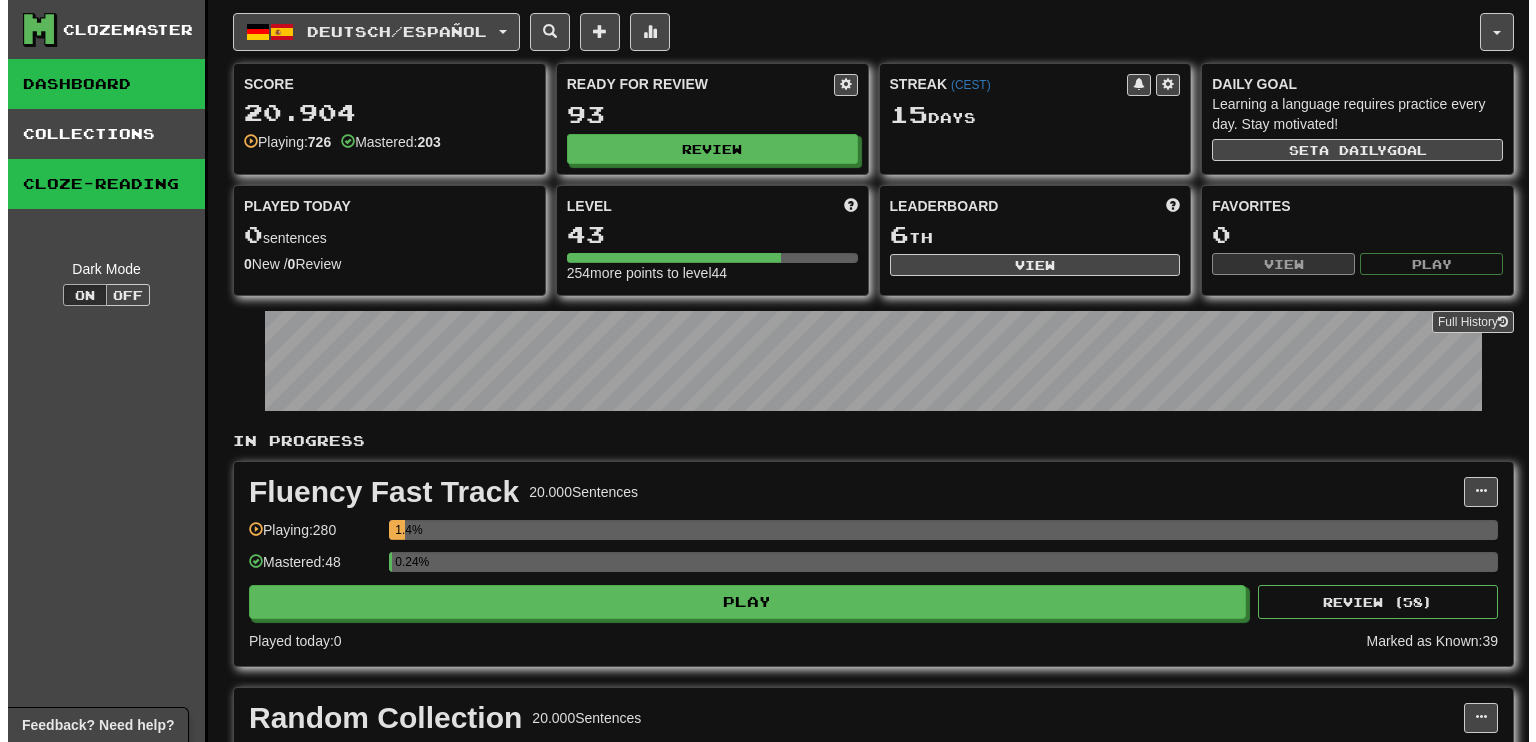 scroll, scrollTop: 0, scrollLeft: 0, axis: both 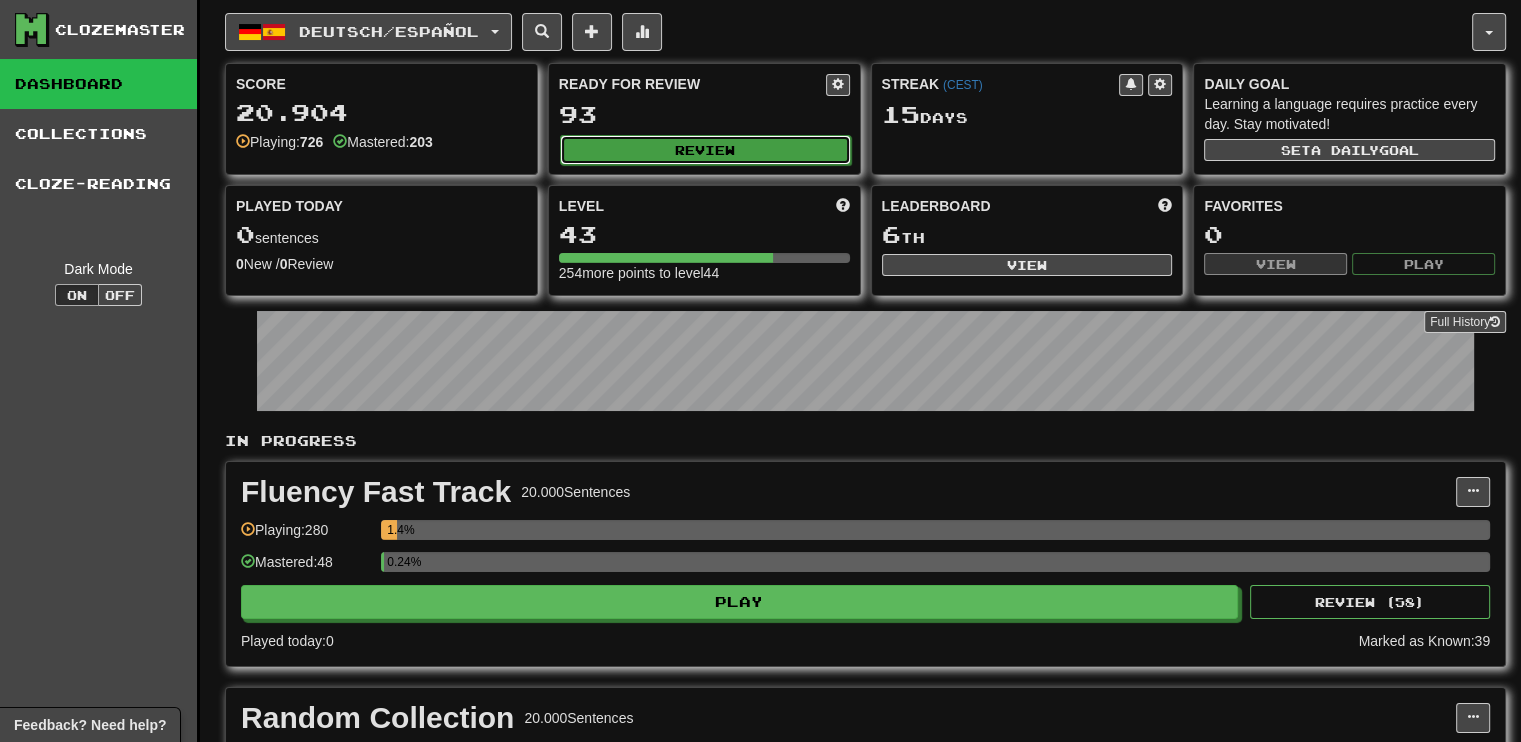 click on "Review" at bounding box center (705, 150) 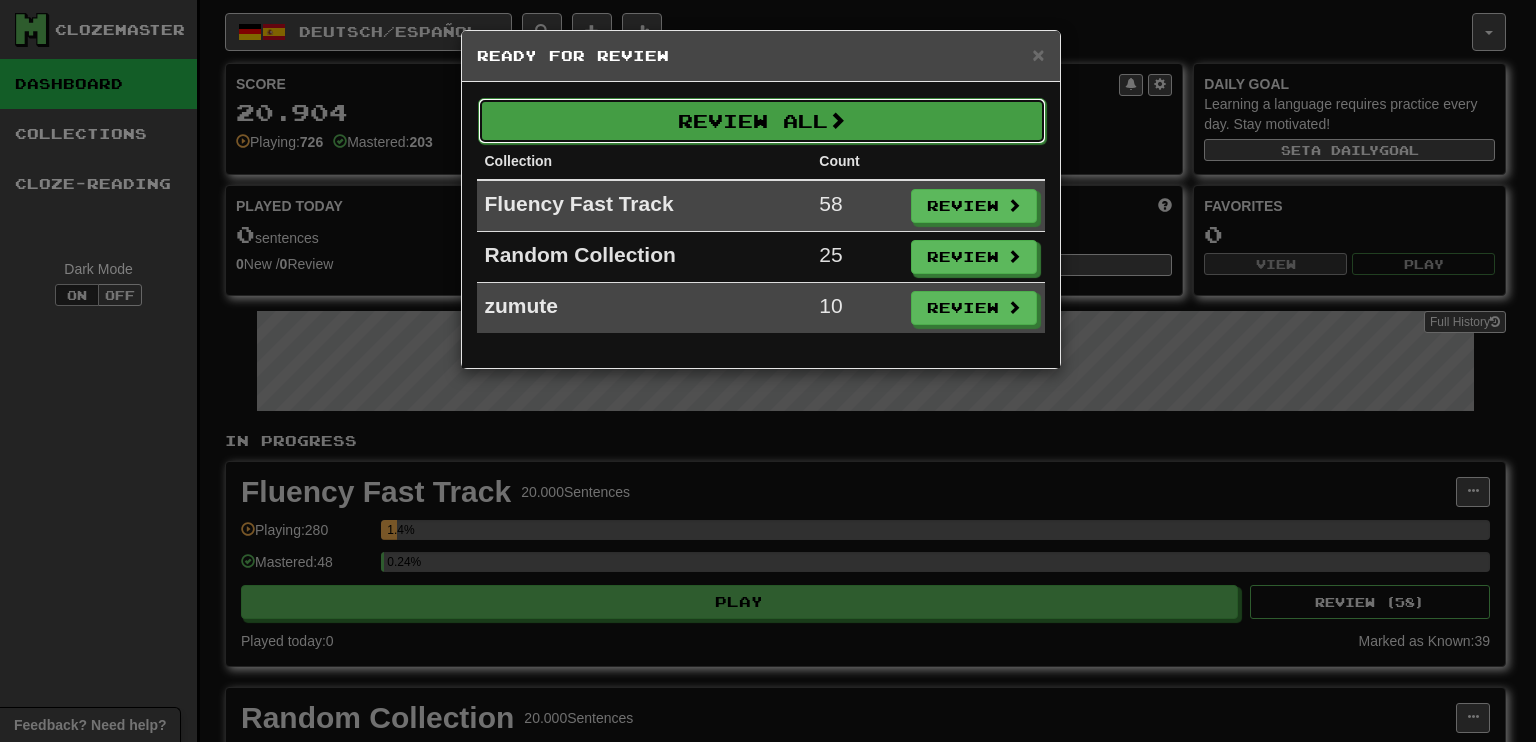 click on "Review All" at bounding box center (762, 121) 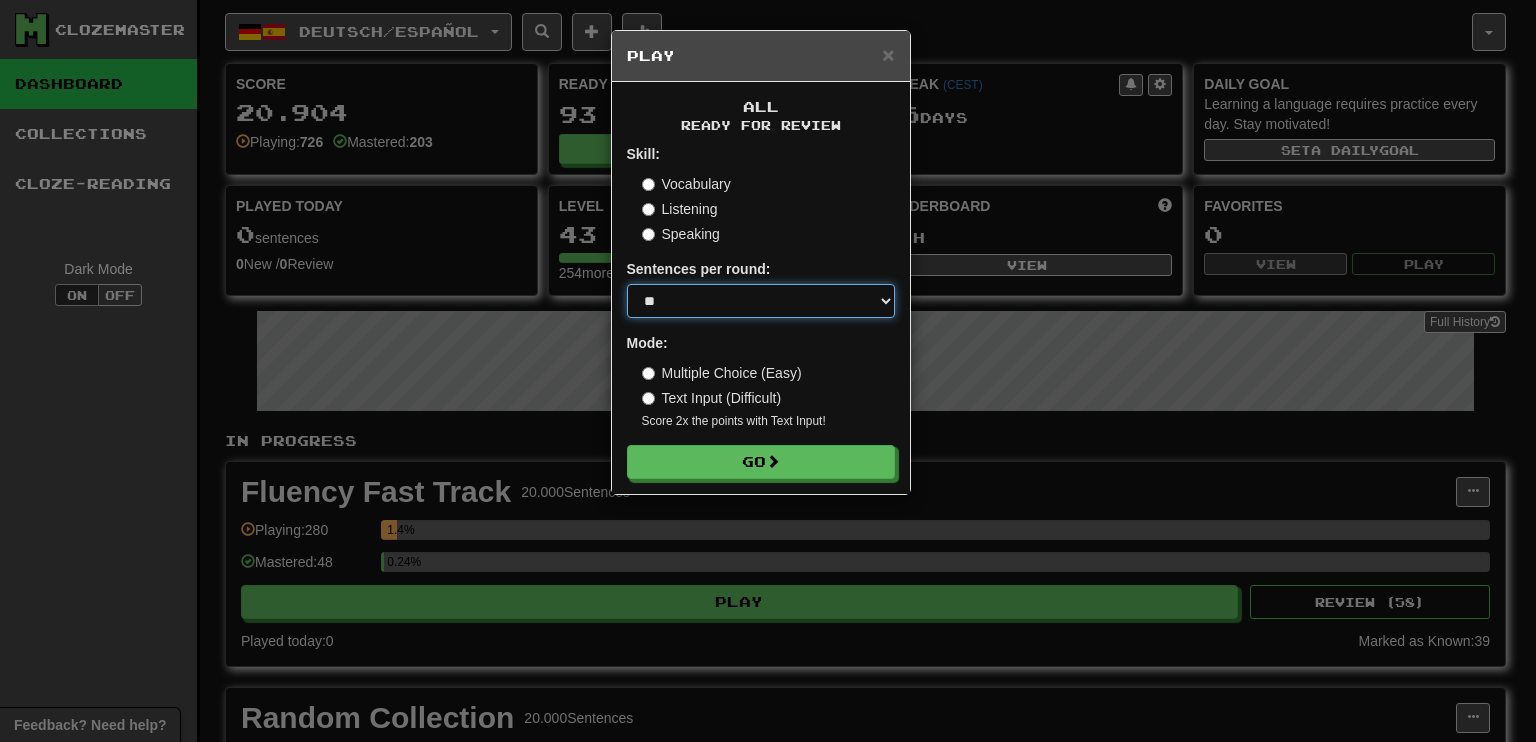 click on "* ** ** ** ** ** *** ********" at bounding box center (761, 301) 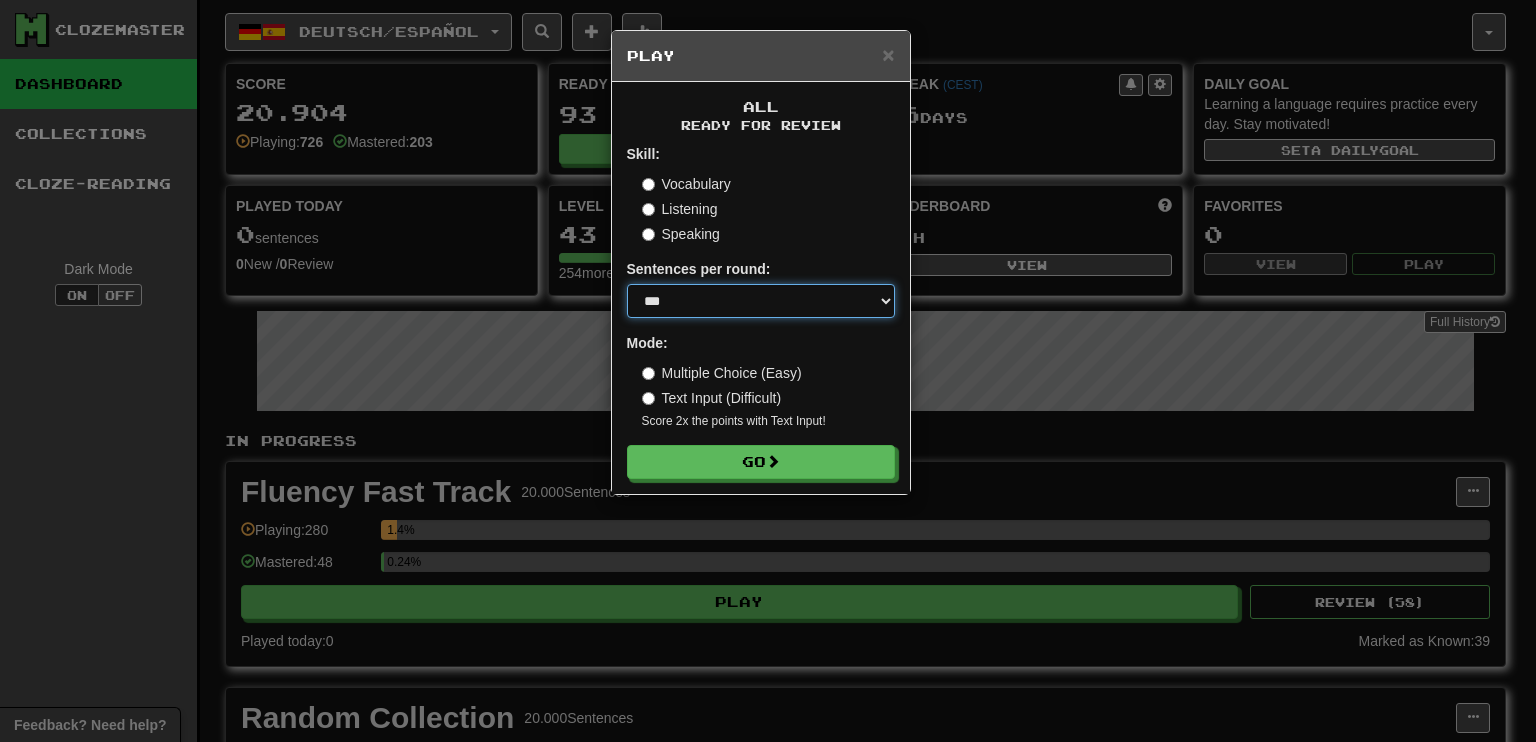 click on "* ** ** ** ** ** *** ********" at bounding box center (761, 301) 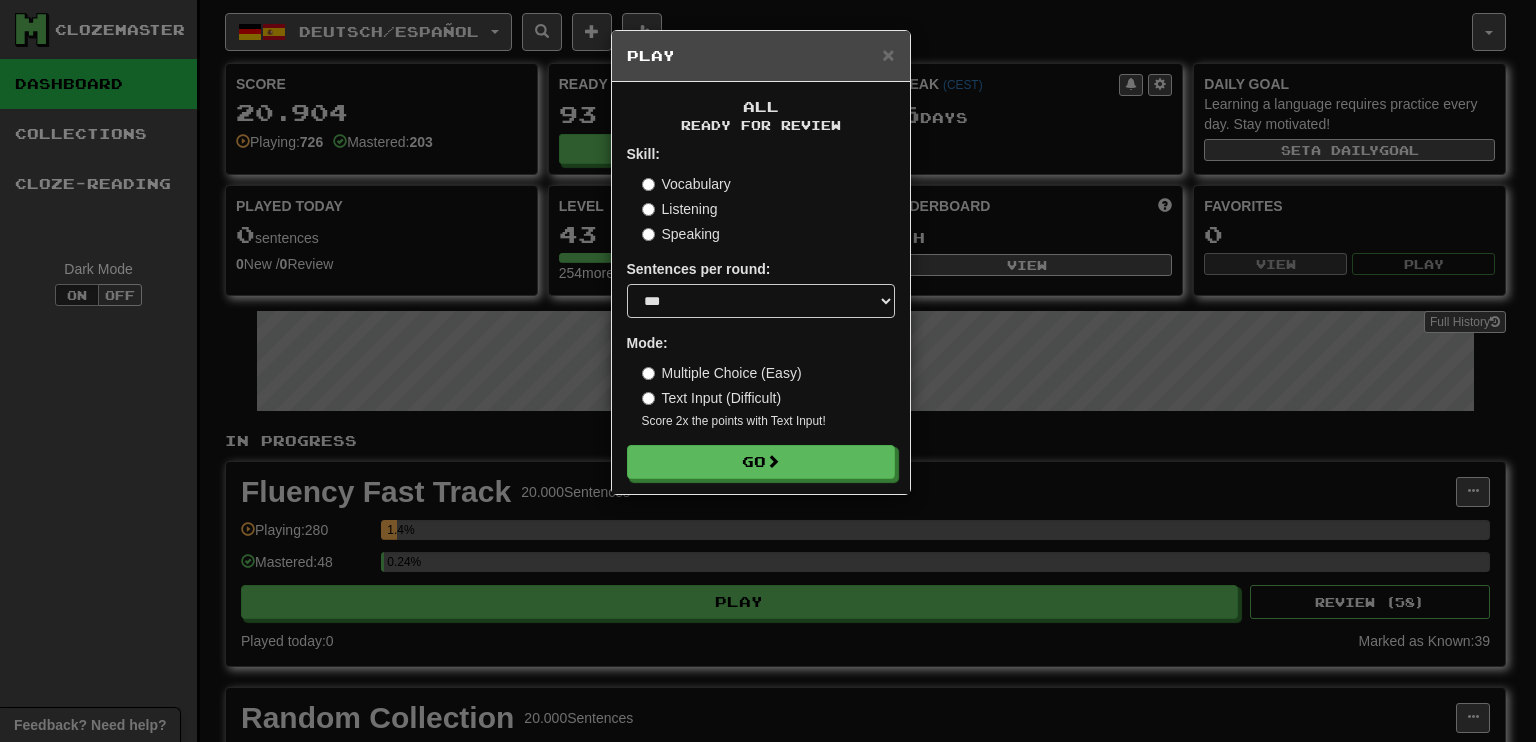 click on "Text Input (Difficult)" at bounding box center (712, 398) 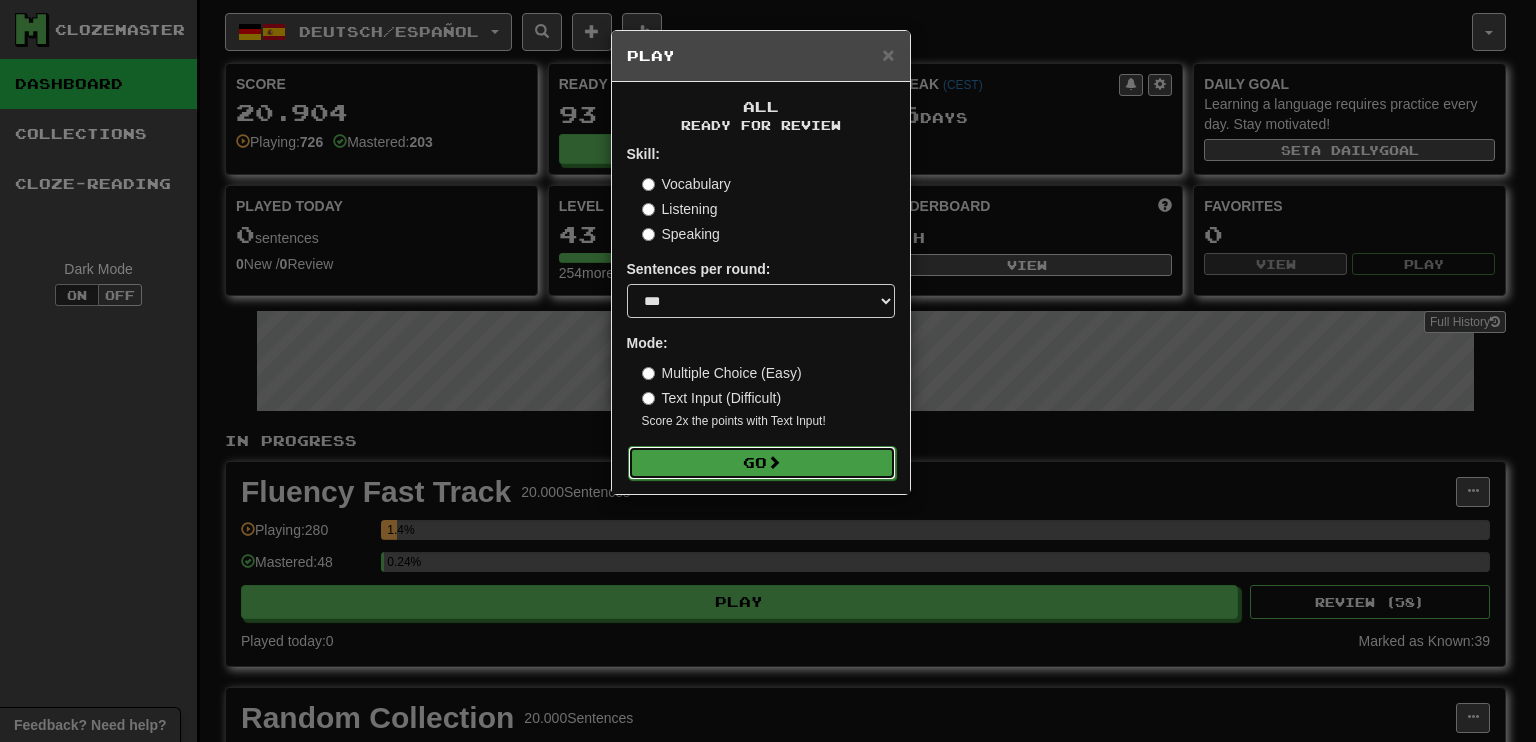 click on "Go" at bounding box center (762, 463) 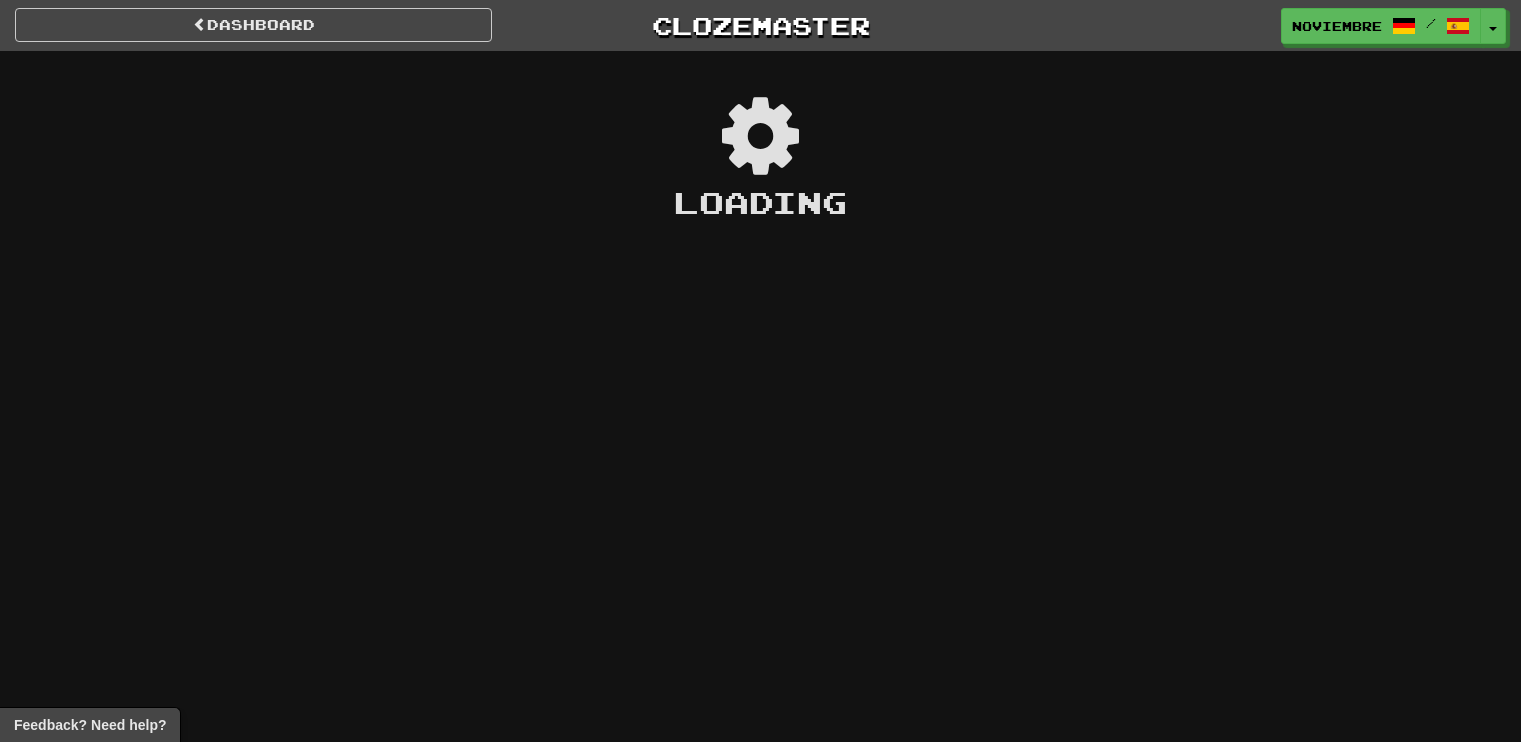 scroll, scrollTop: 0, scrollLeft: 0, axis: both 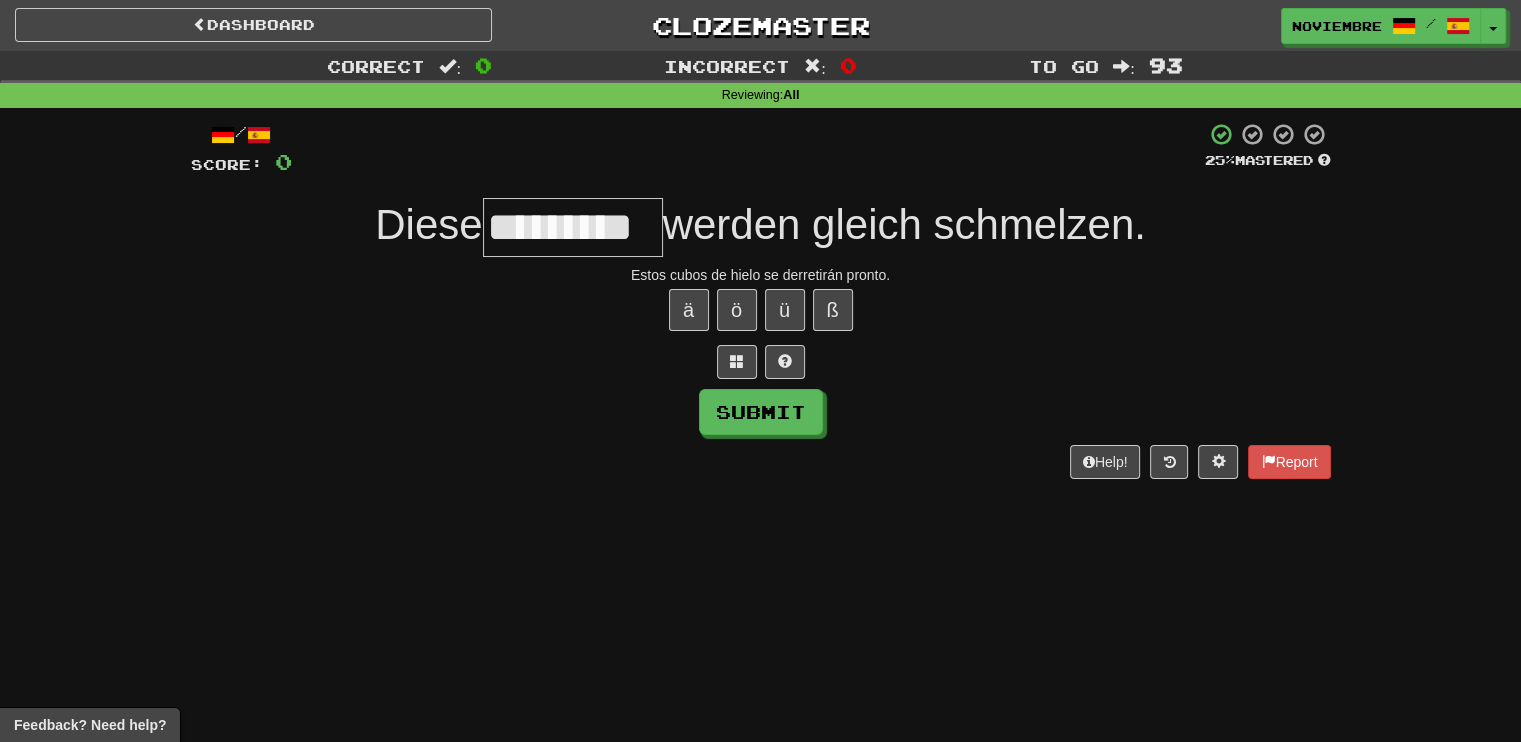 type on "*********" 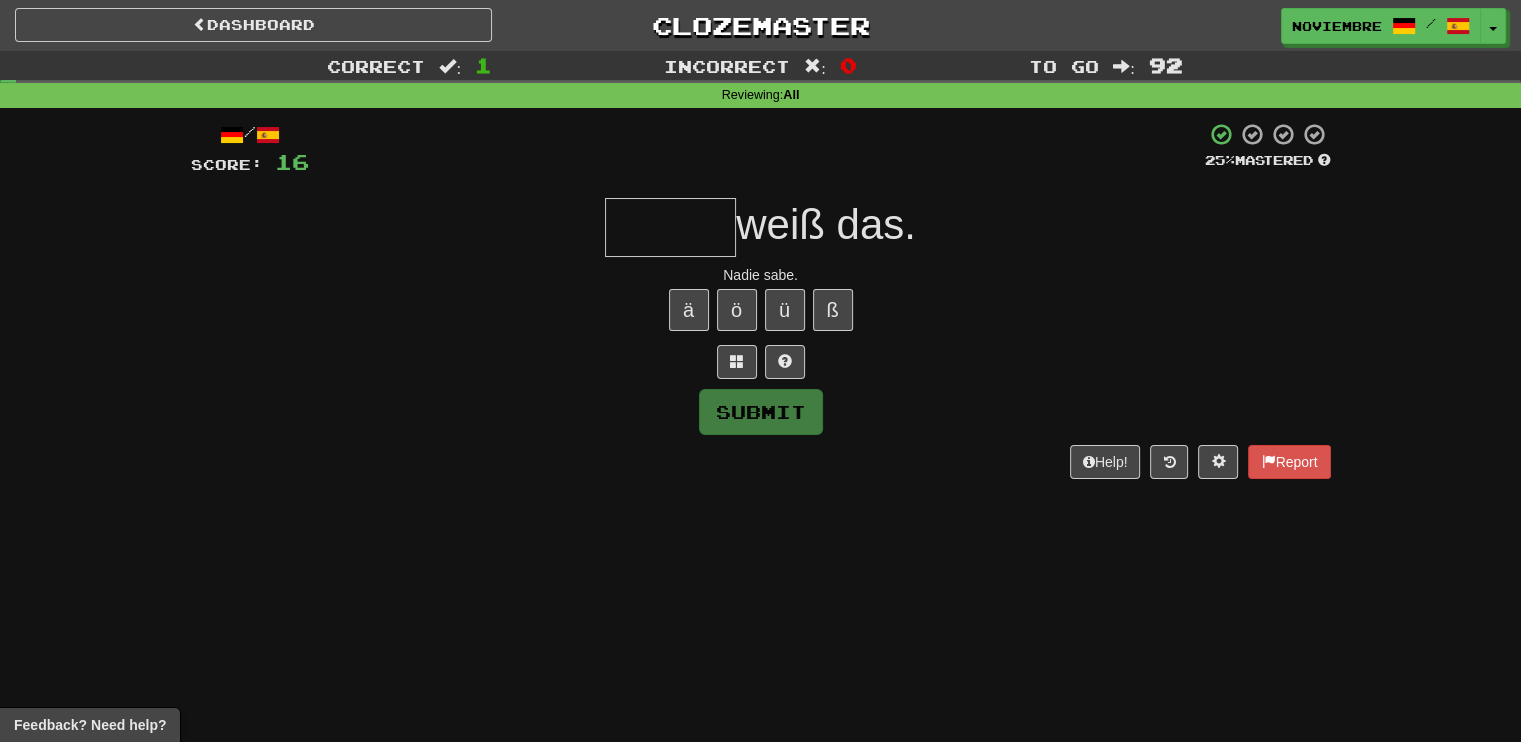 type on "******" 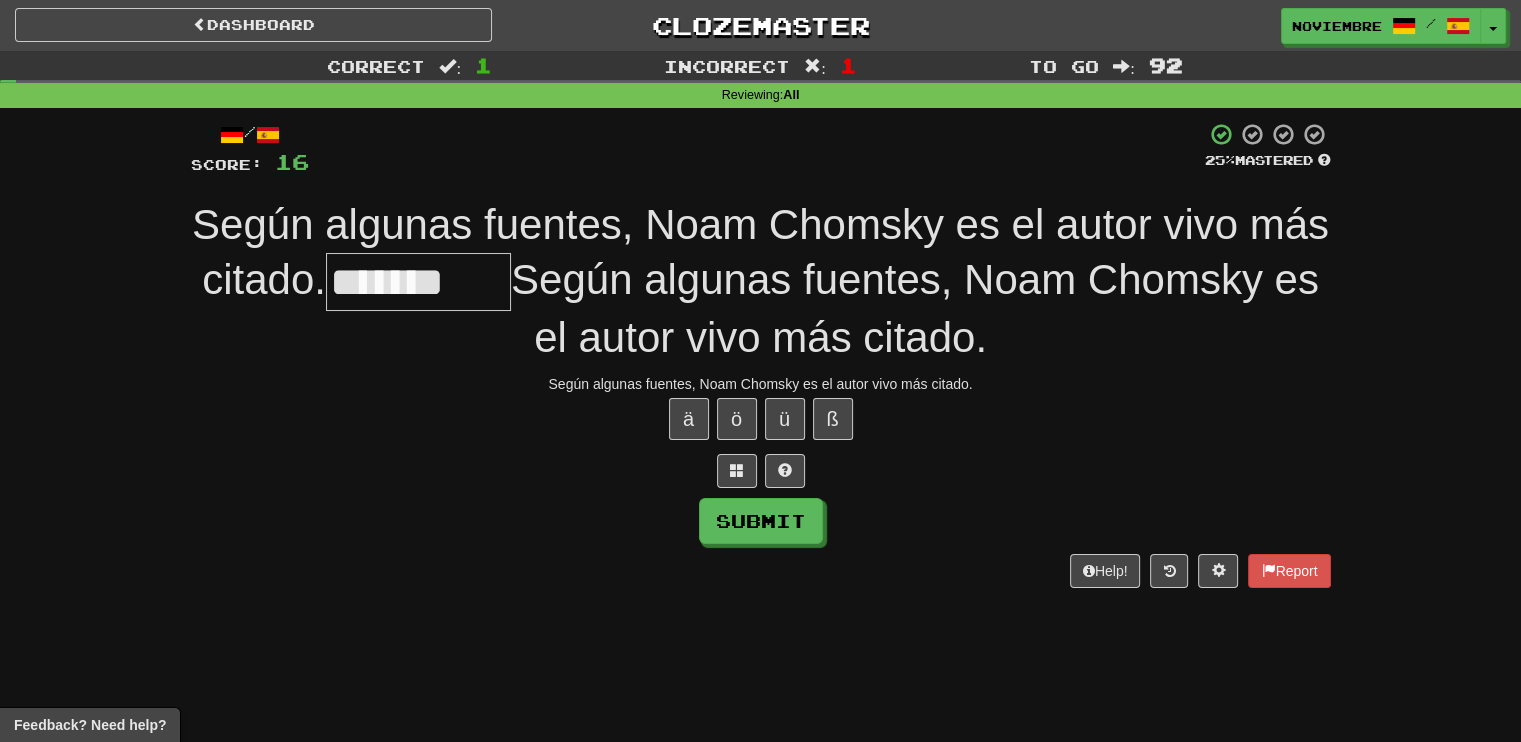 type on "*******" 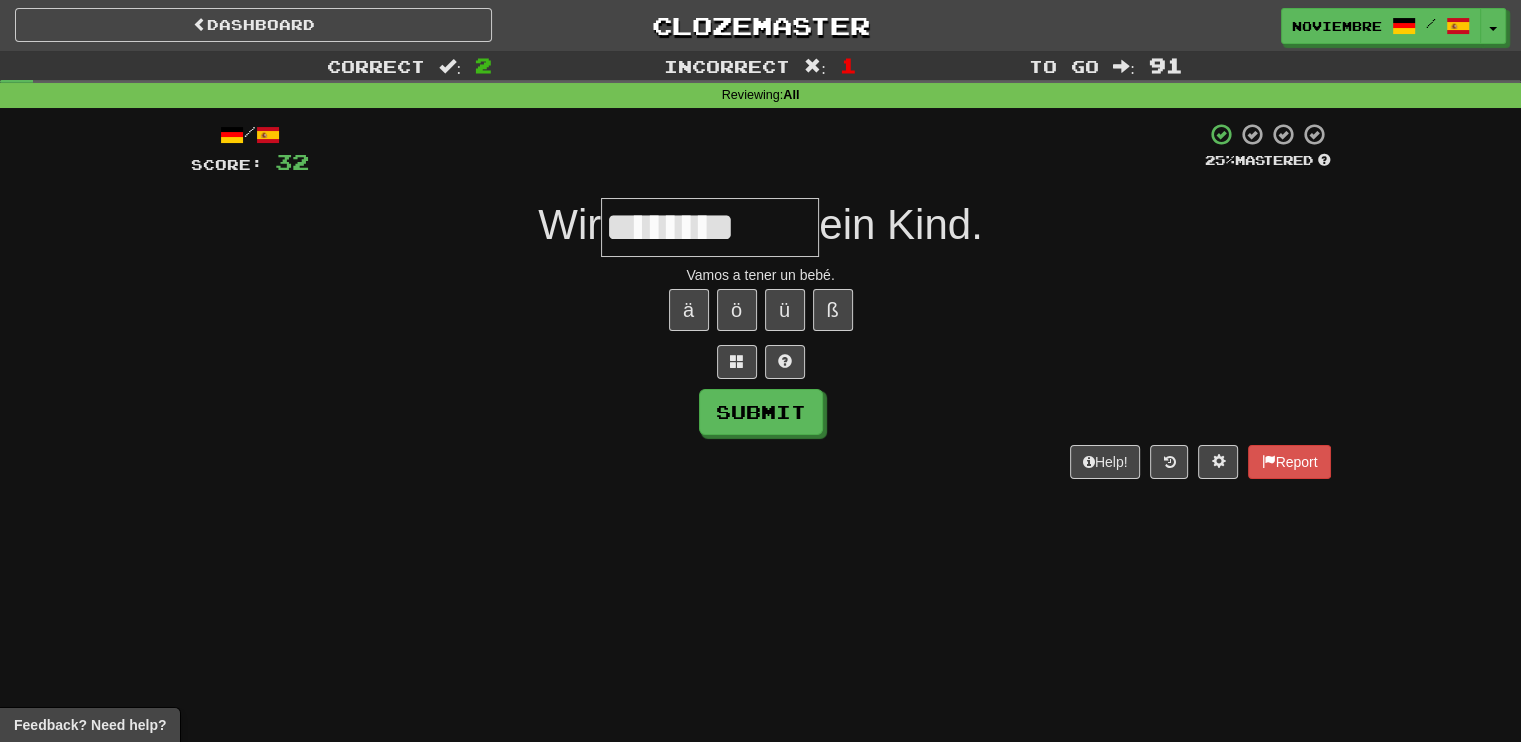 type on "********" 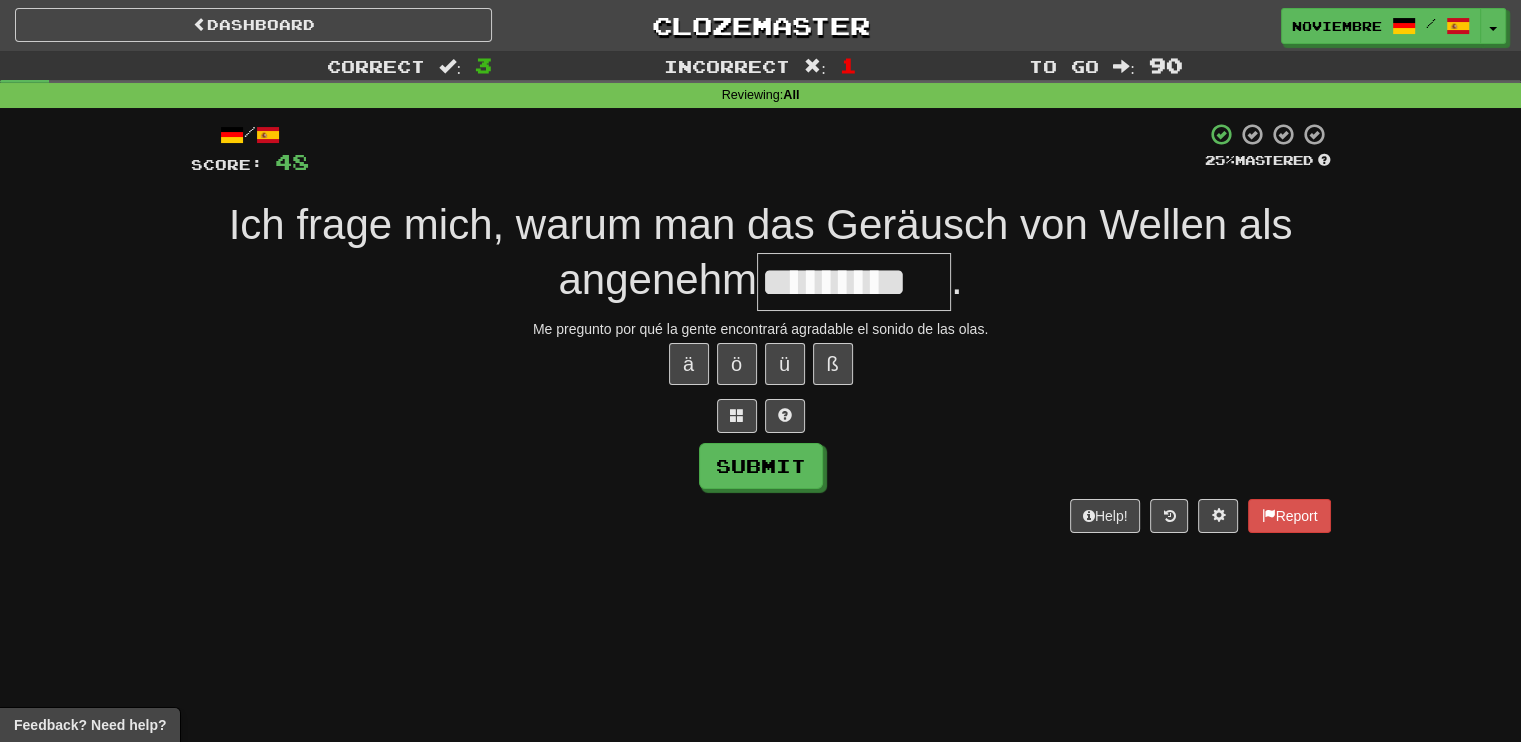 type on "*********" 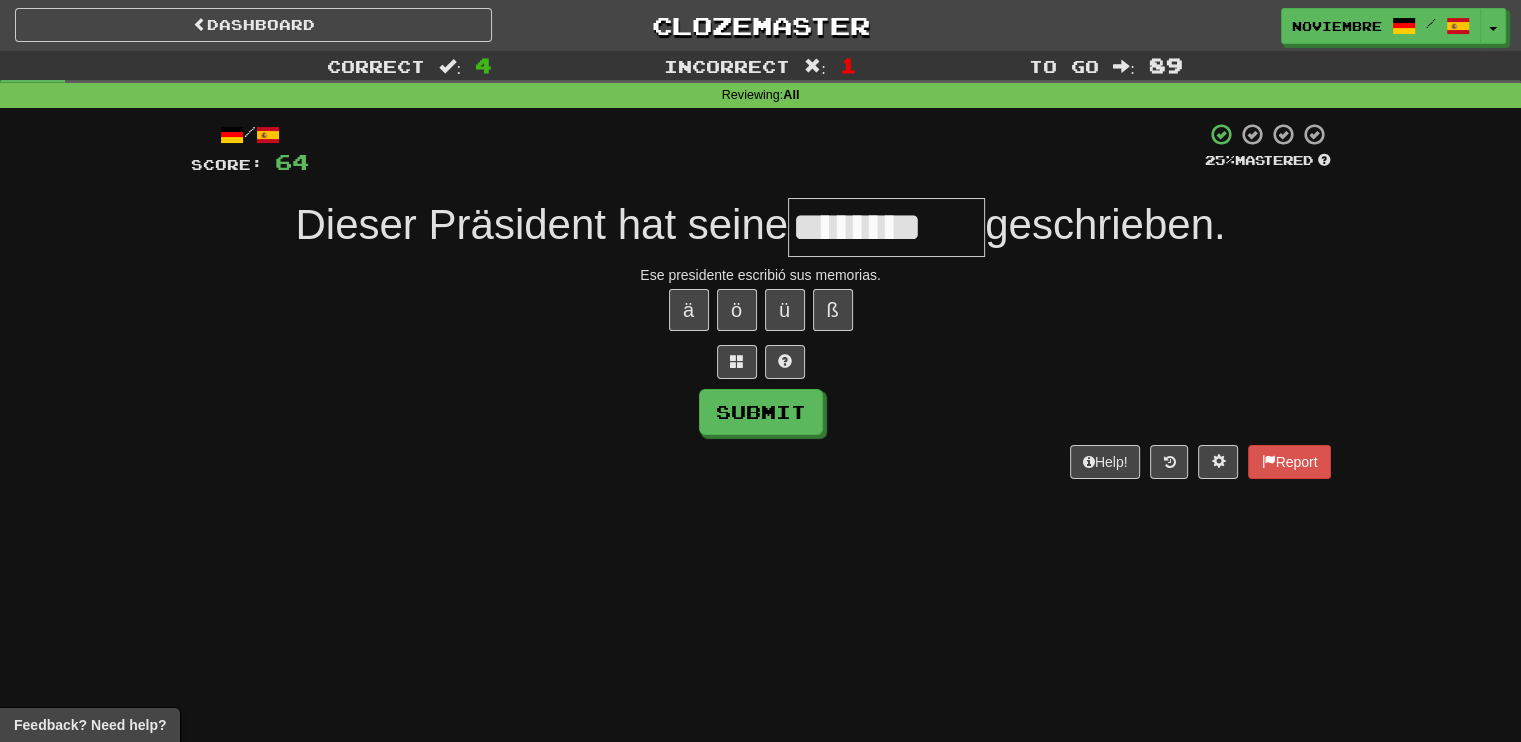 type on "********" 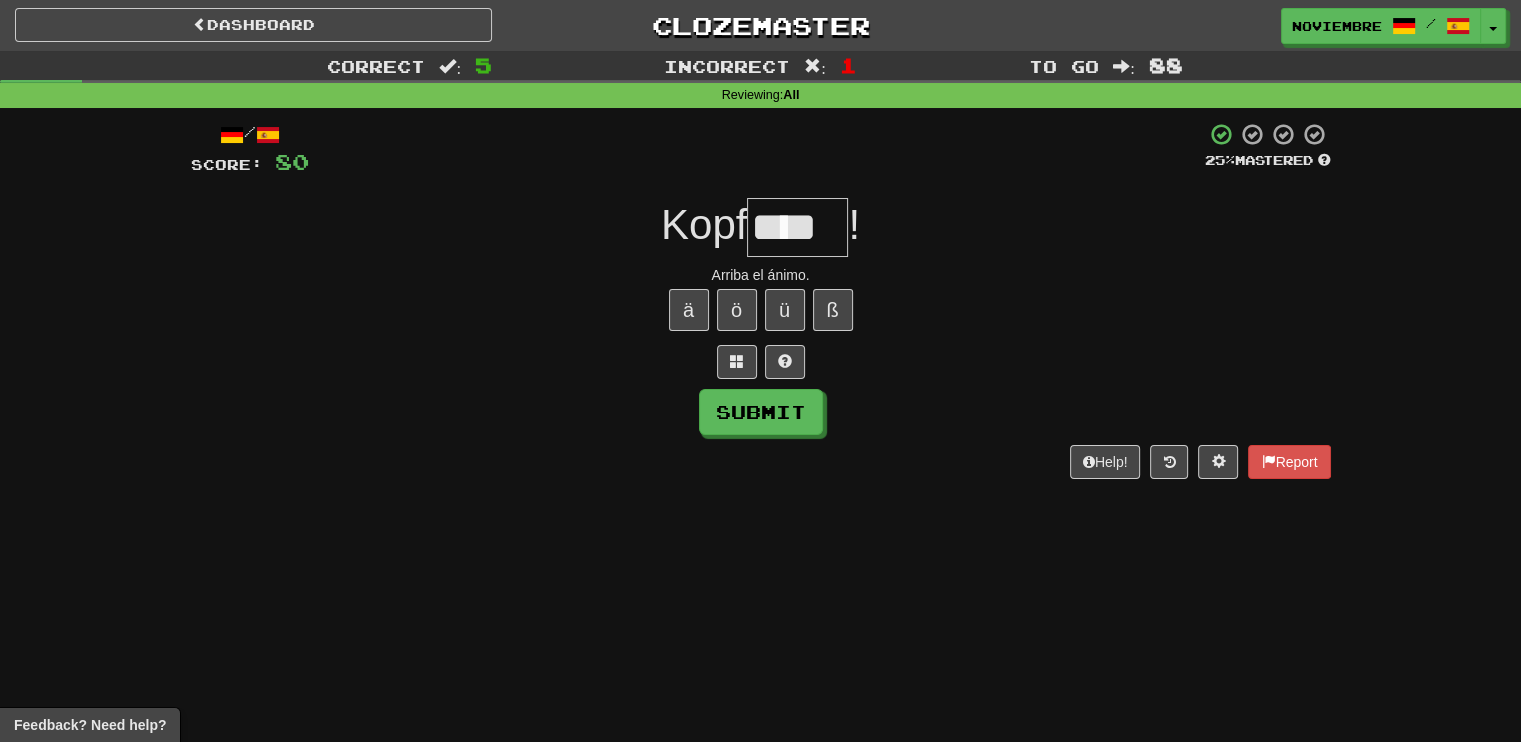 type on "****" 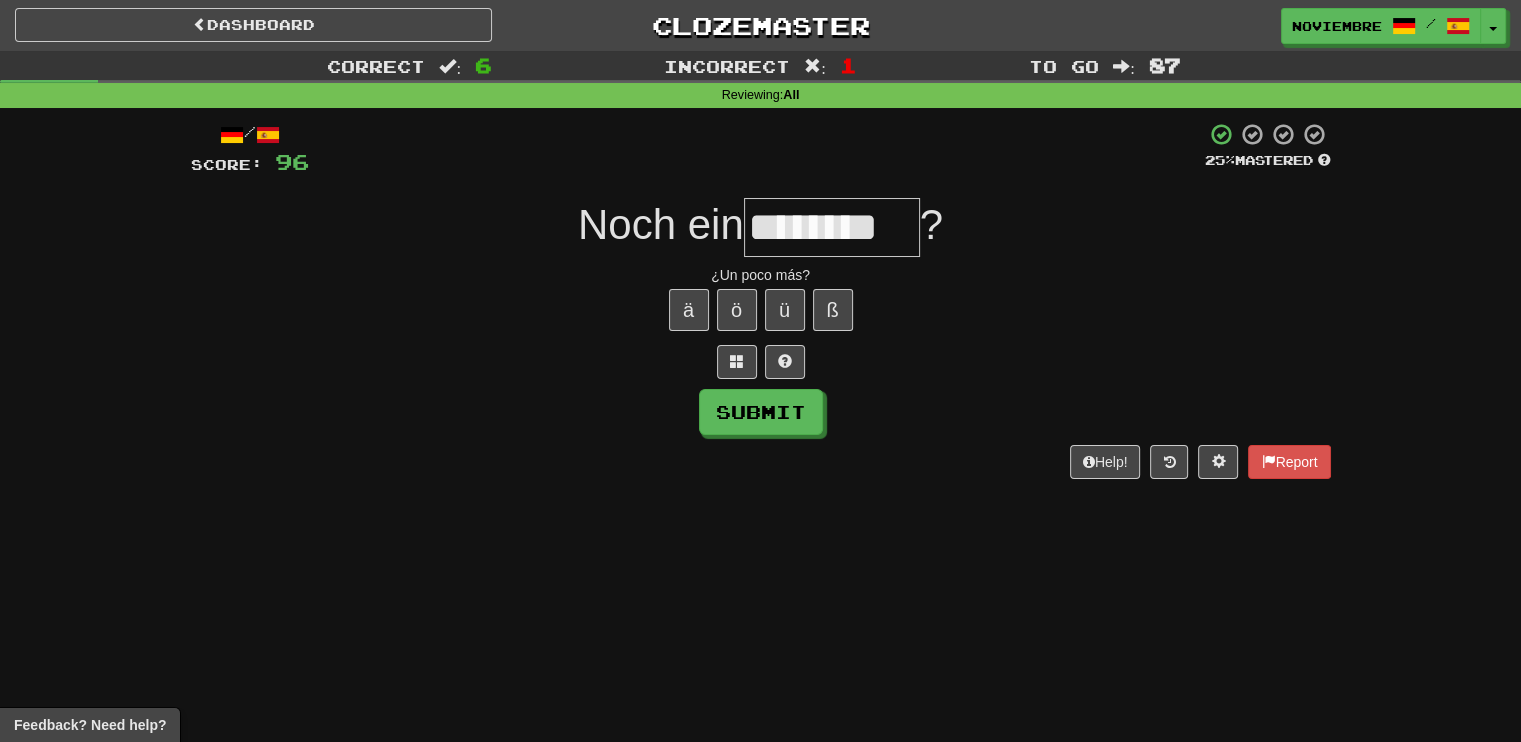 type on "********" 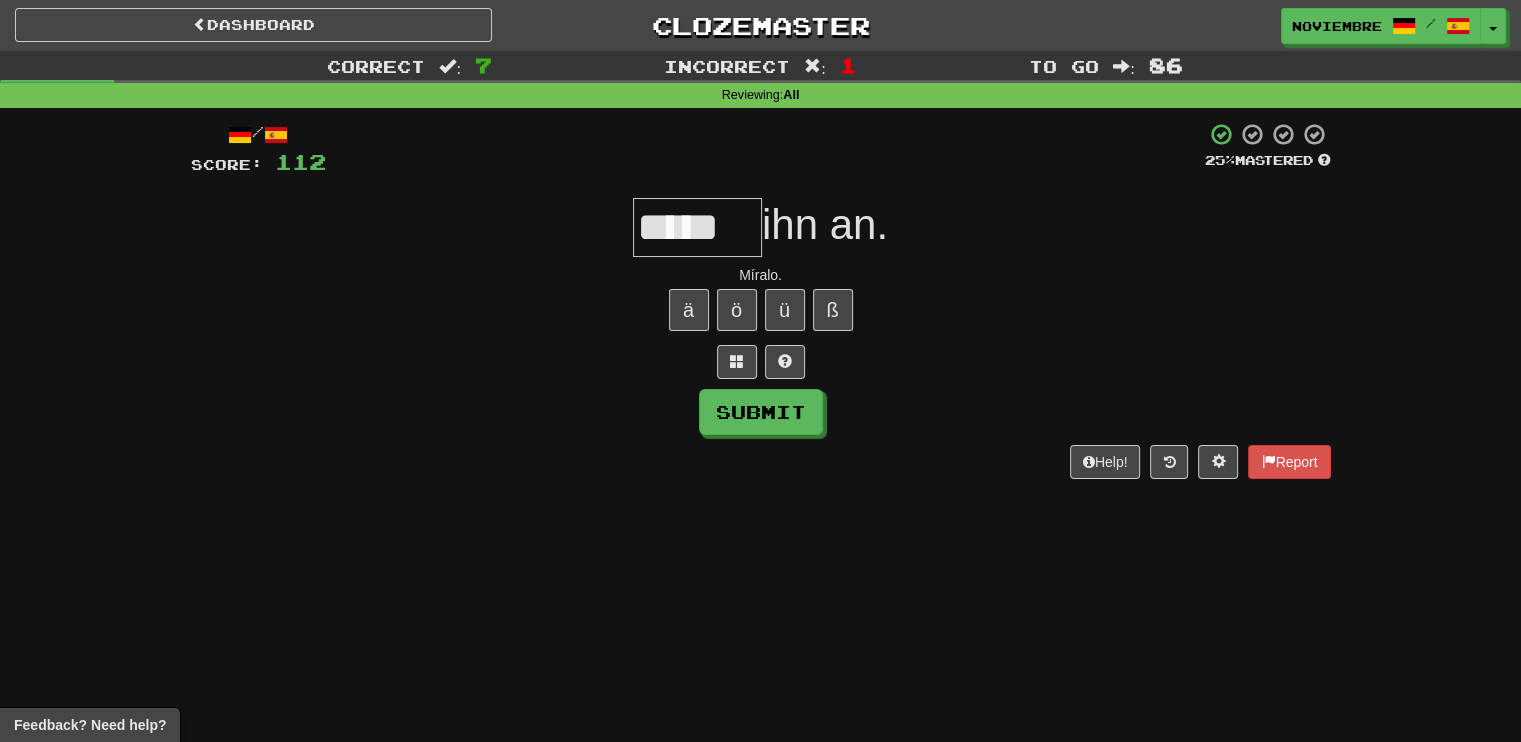 type on "*****" 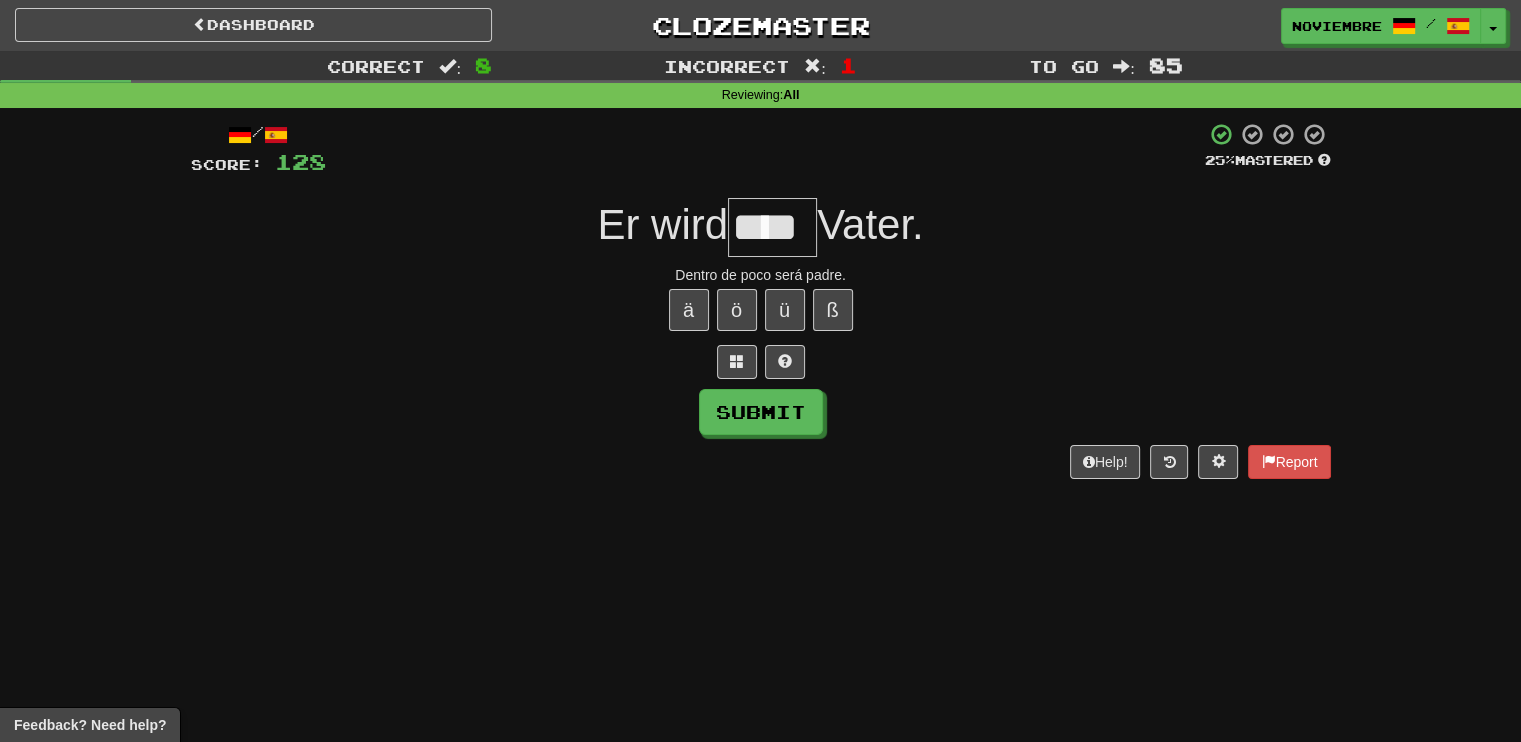 type on "****" 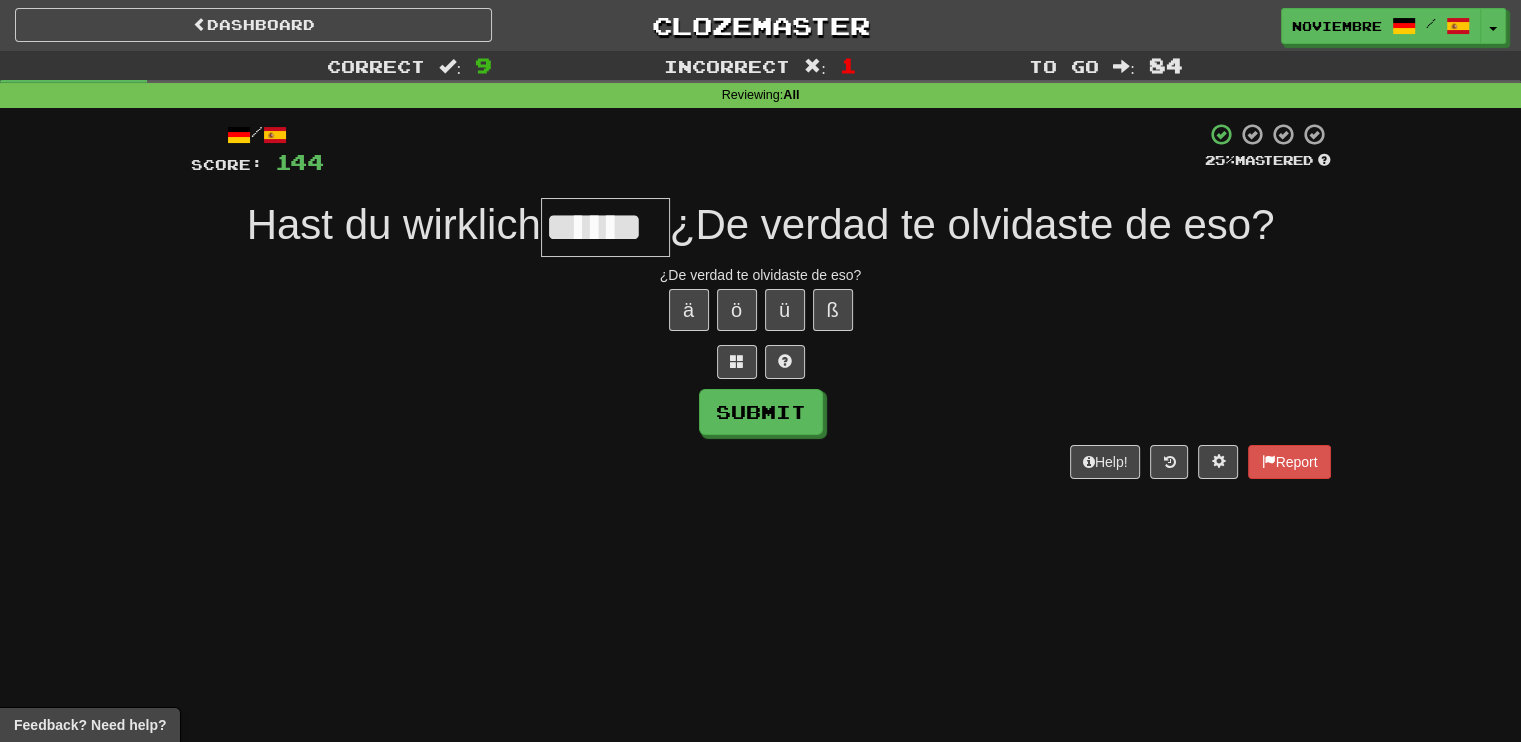 type on "******" 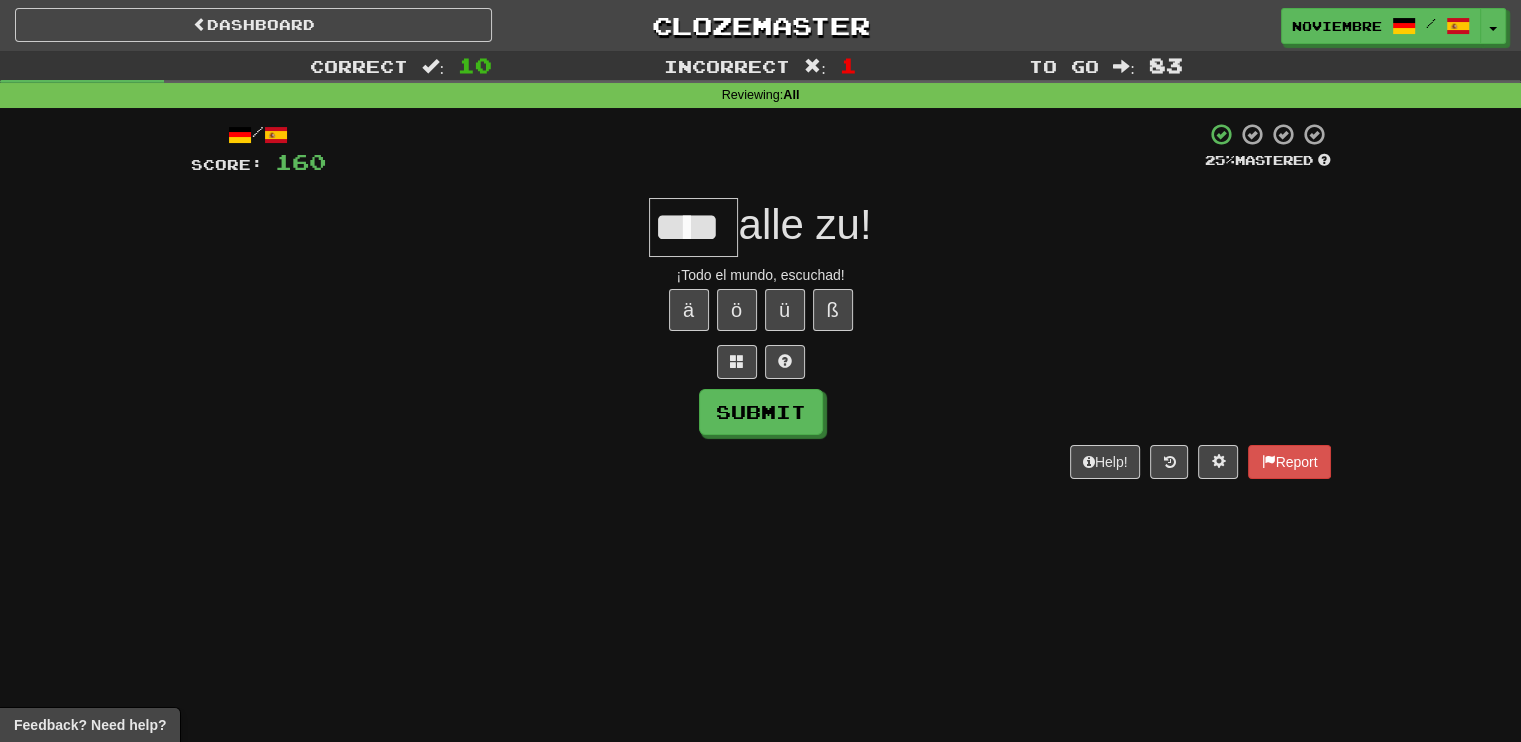 type on "****" 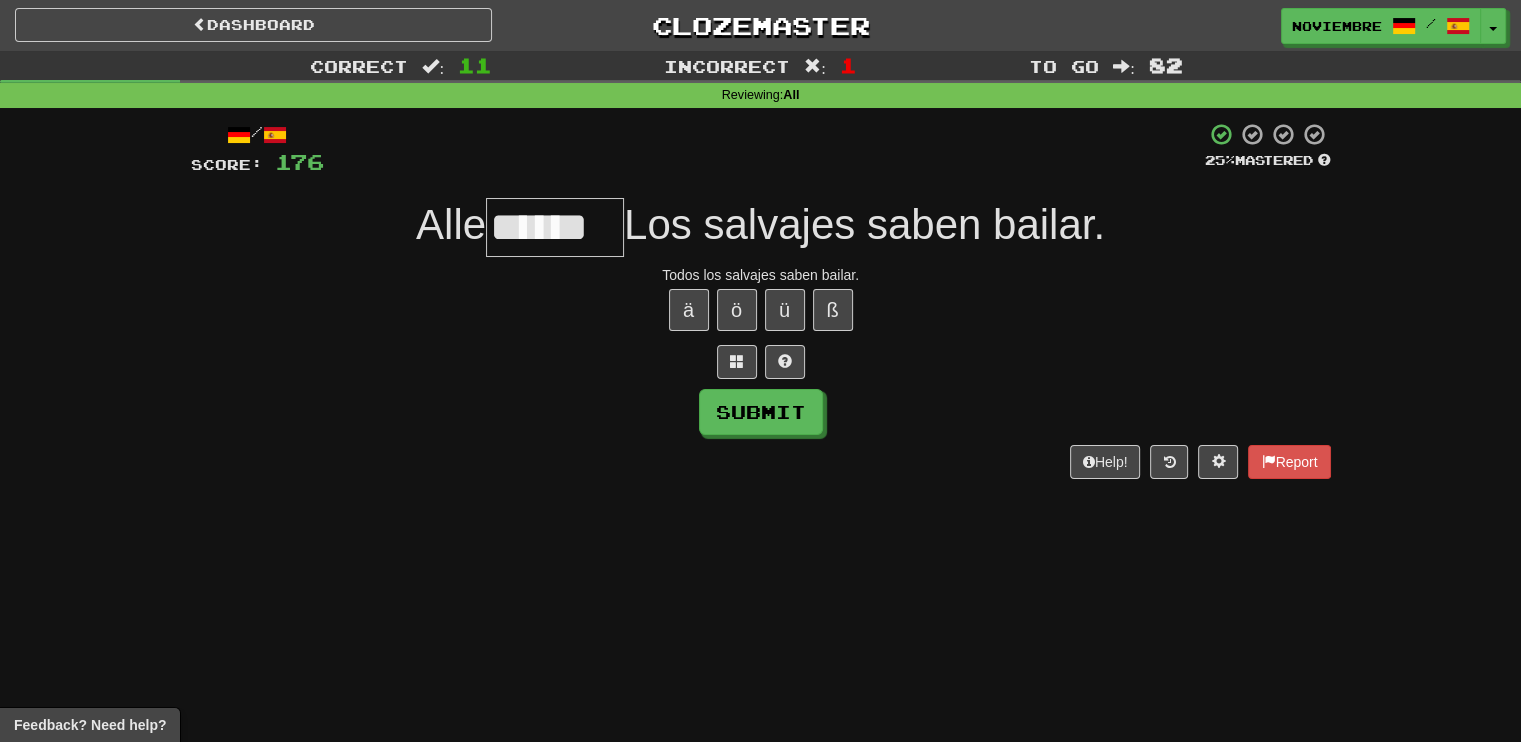 type on "******" 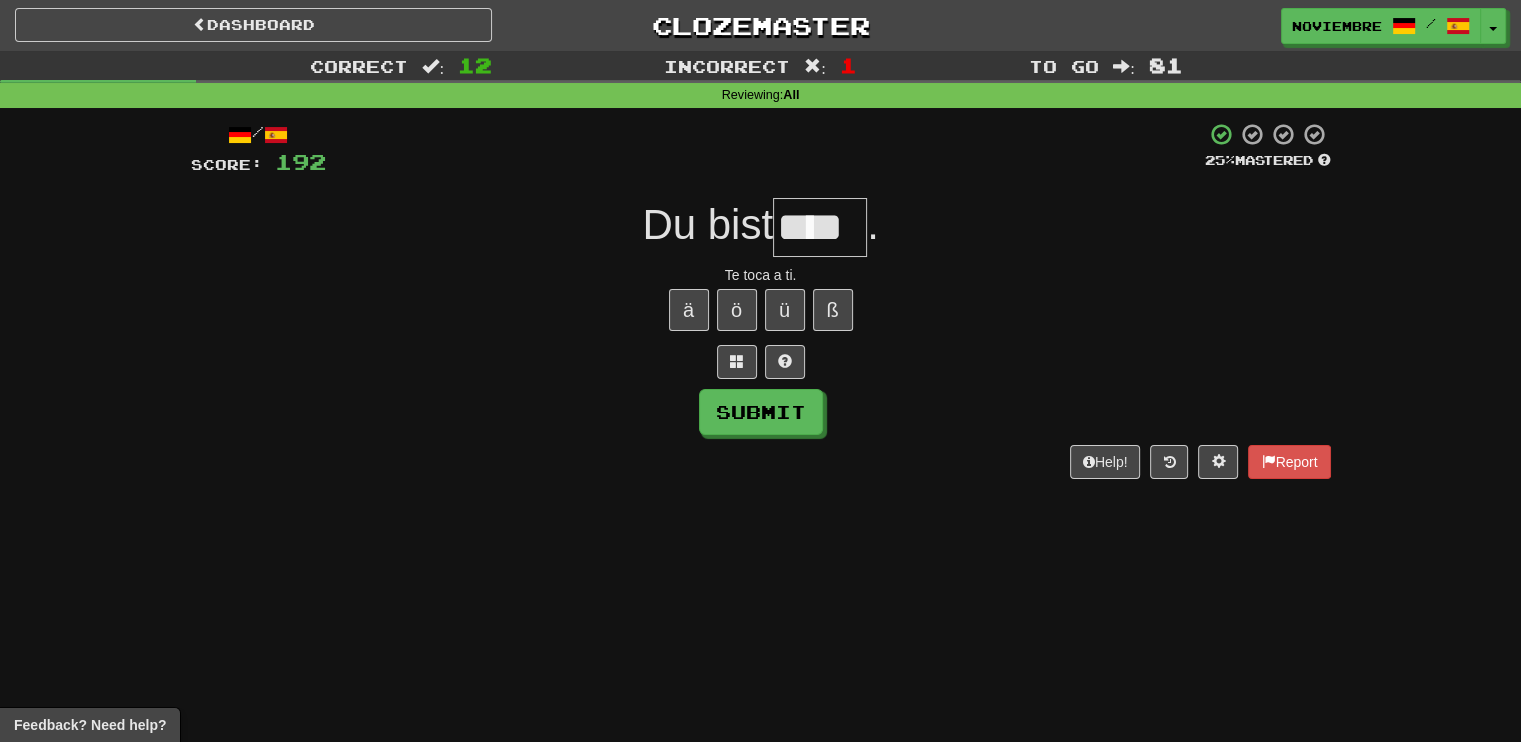 type on "****" 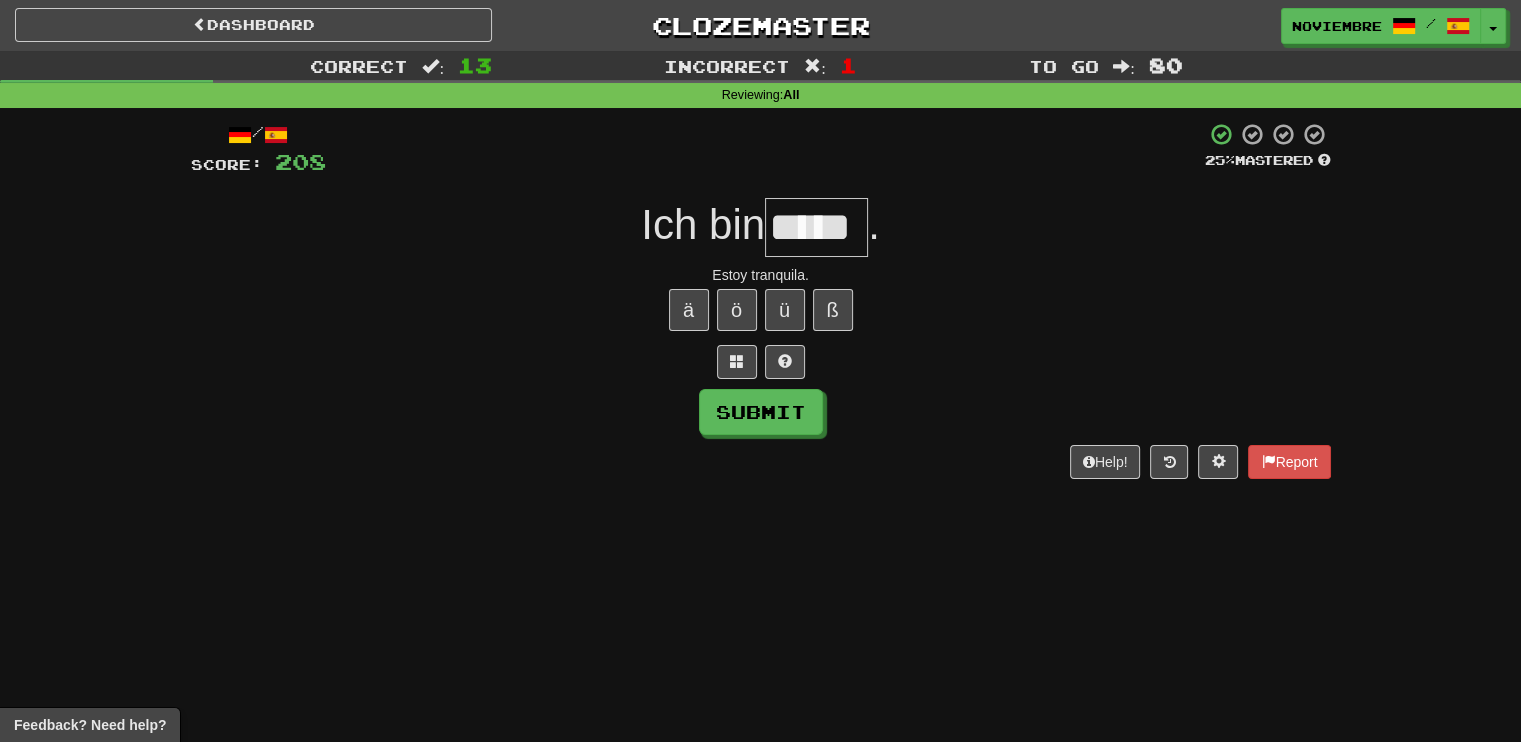 type on "*****" 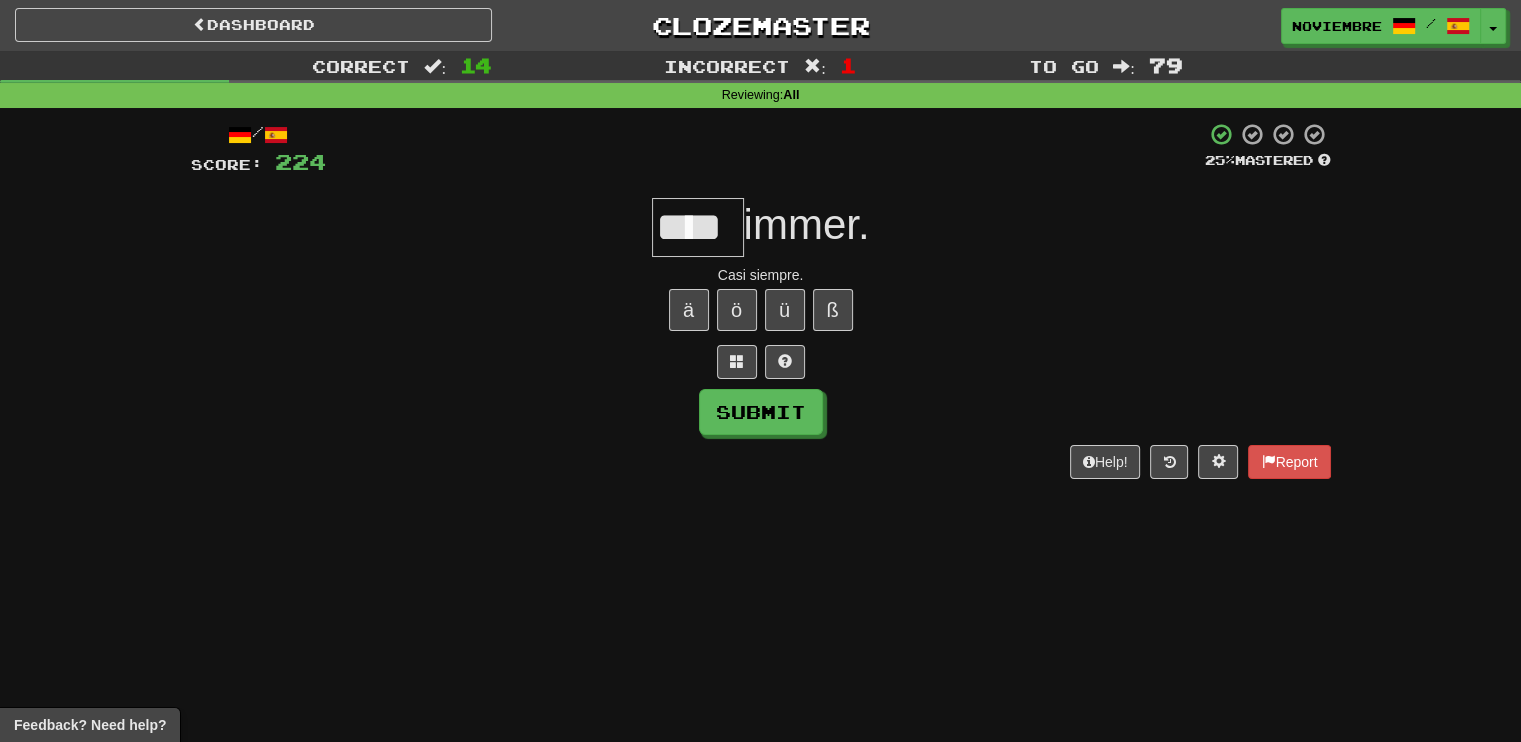 type on "****" 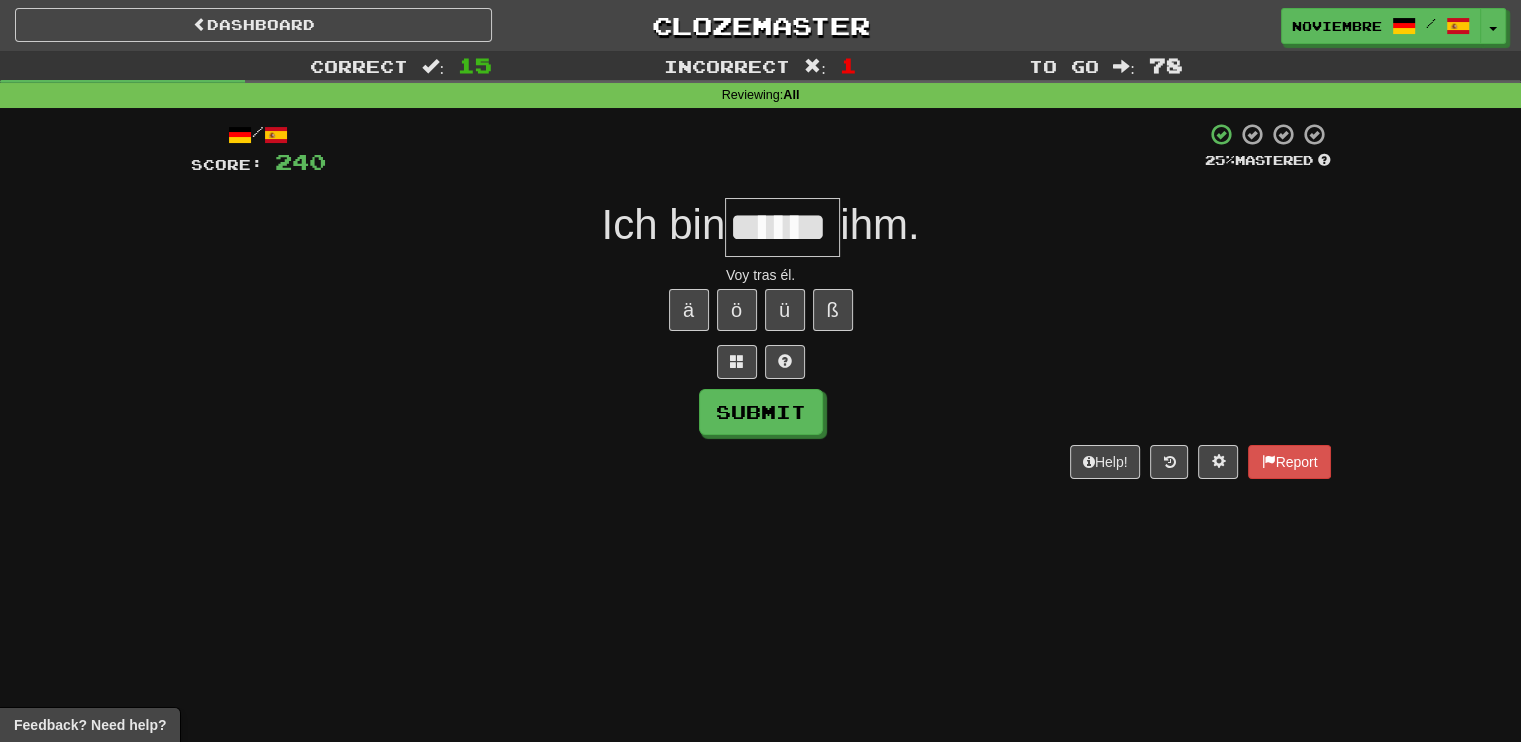 type on "******" 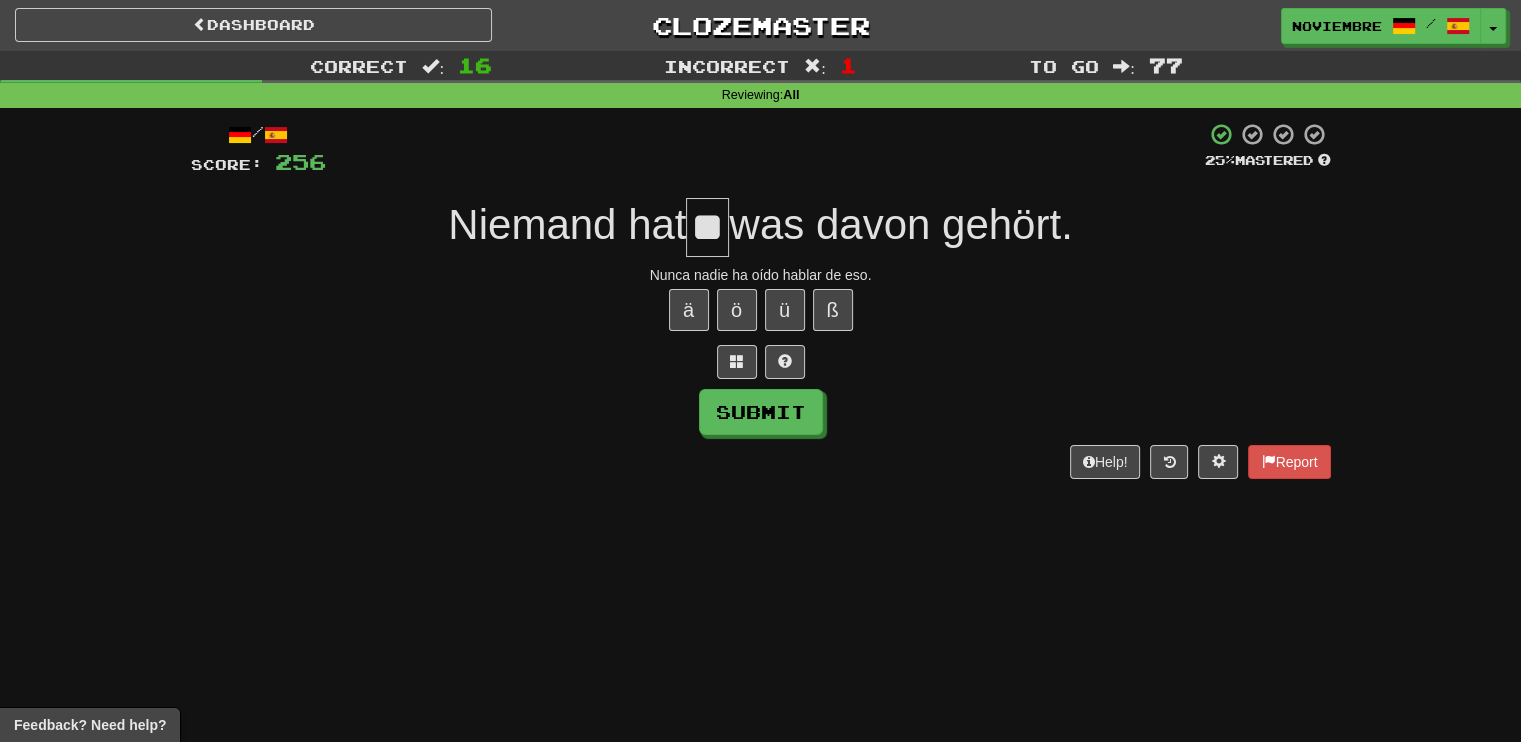 type on "**" 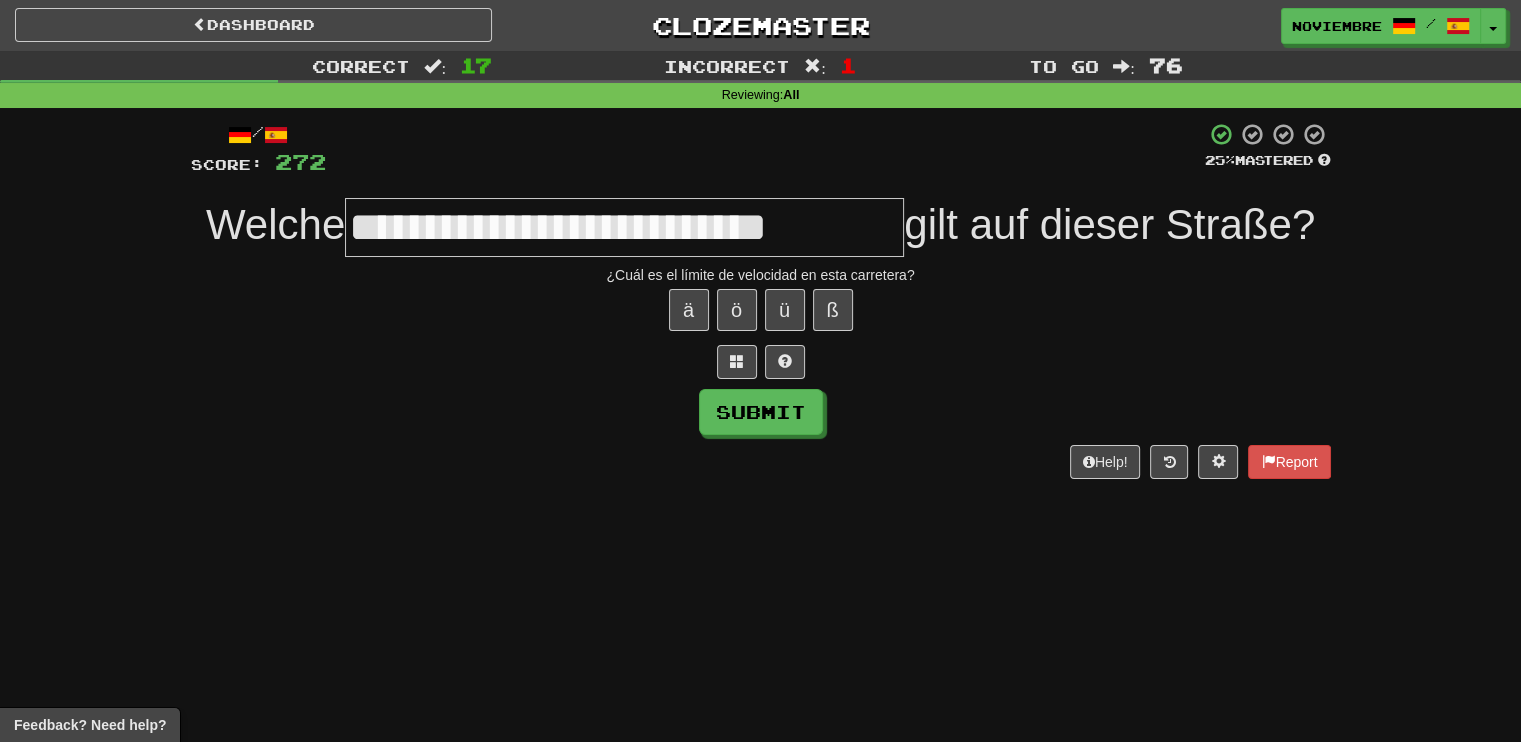 type on "**********" 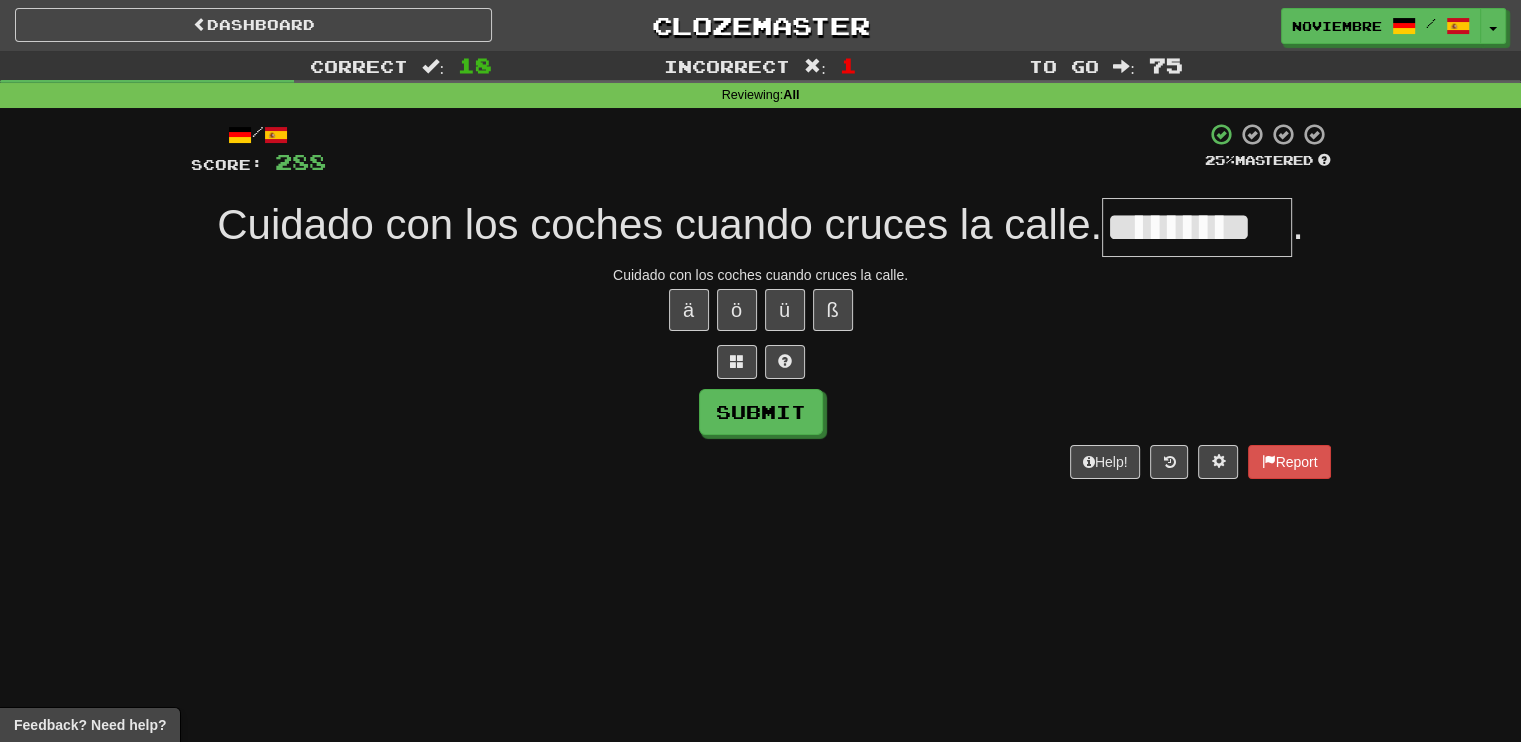 type on "*********" 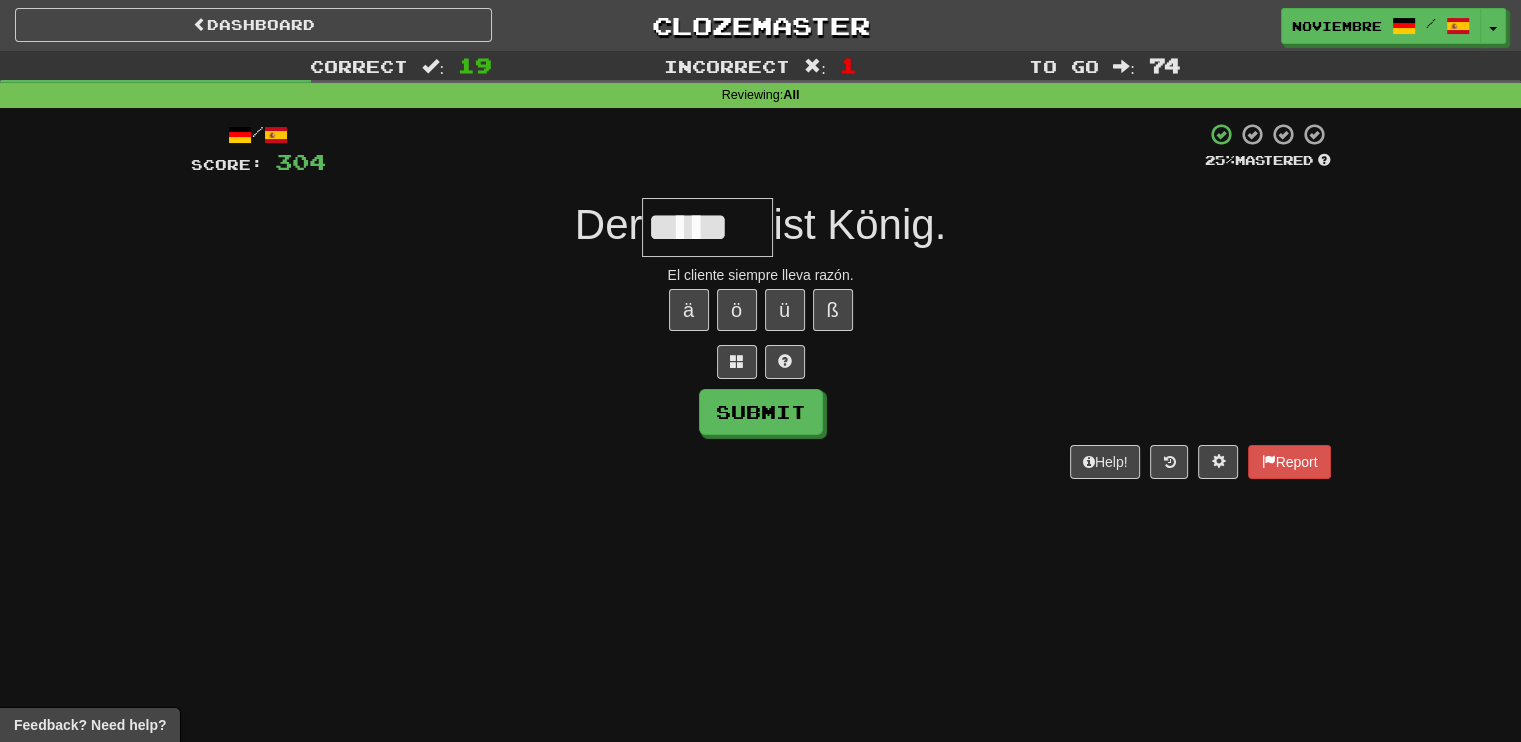 type on "*****" 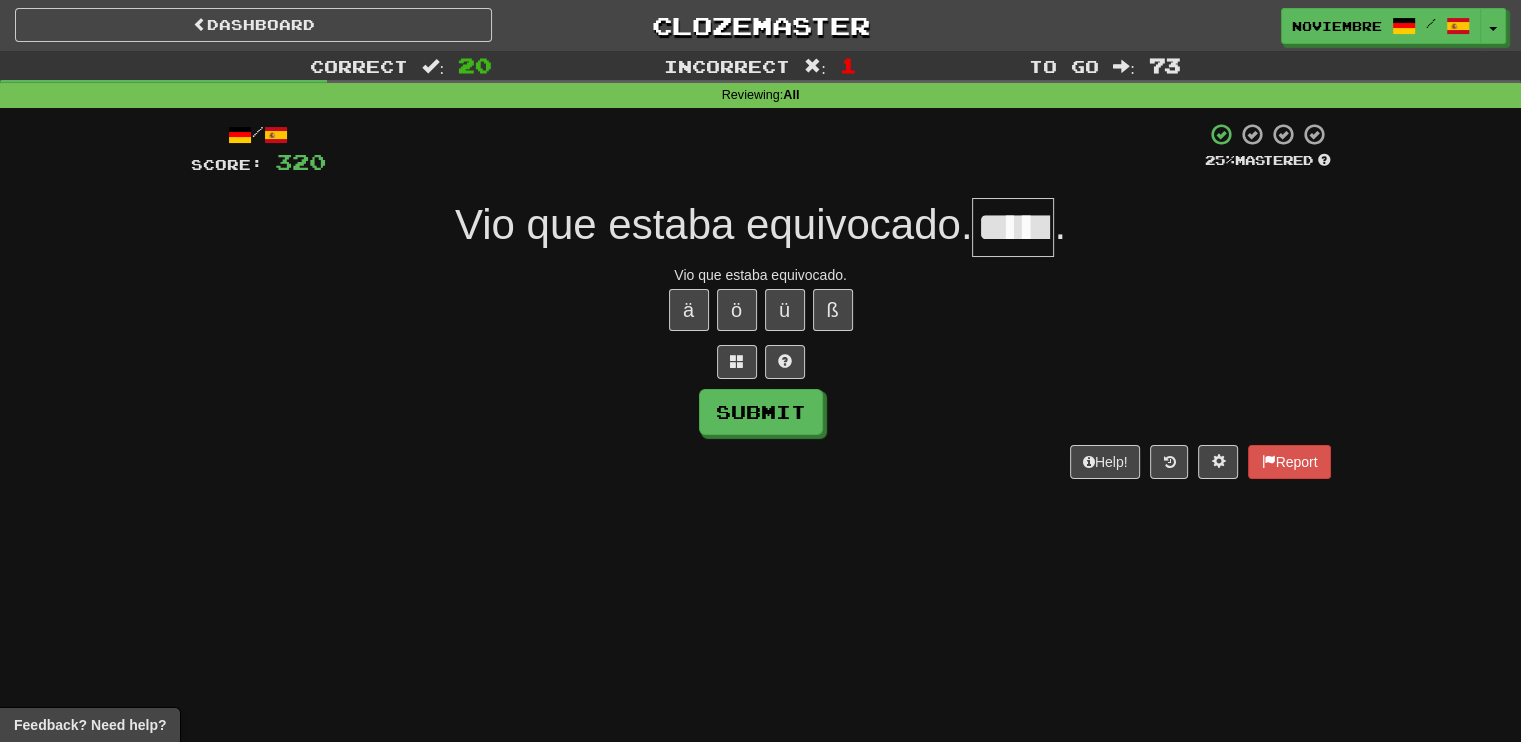 type on "*****" 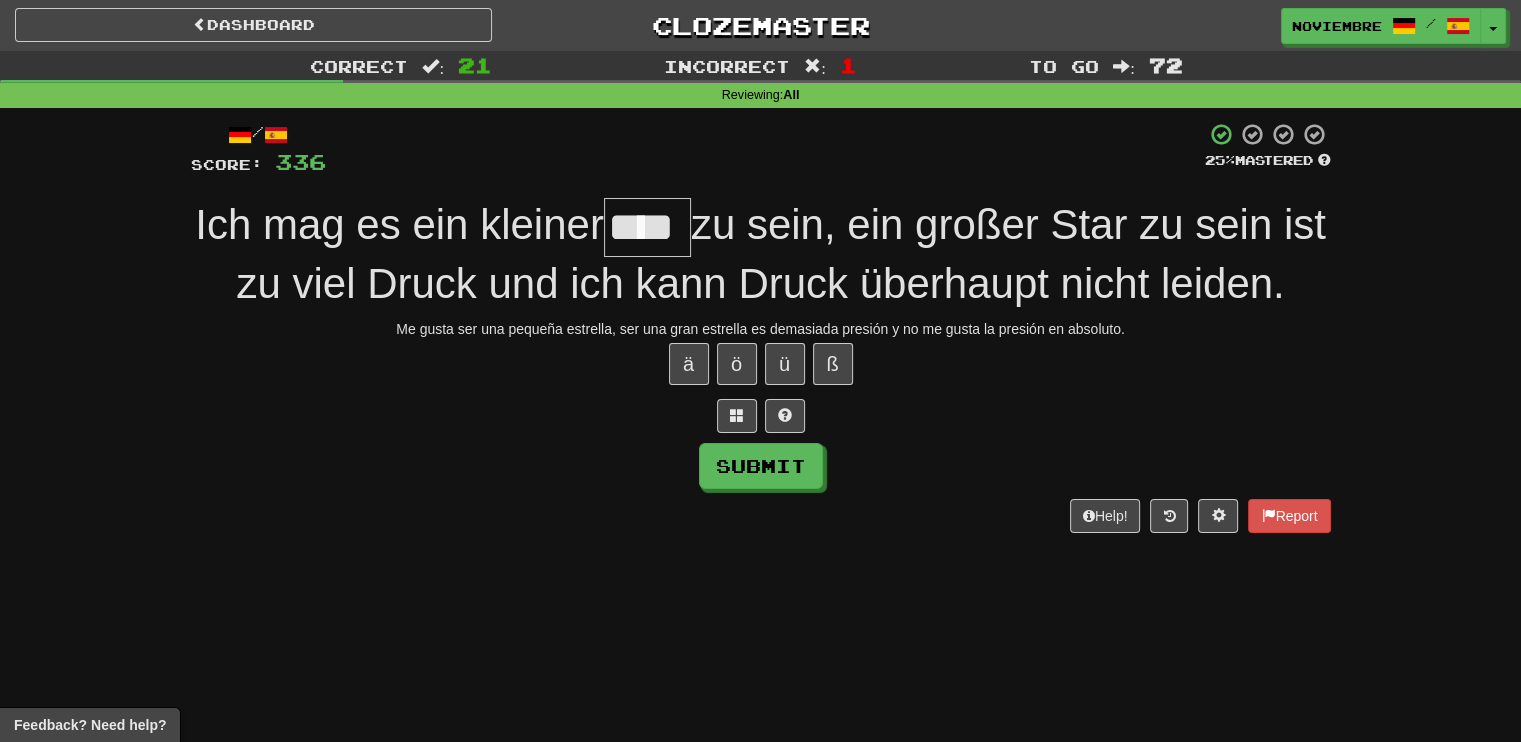 type on "****" 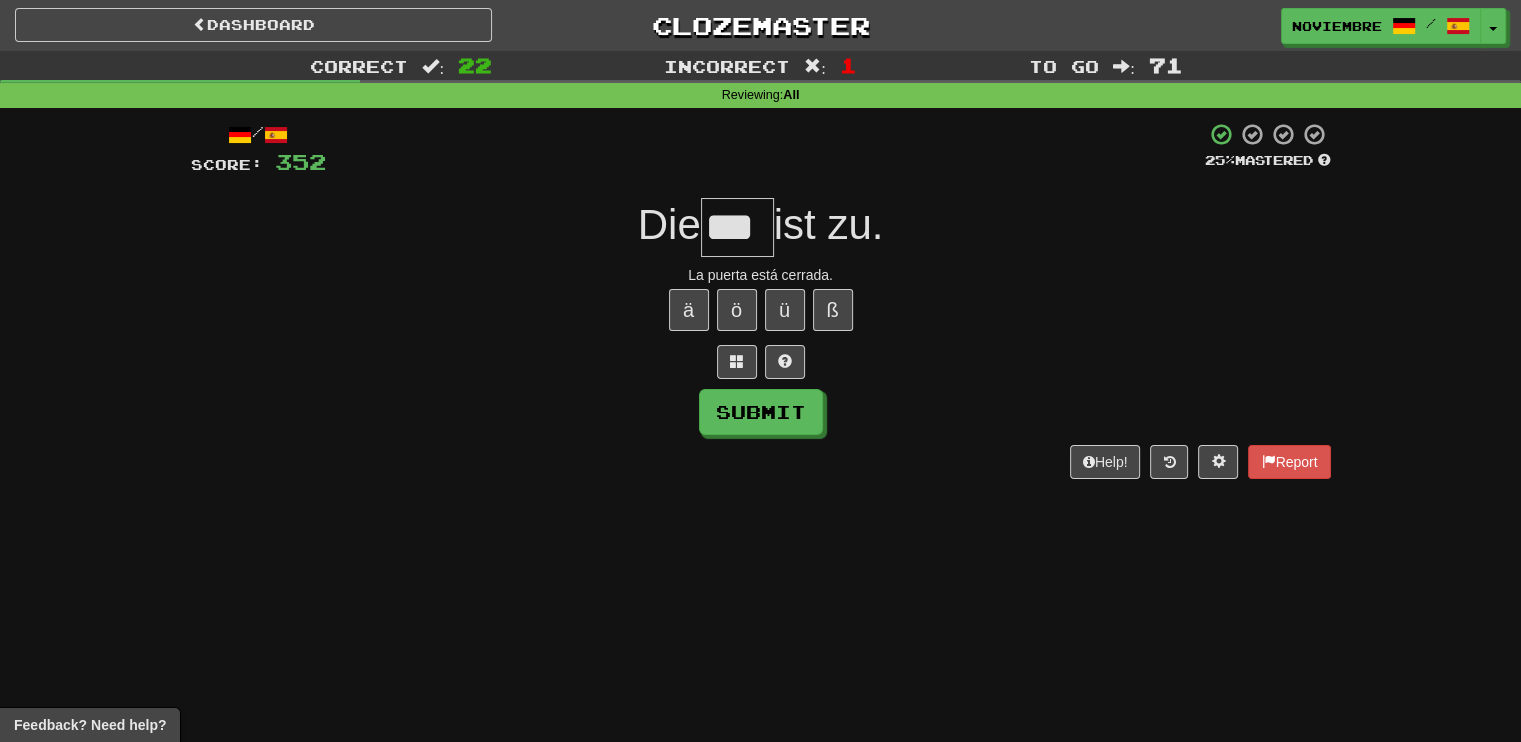 type on "***" 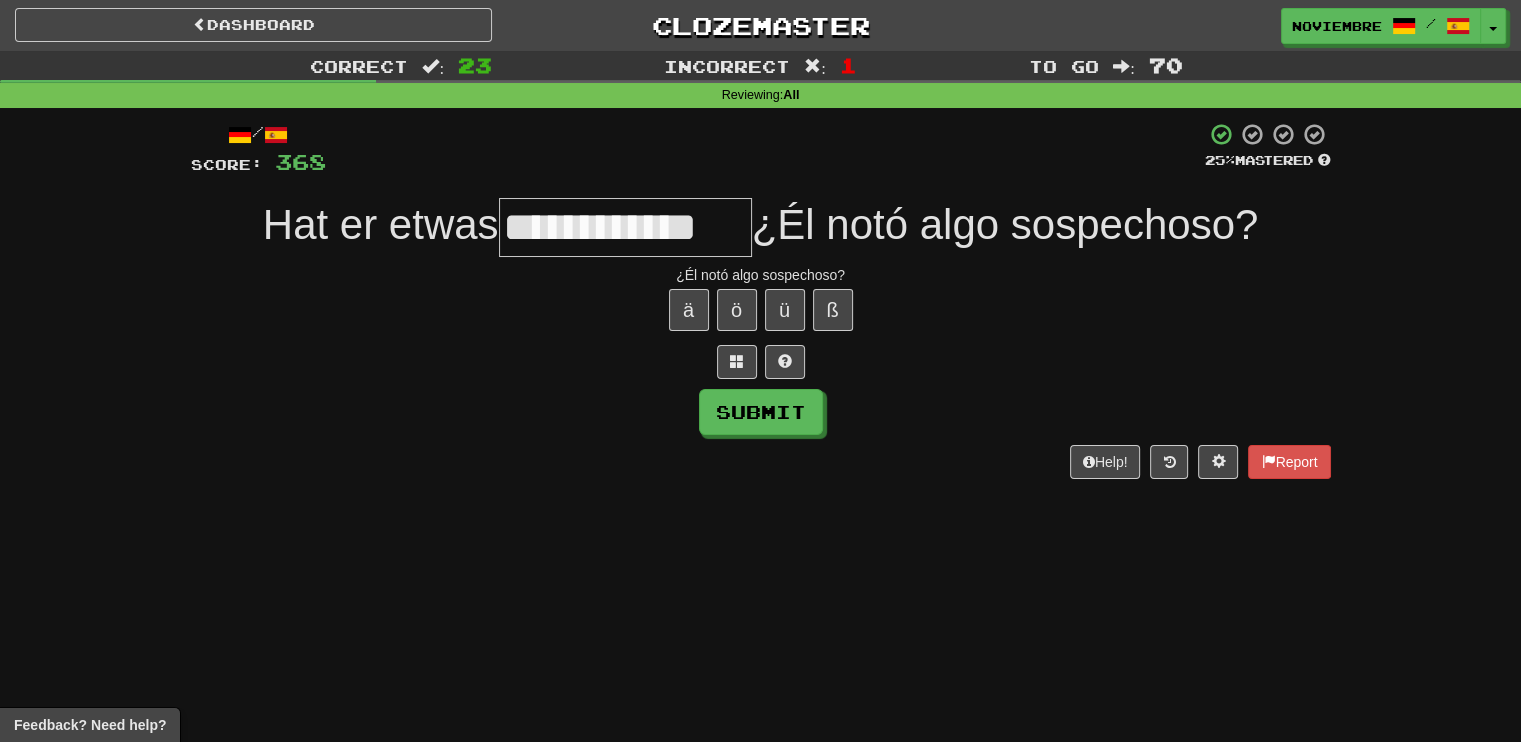 type on "**********" 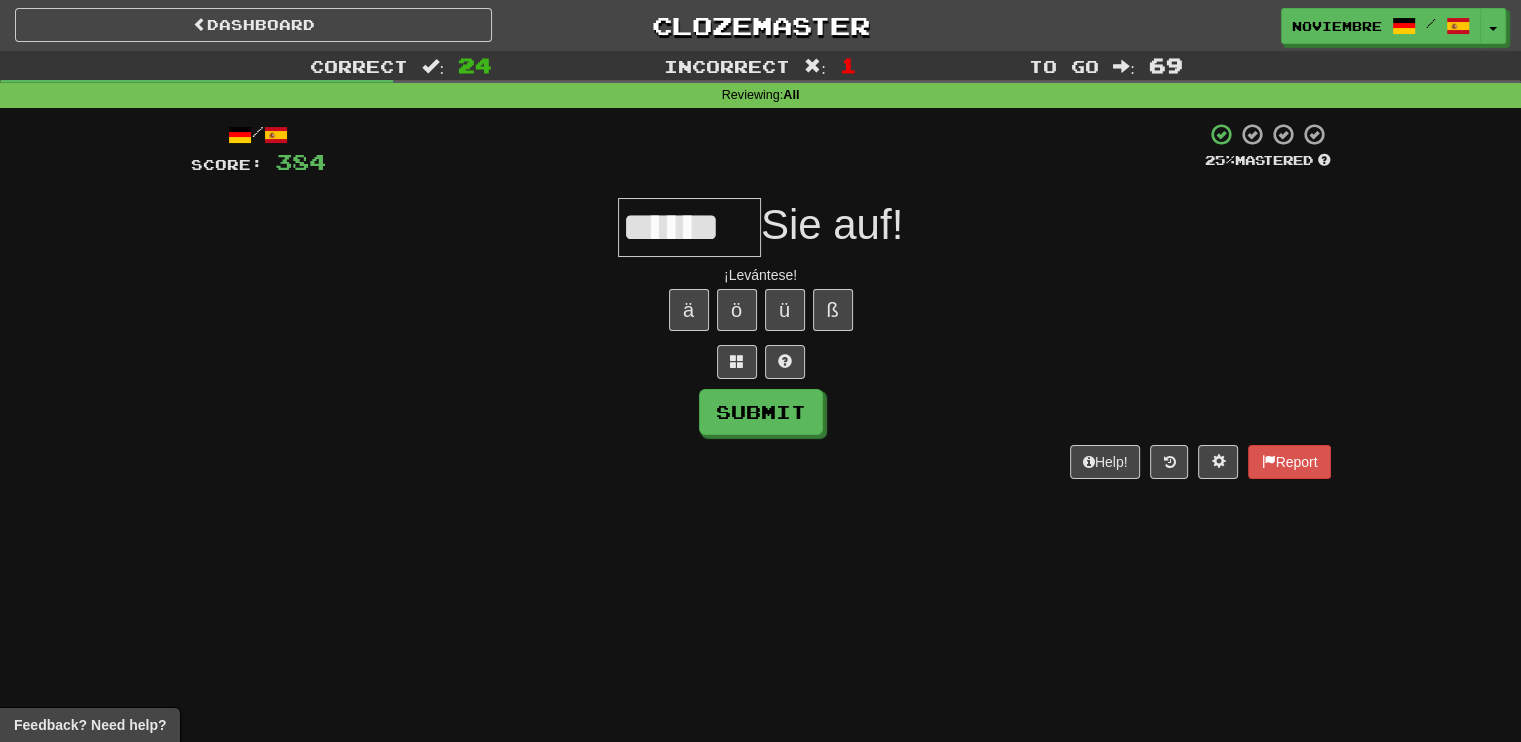 type on "******" 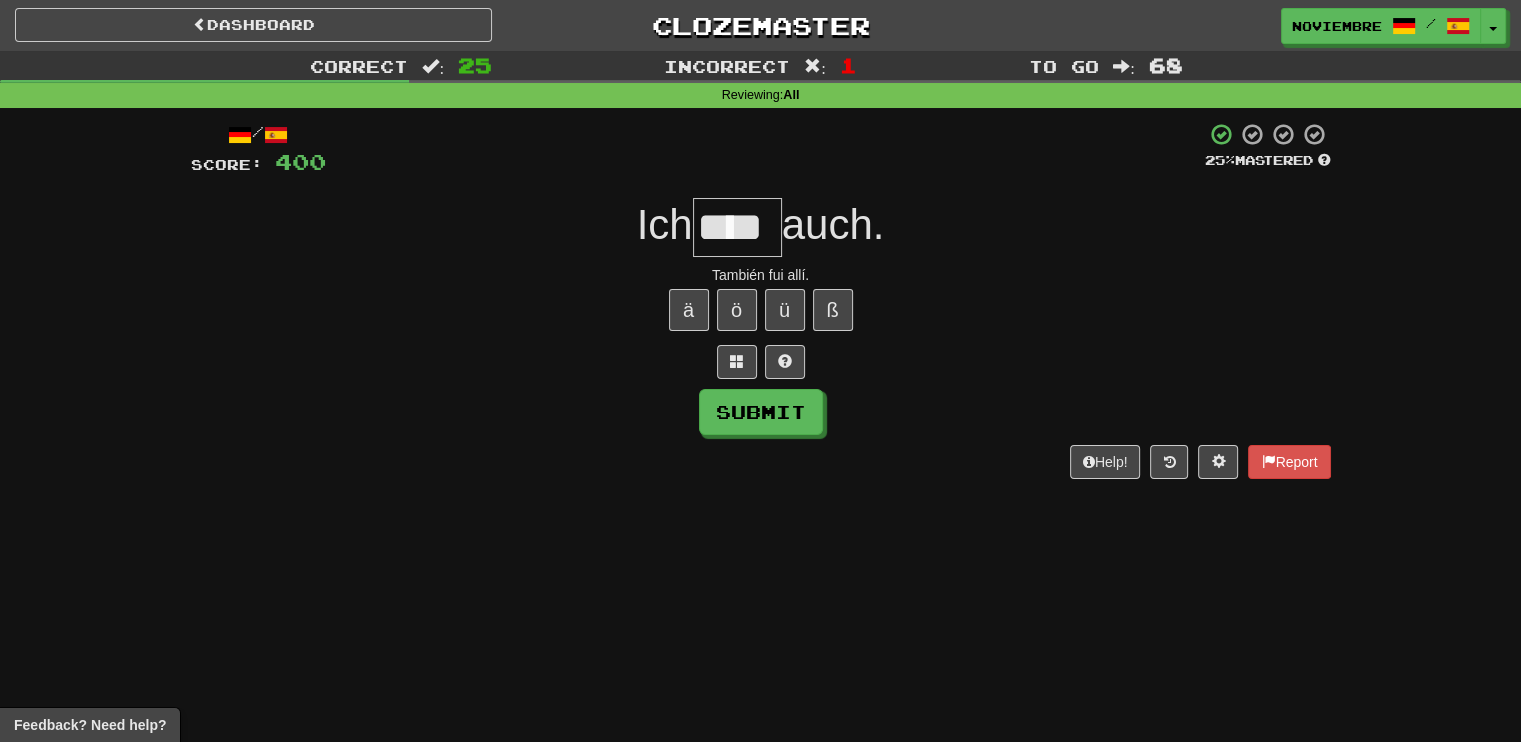 type on "****" 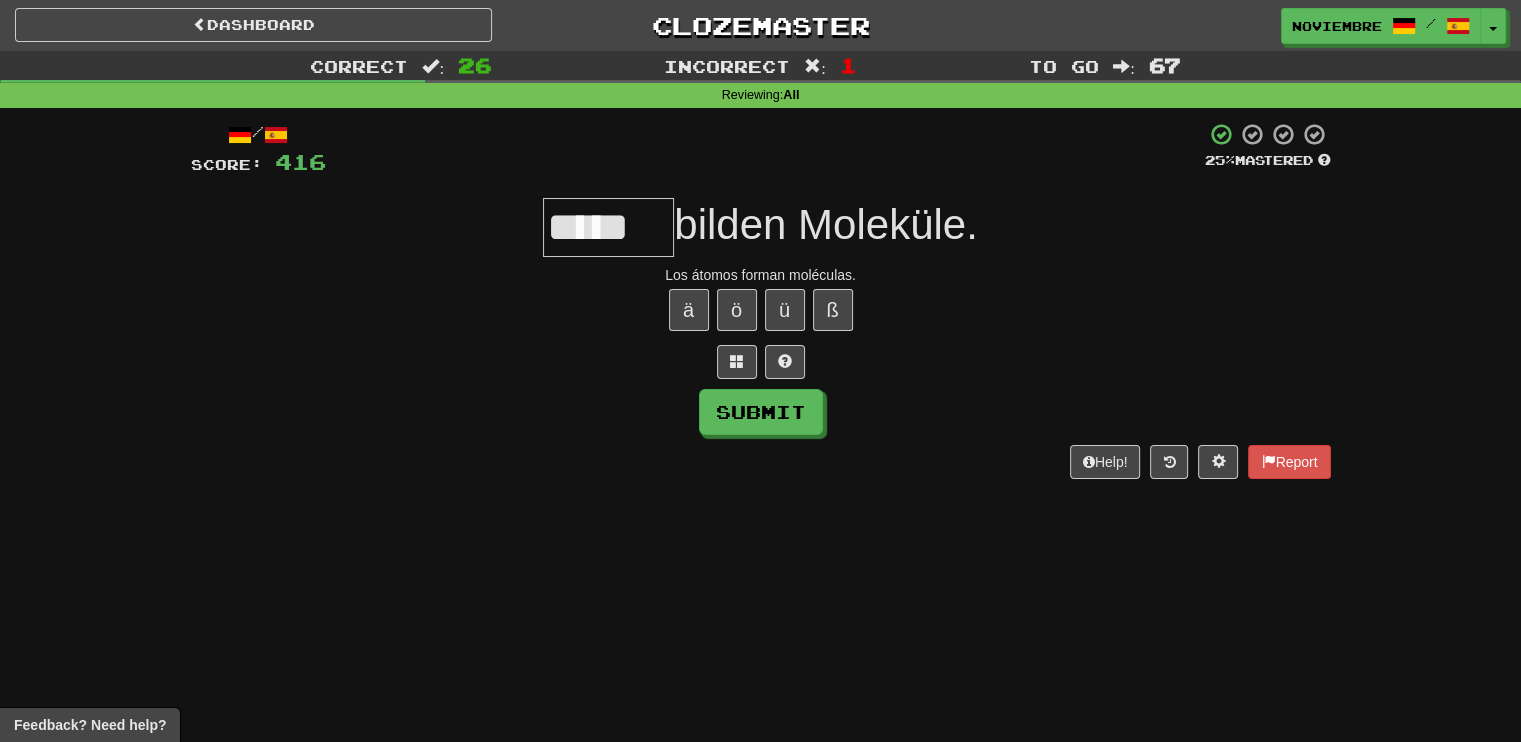type on "*****" 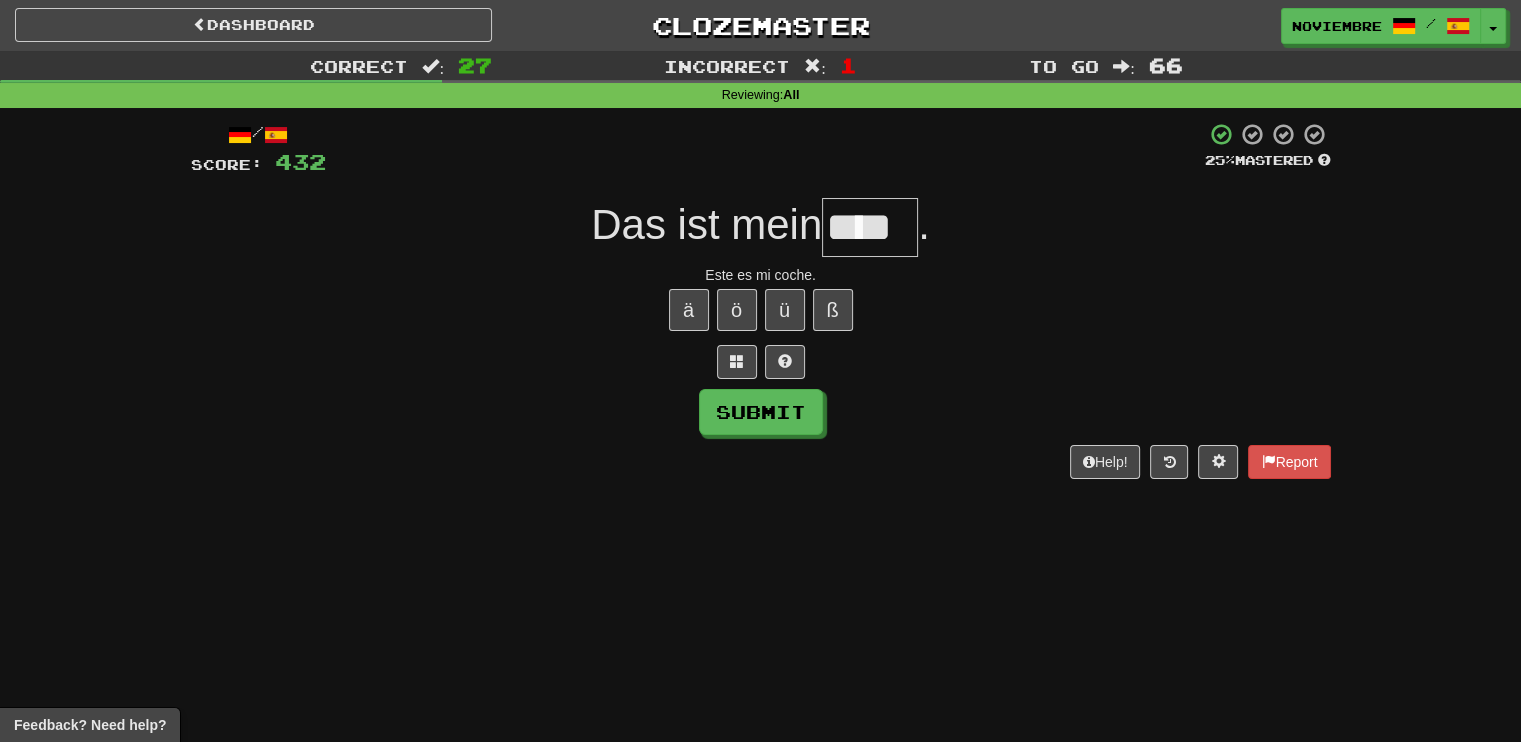 type on "****" 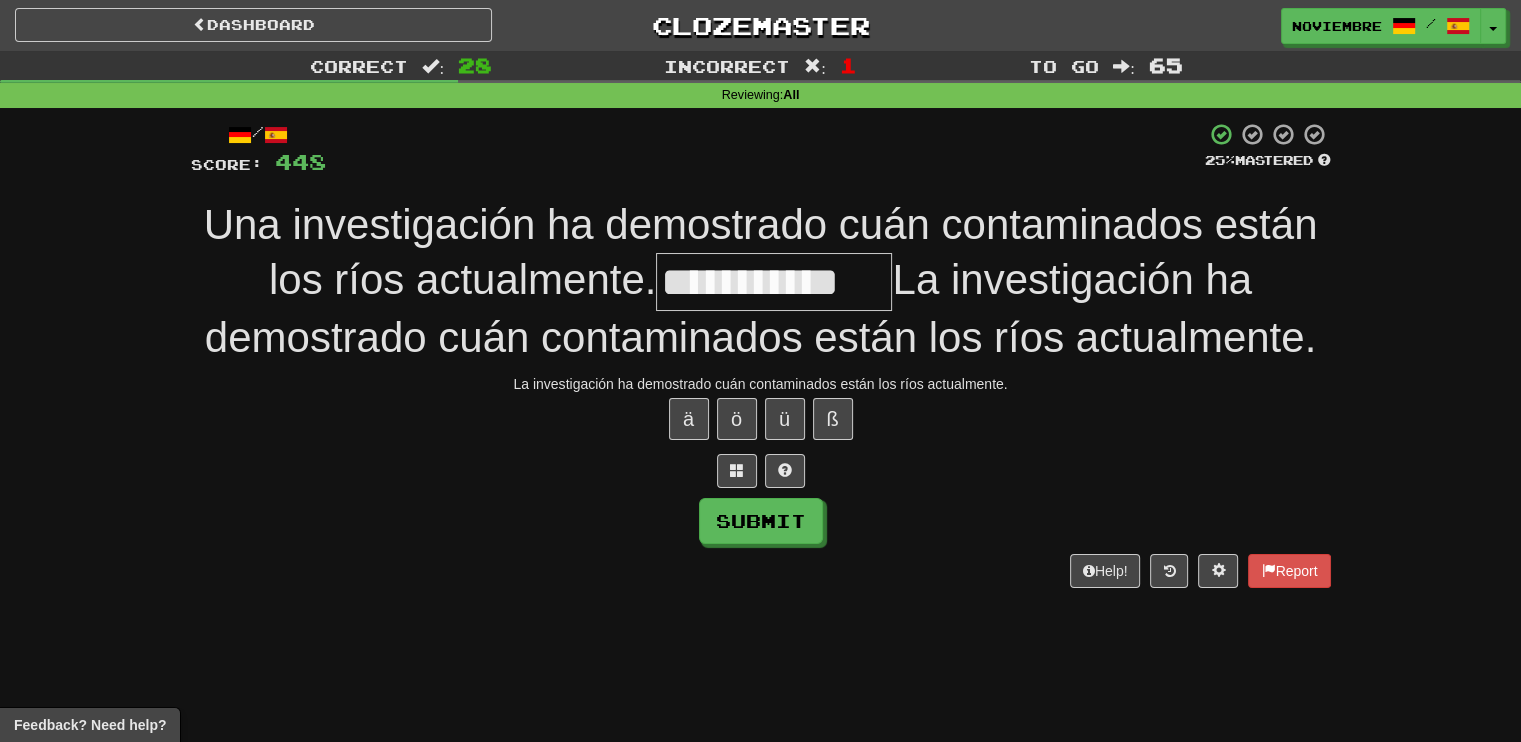type on "**********" 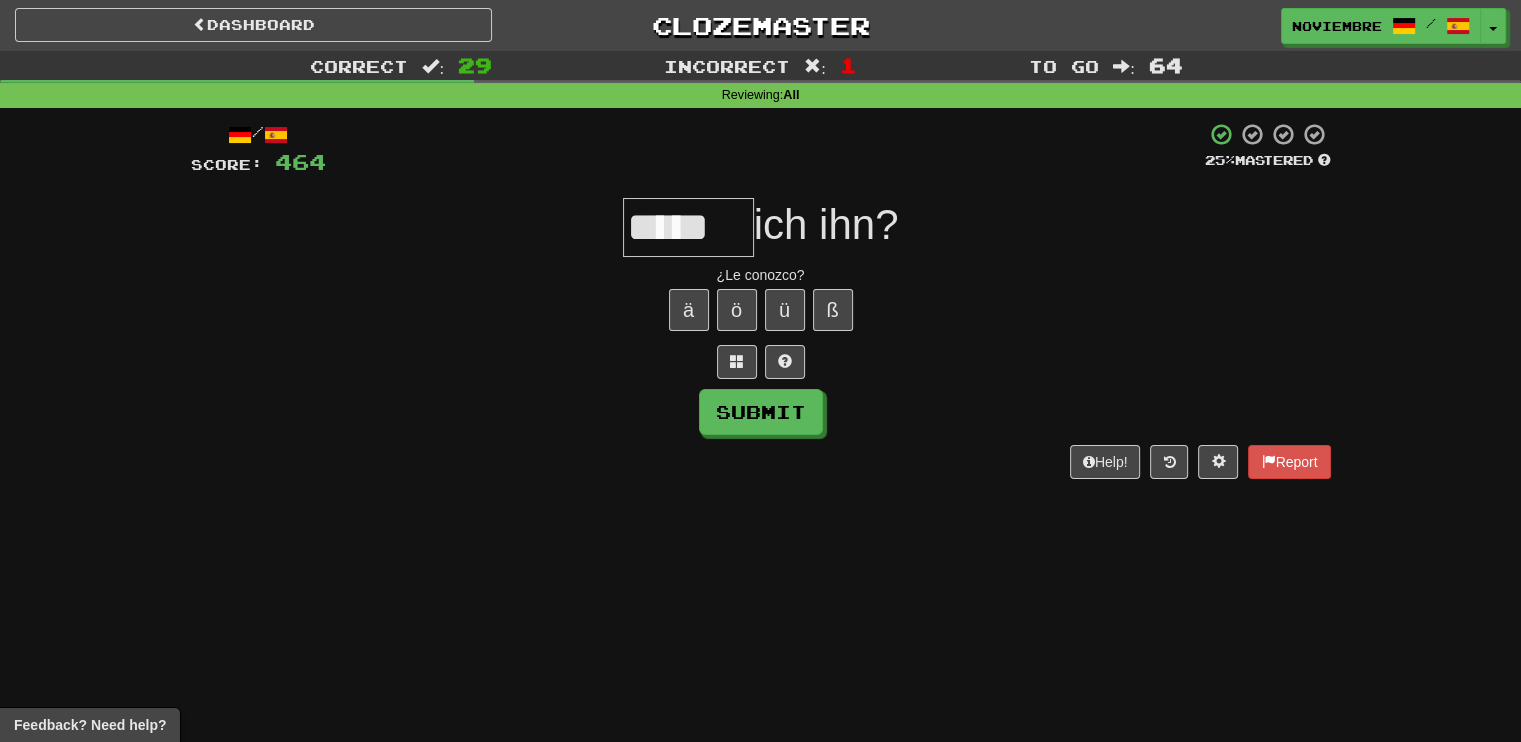type on "*****" 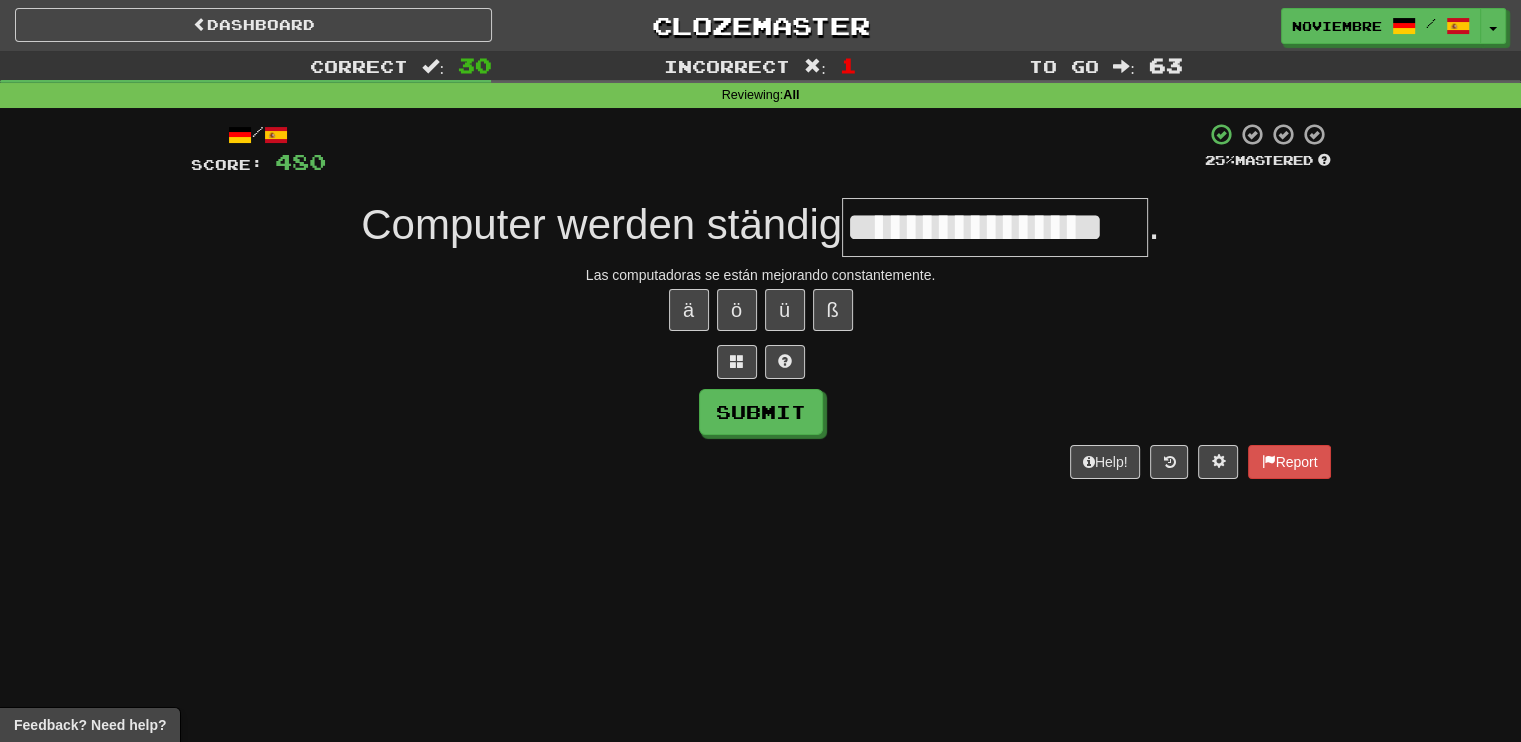 type on "**********" 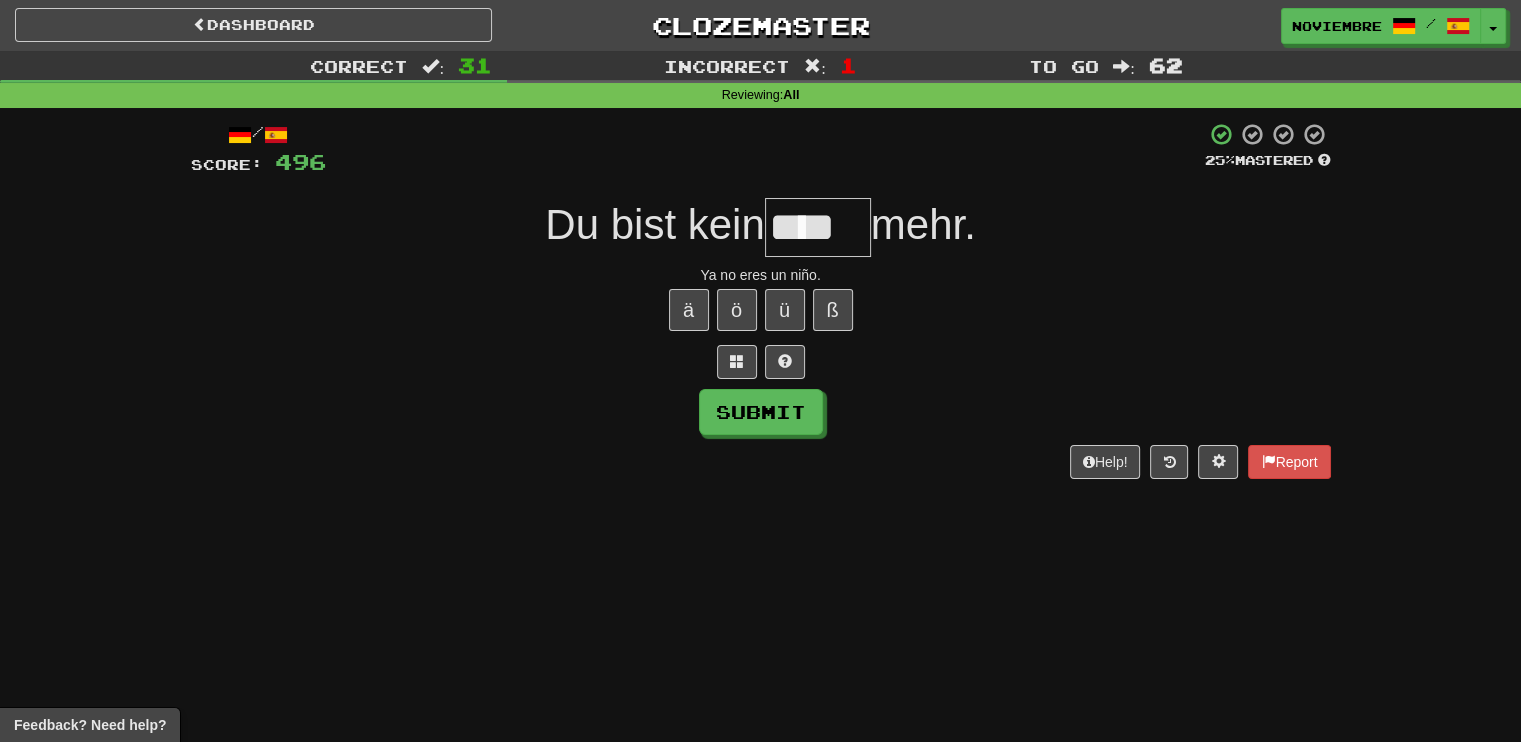 type on "****" 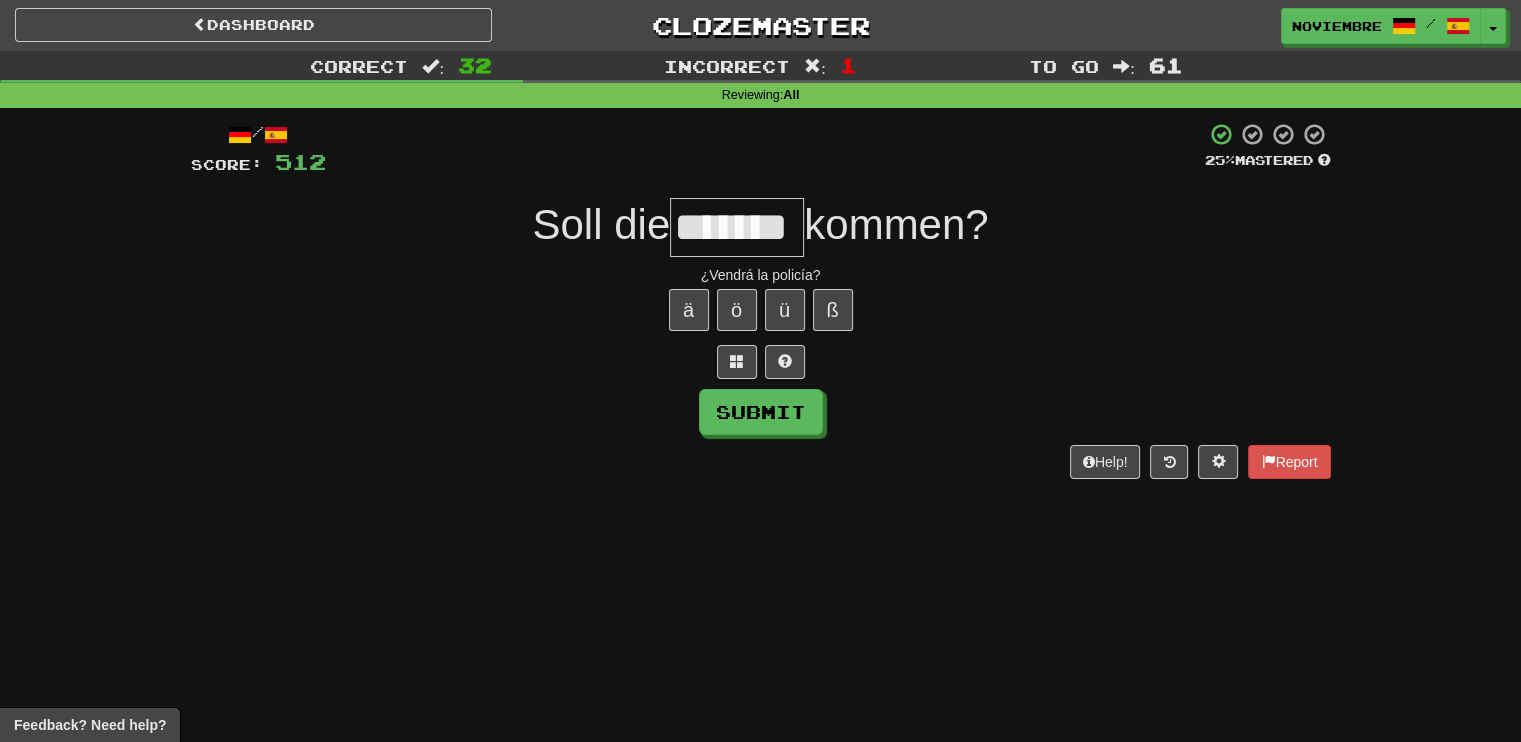 type on "*******" 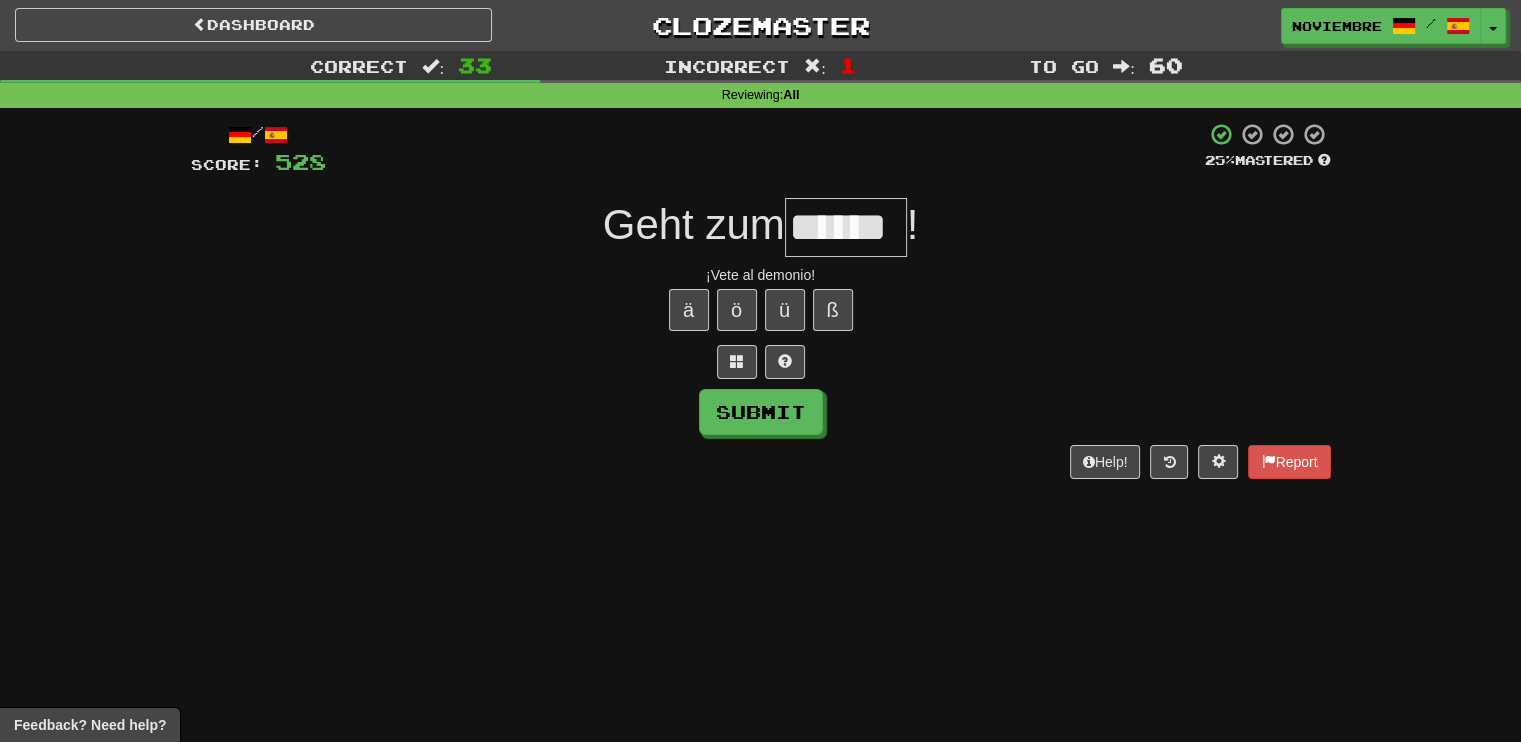 type on "******" 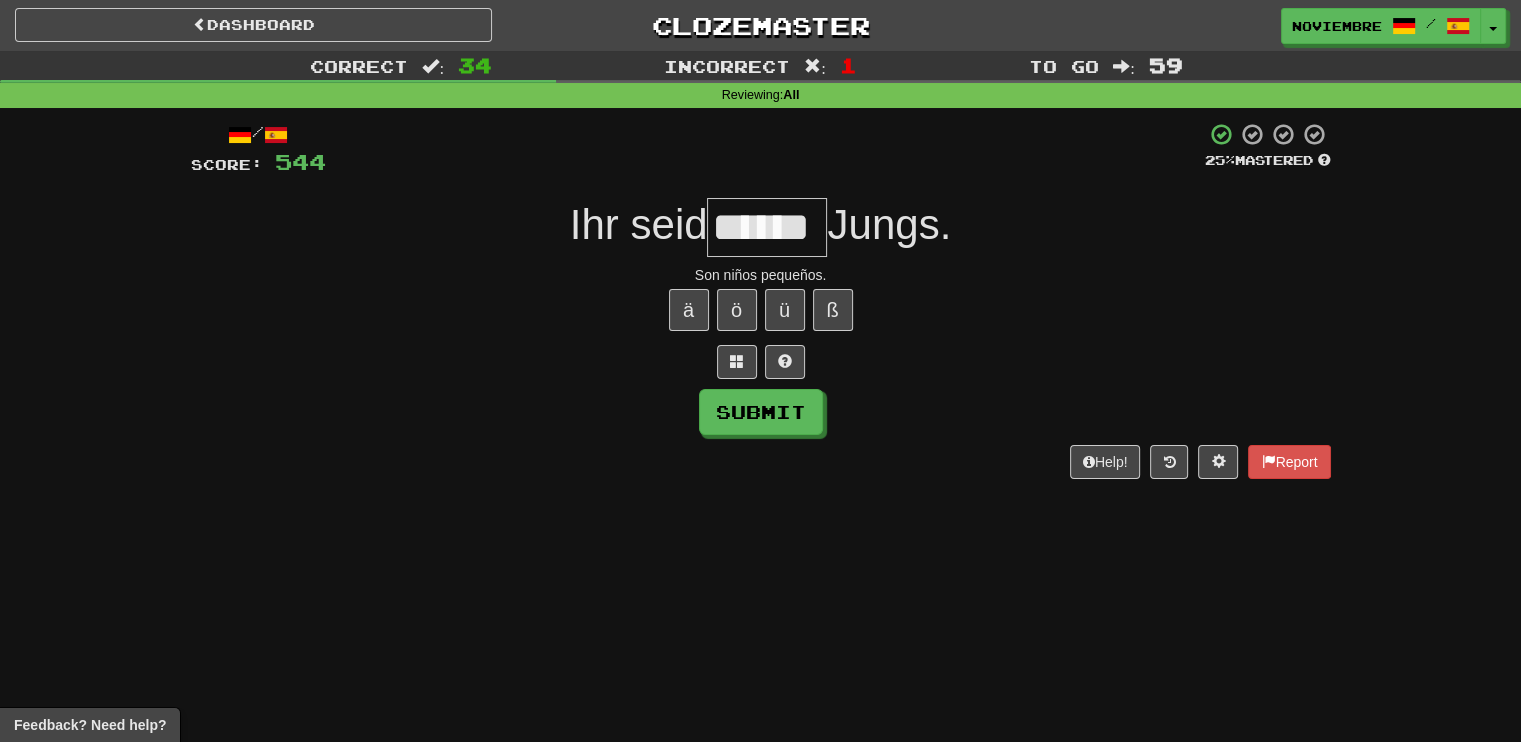 type on "******" 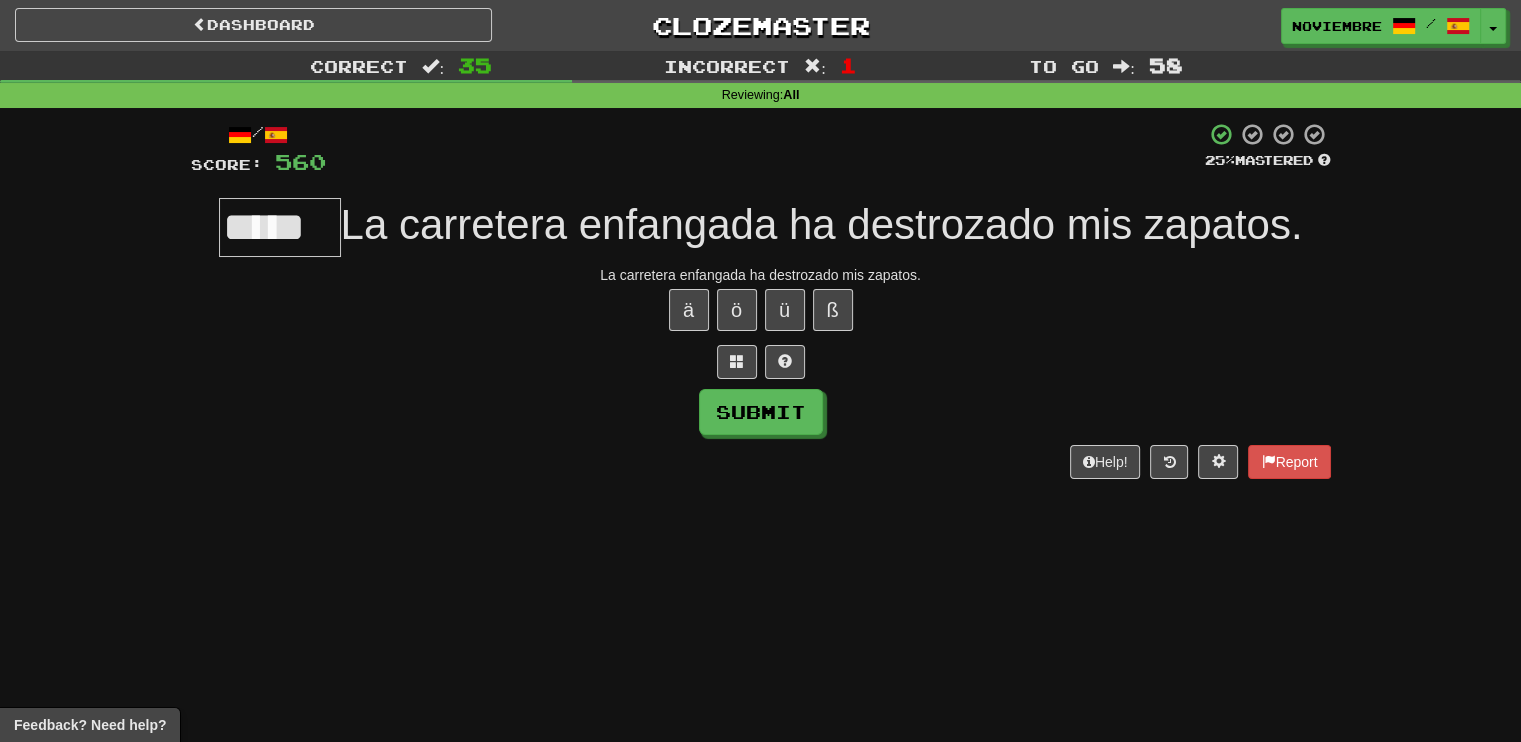 type on "*****" 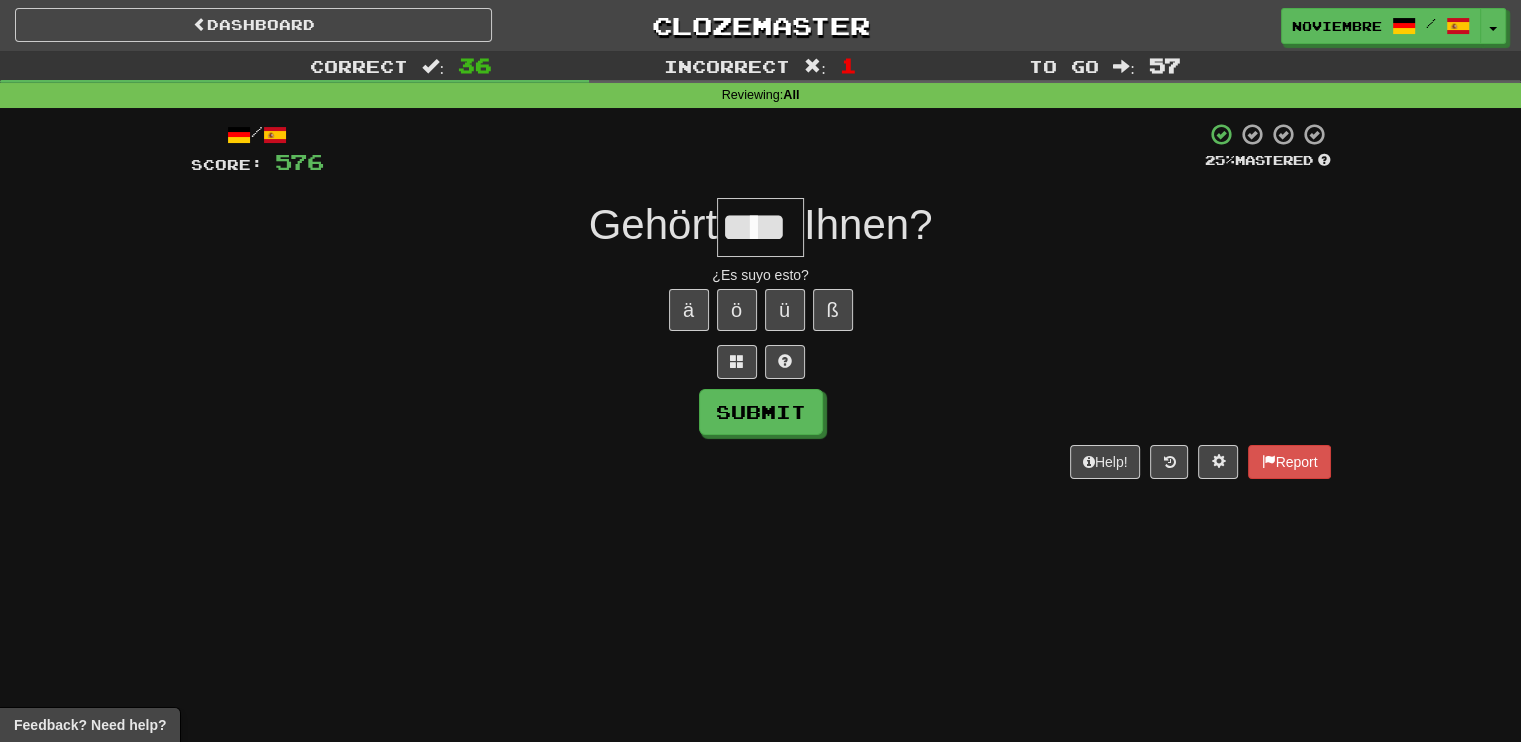 type on "****" 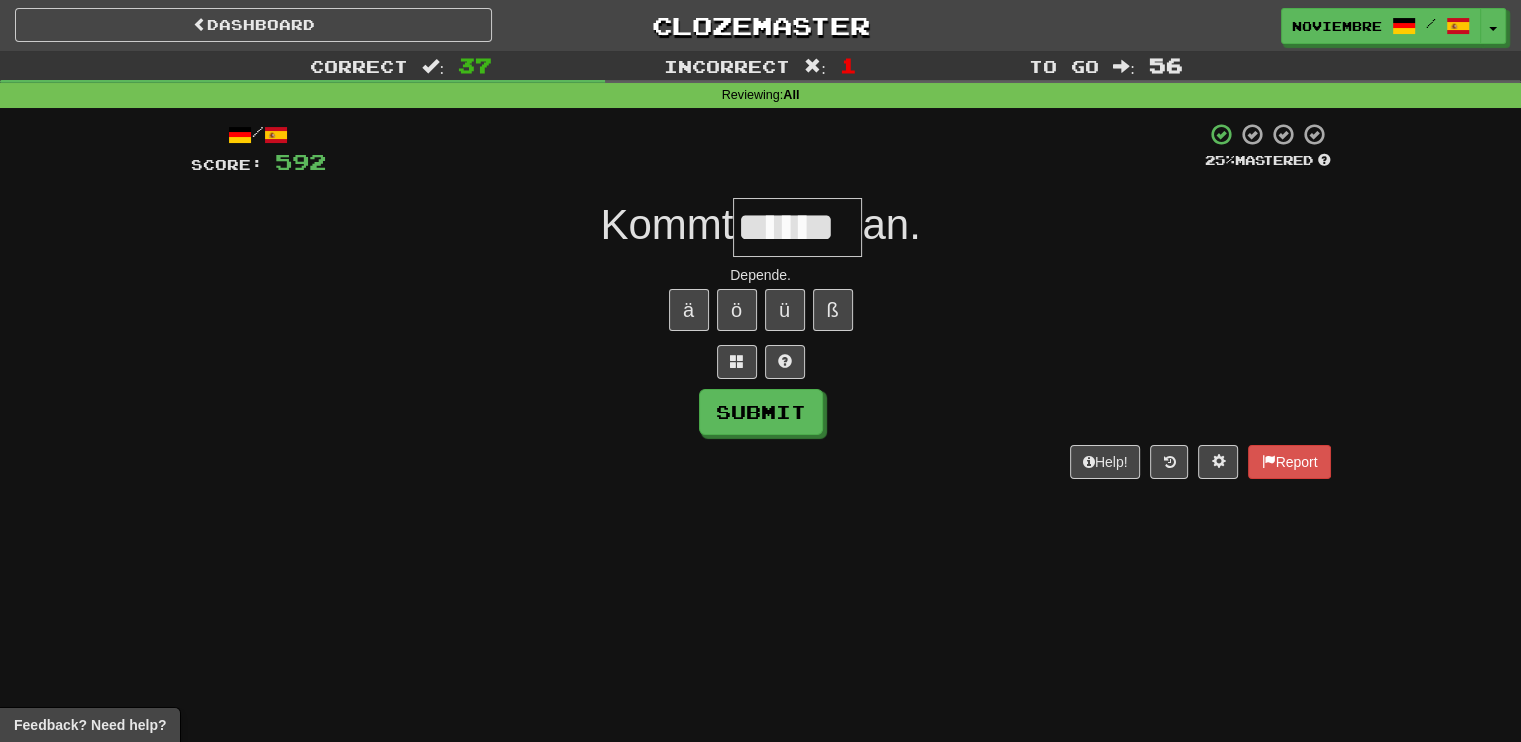type on "******" 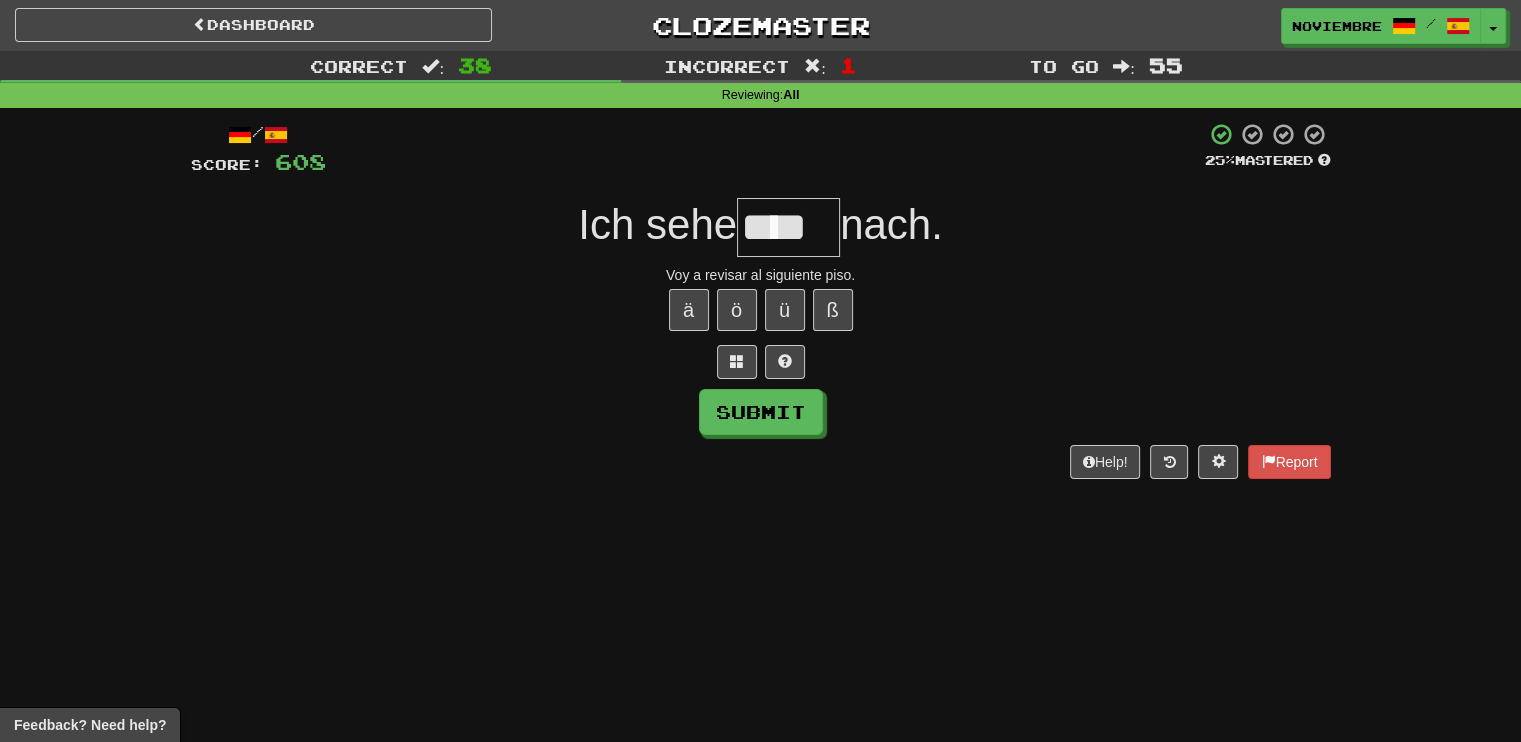 type on "****" 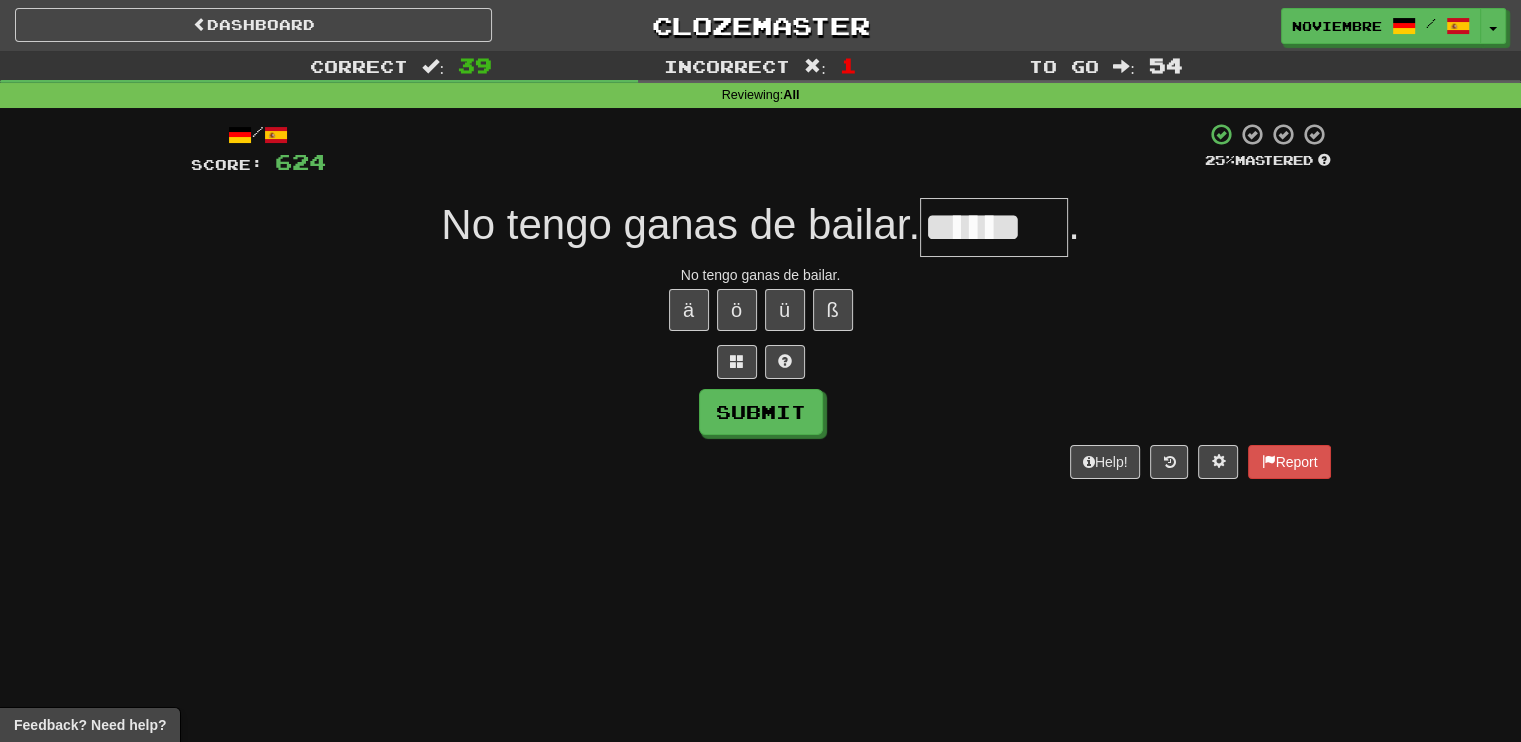type on "******" 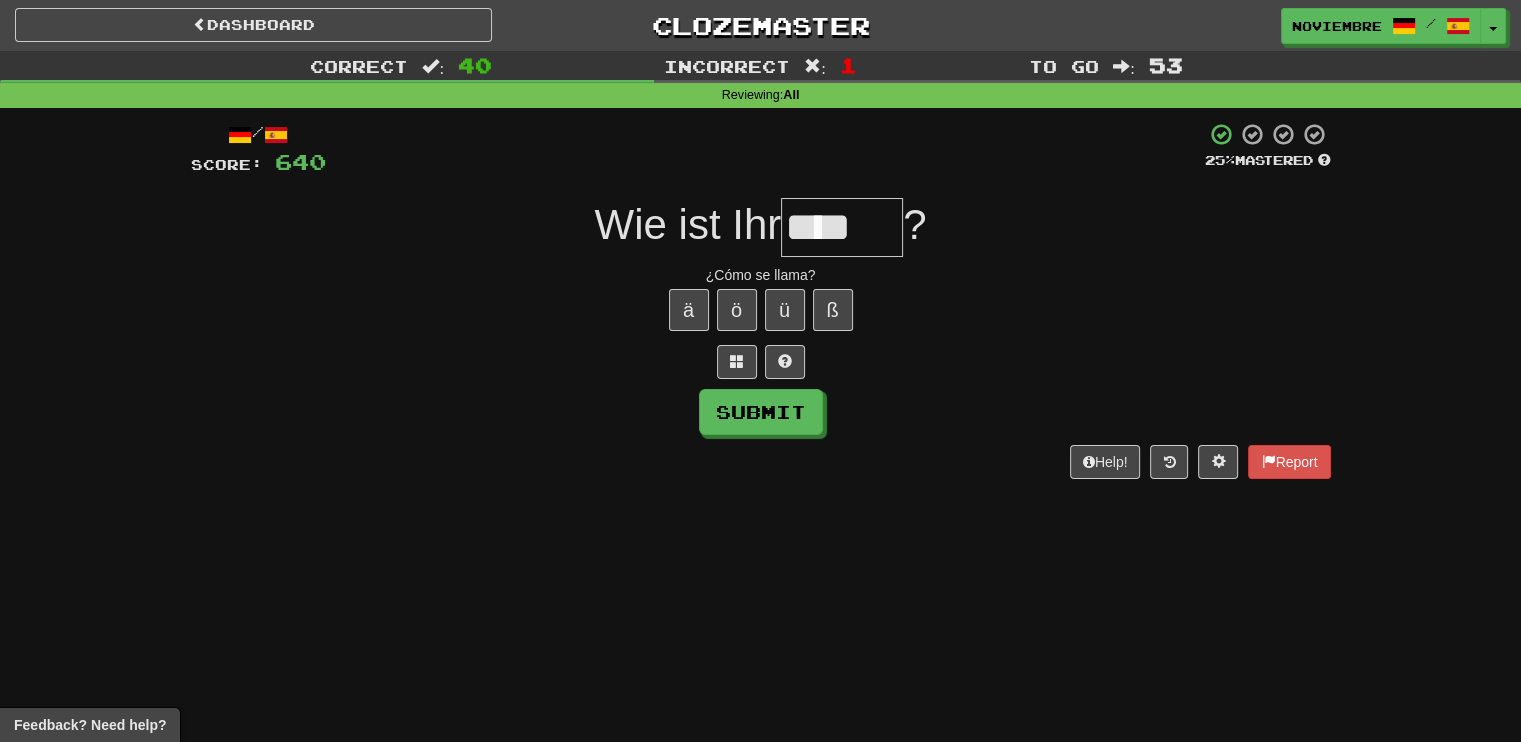 type on "****" 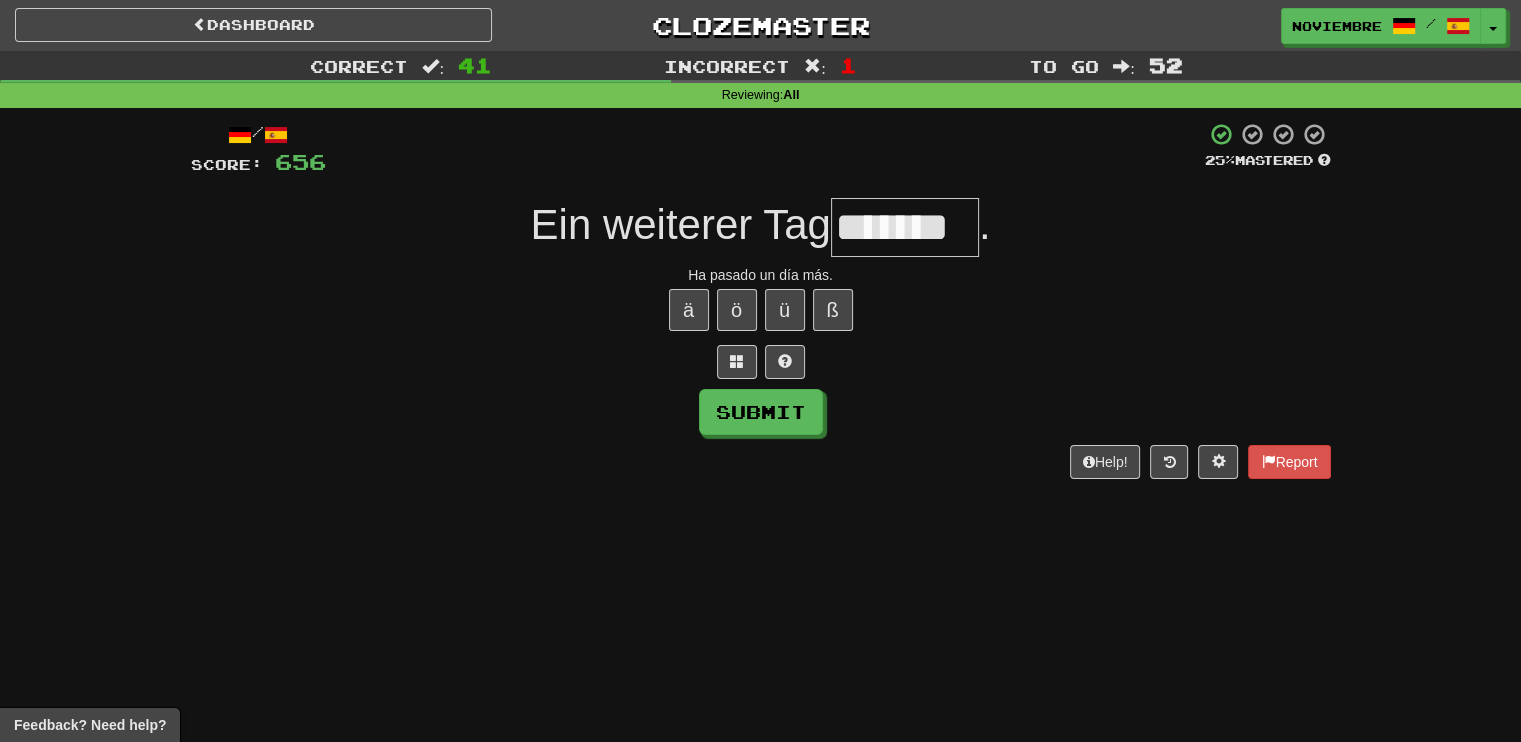 type on "*******" 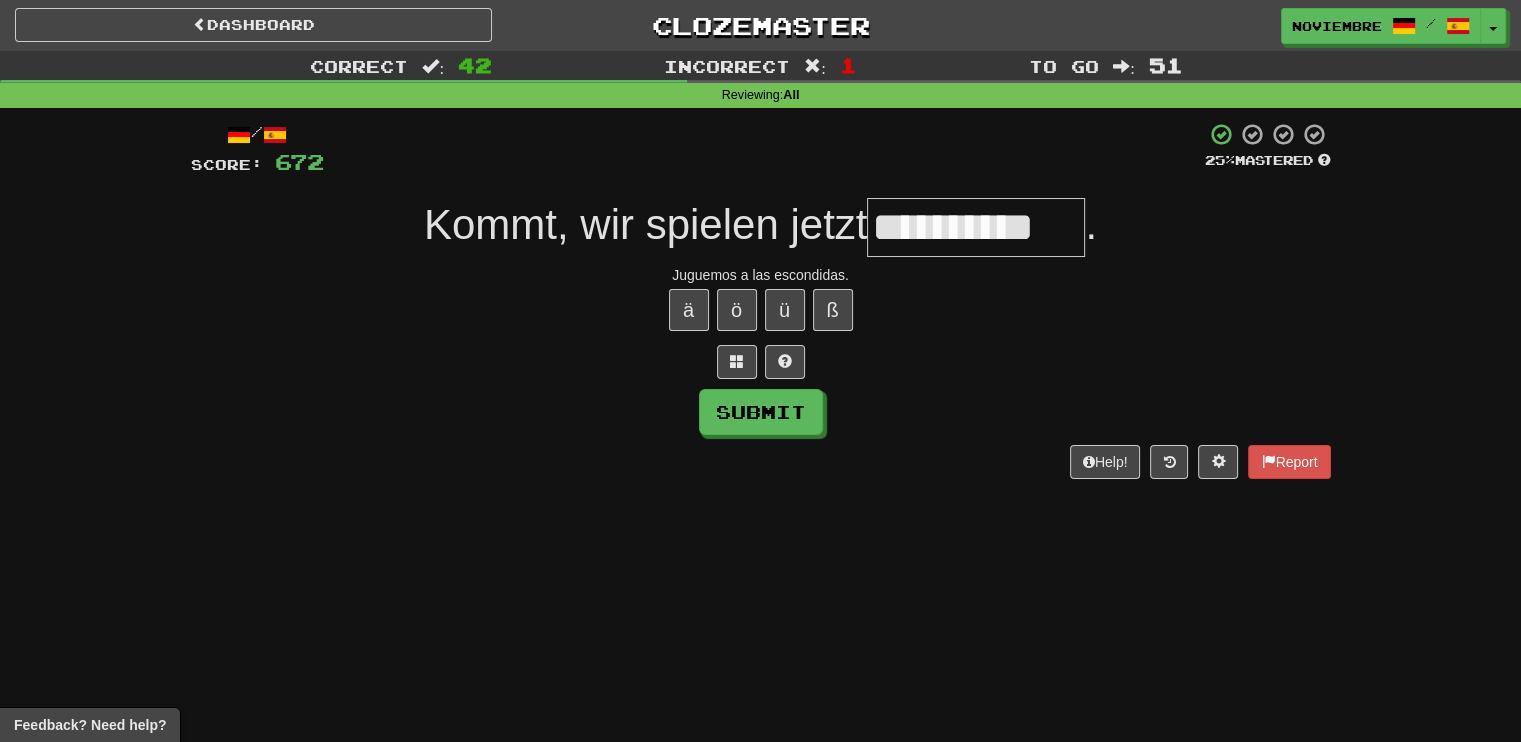 type on "**********" 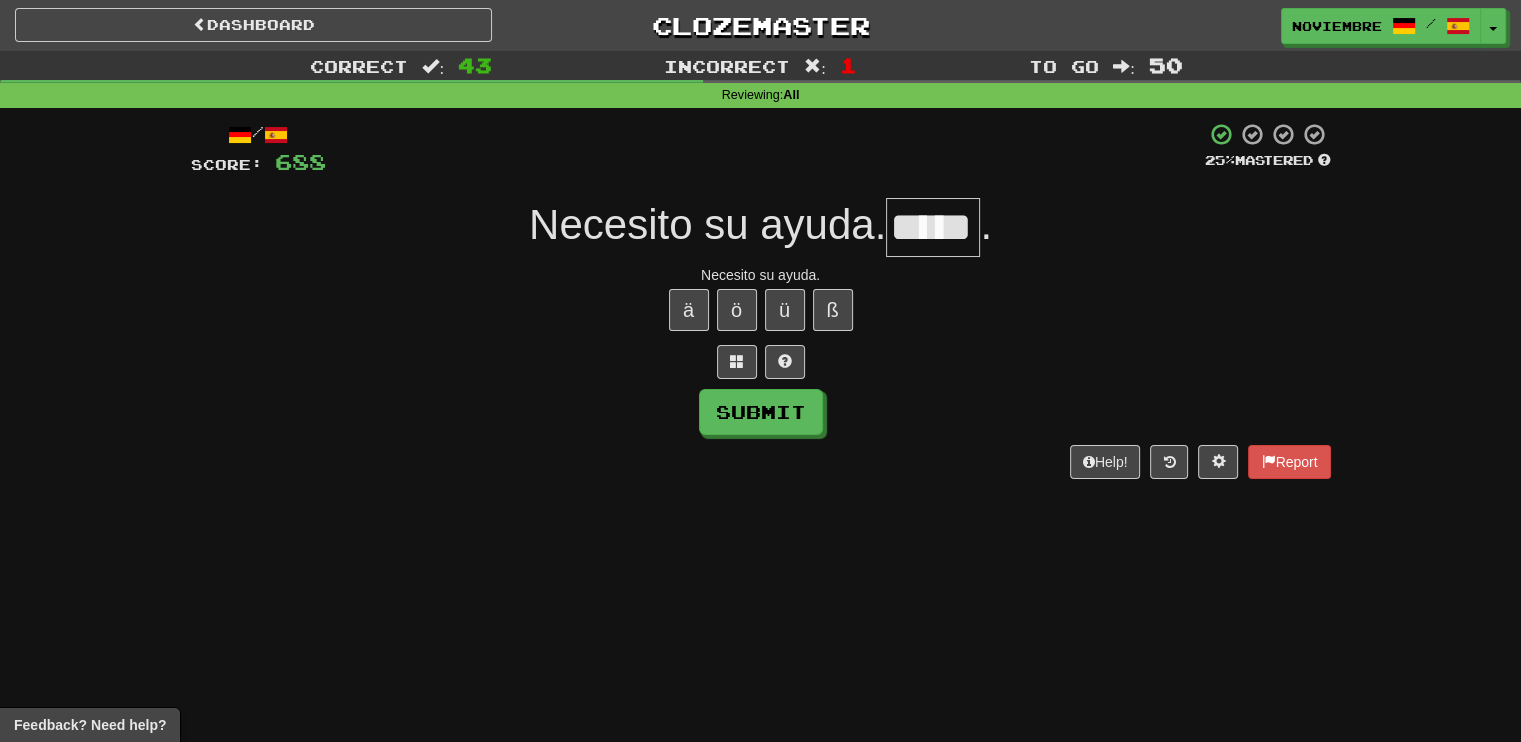 type on "*****" 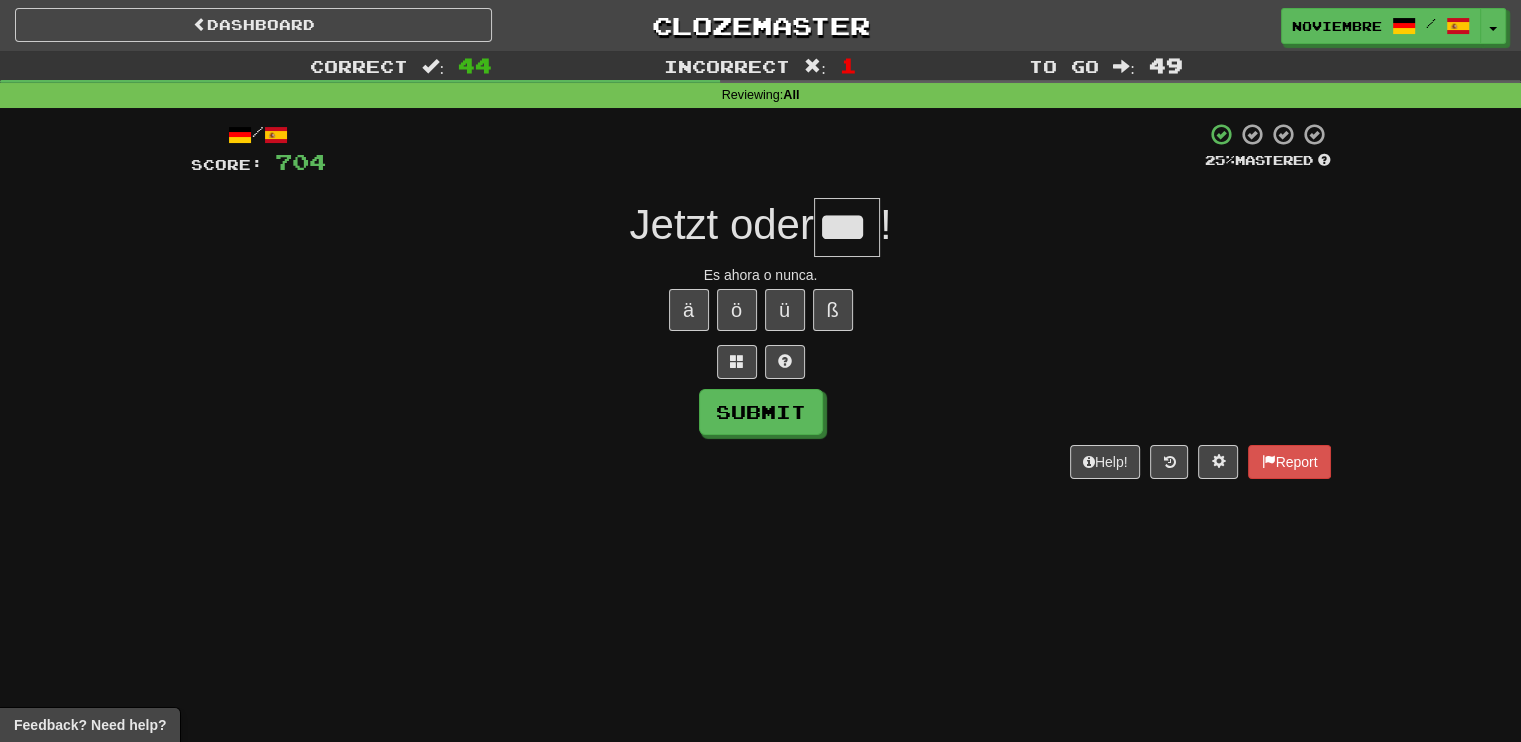 type on "***" 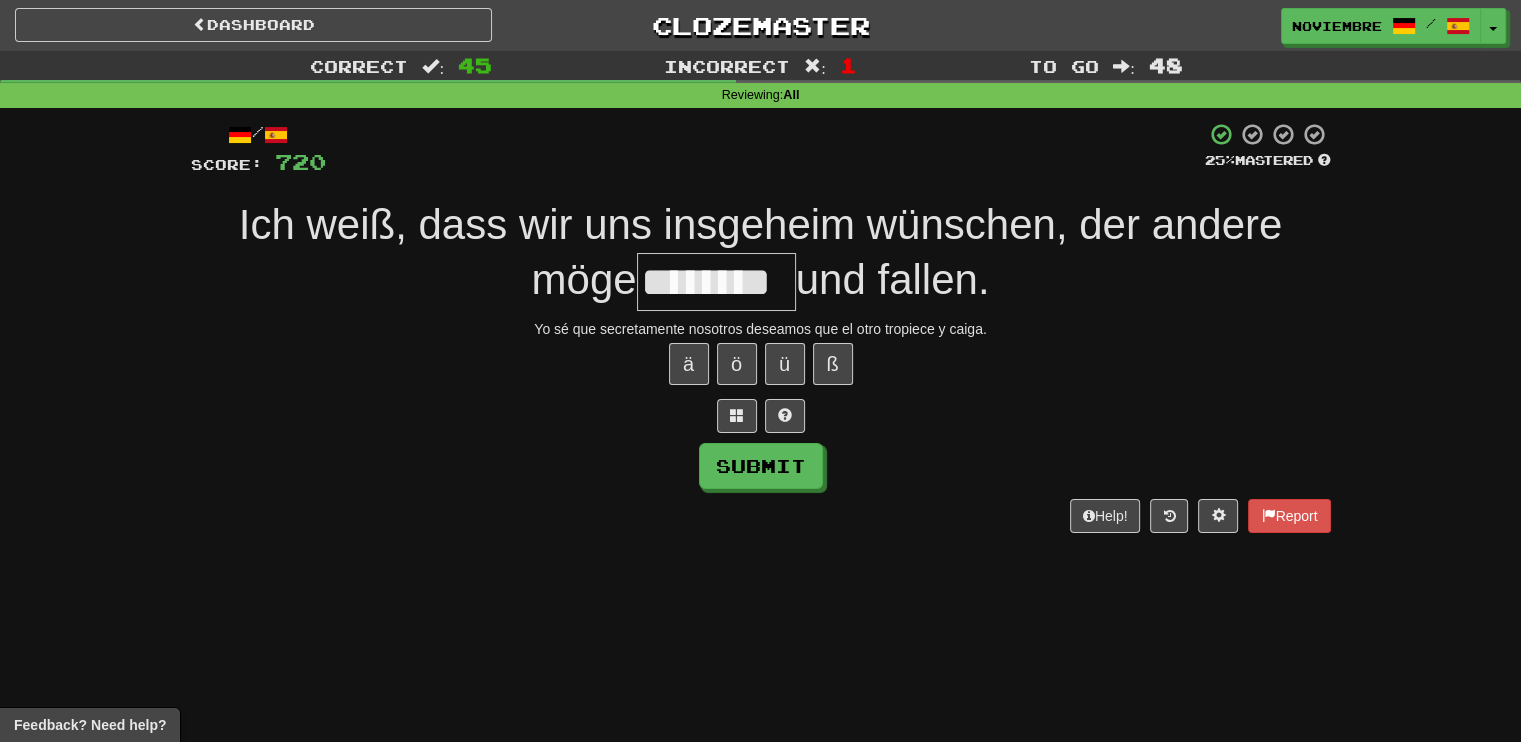 type on "********" 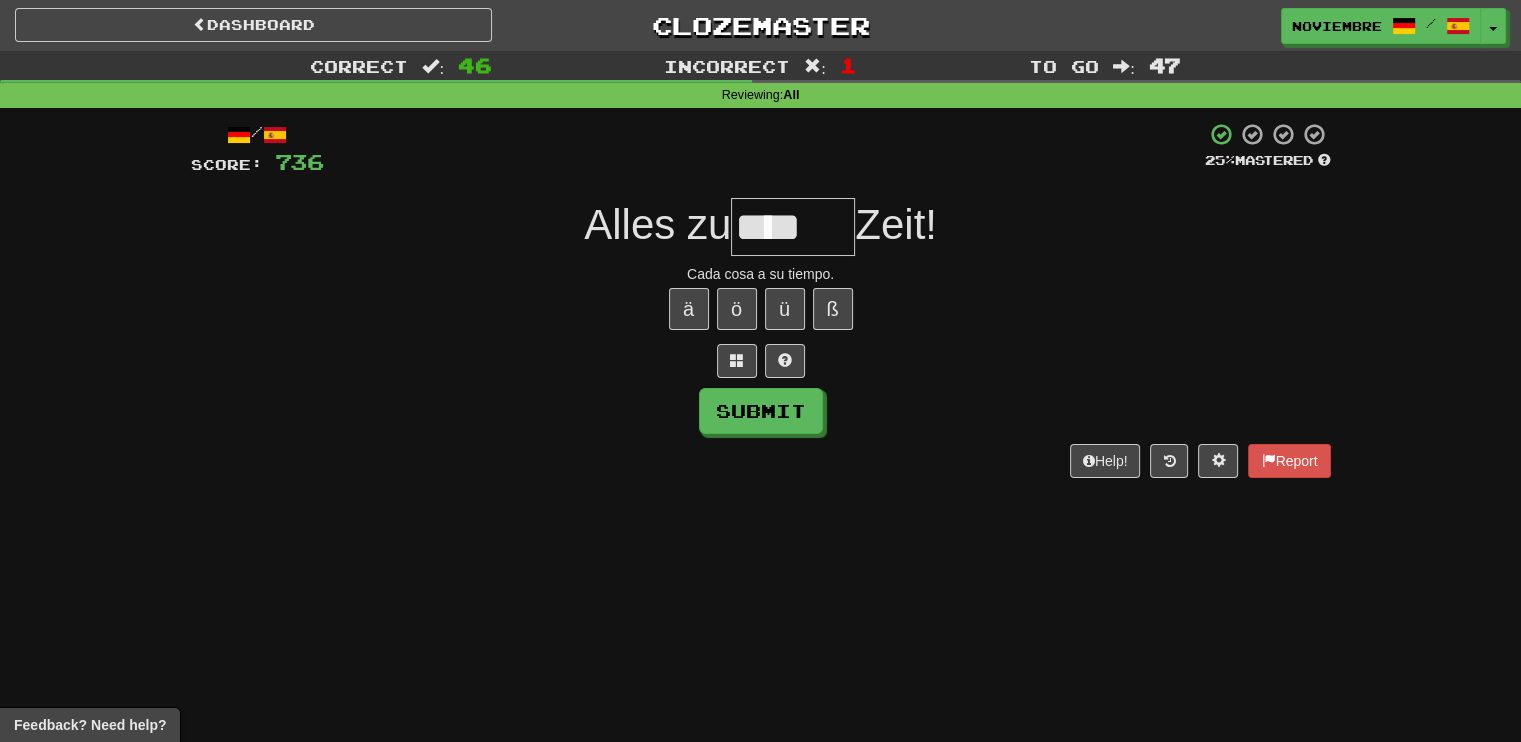 scroll, scrollTop: 0, scrollLeft: 0, axis: both 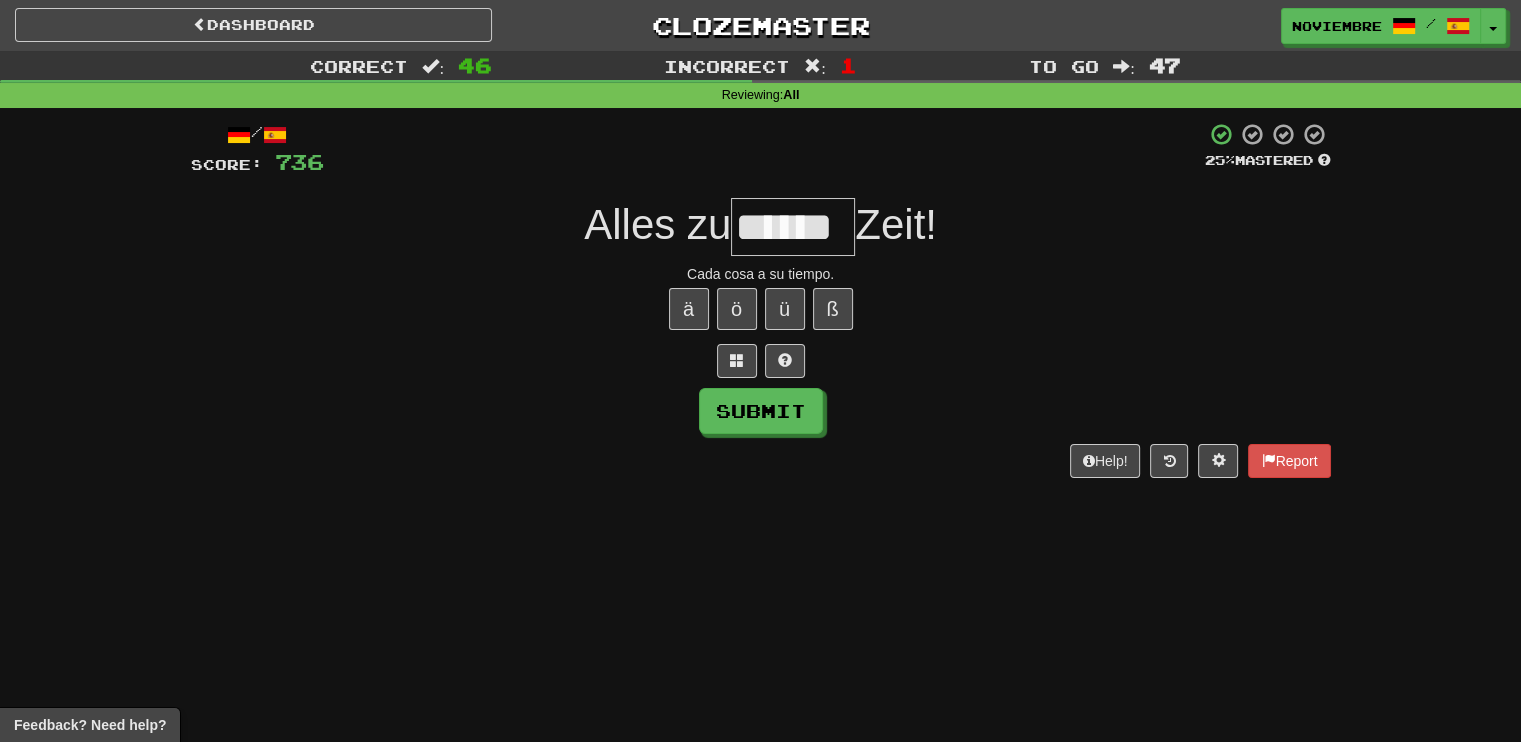 type on "******" 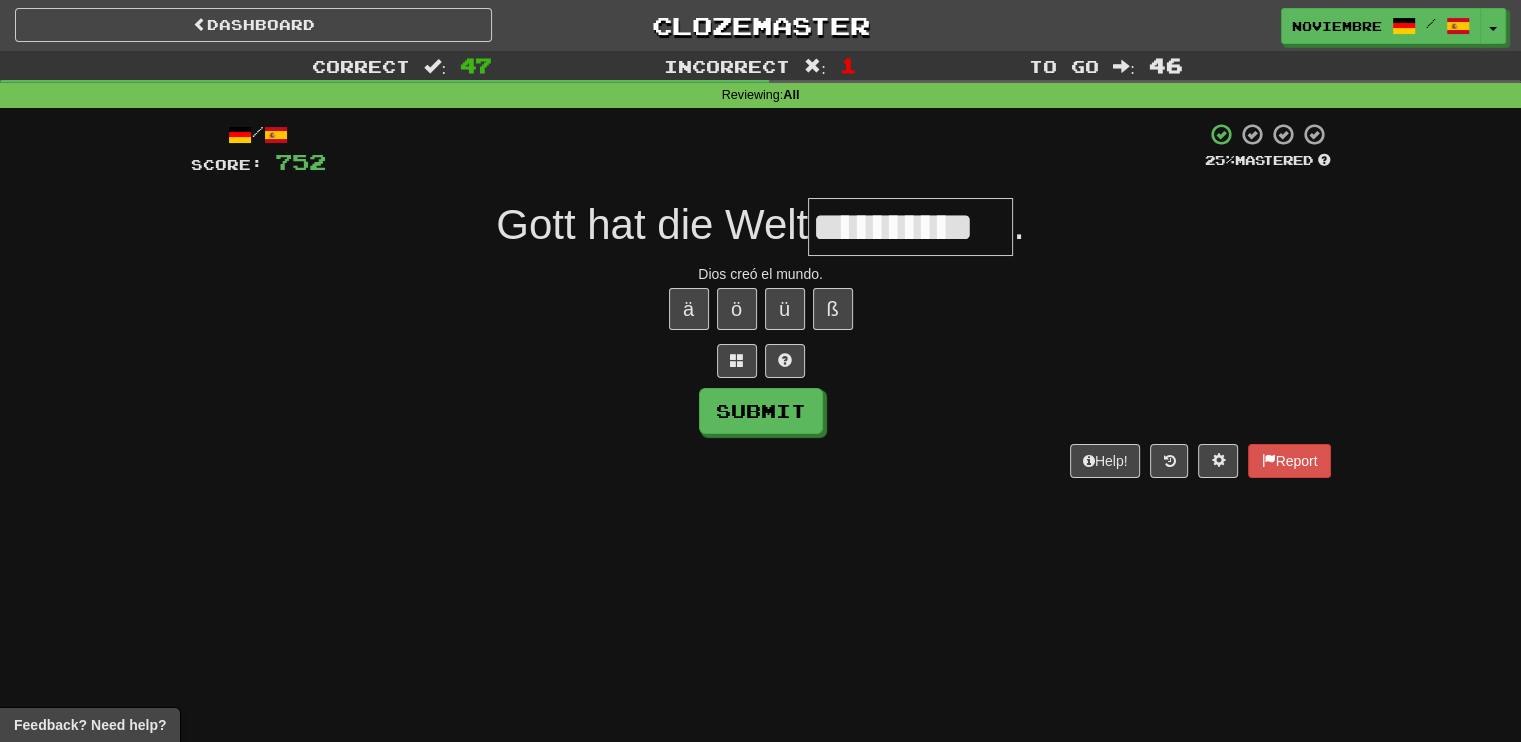 type on "**********" 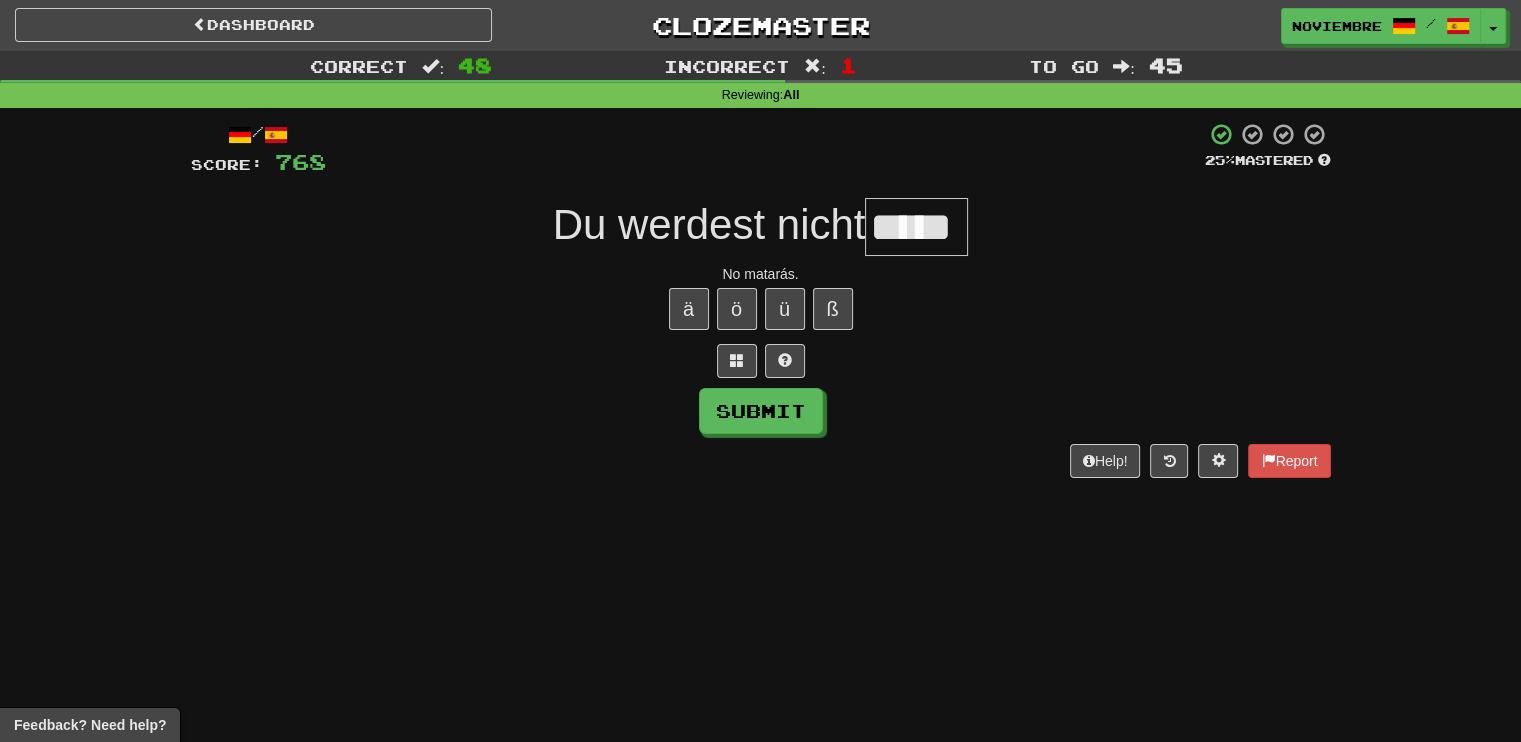 type on "*****" 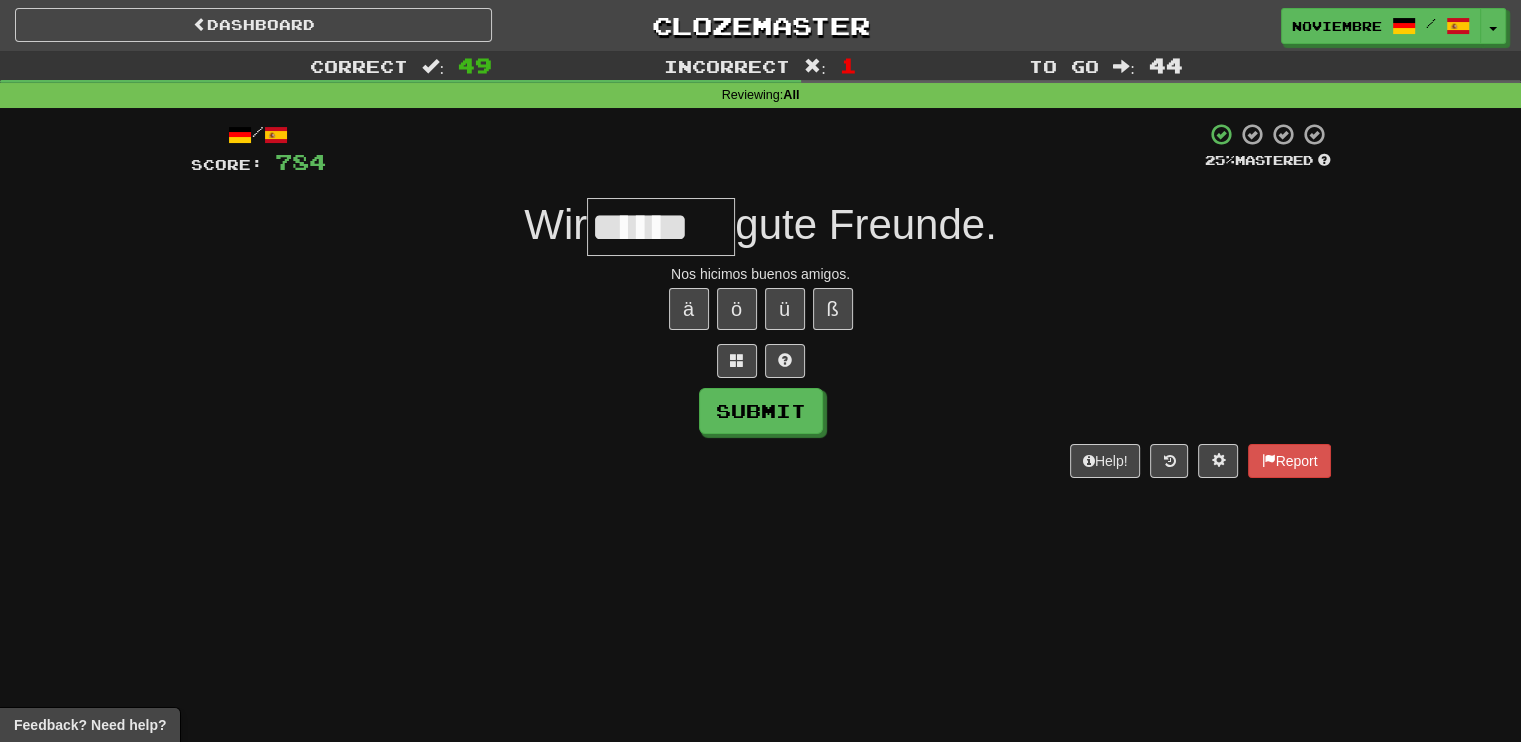 type on "******" 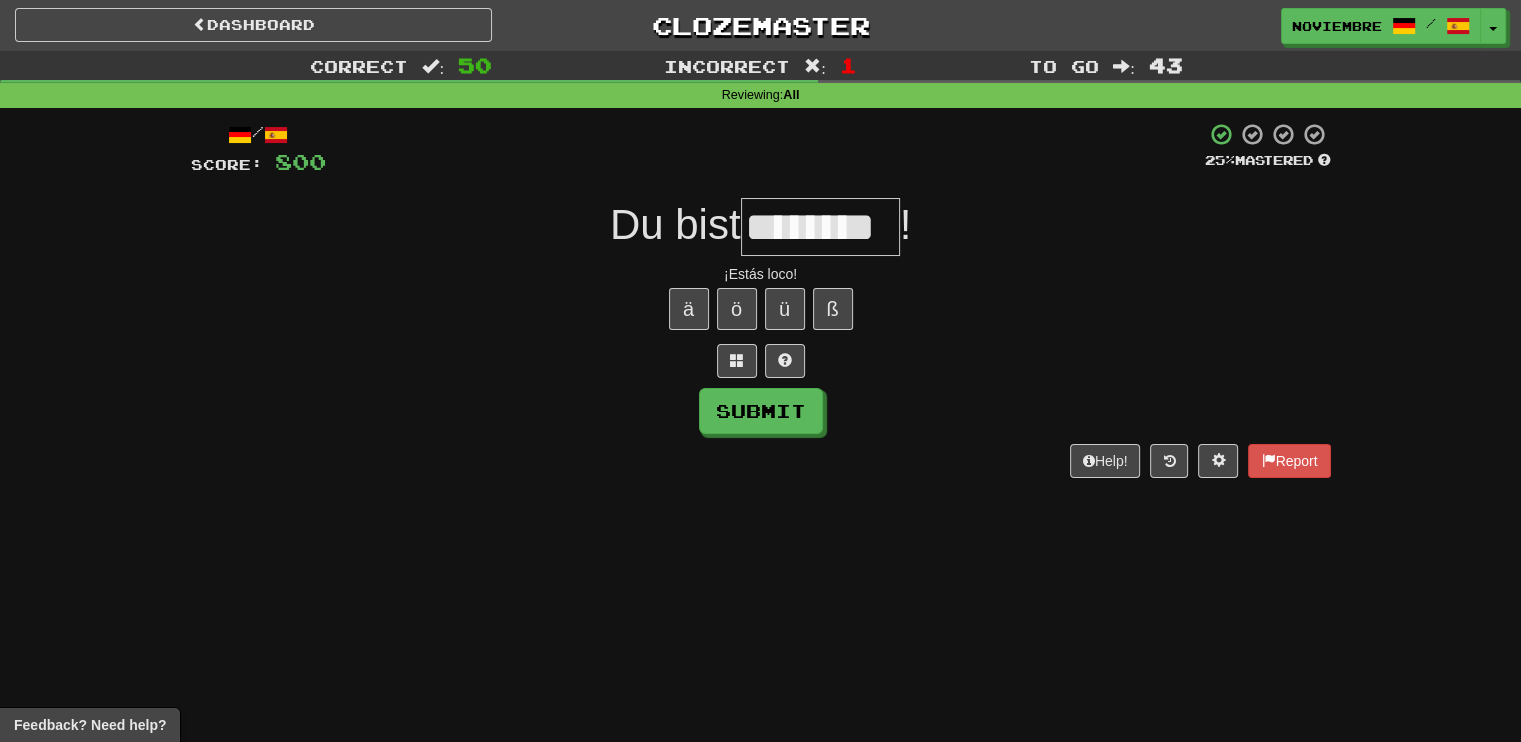 type on "********" 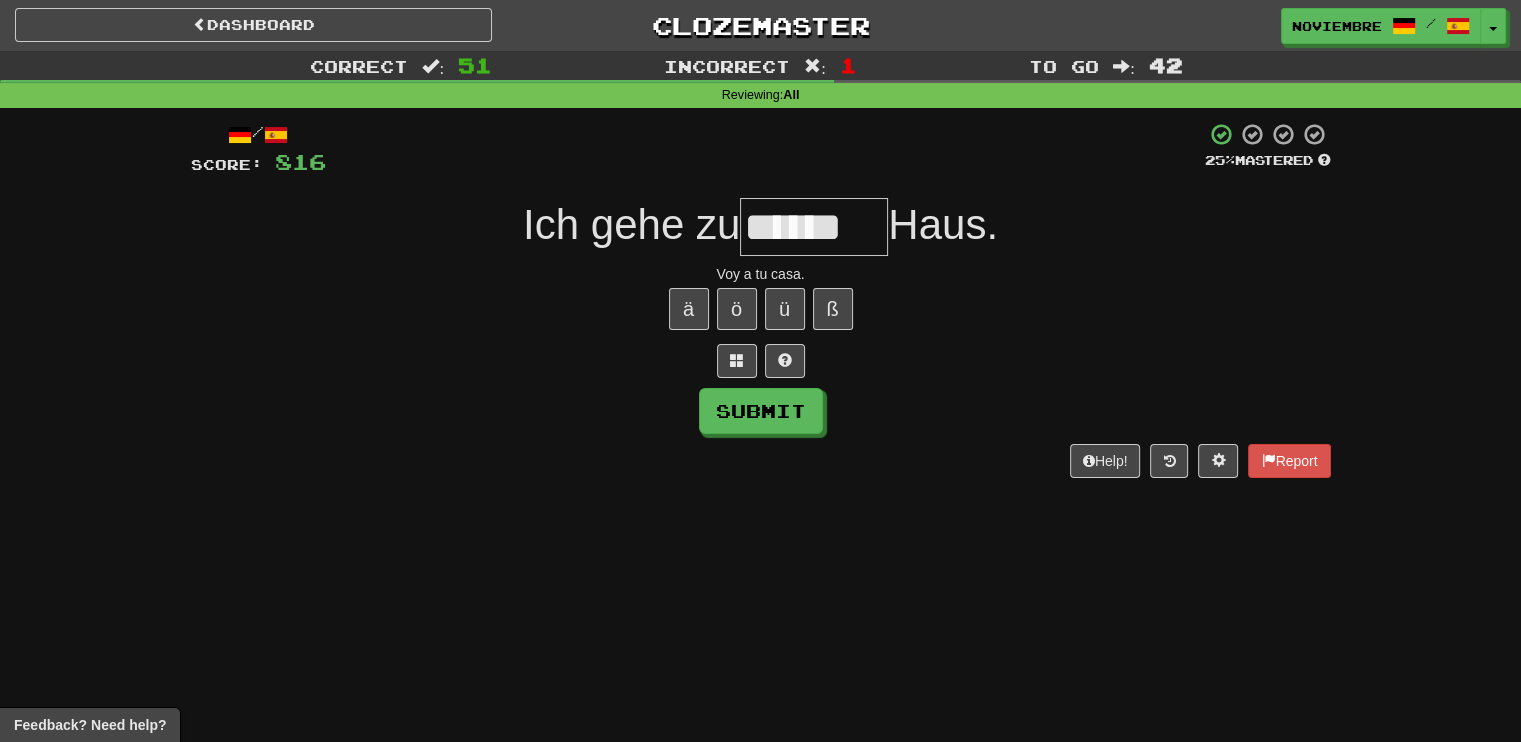 type on "******" 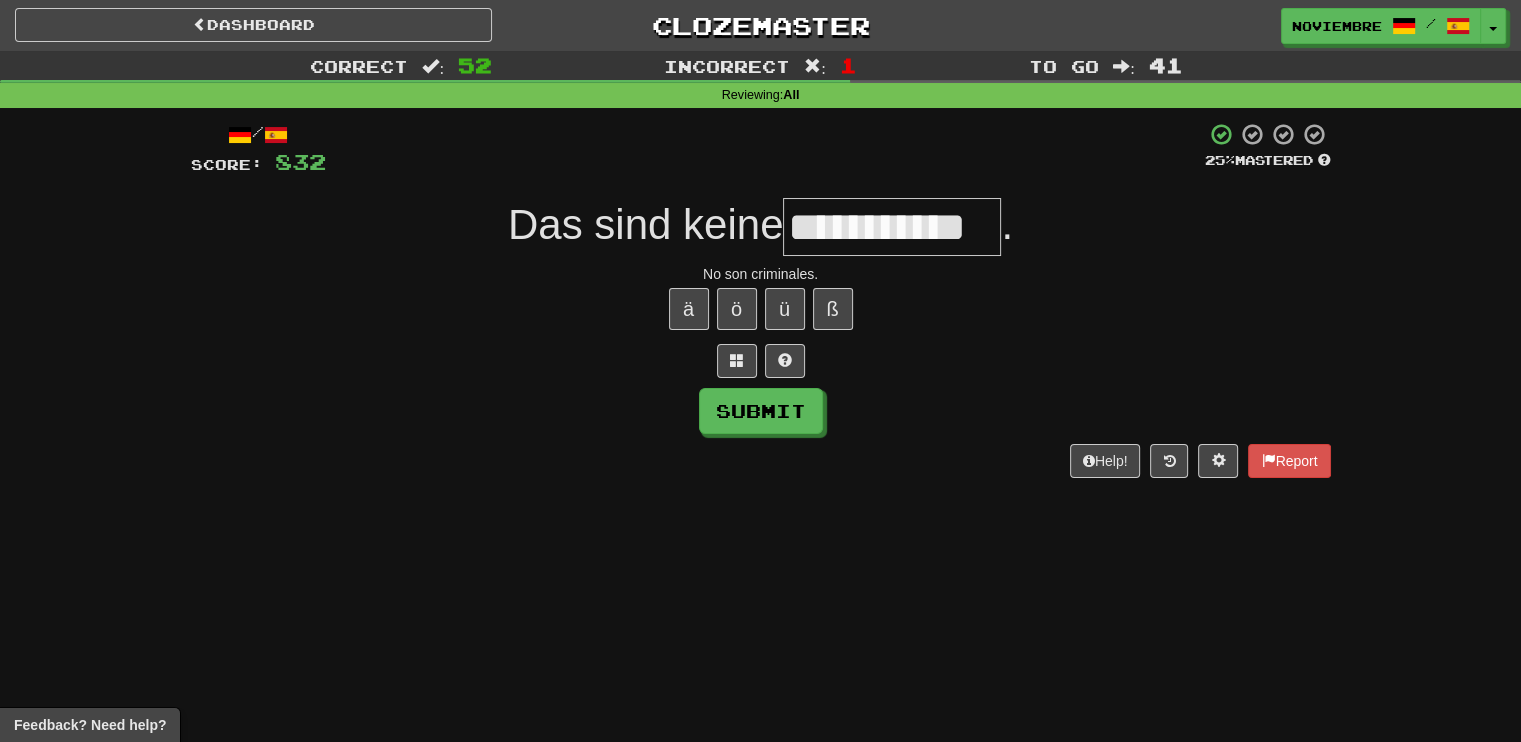type on "**********" 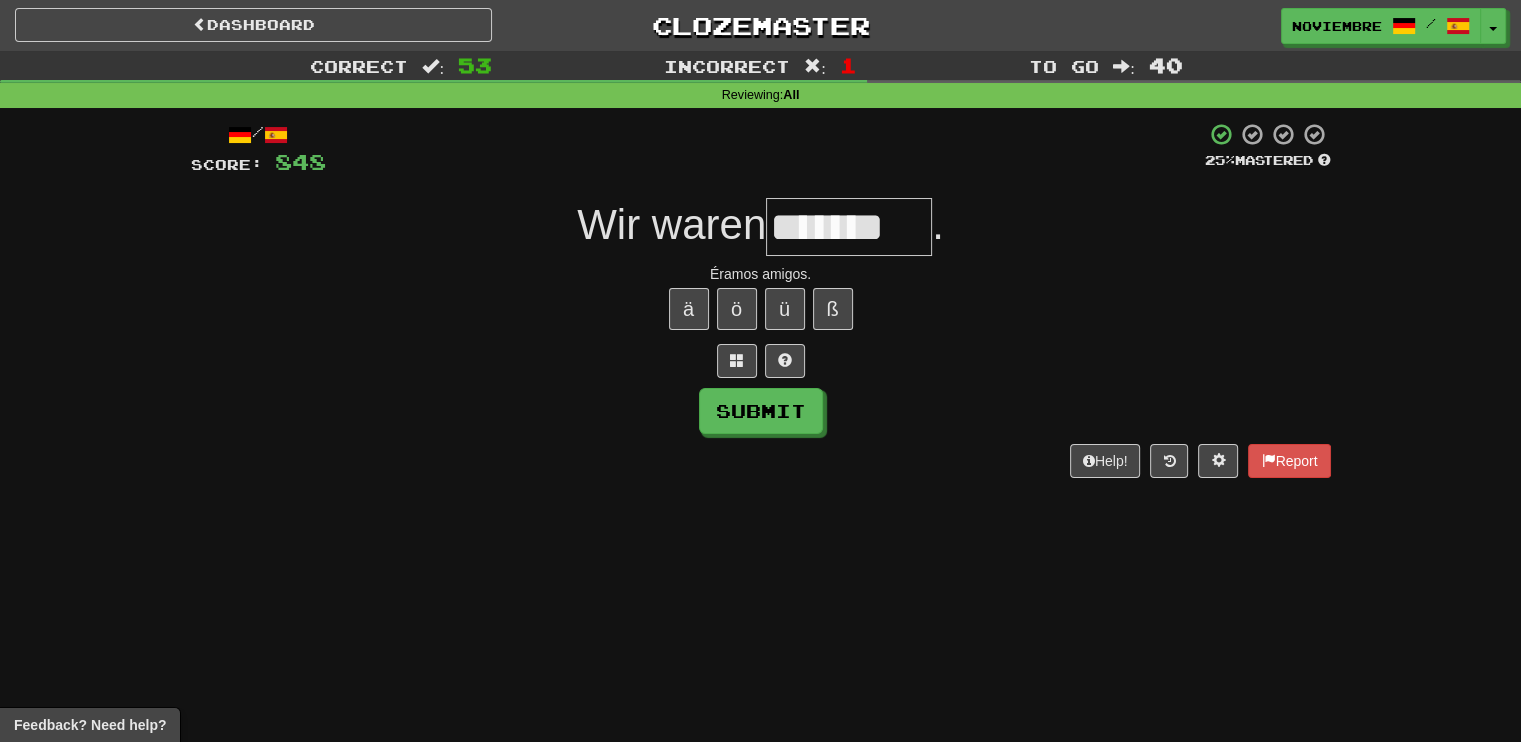 type on "*******" 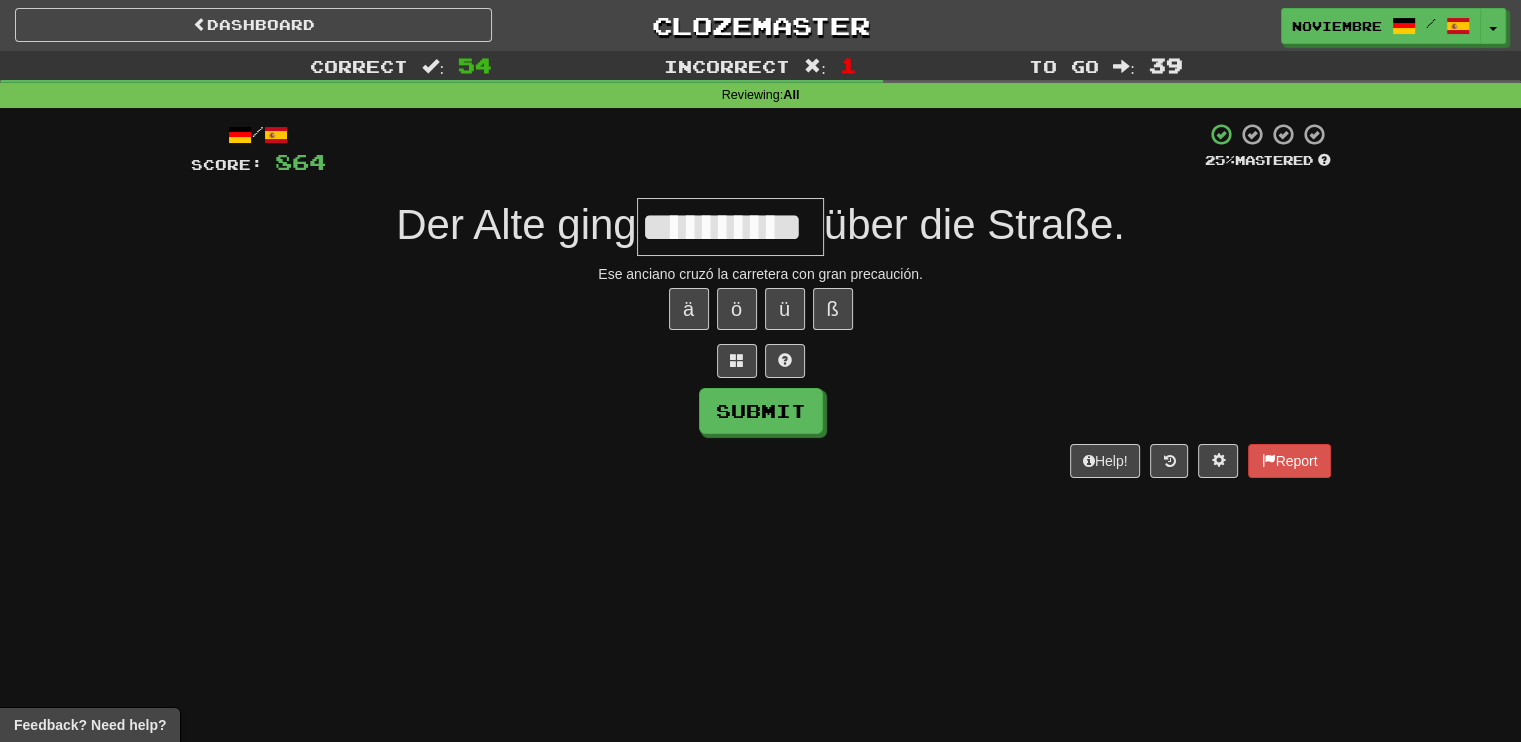 type on "**********" 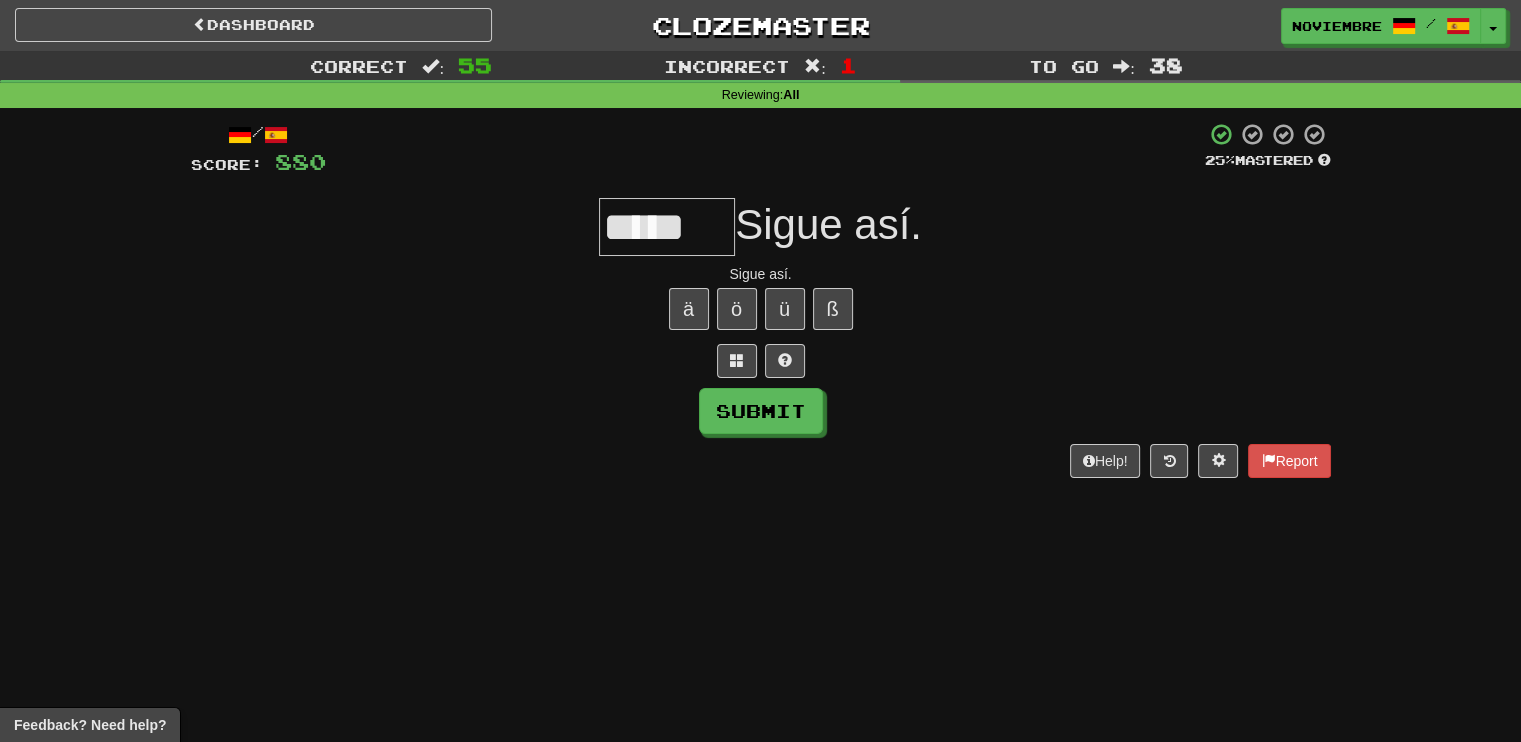 type on "*****" 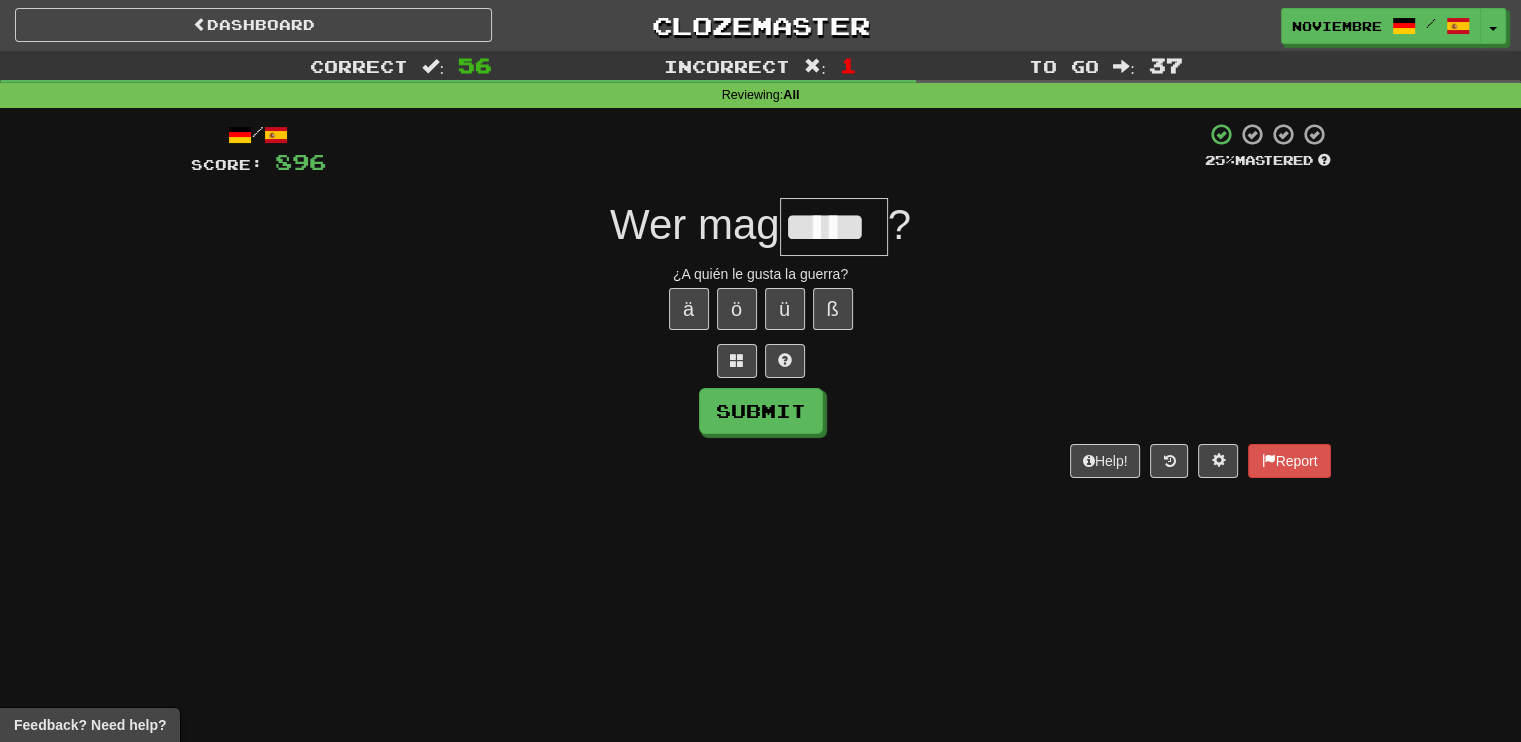 type on "*****" 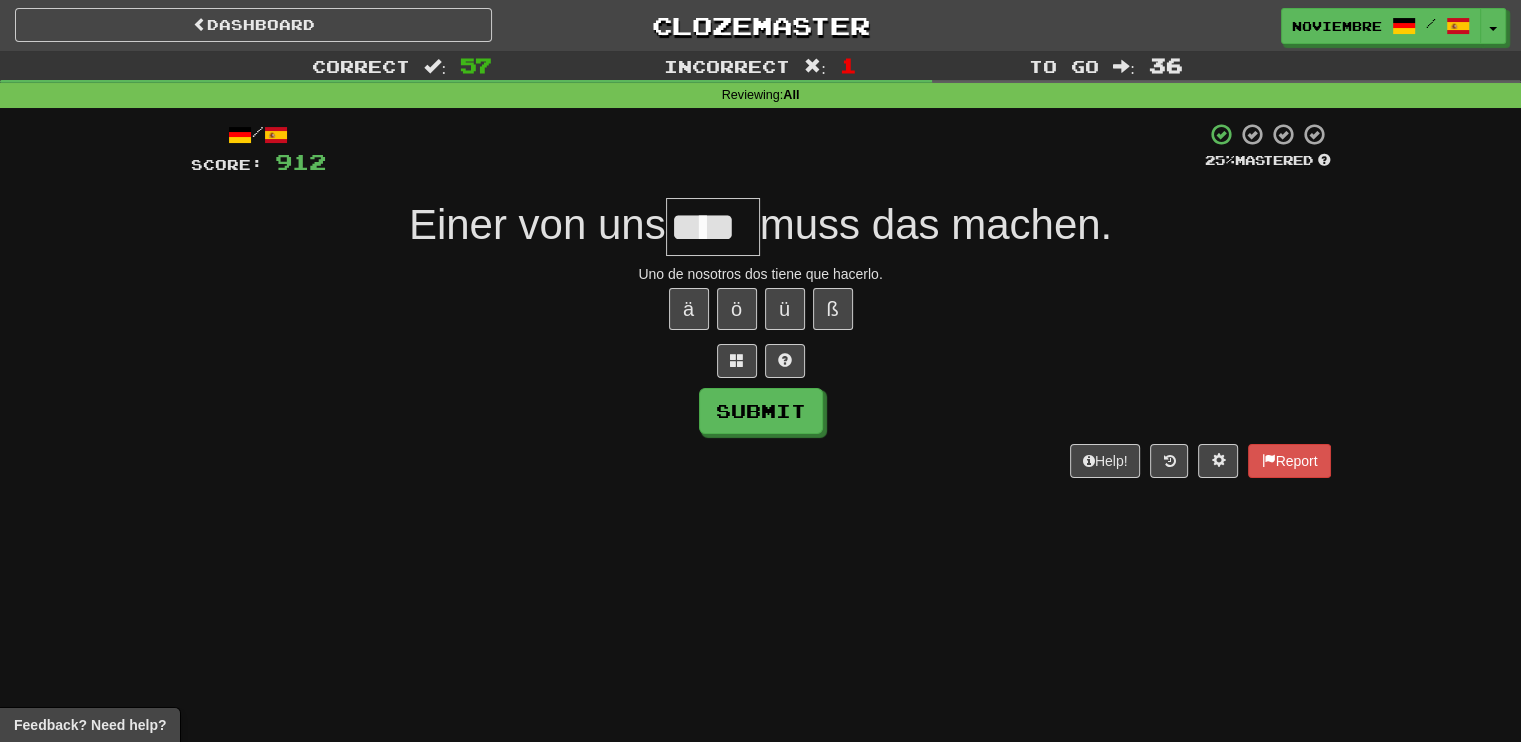 type on "****" 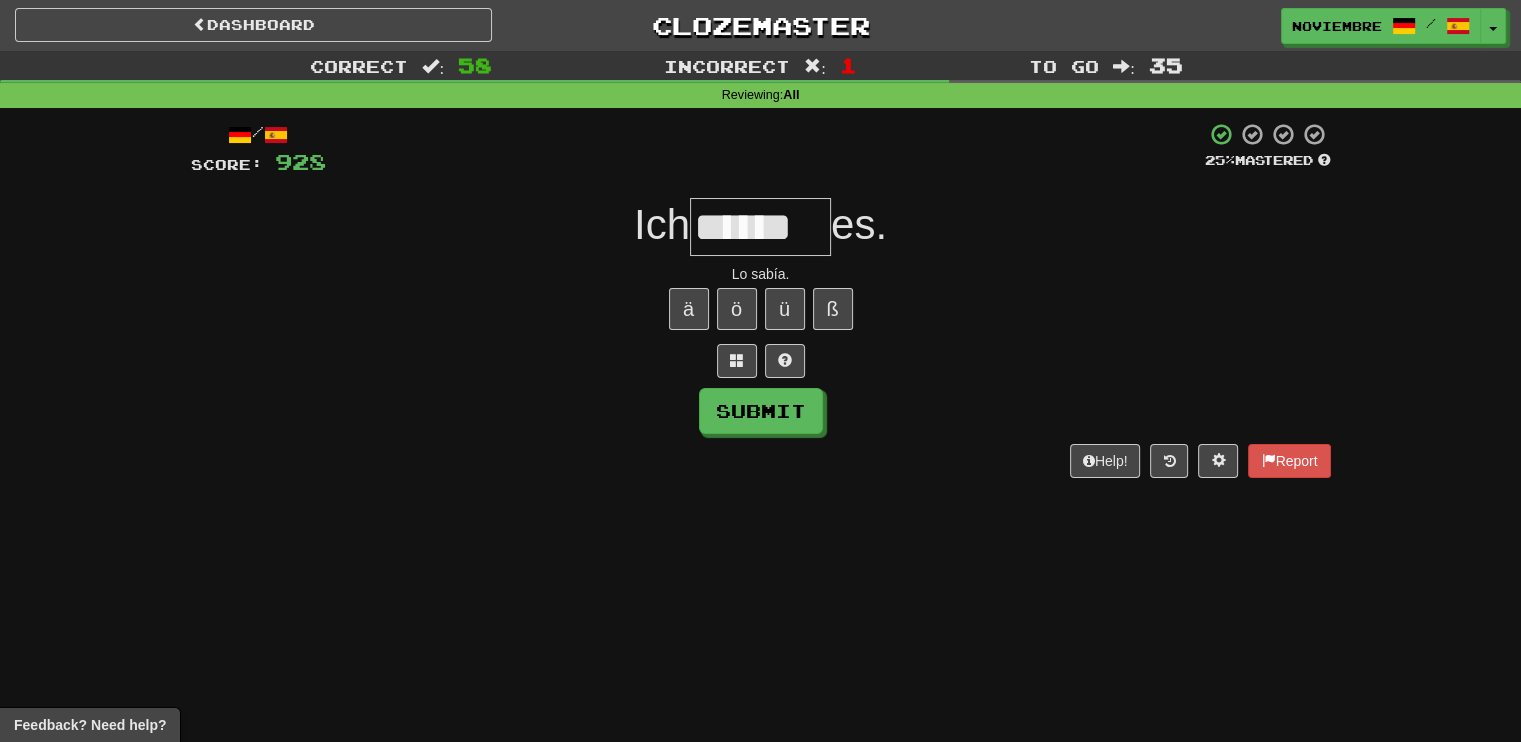 type on "******" 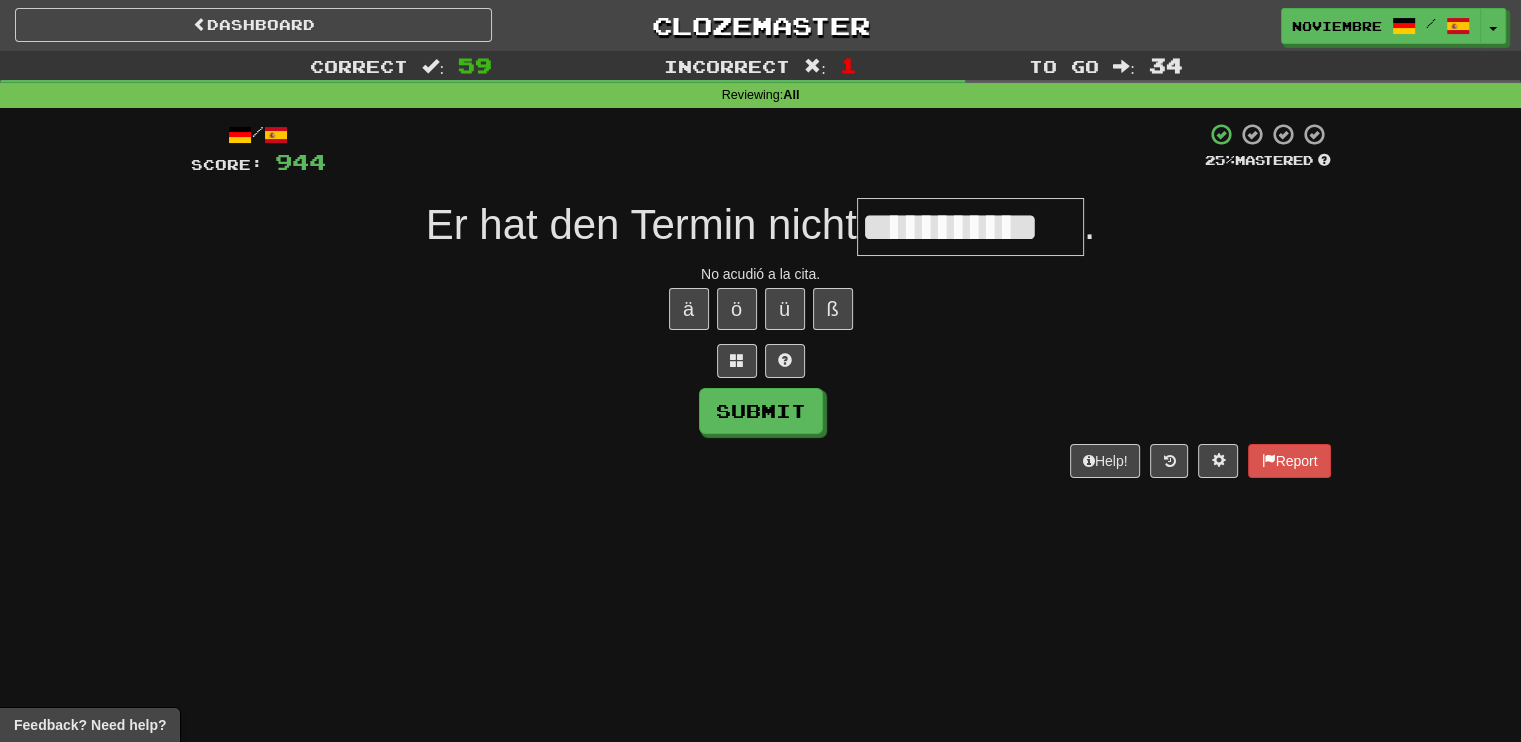 type on "**********" 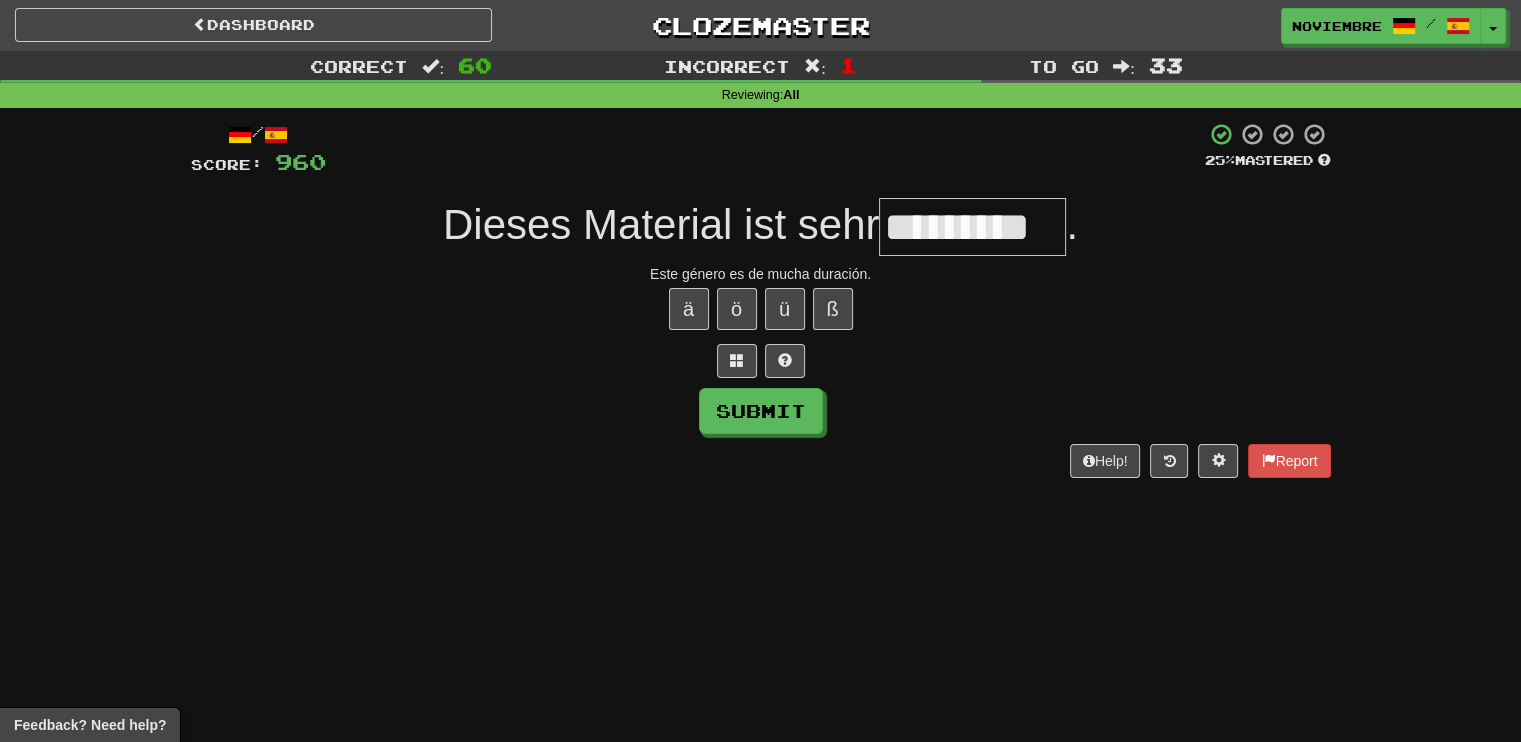 type on "*********" 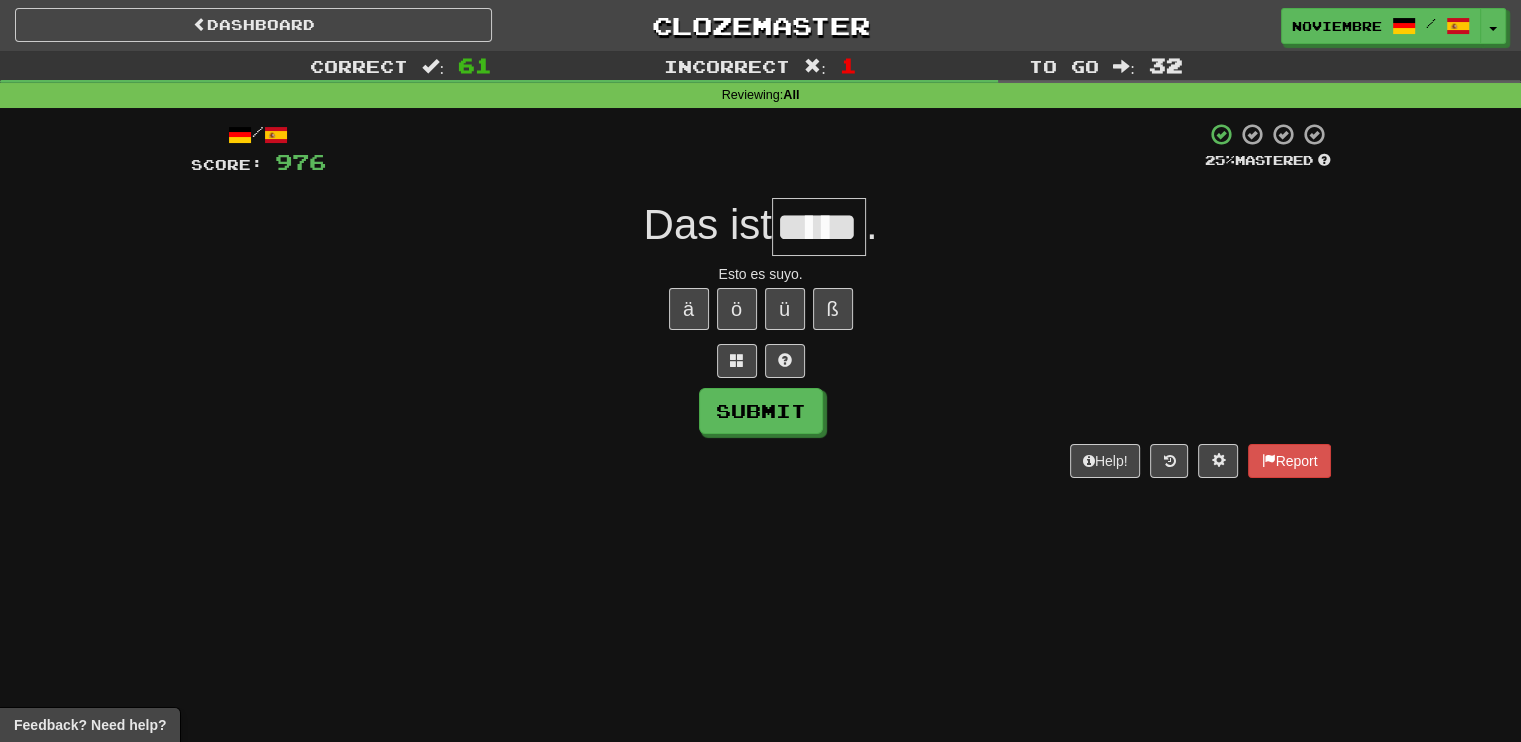 type on "*****" 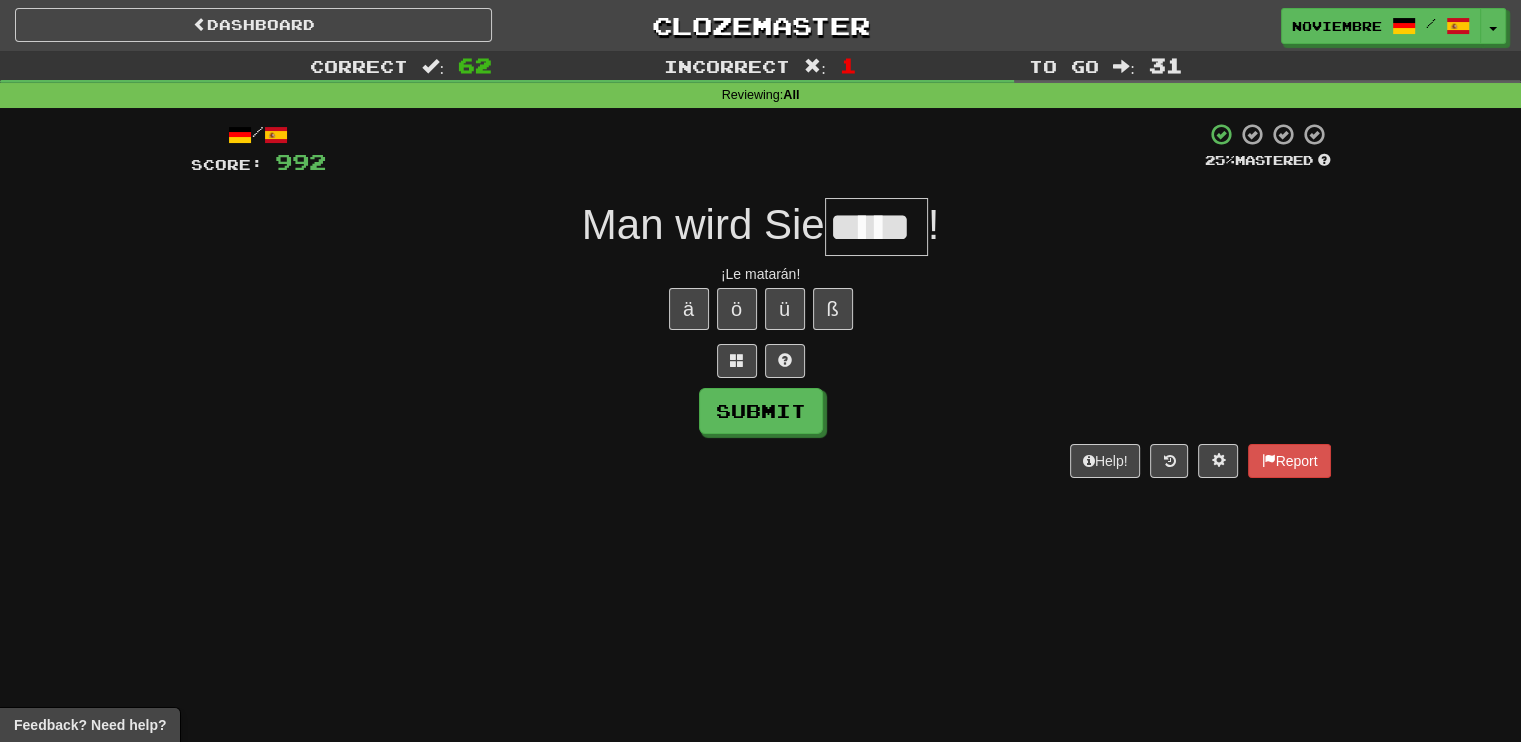 type on "*****" 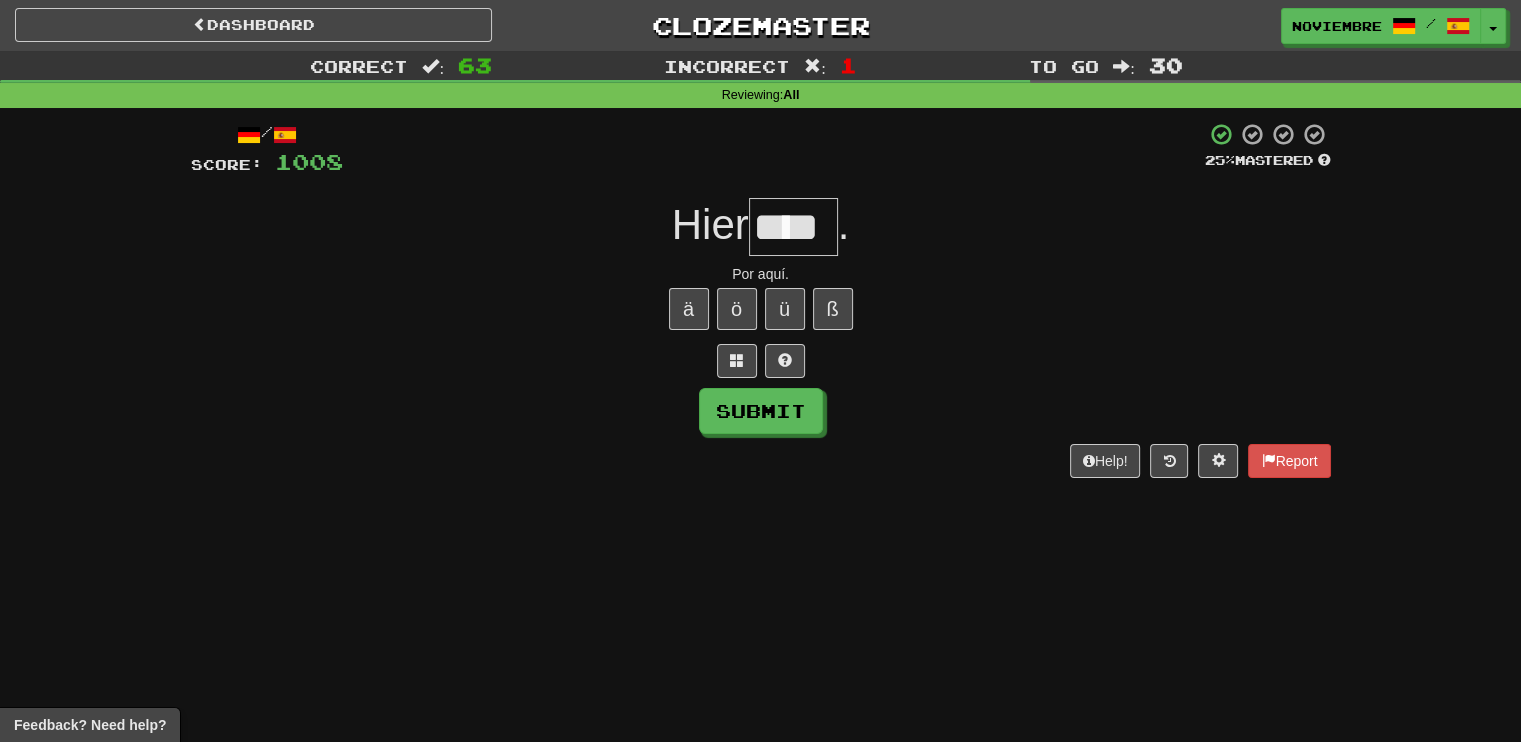type on "****" 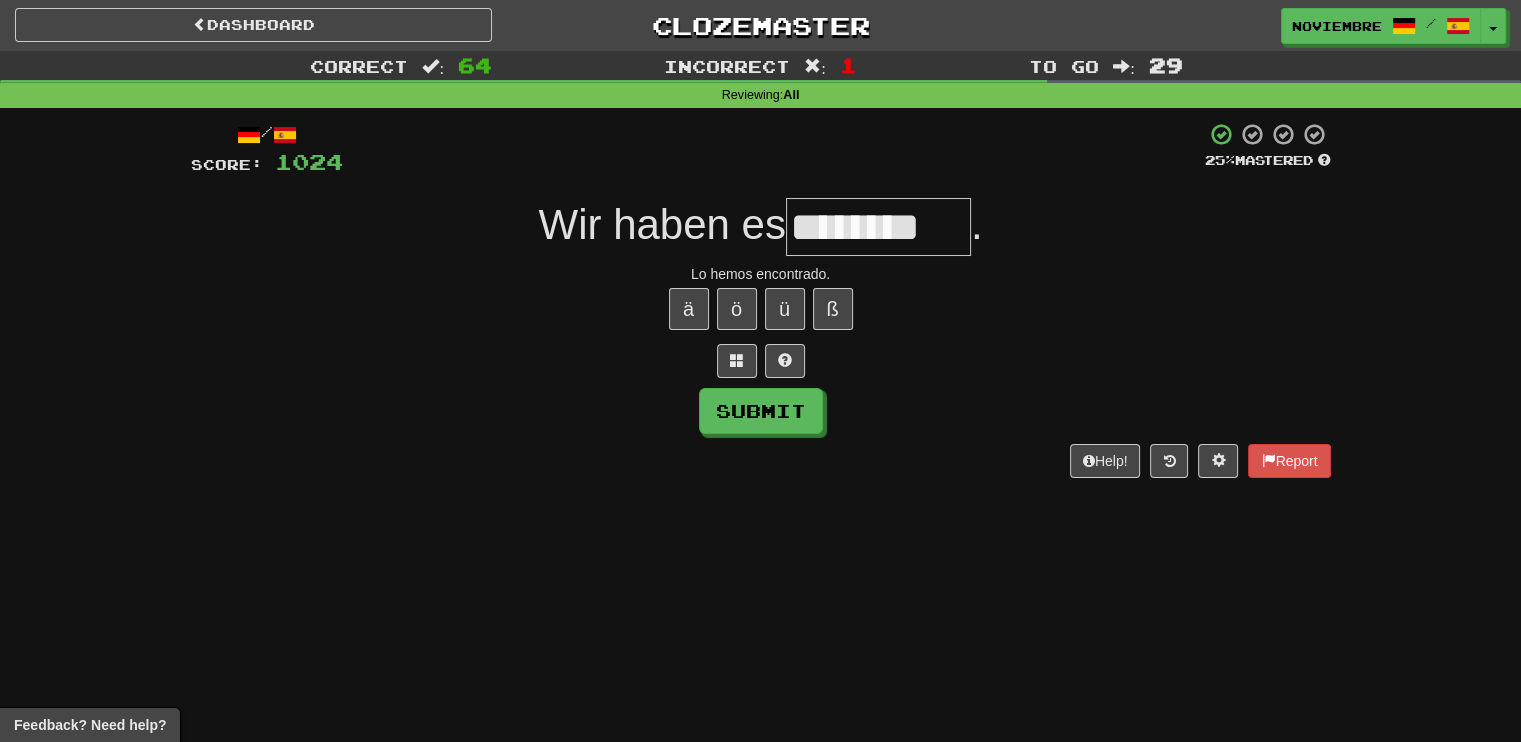 type on "********" 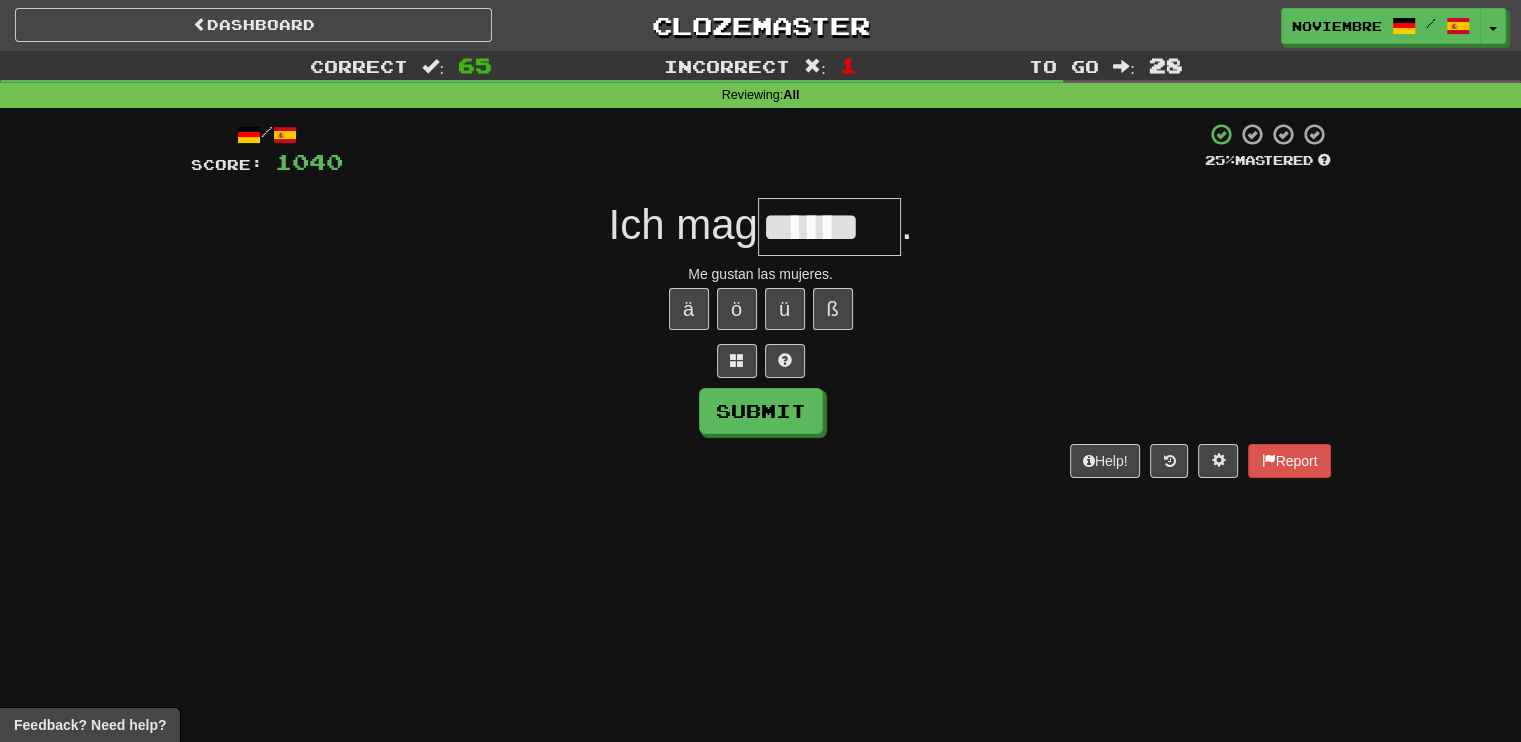 type on "******" 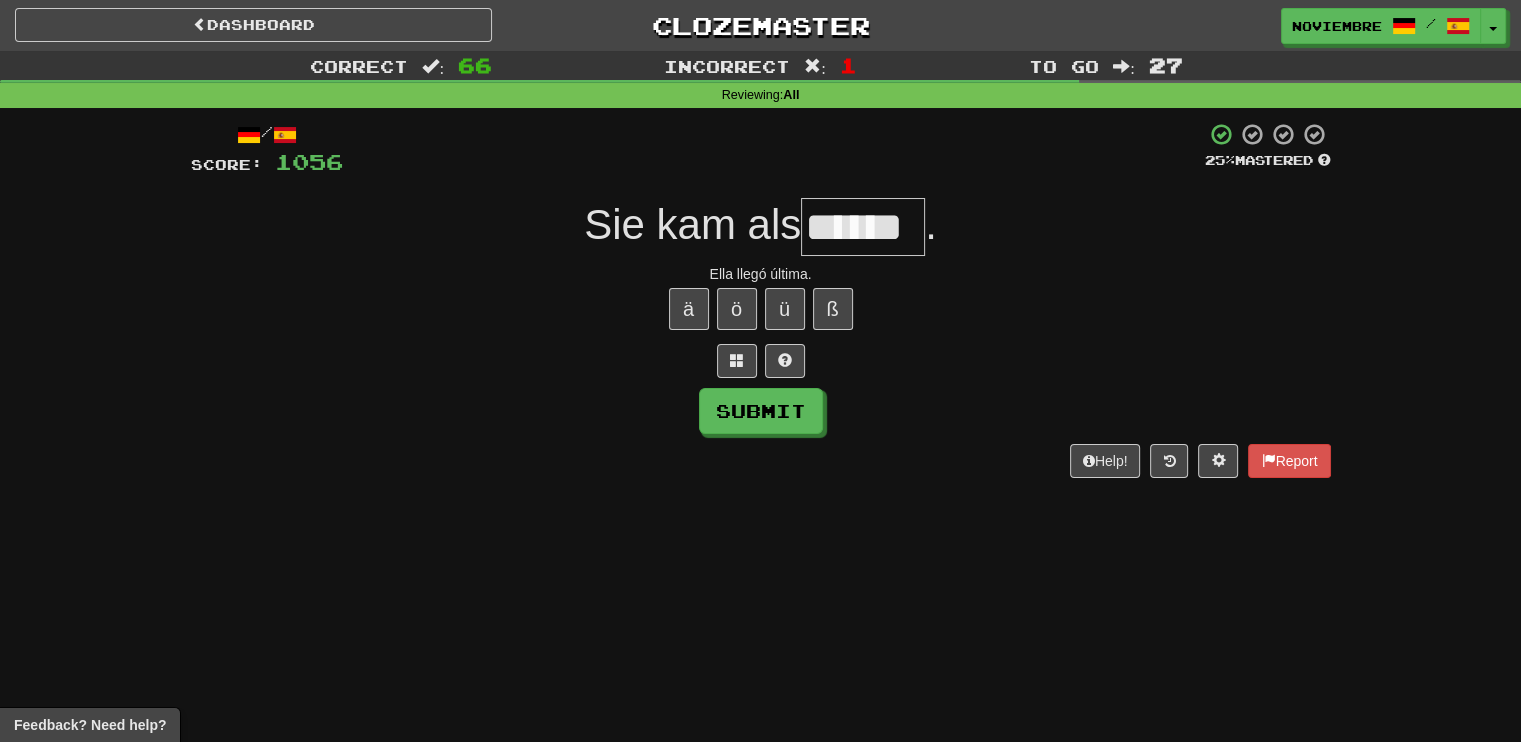 type on "******" 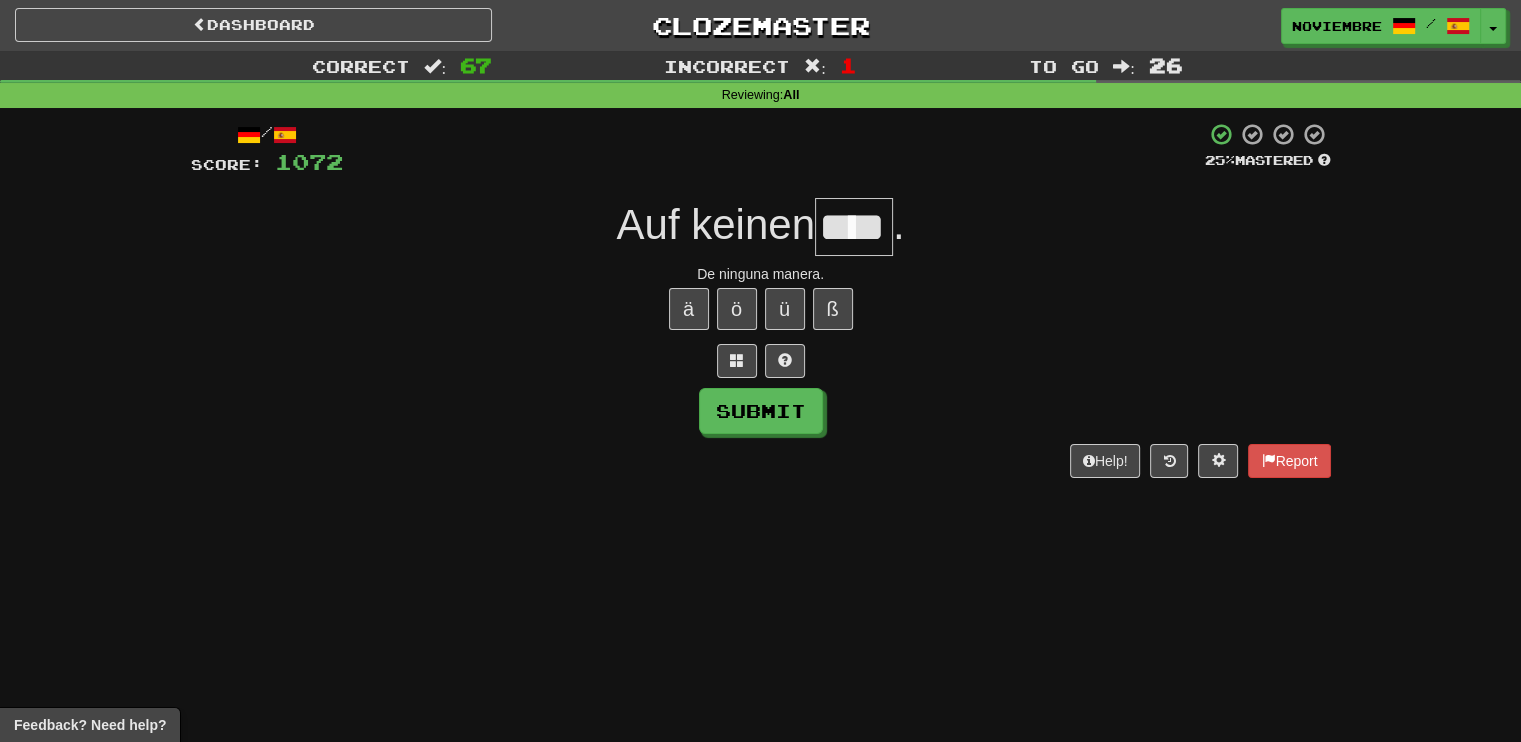 type on "****" 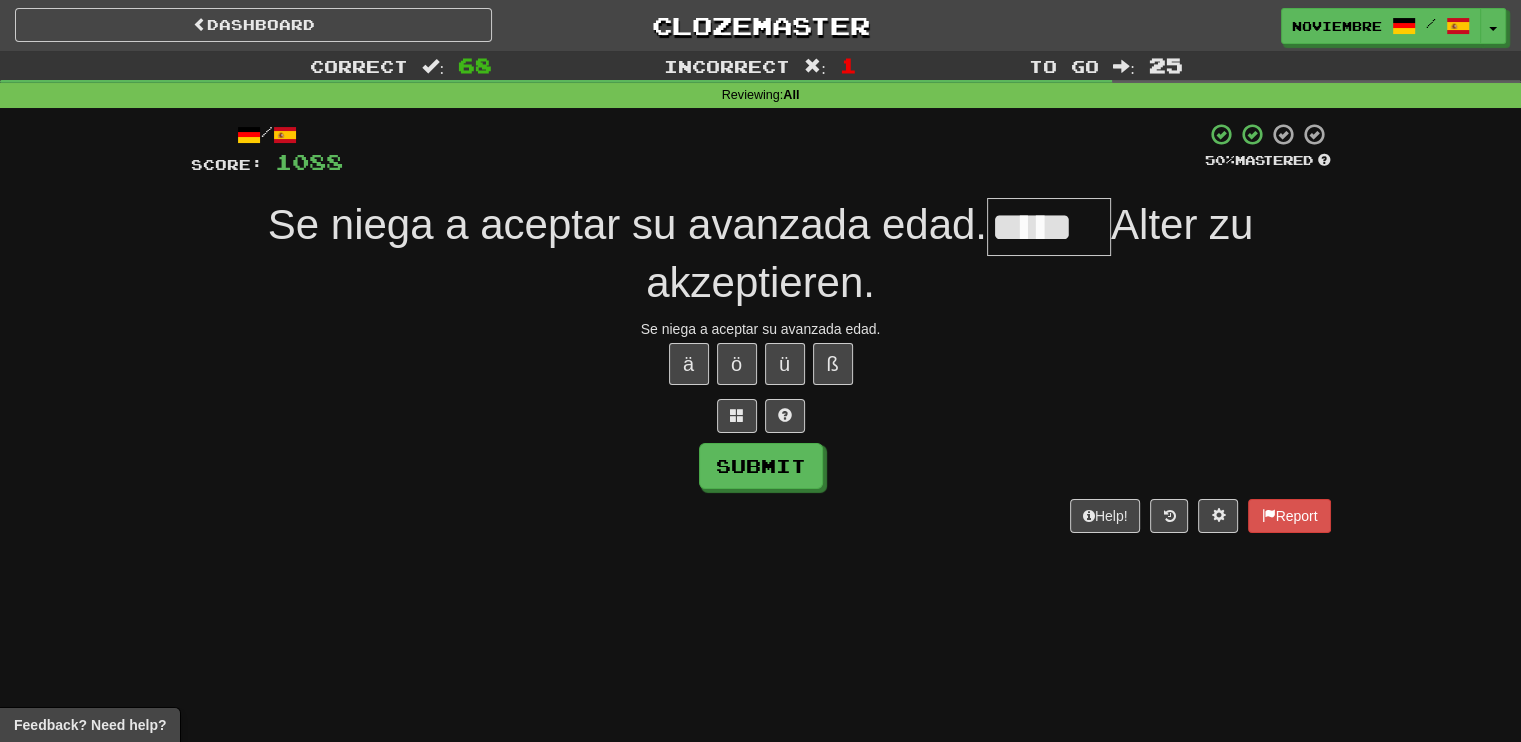type on "*****" 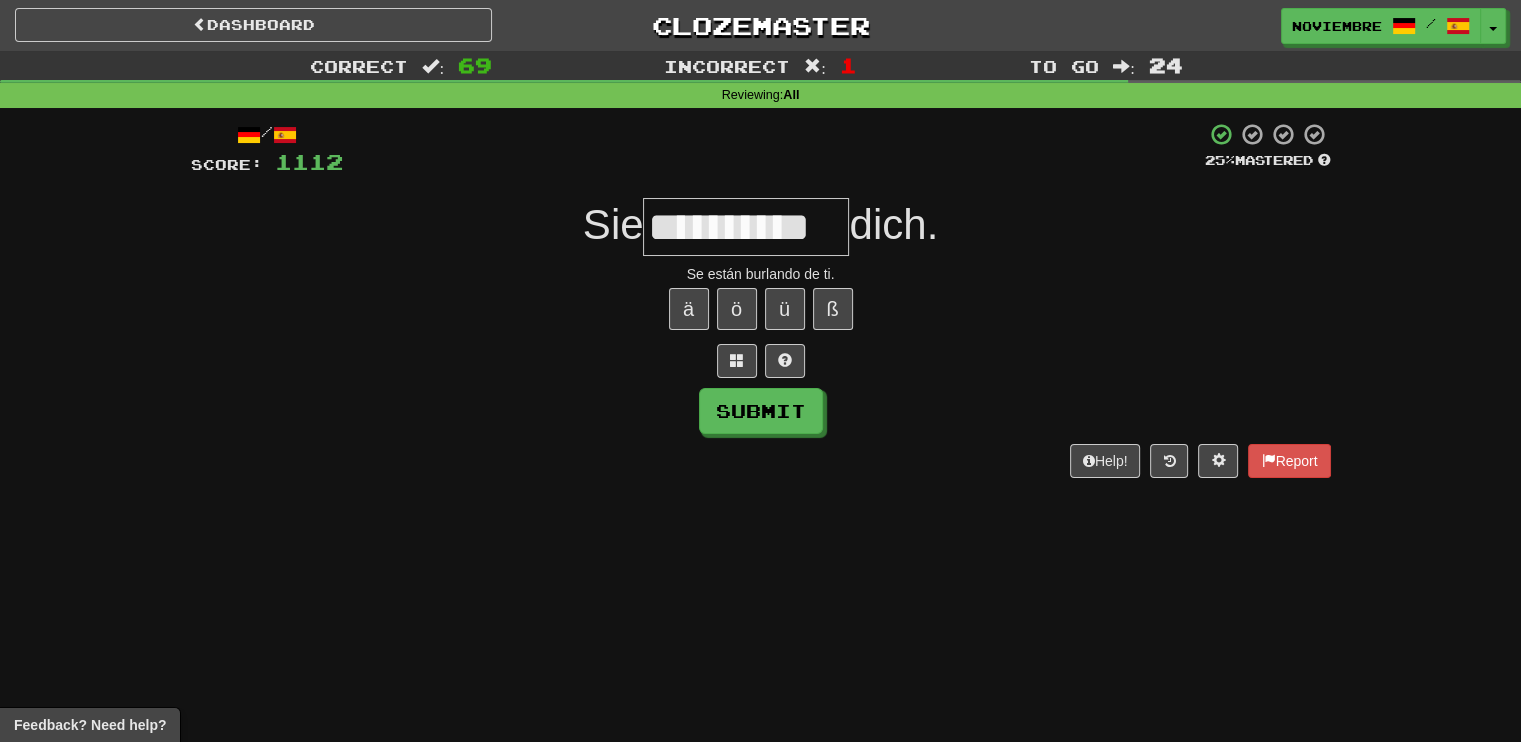 type on "**********" 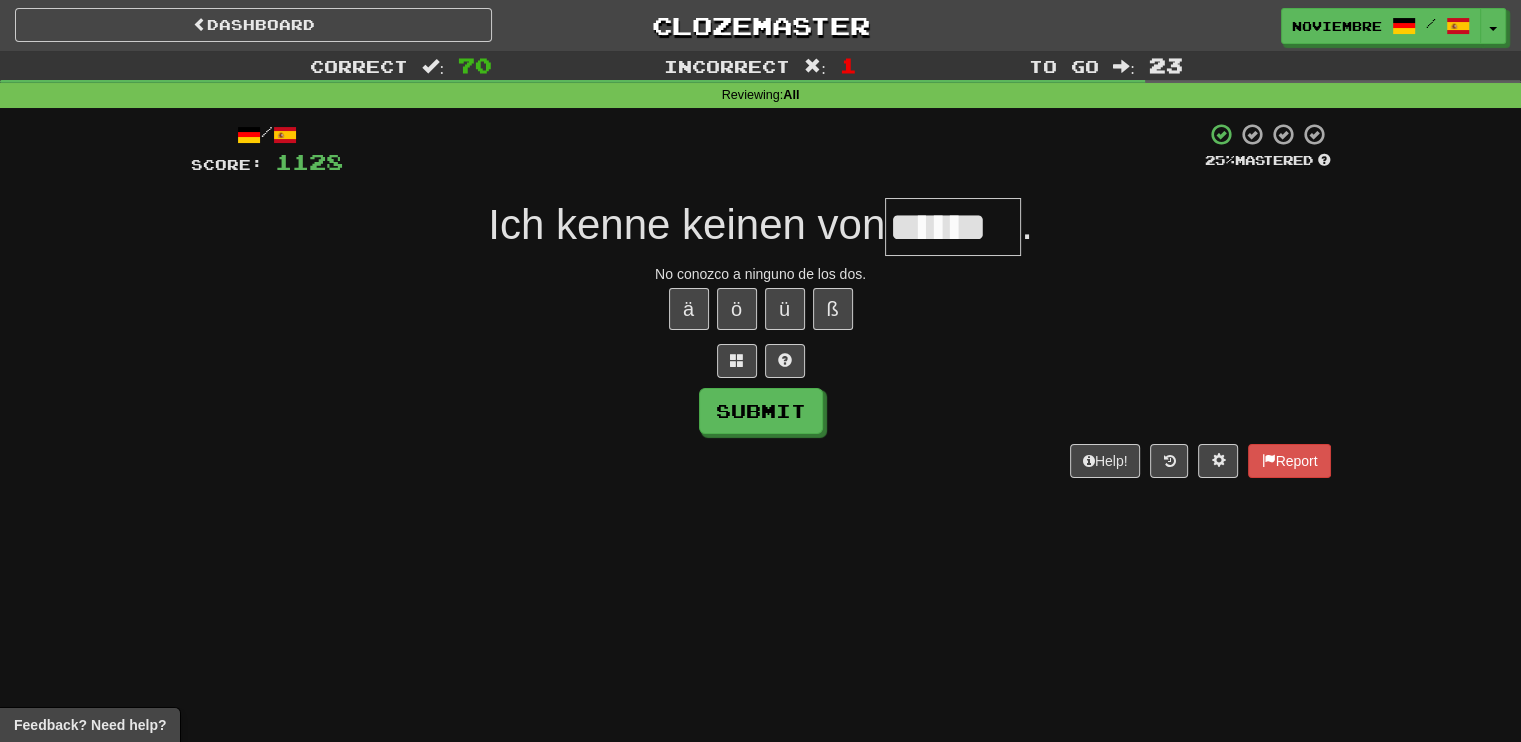 type on "******" 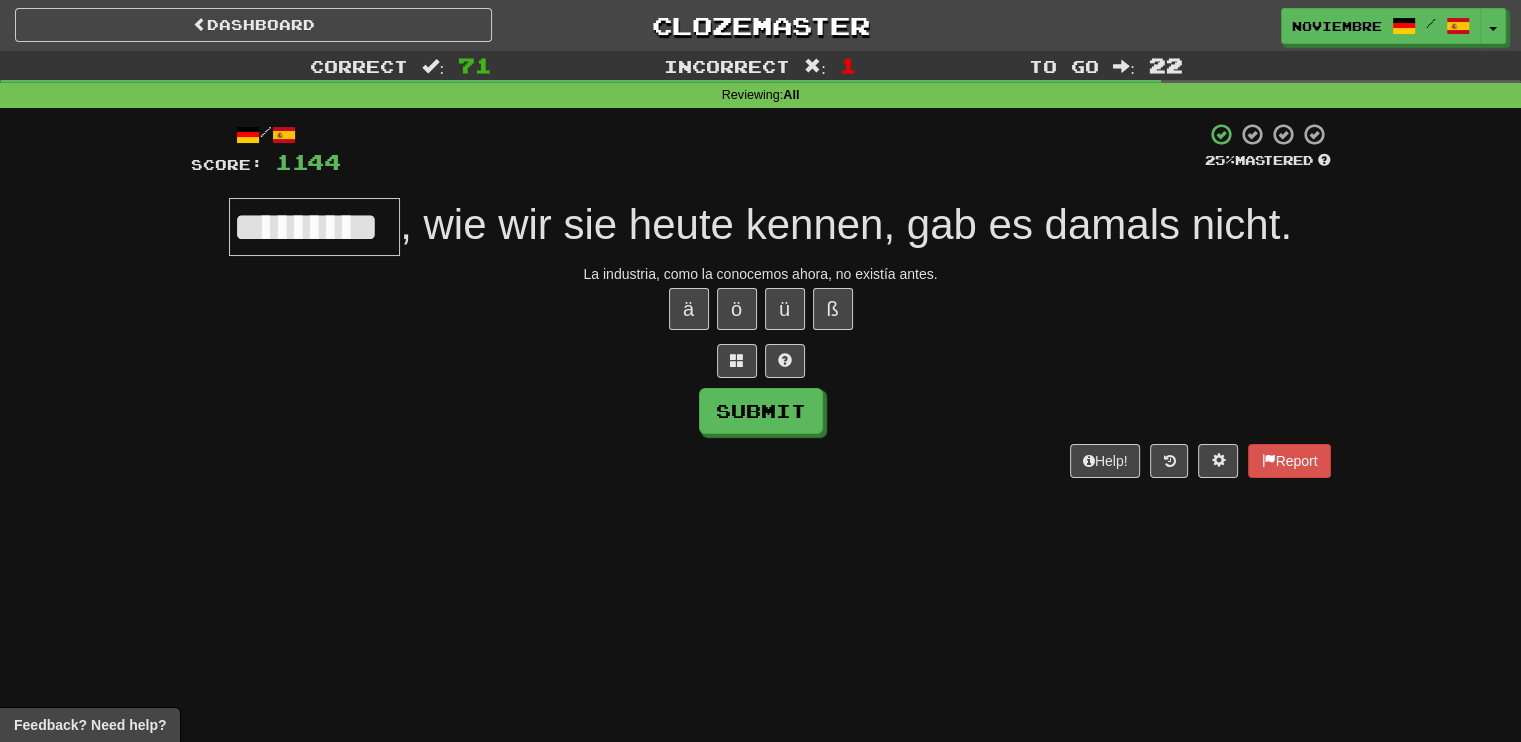 type on "*********" 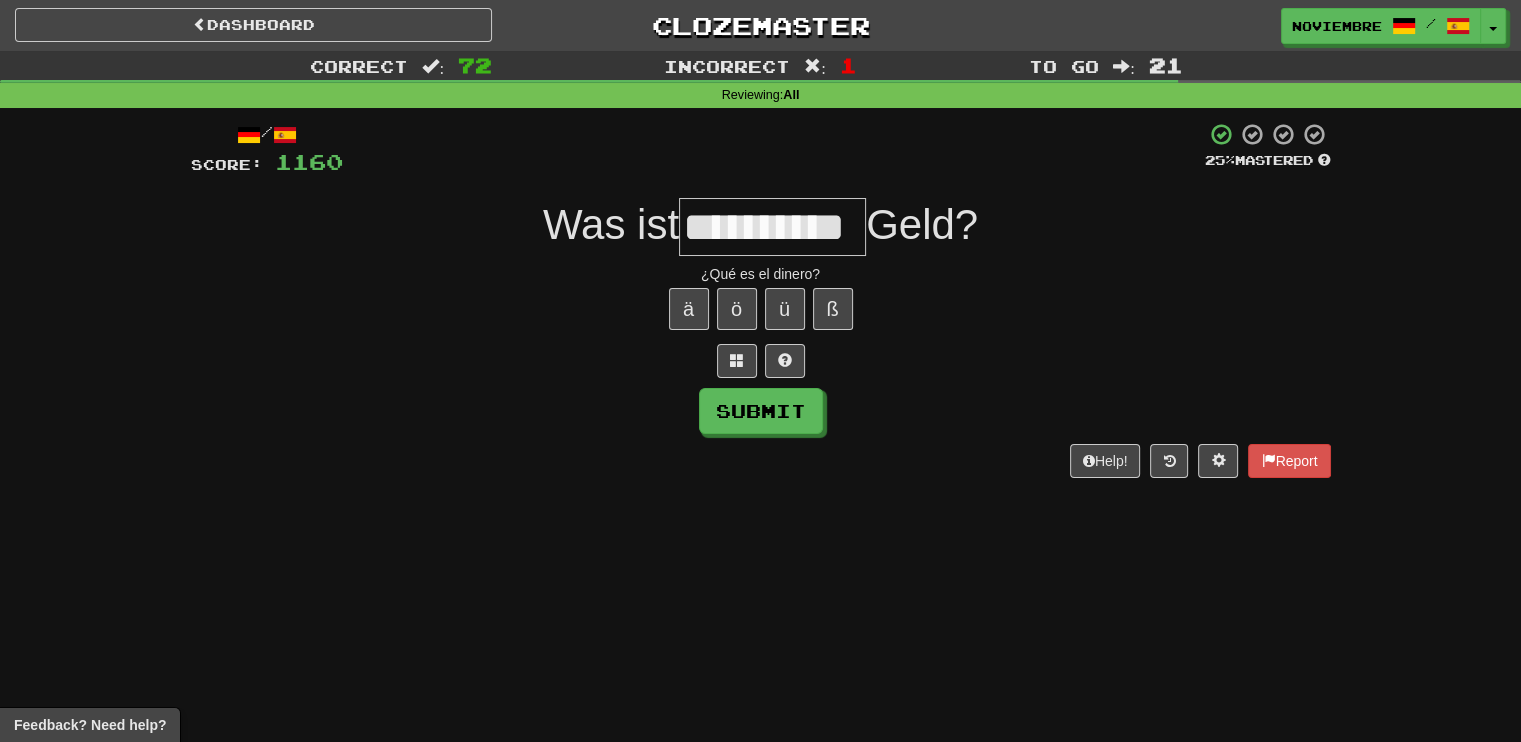 type on "**********" 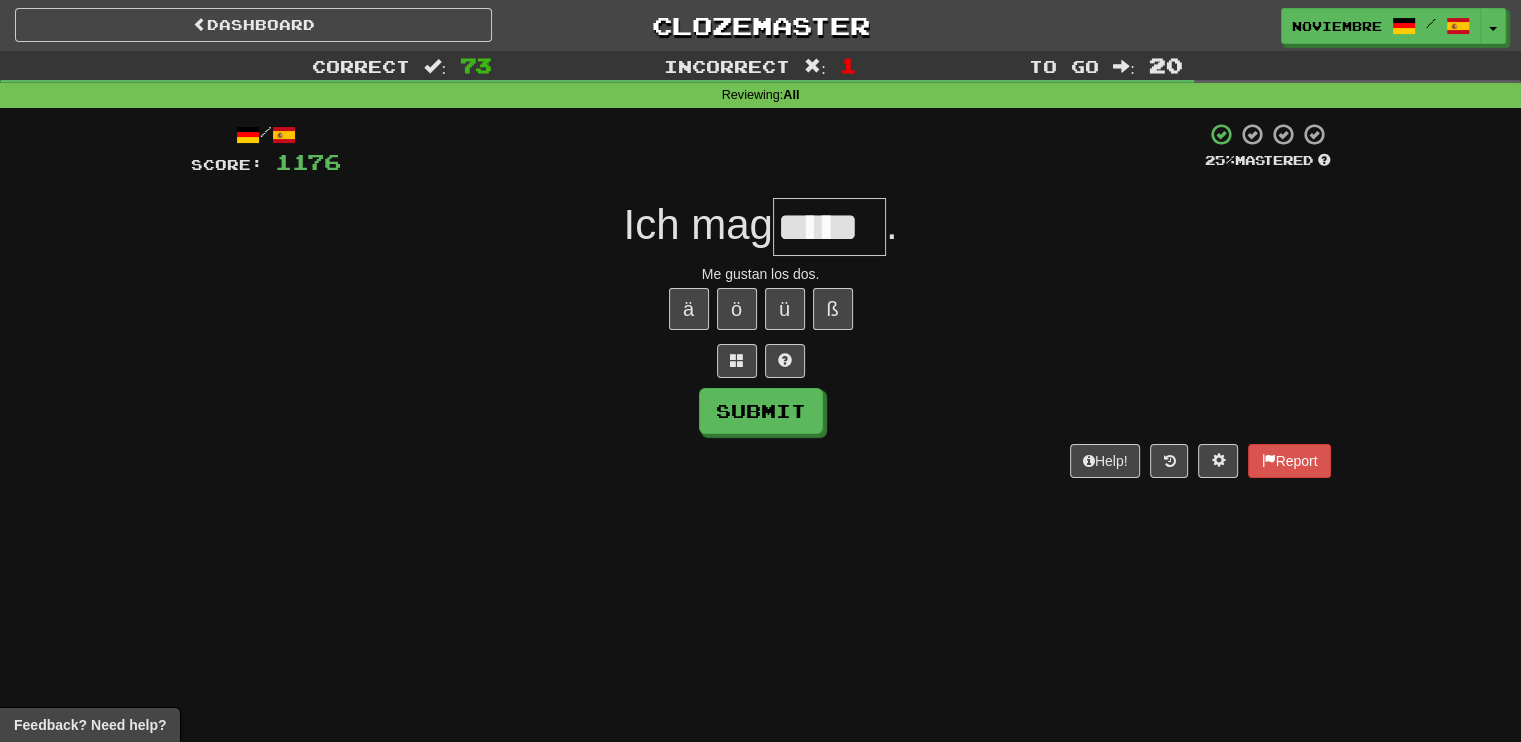 type on "*****" 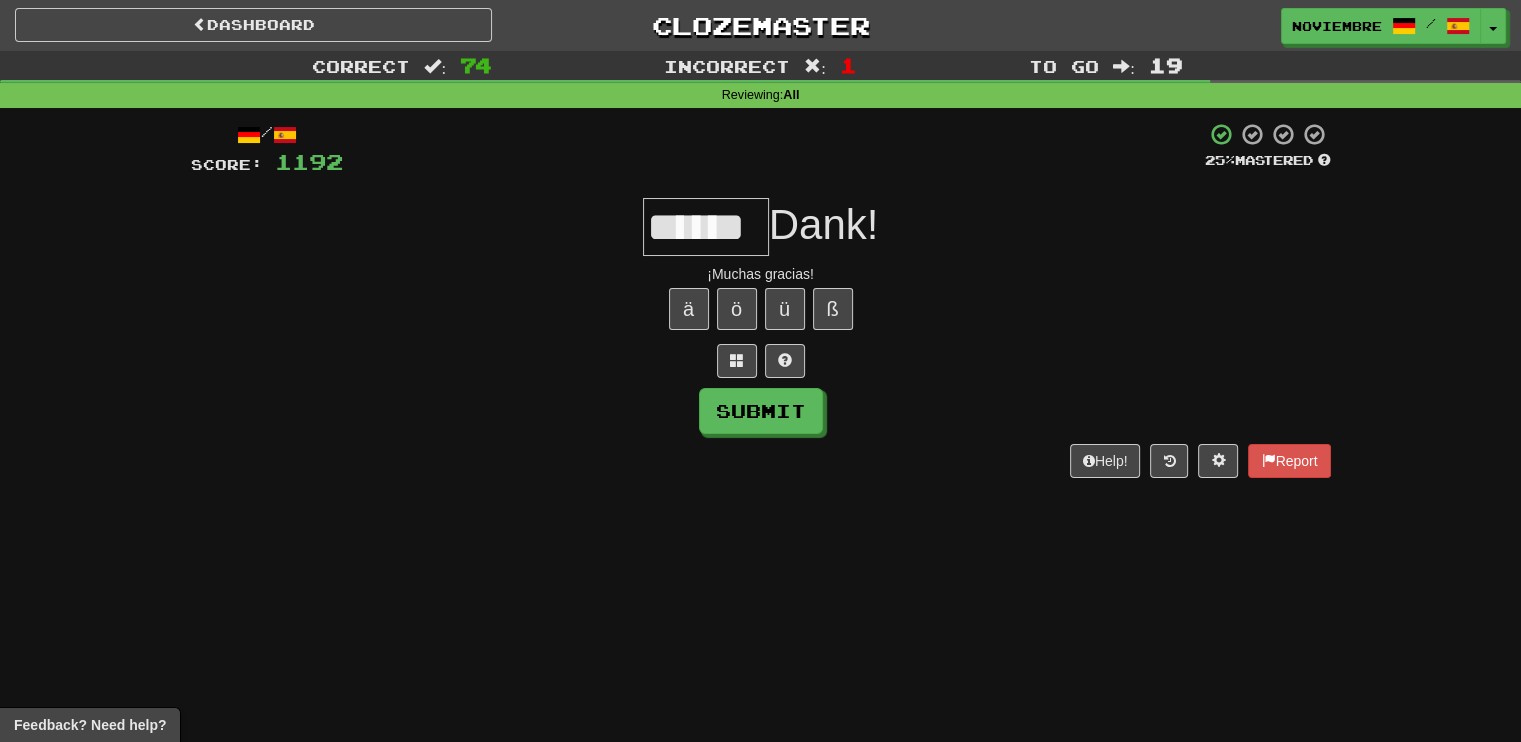 type on "******" 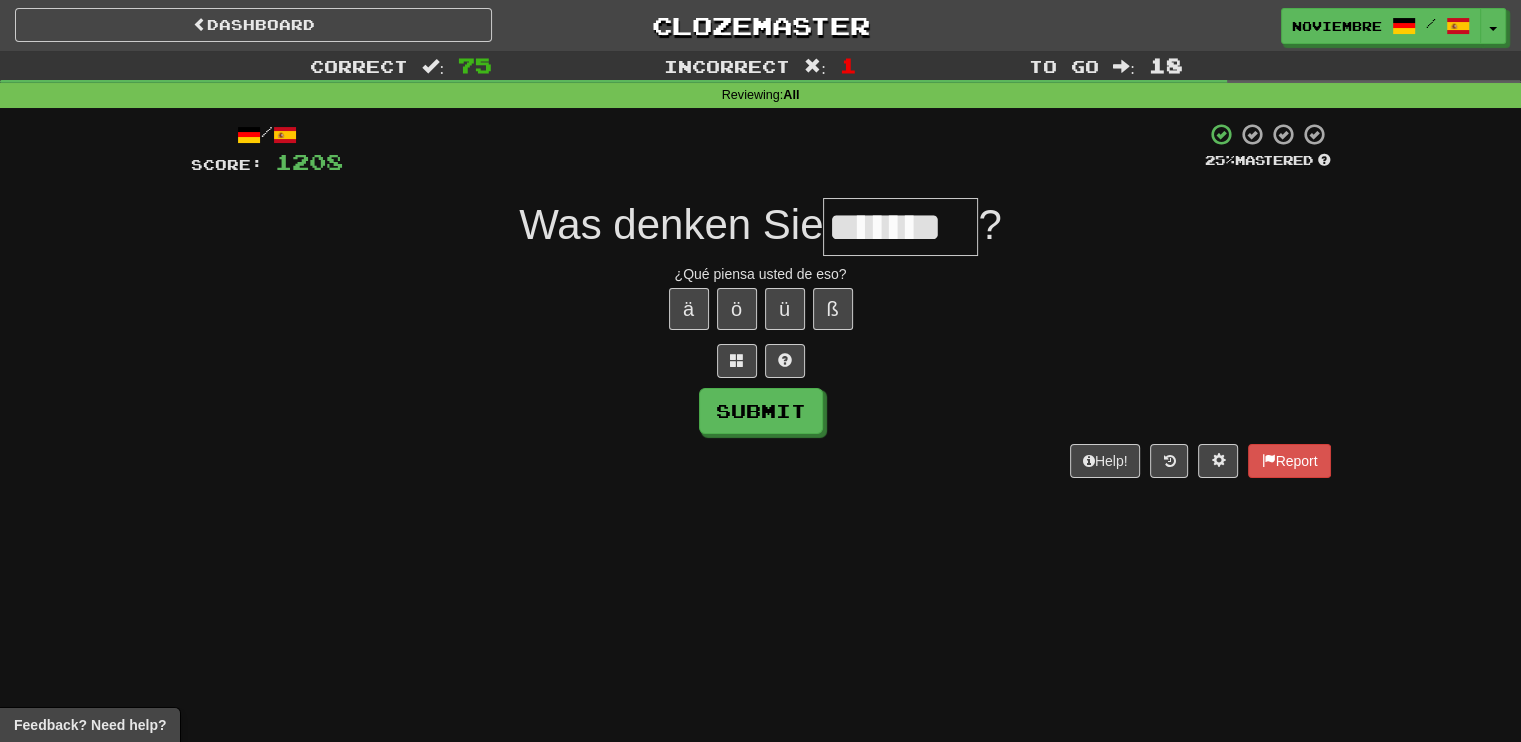 type on "*******" 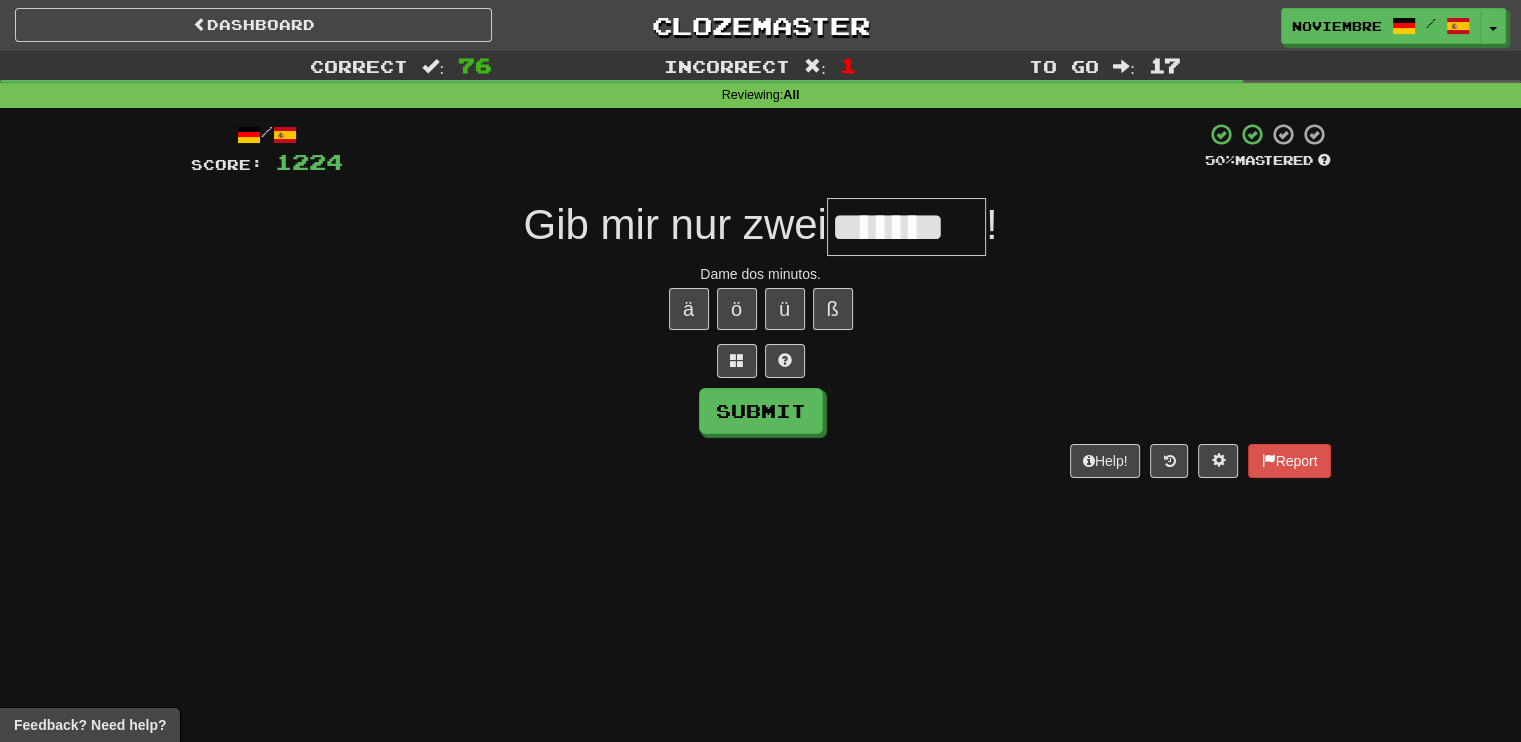 type on "*******" 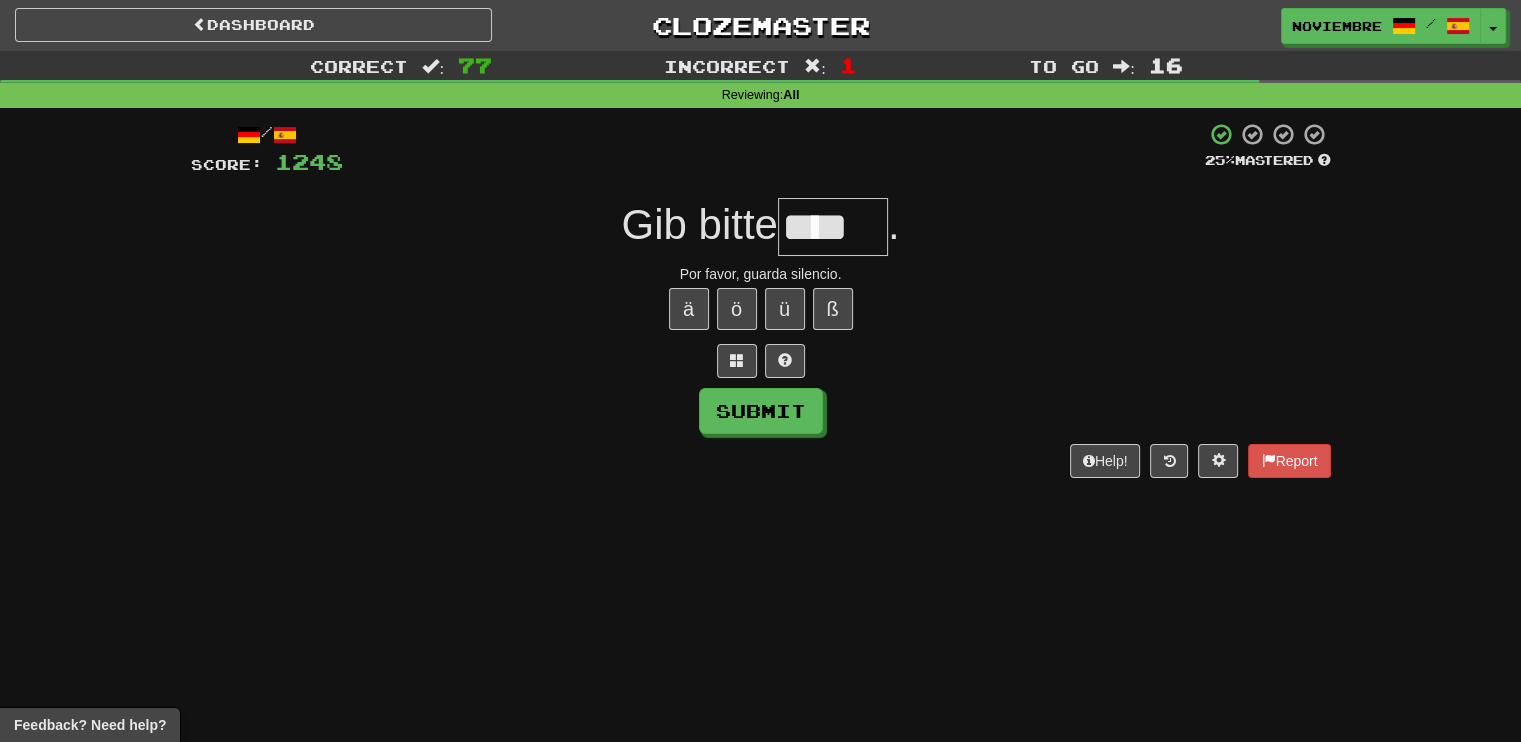 type on "****" 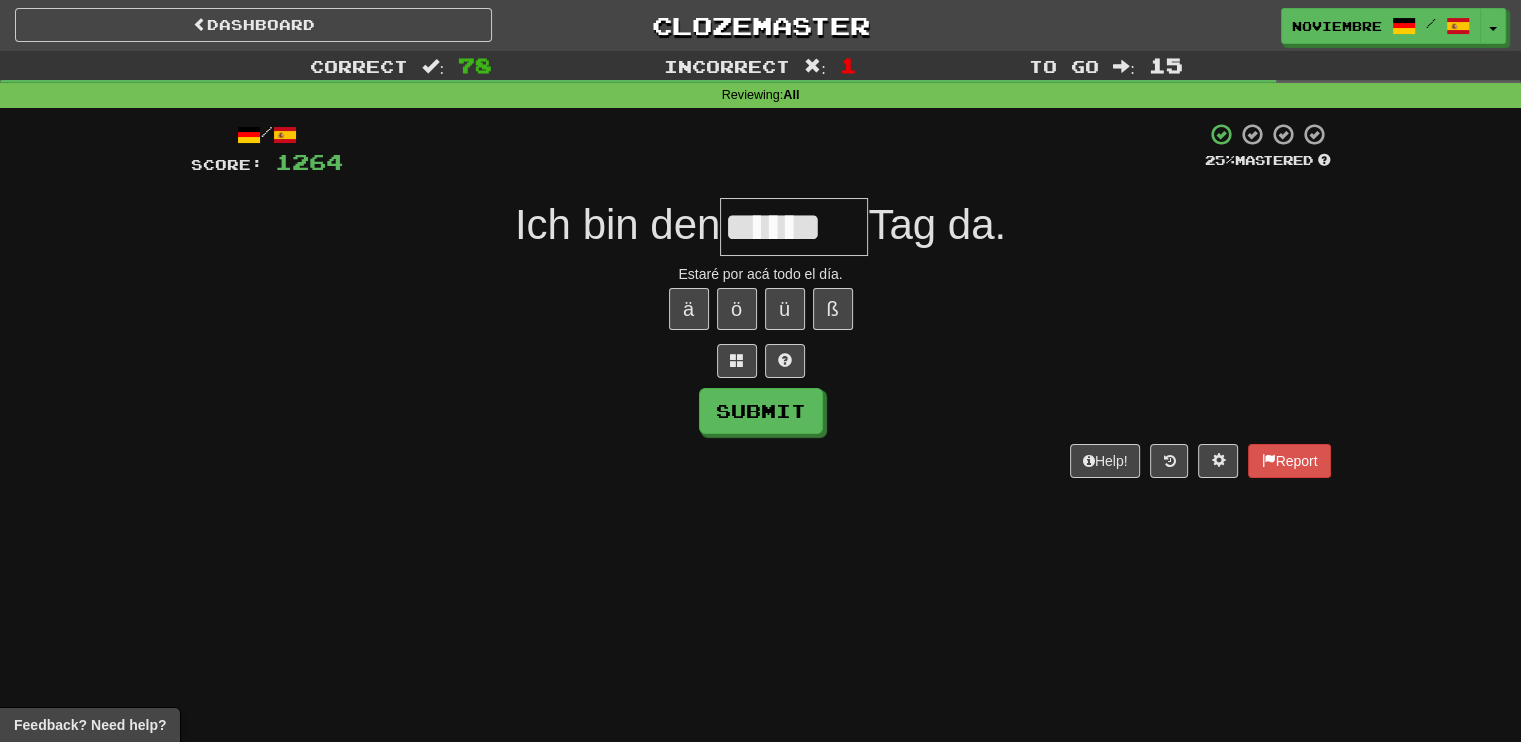 type on "******" 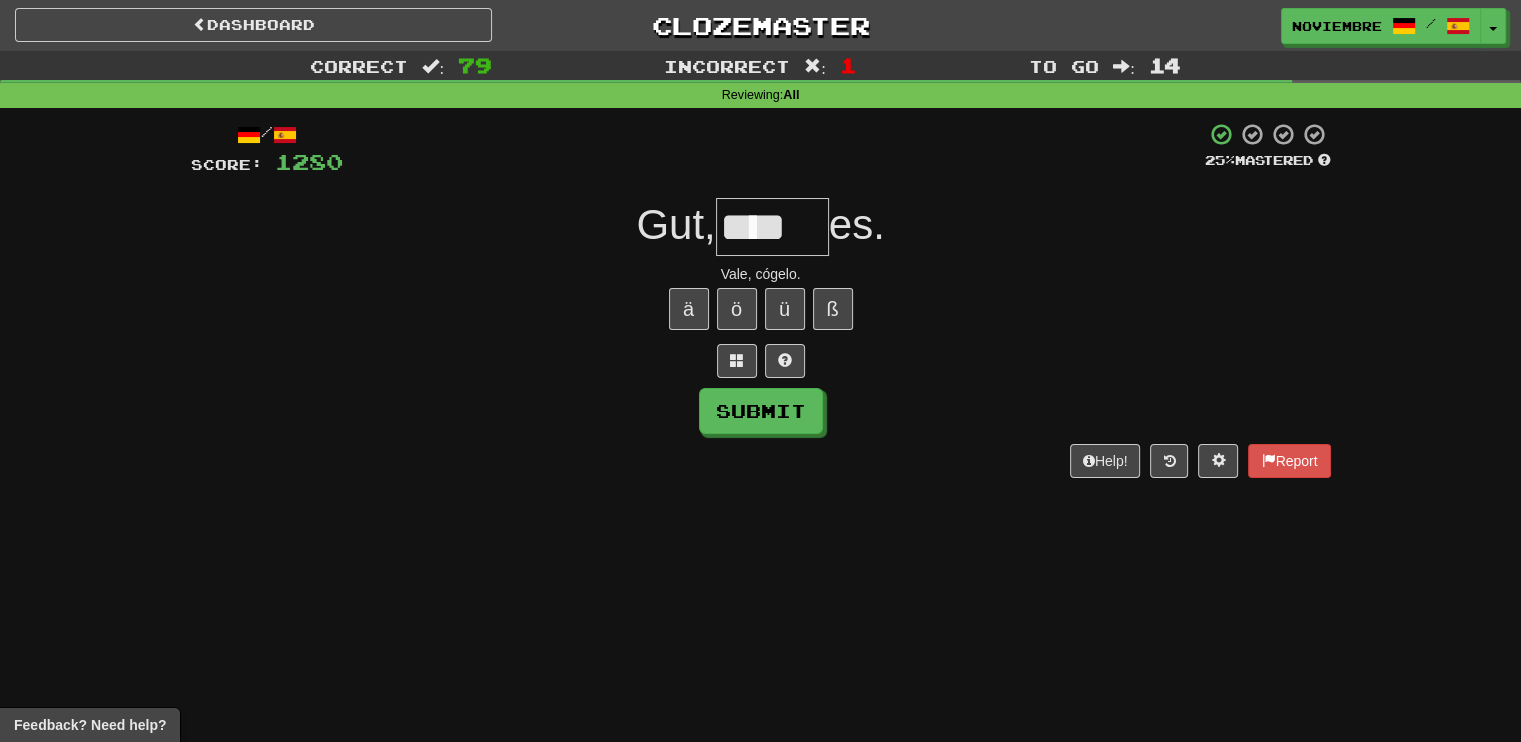 type on "****" 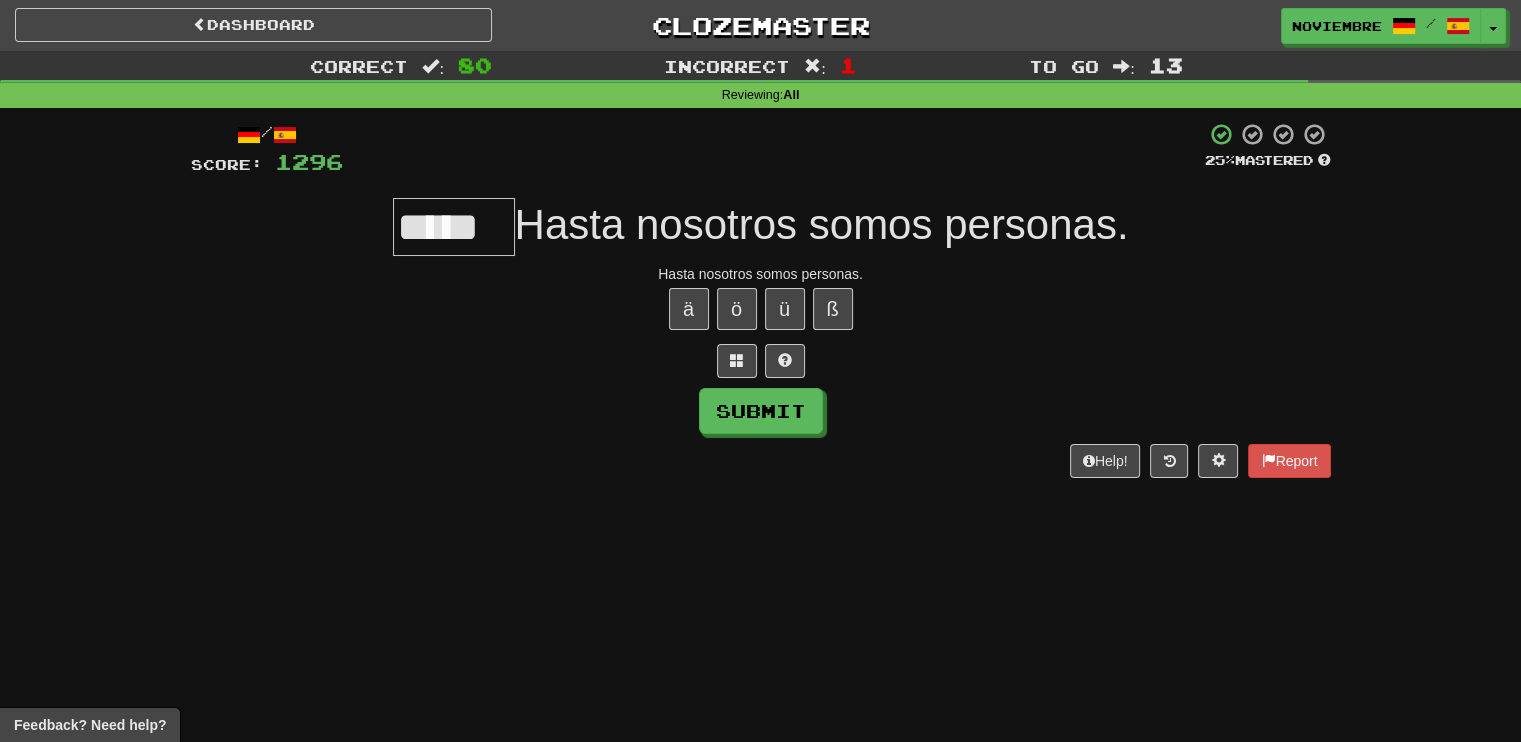 type on "*****" 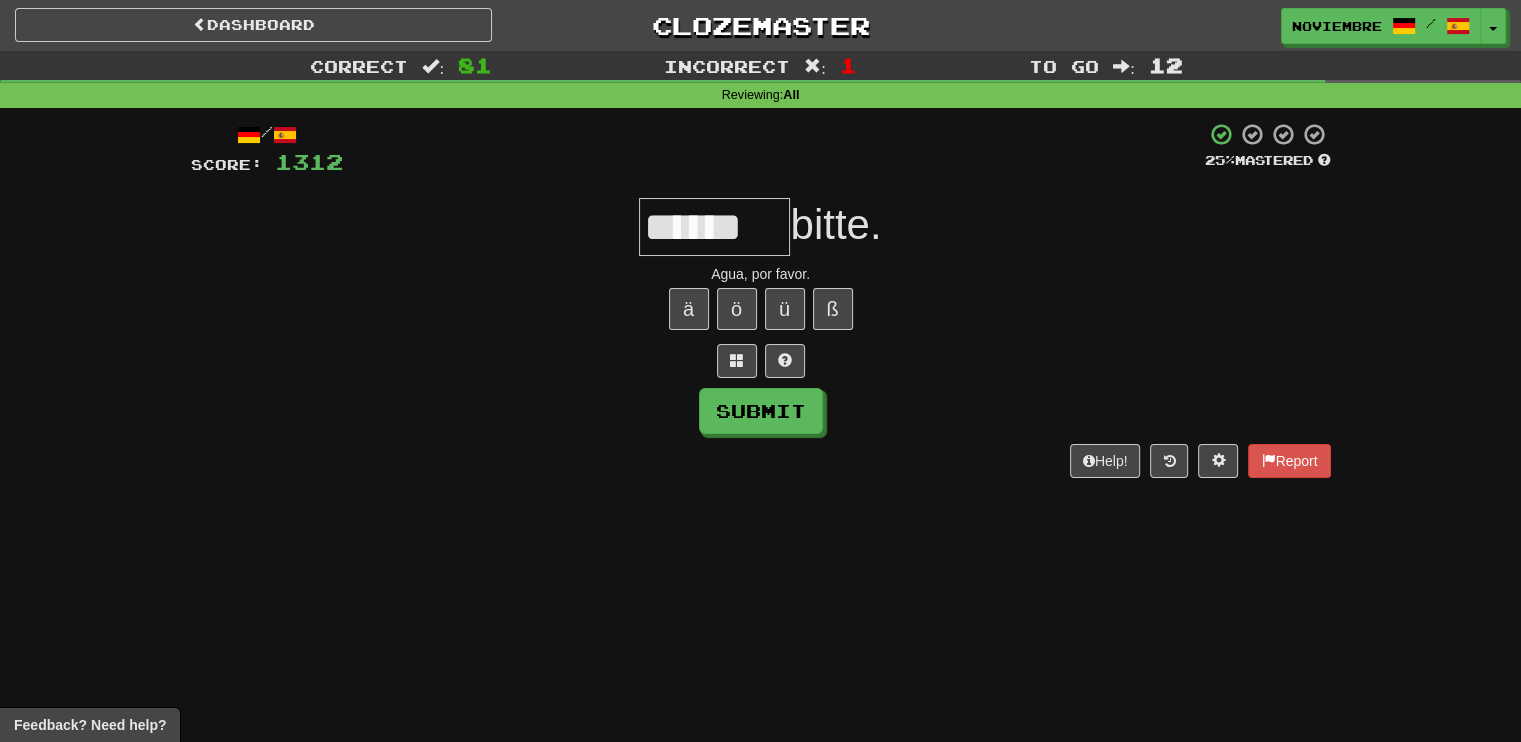 type on "******" 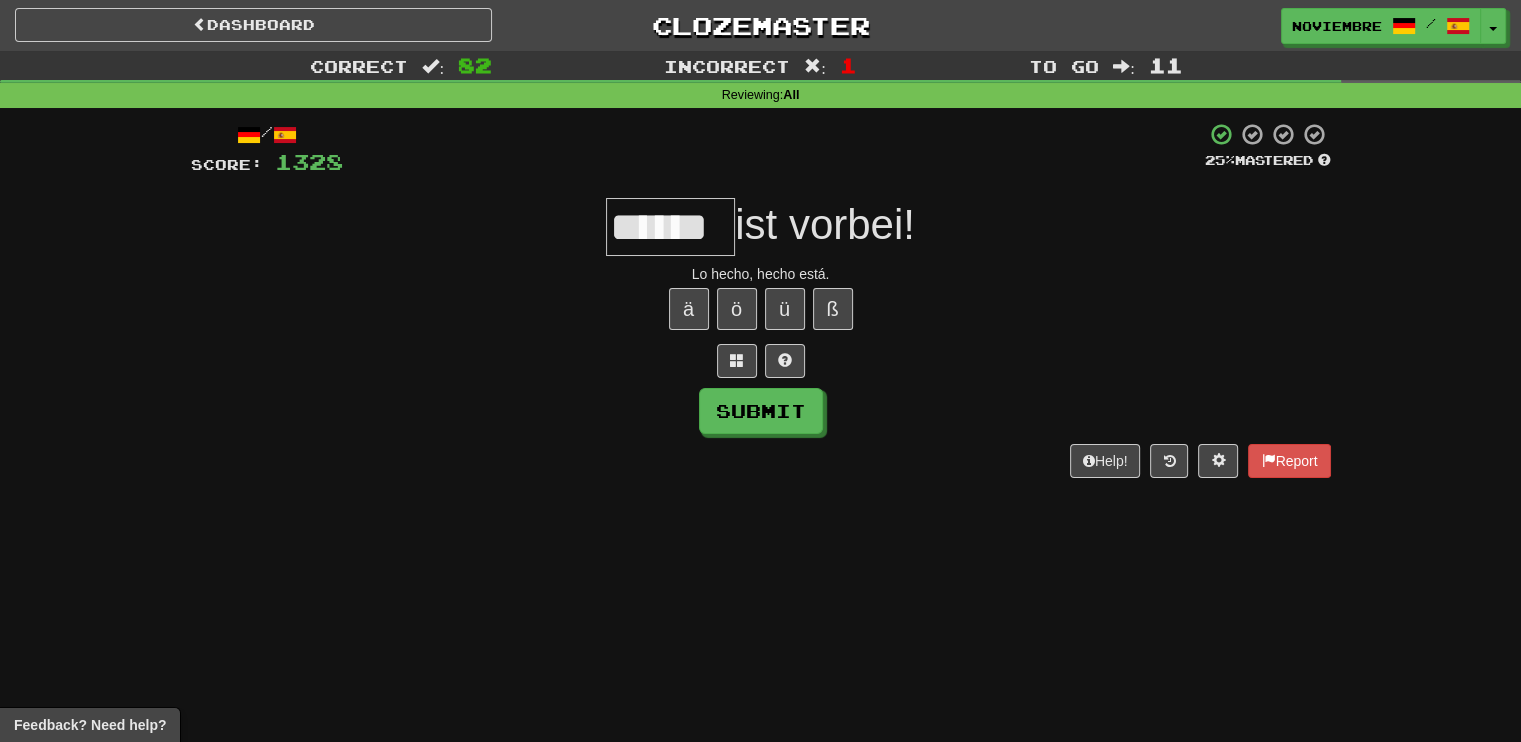 type on "******" 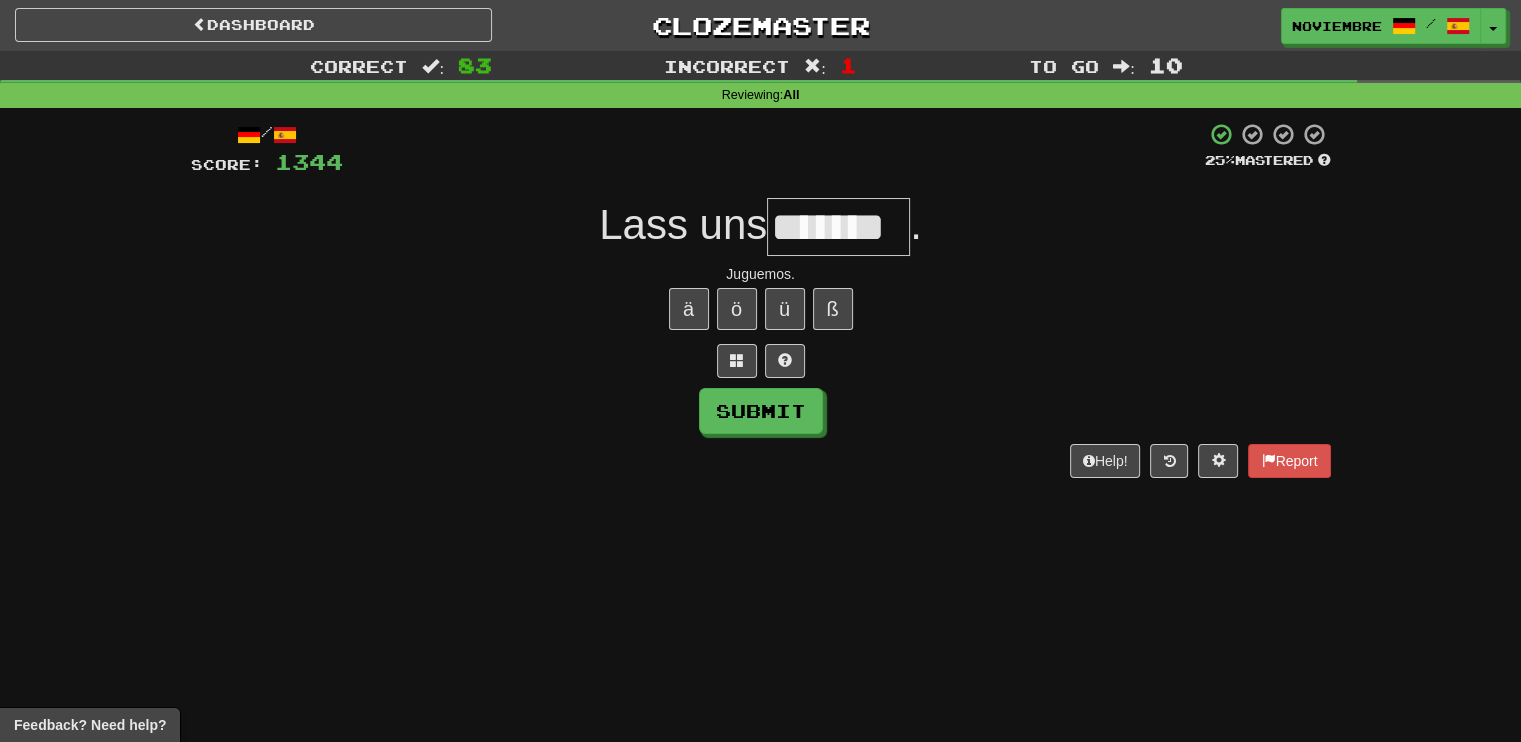 type on "*******" 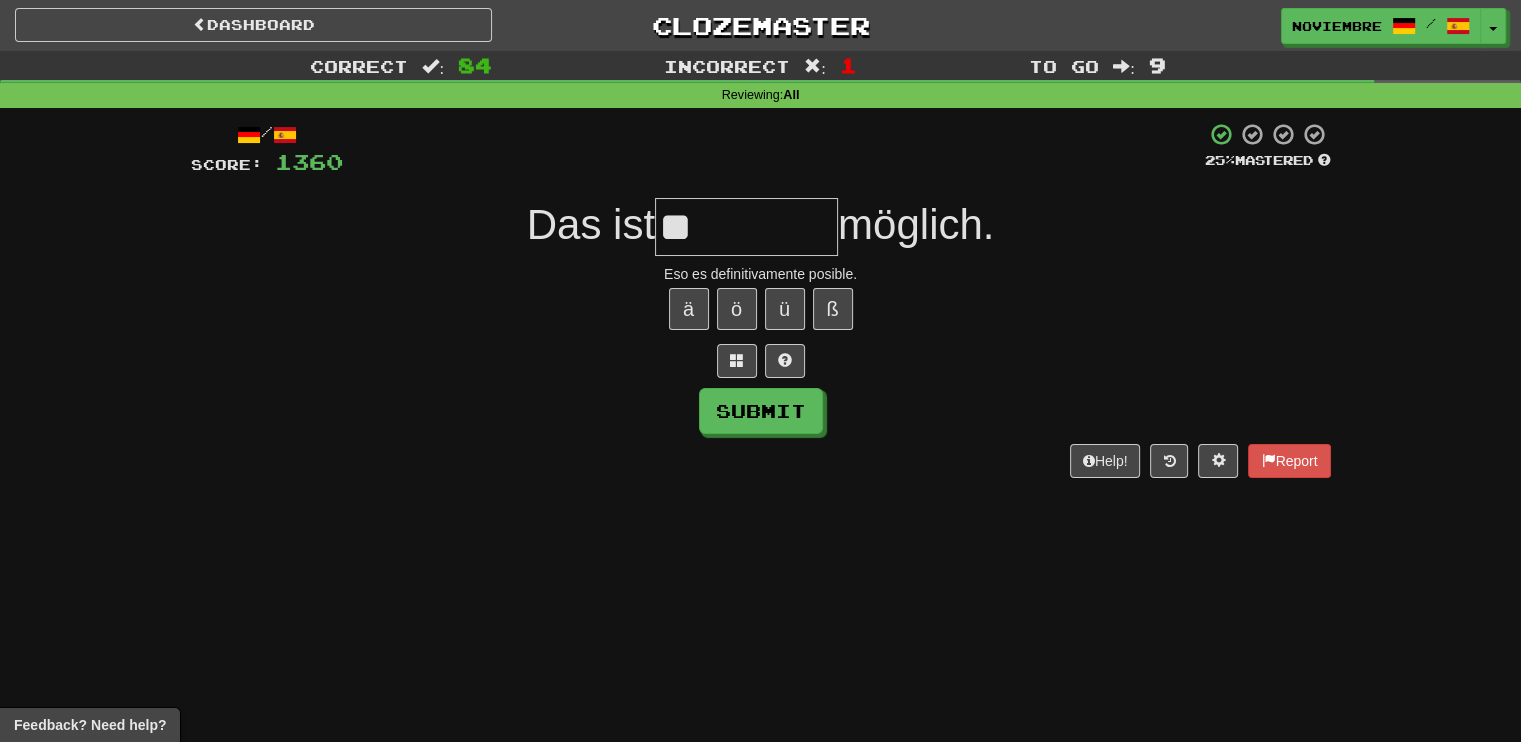 type on "*" 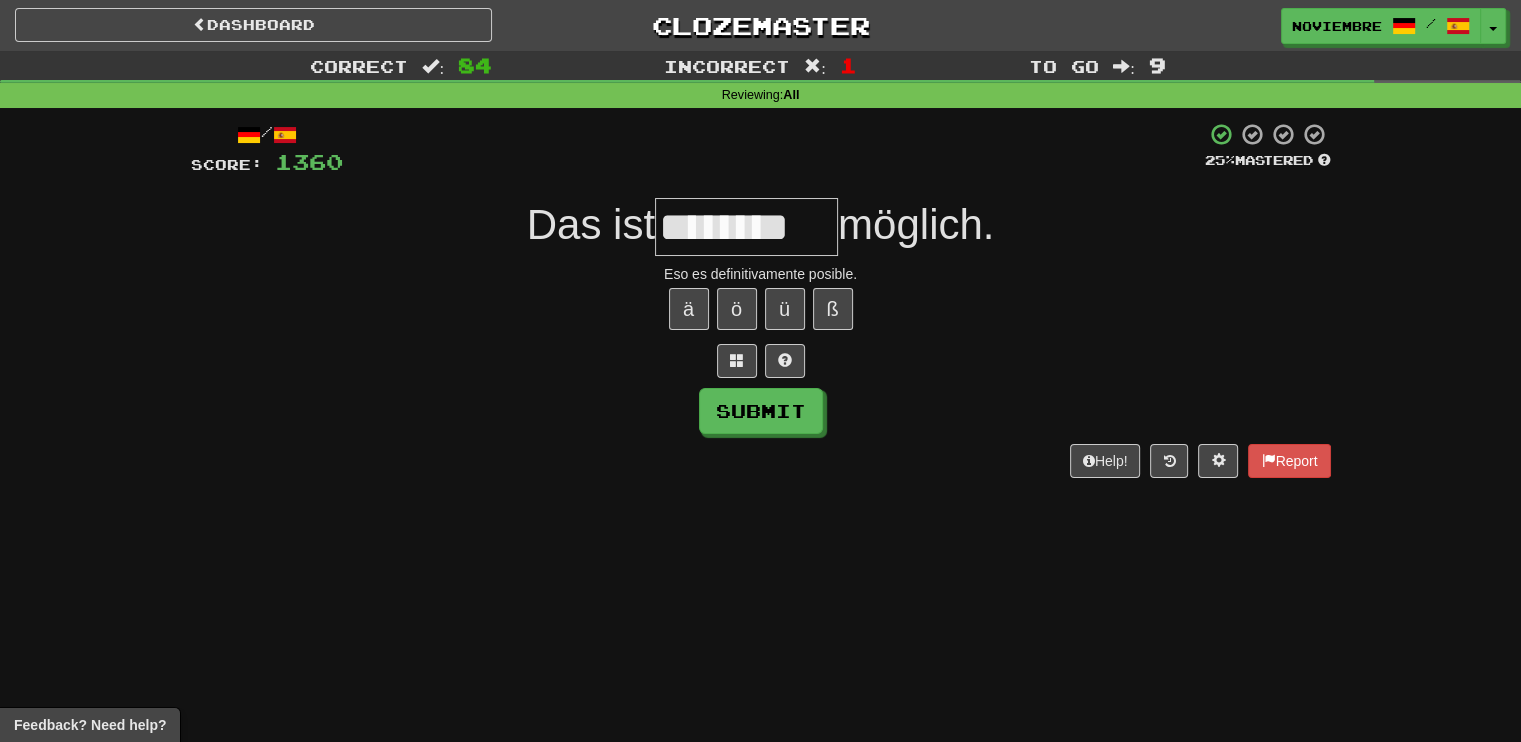 type on "********" 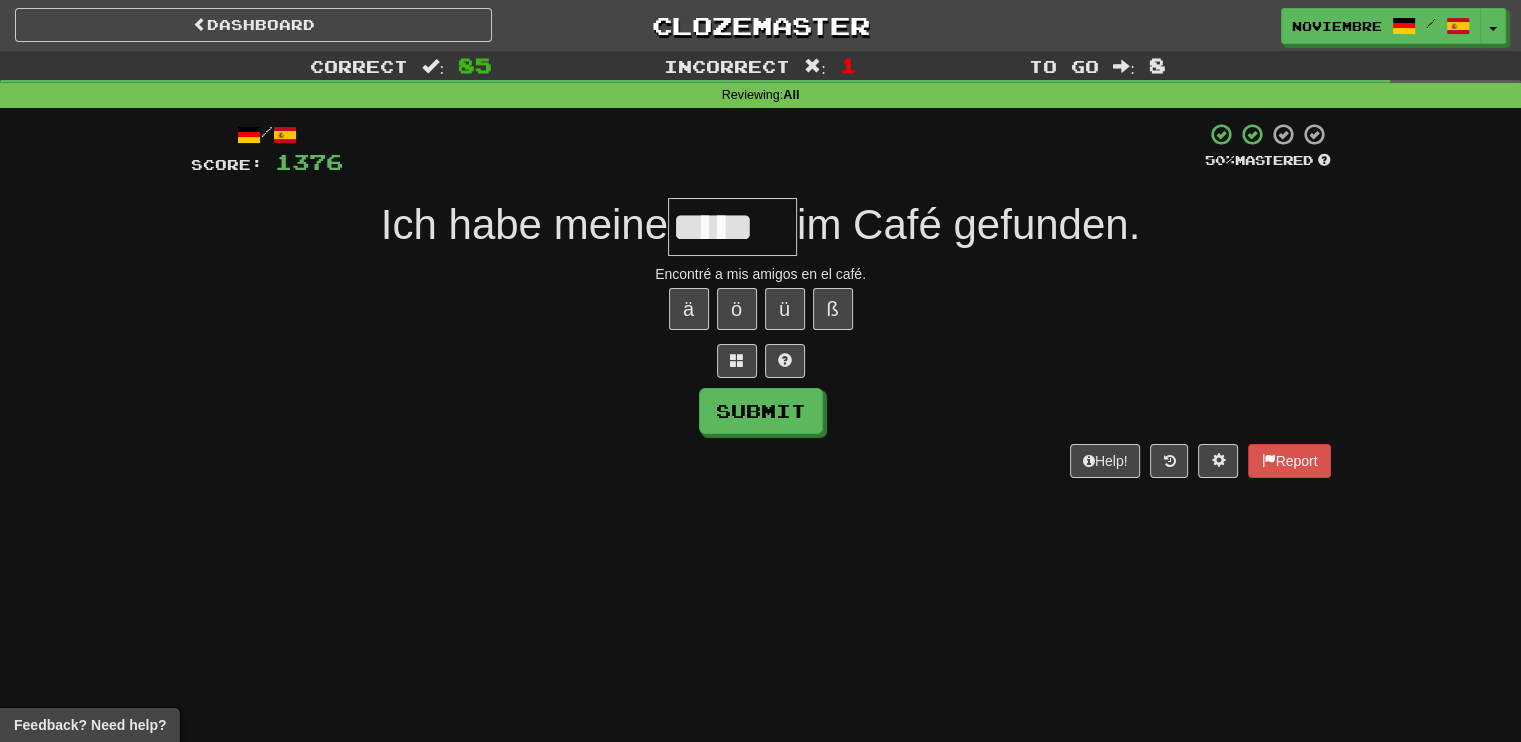 scroll, scrollTop: 0, scrollLeft: 0, axis: both 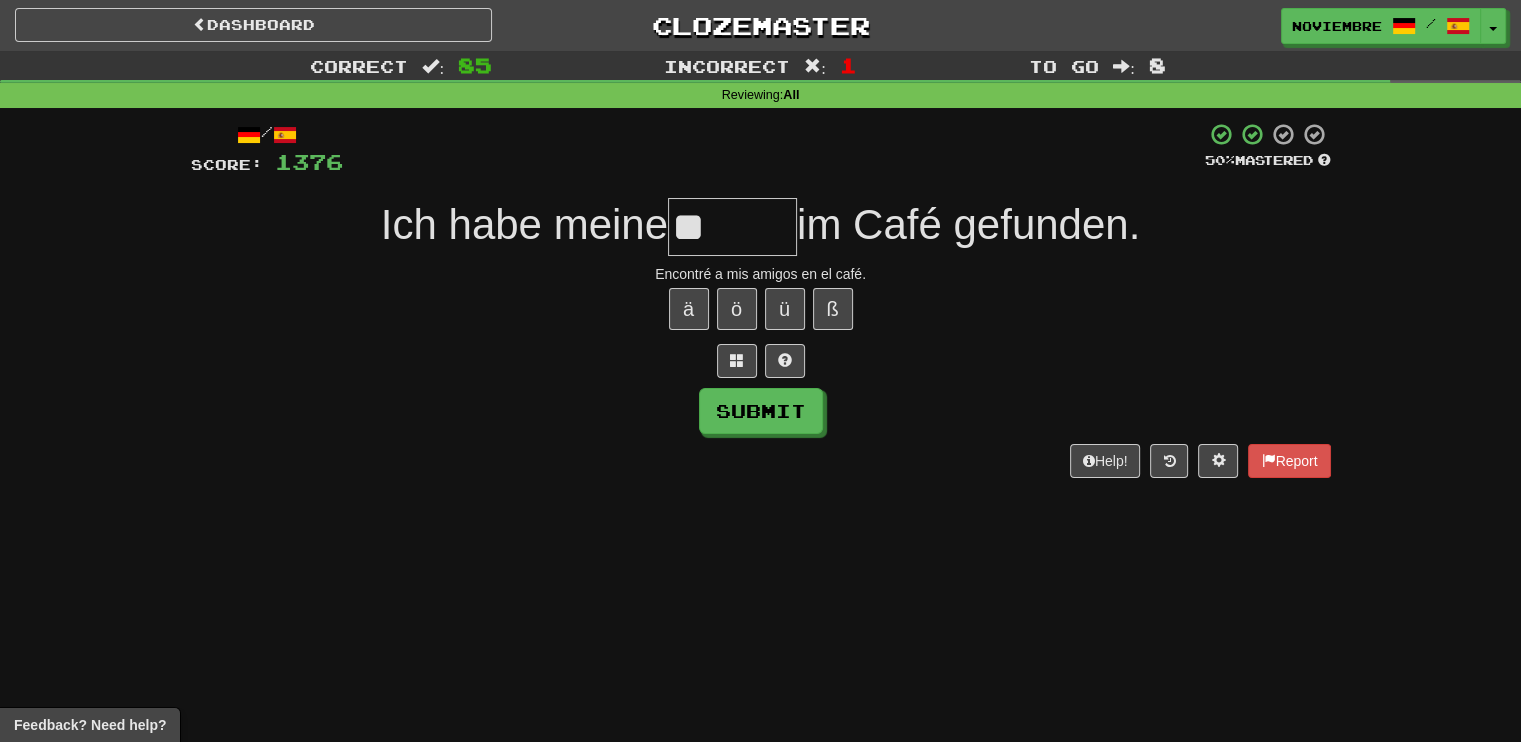 type on "*" 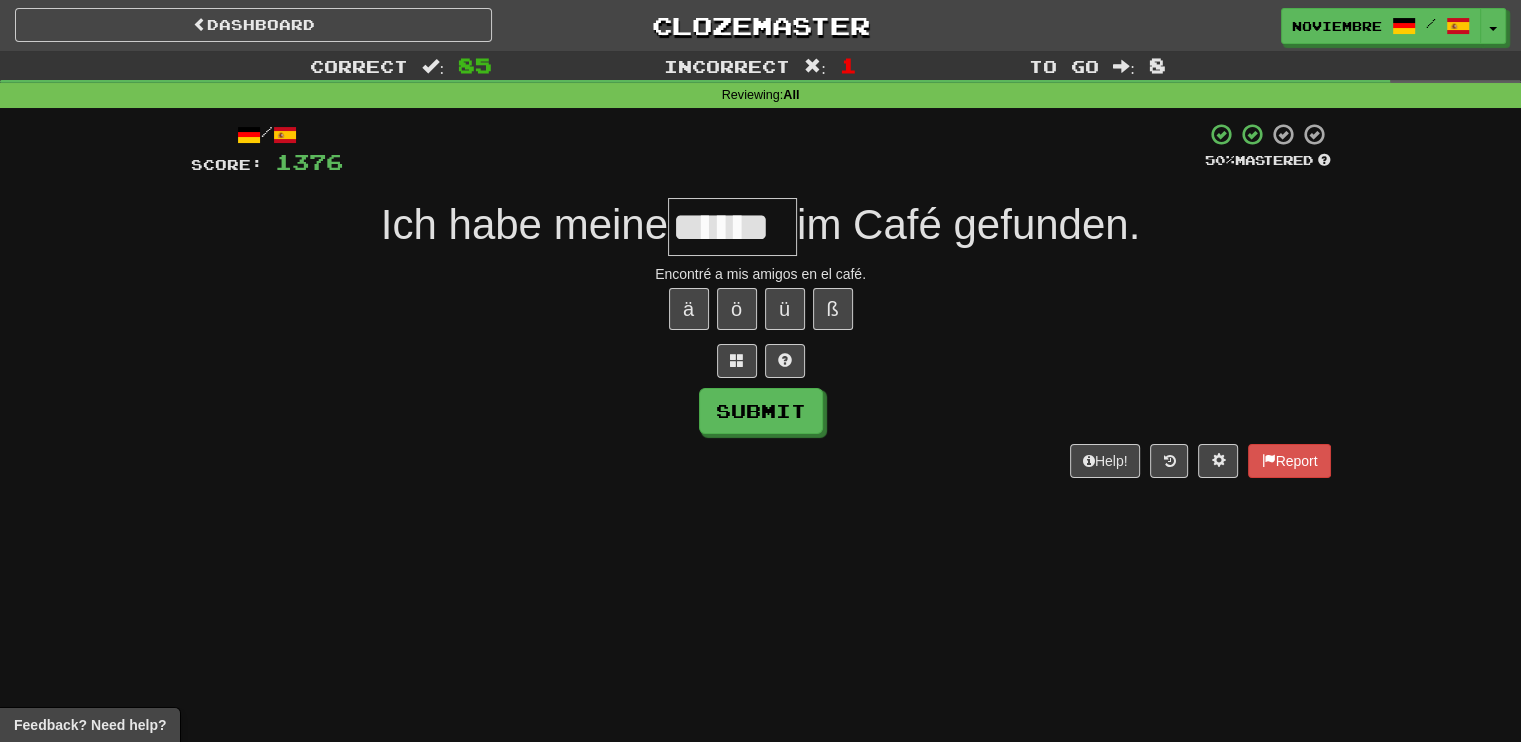 type on "******" 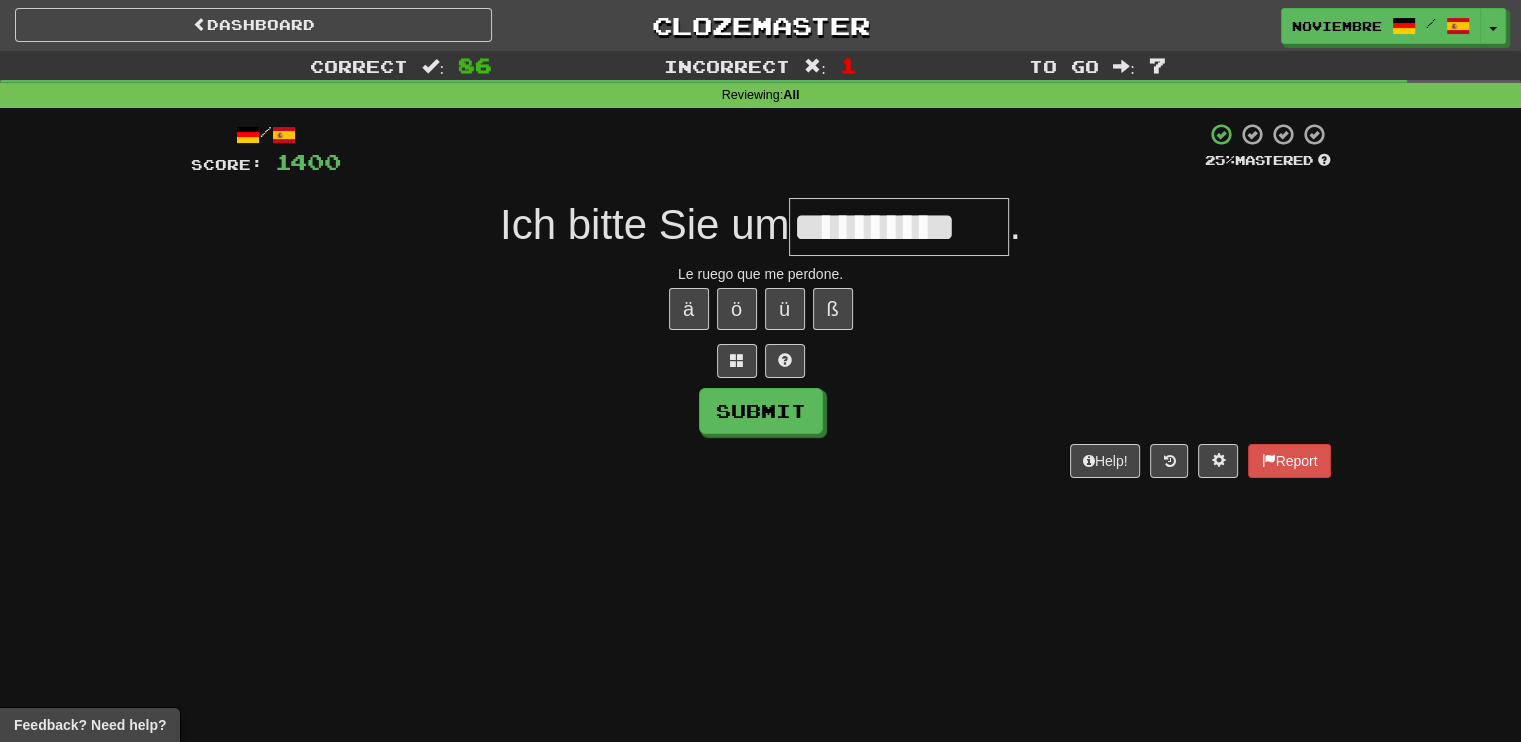 type on "**********" 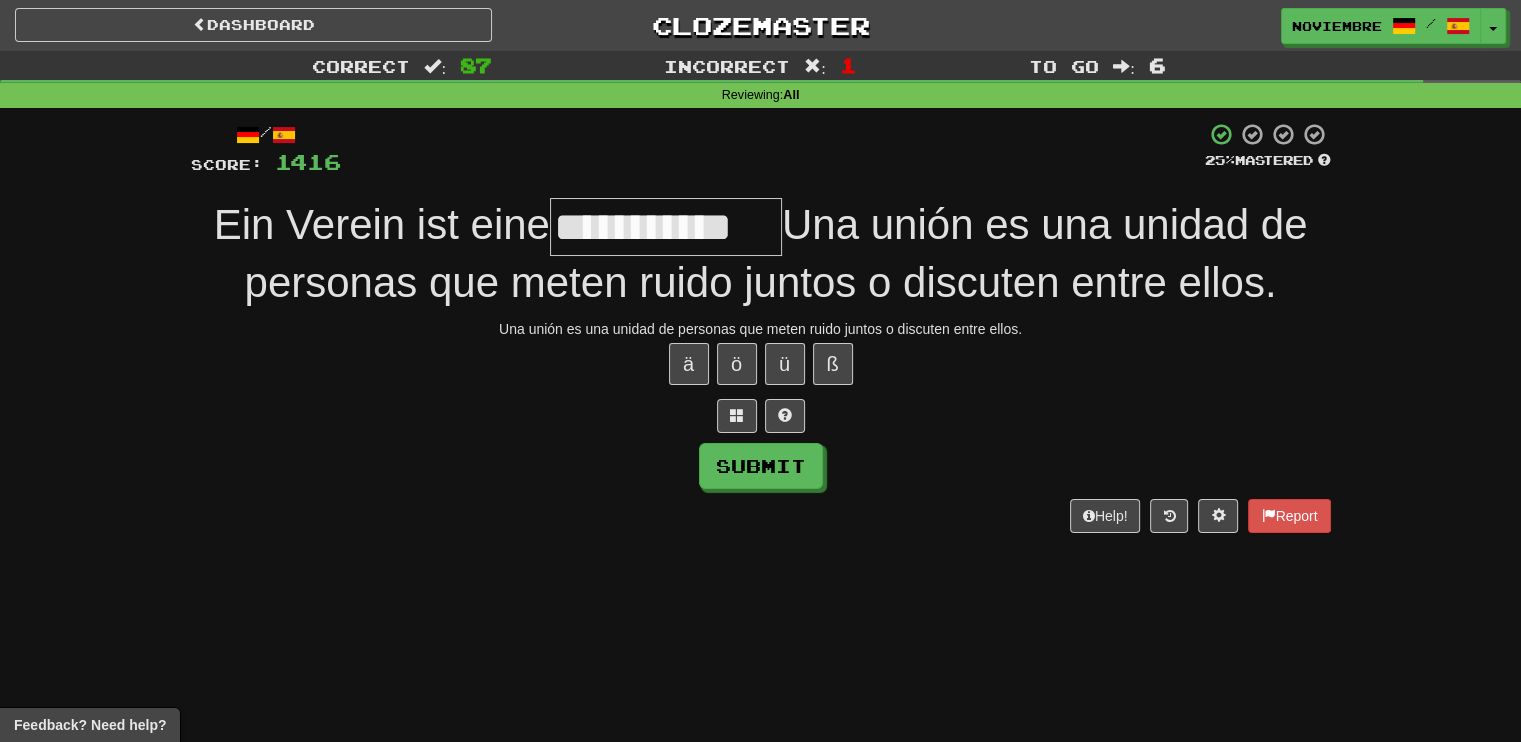 type on "**********" 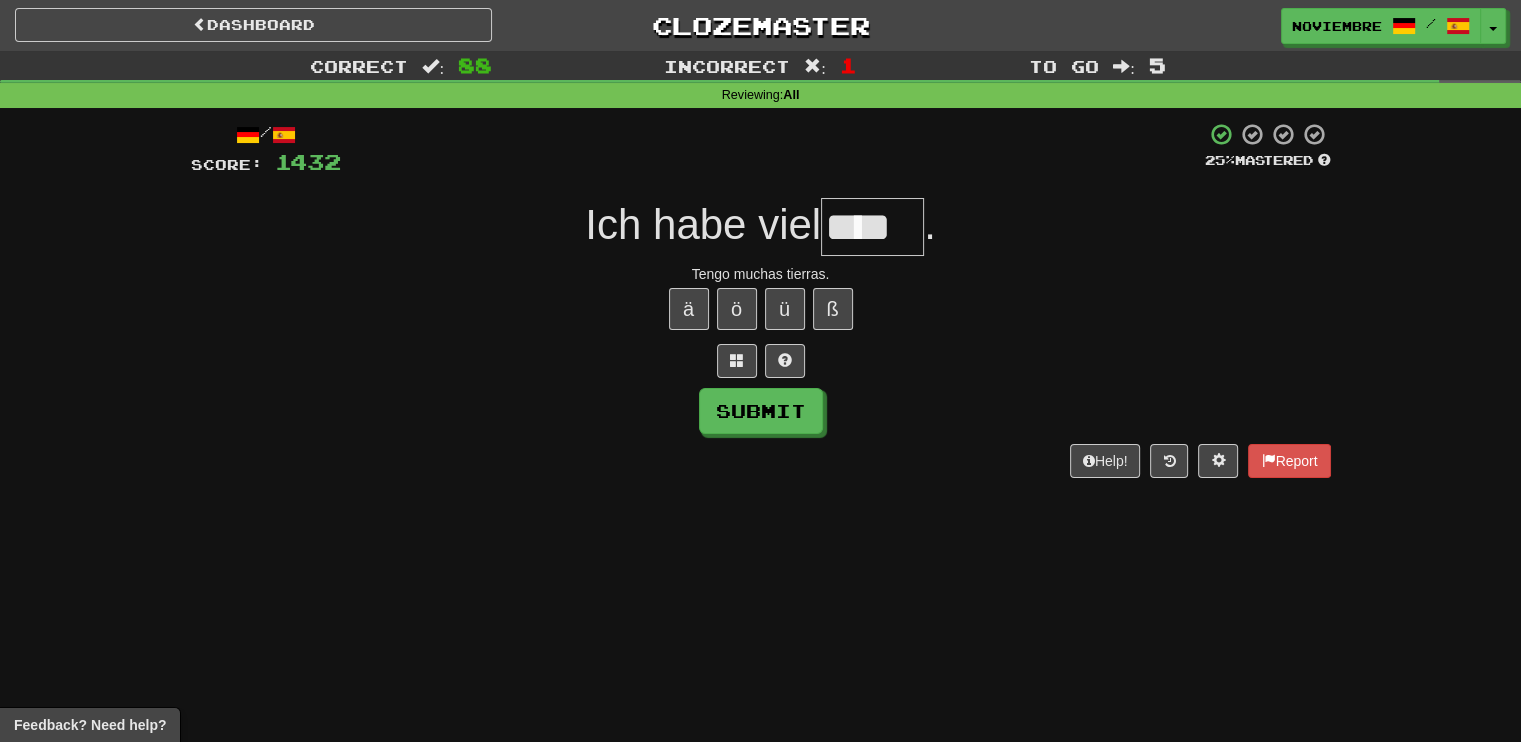 type on "****" 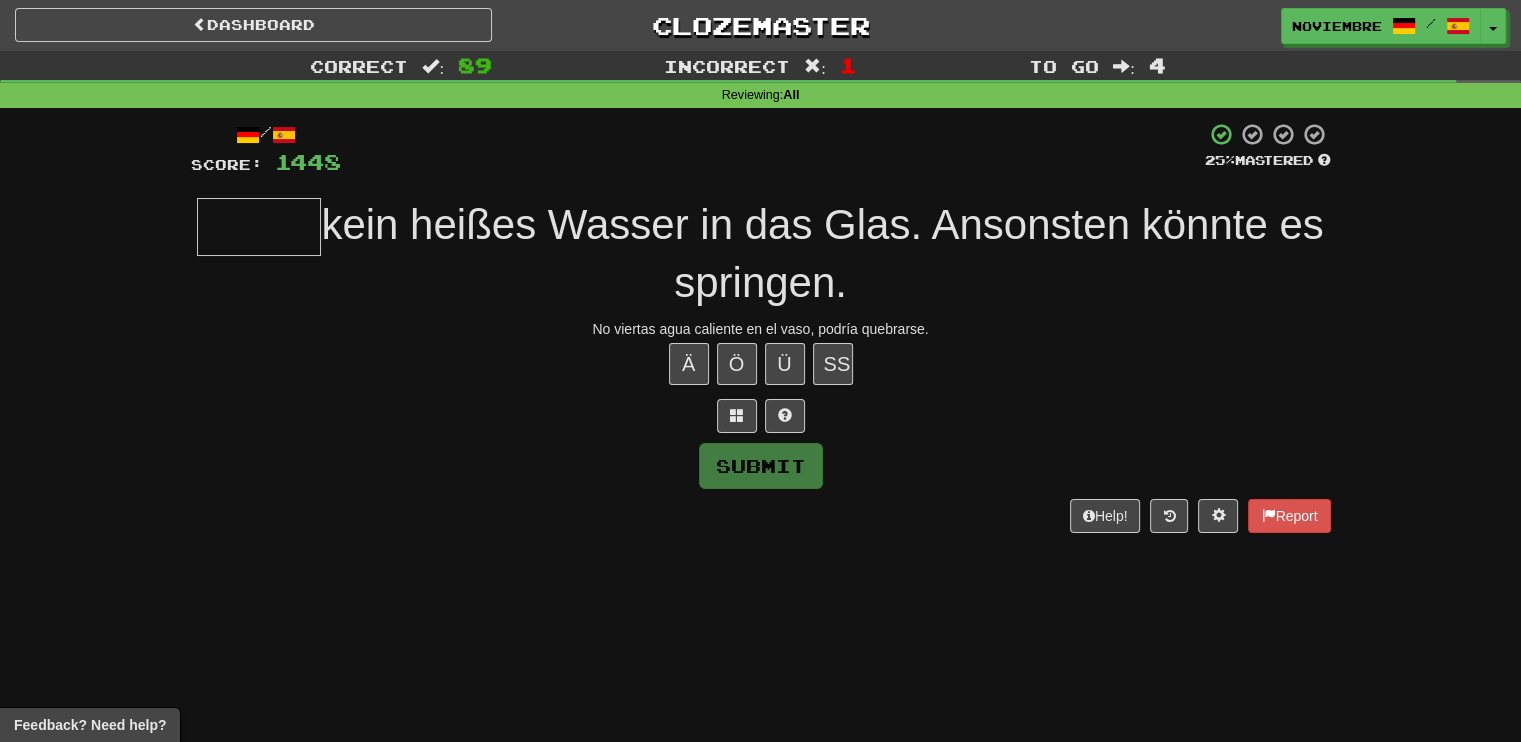 type on "*" 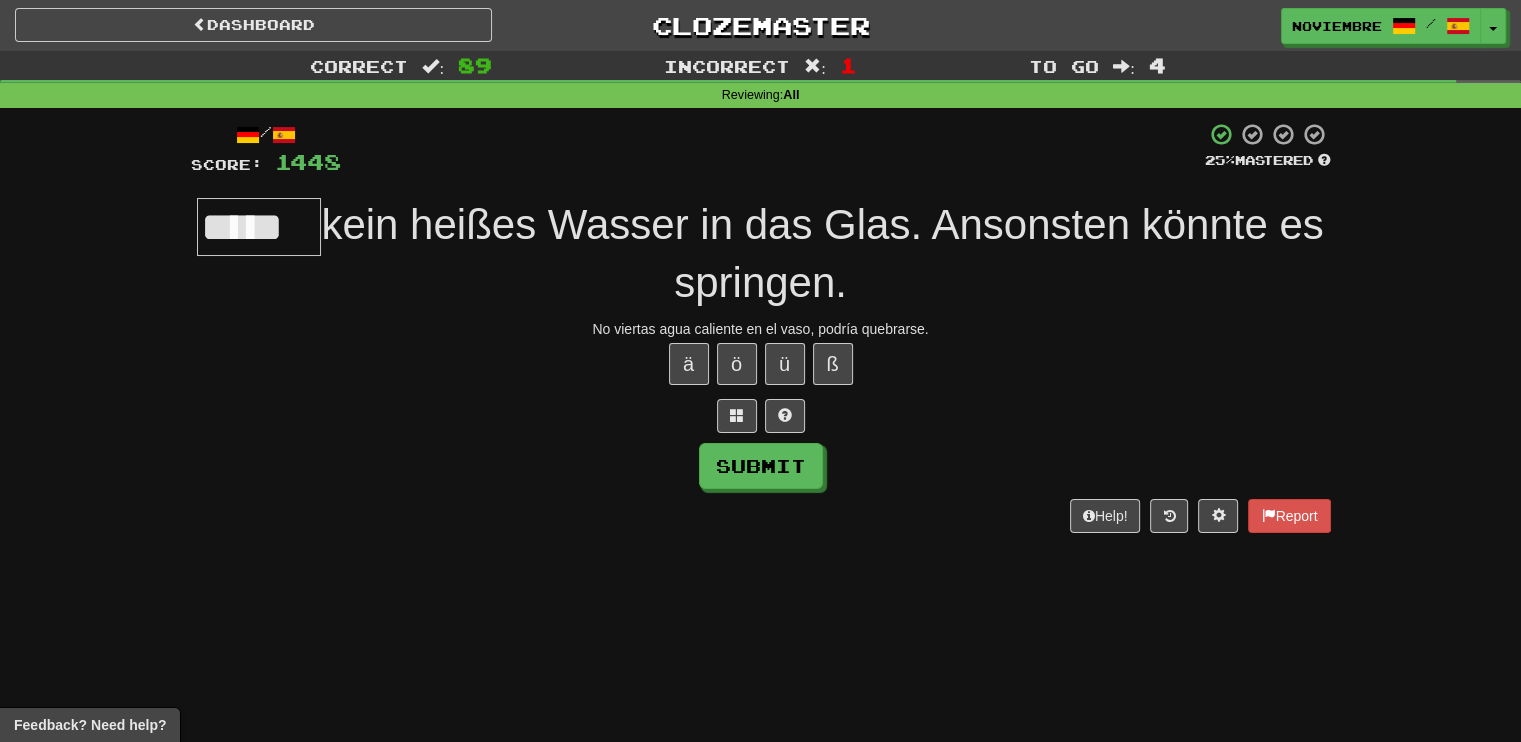 type on "*****" 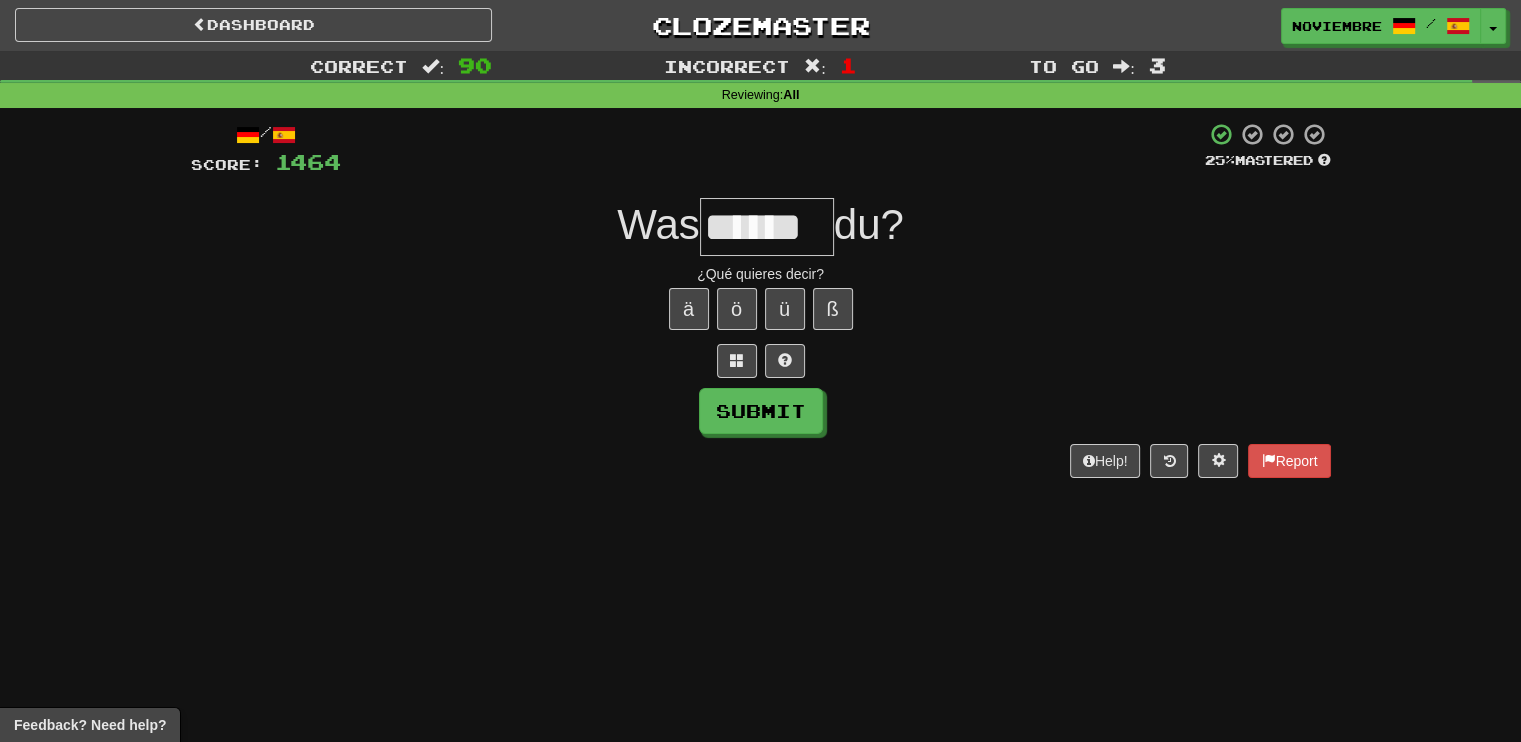 type on "******" 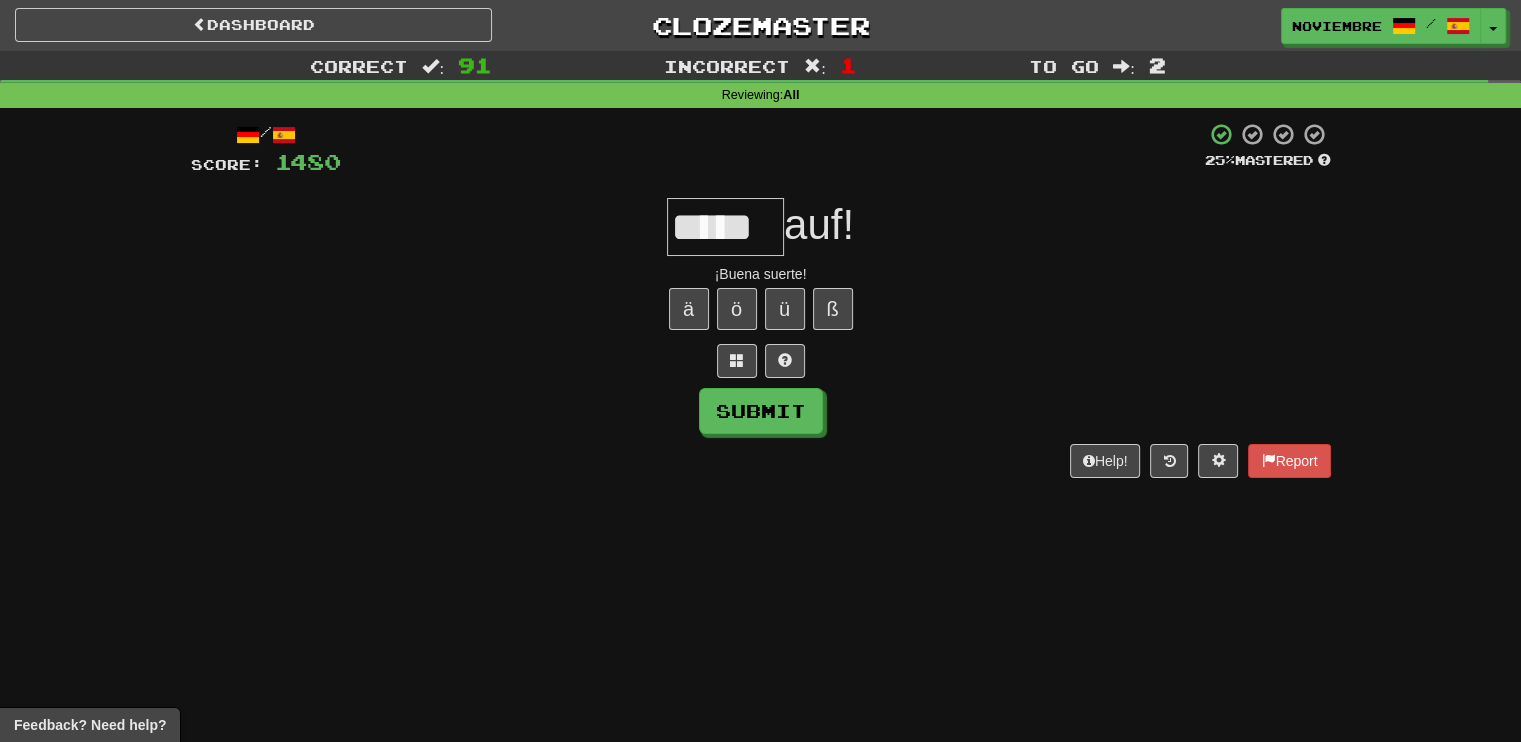 type on "*****" 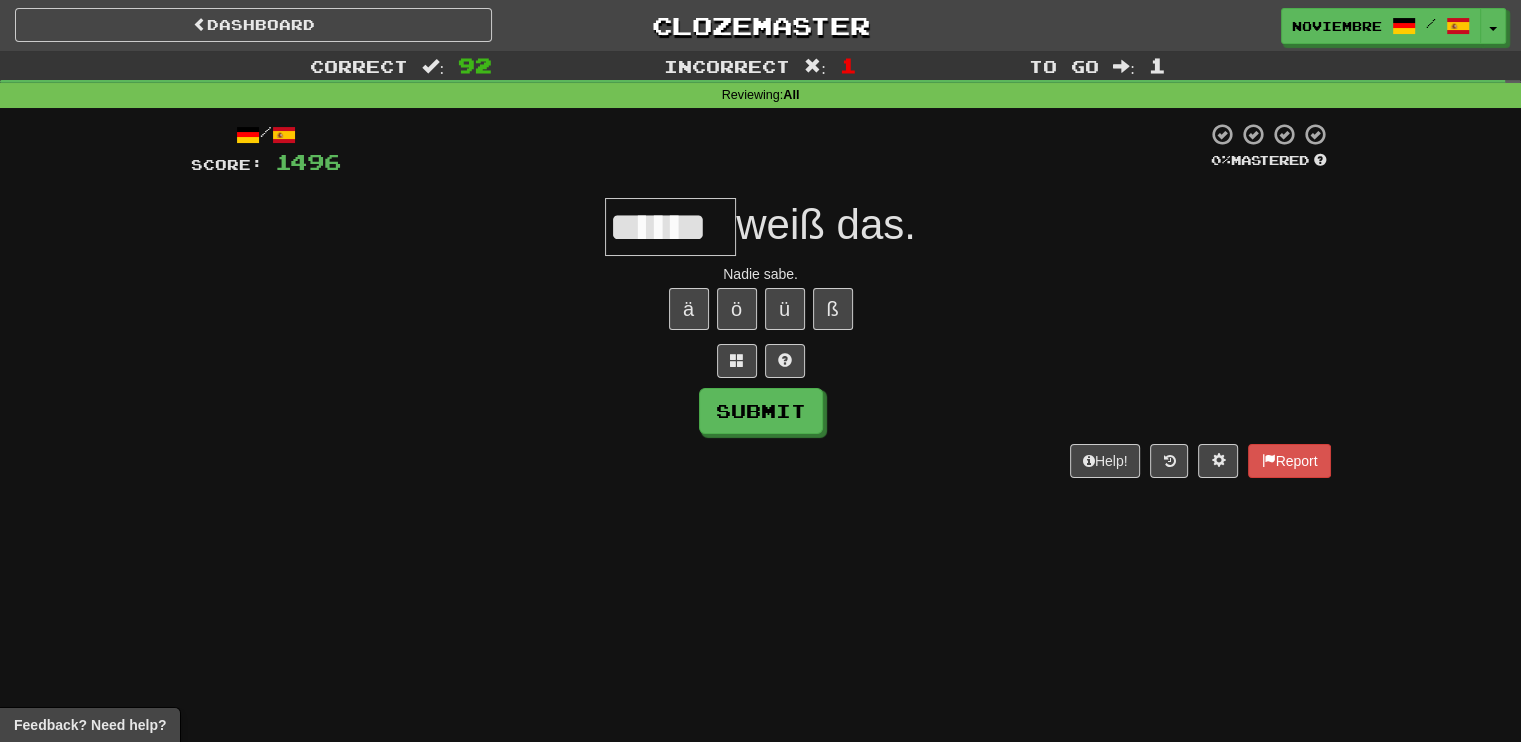 type on "******" 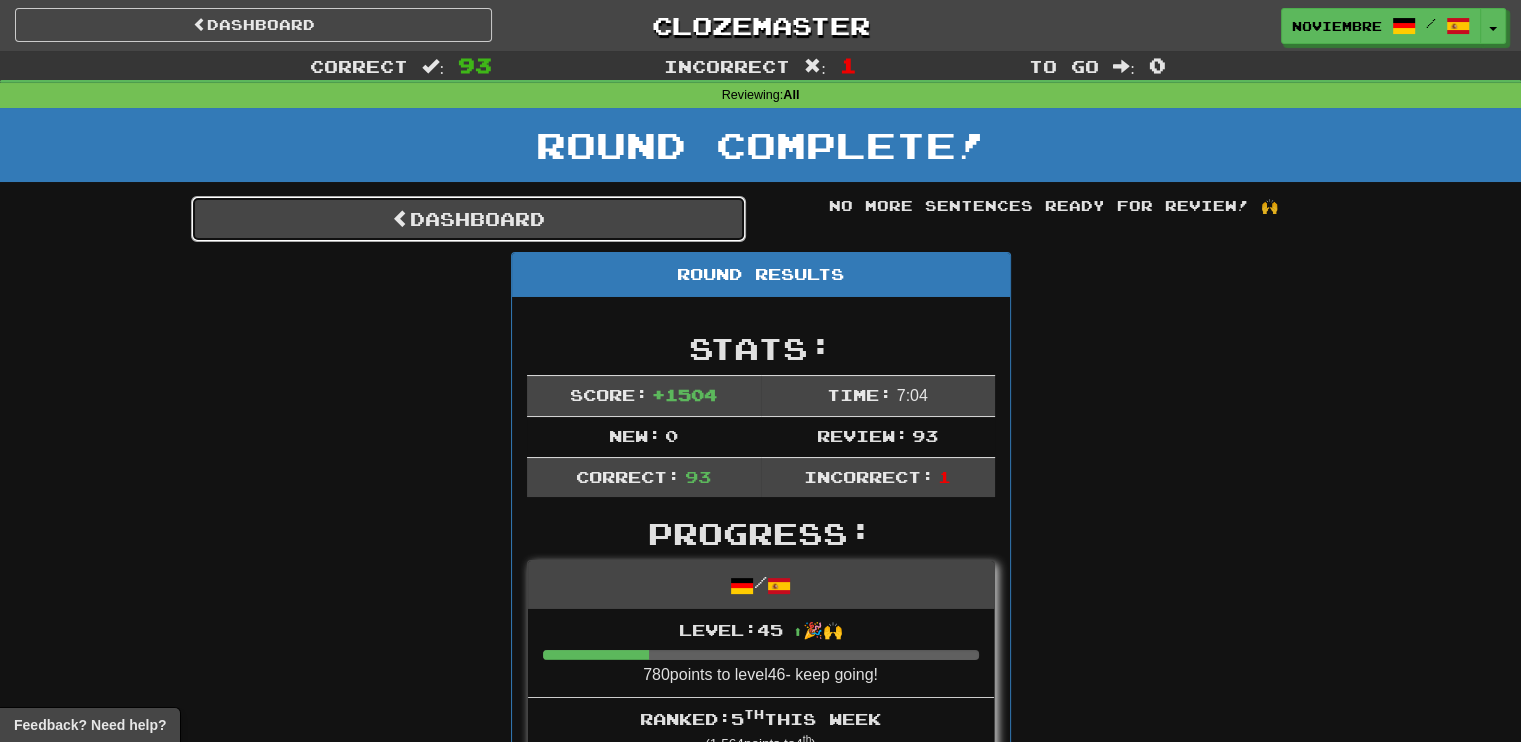 click on "Dashboard" at bounding box center [468, 219] 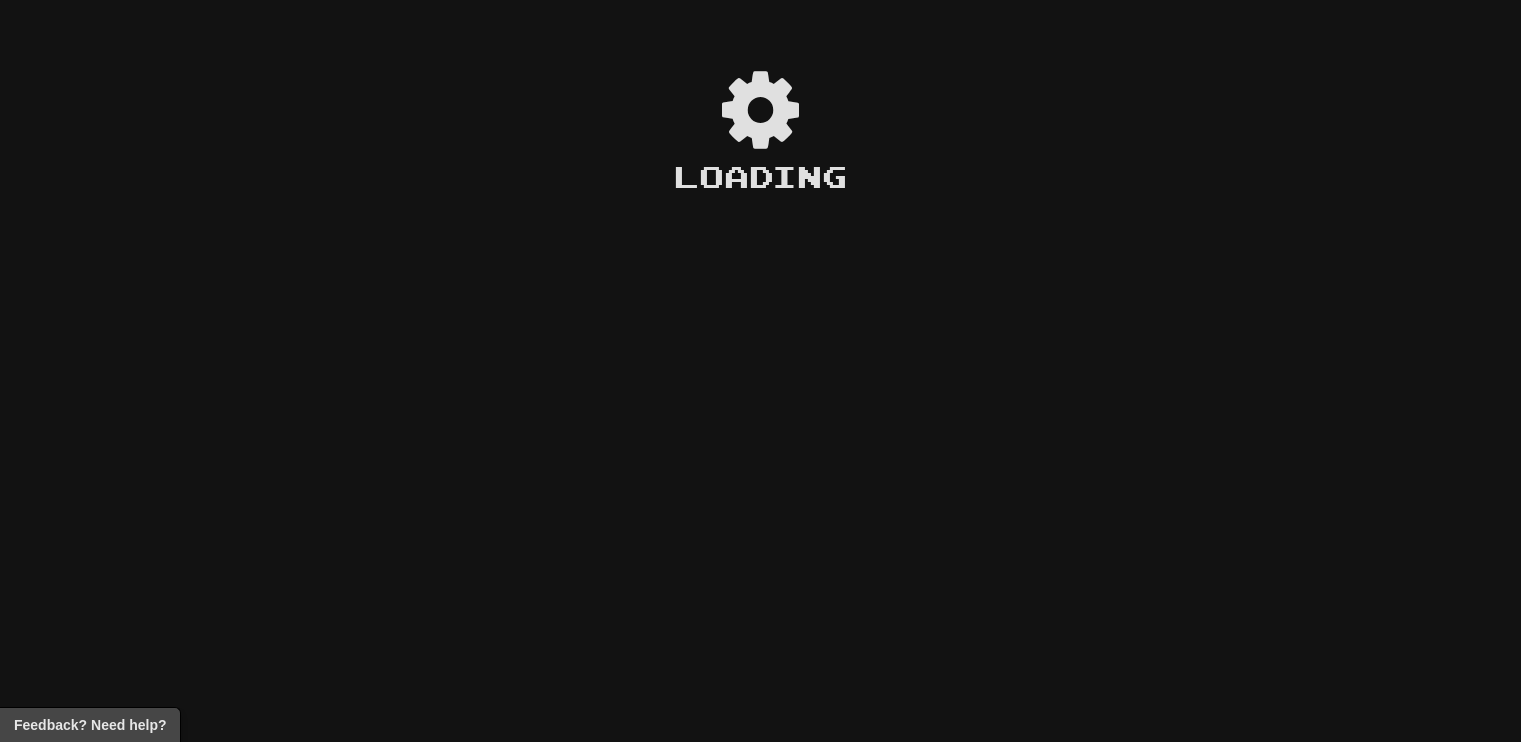 scroll, scrollTop: 0, scrollLeft: 0, axis: both 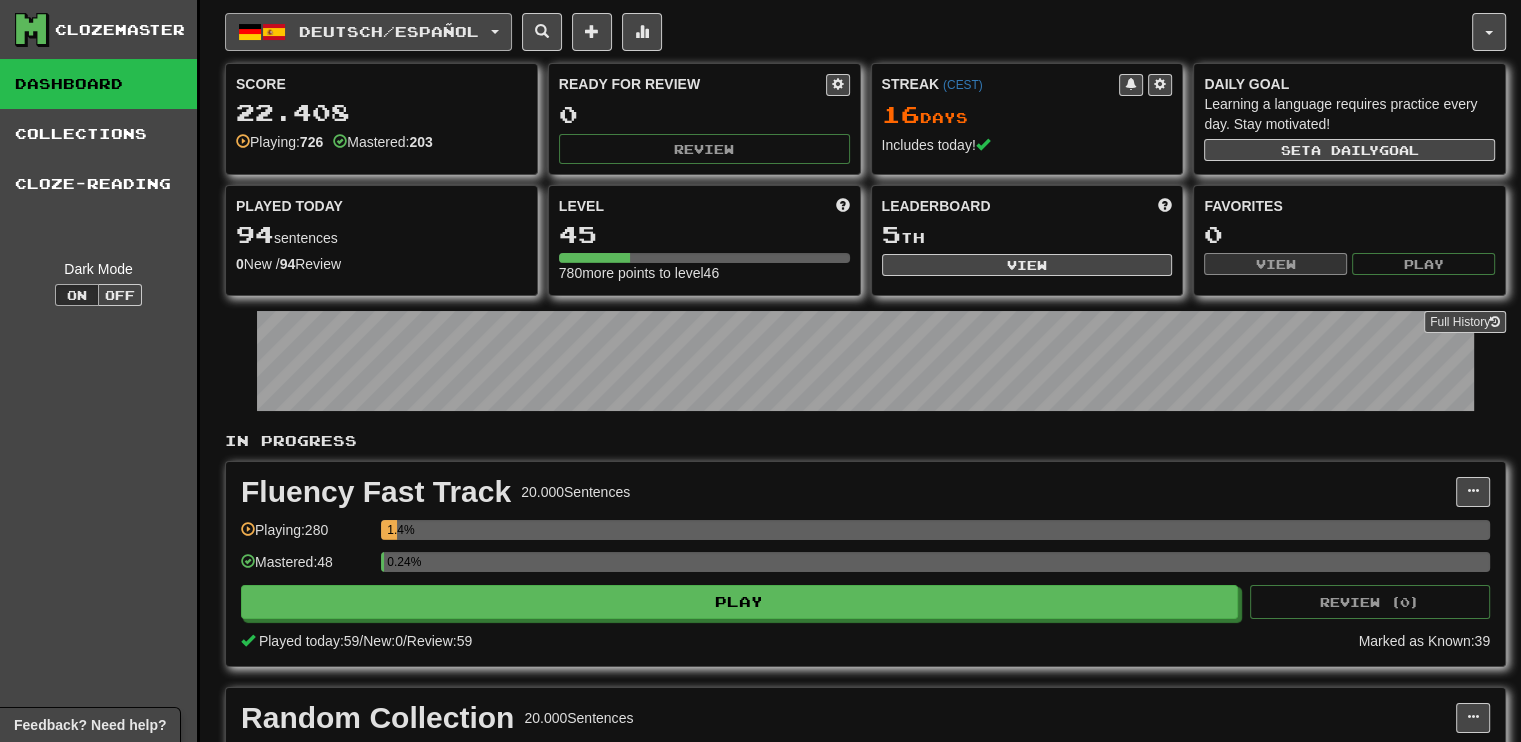 click on "Deutsch  /  Español" at bounding box center (368, 32) 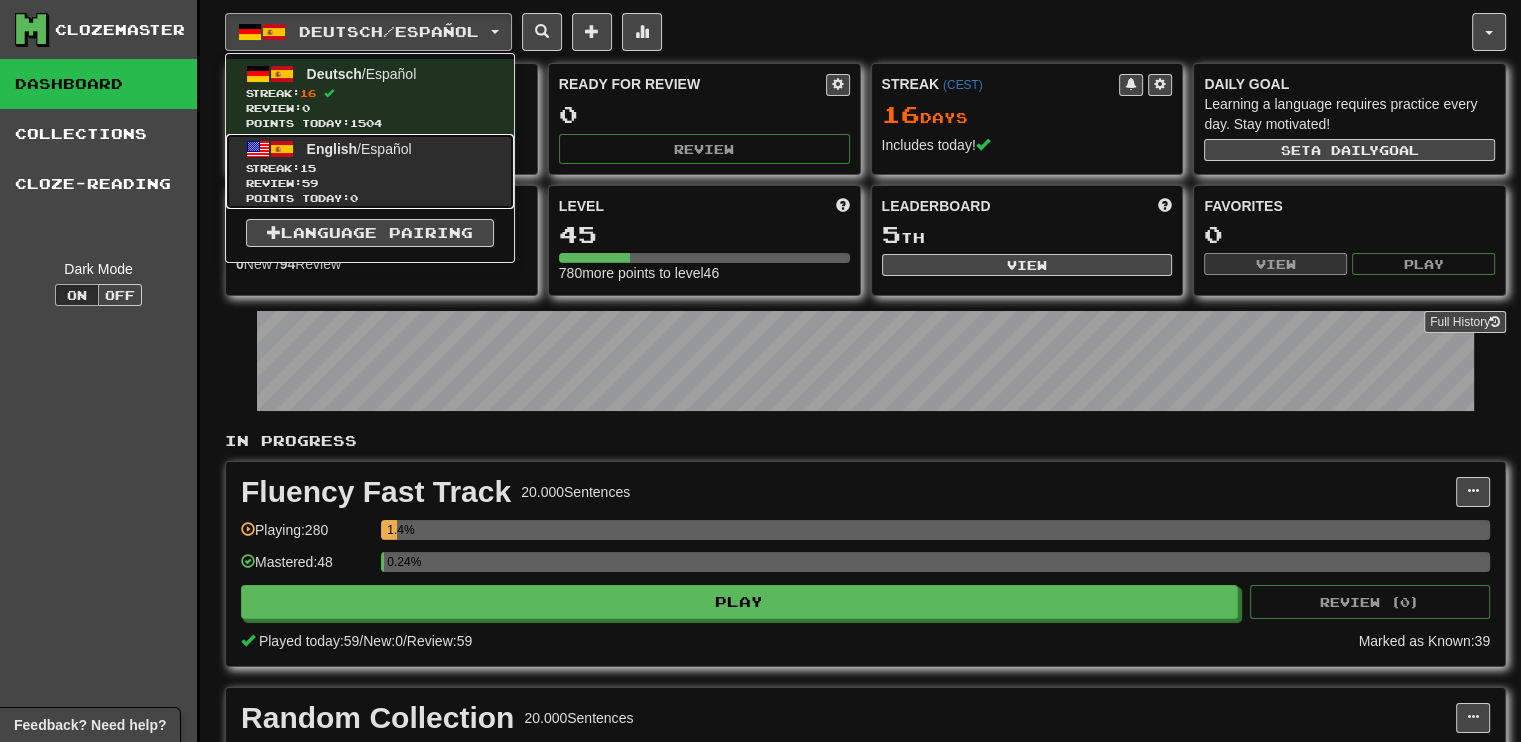 click on "English  /  Español Streak:  15   Review:  59 Points today:  0" at bounding box center [370, 171] 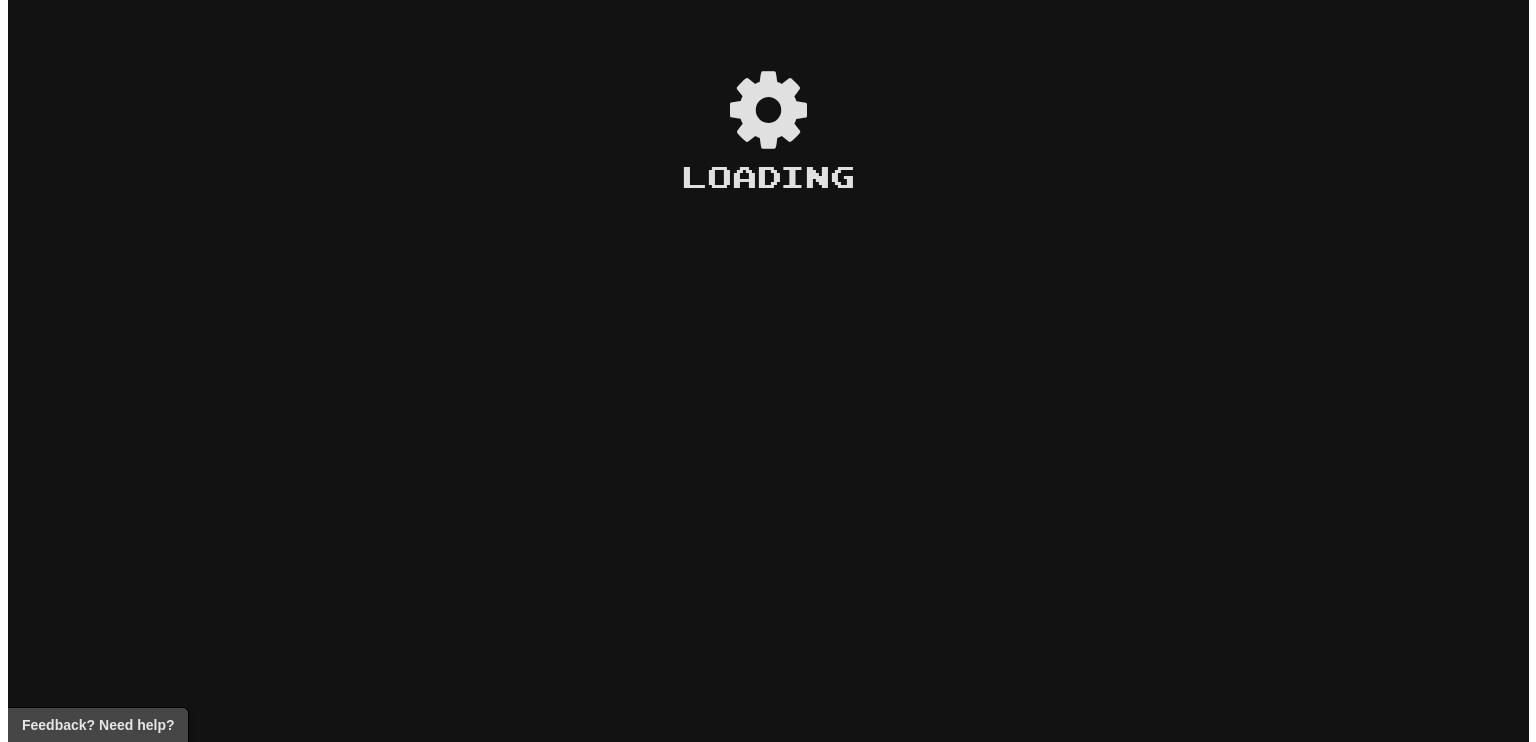 scroll, scrollTop: 0, scrollLeft: 0, axis: both 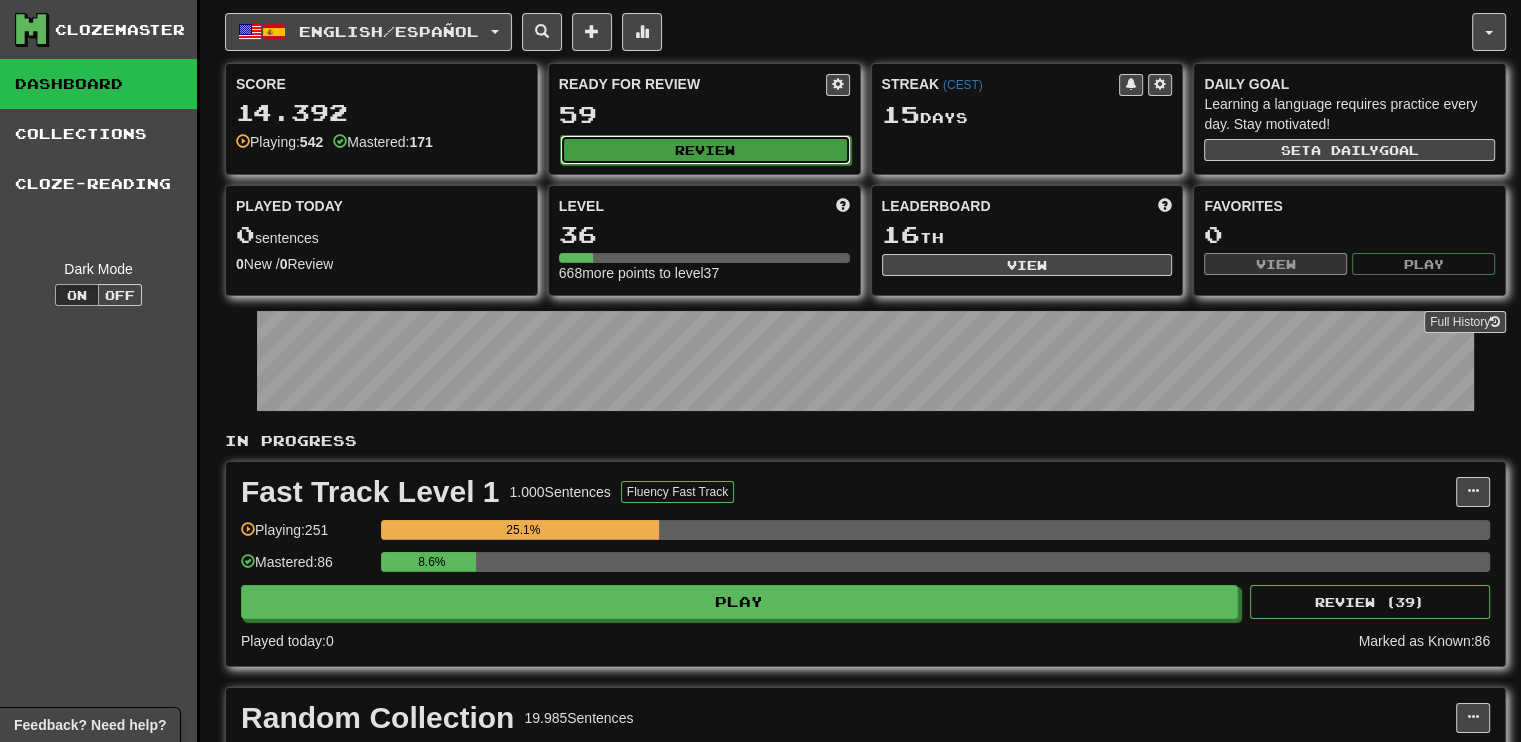 click on "Review" at bounding box center (705, 150) 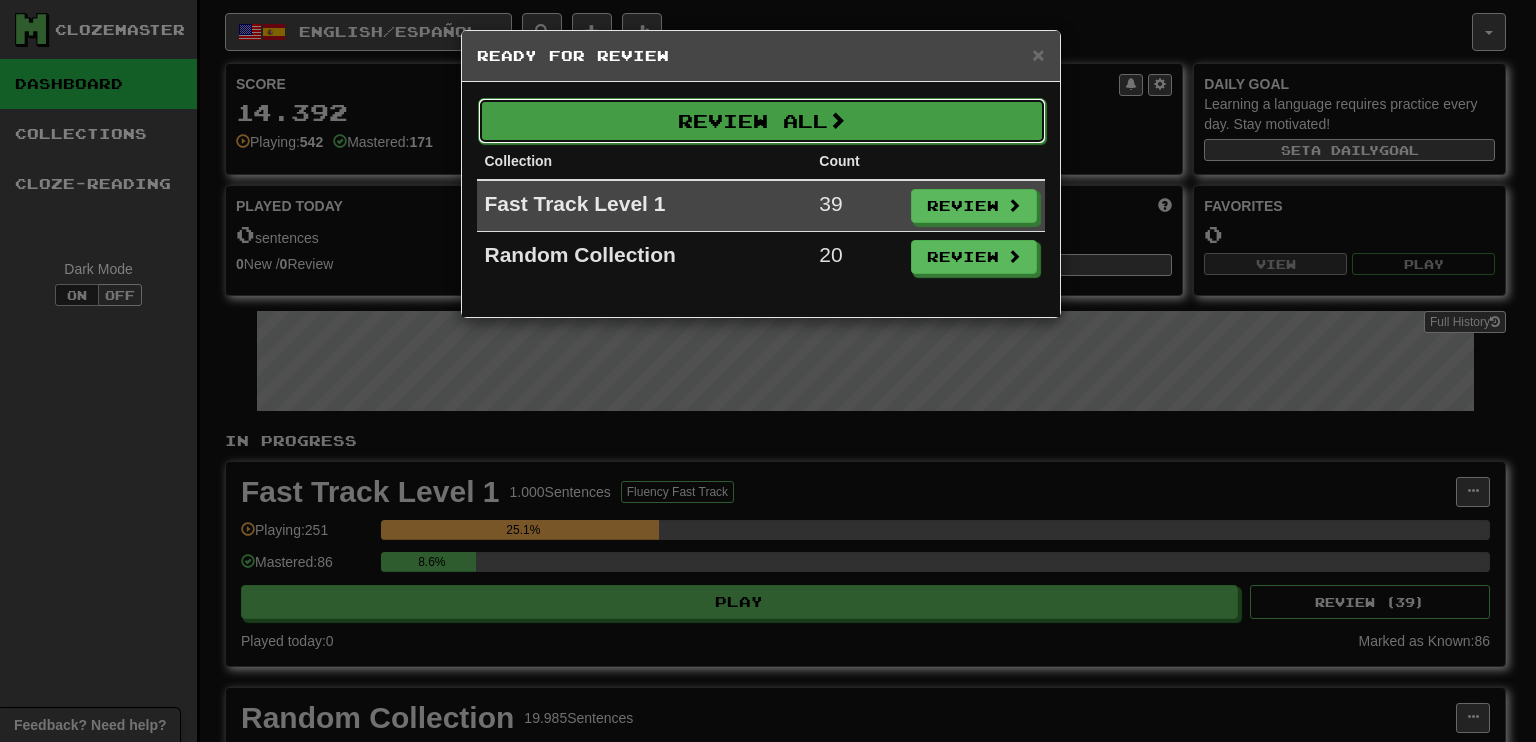 click on "Review All" at bounding box center [762, 121] 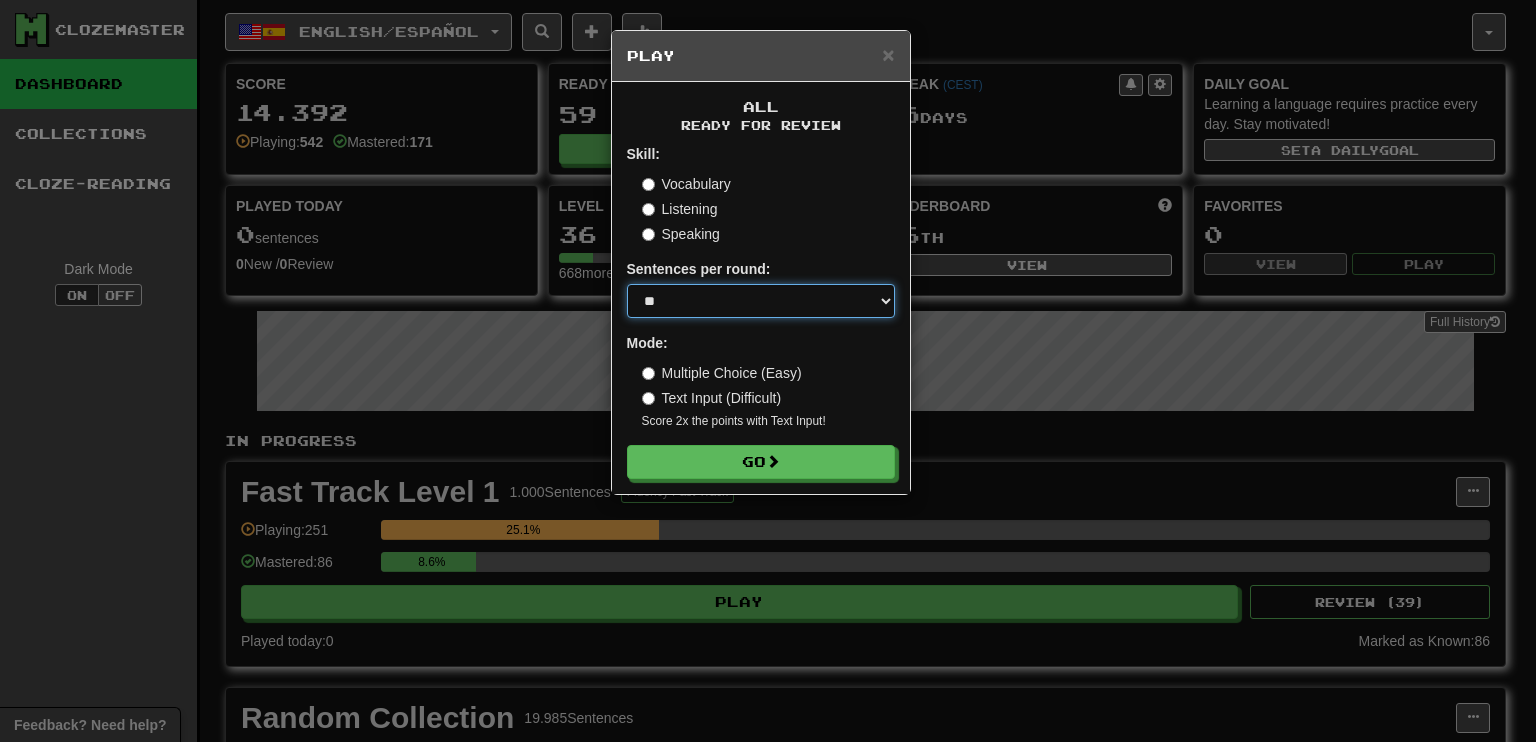 click on "* ** ** ** ** ** *** ********" at bounding box center [761, 301] 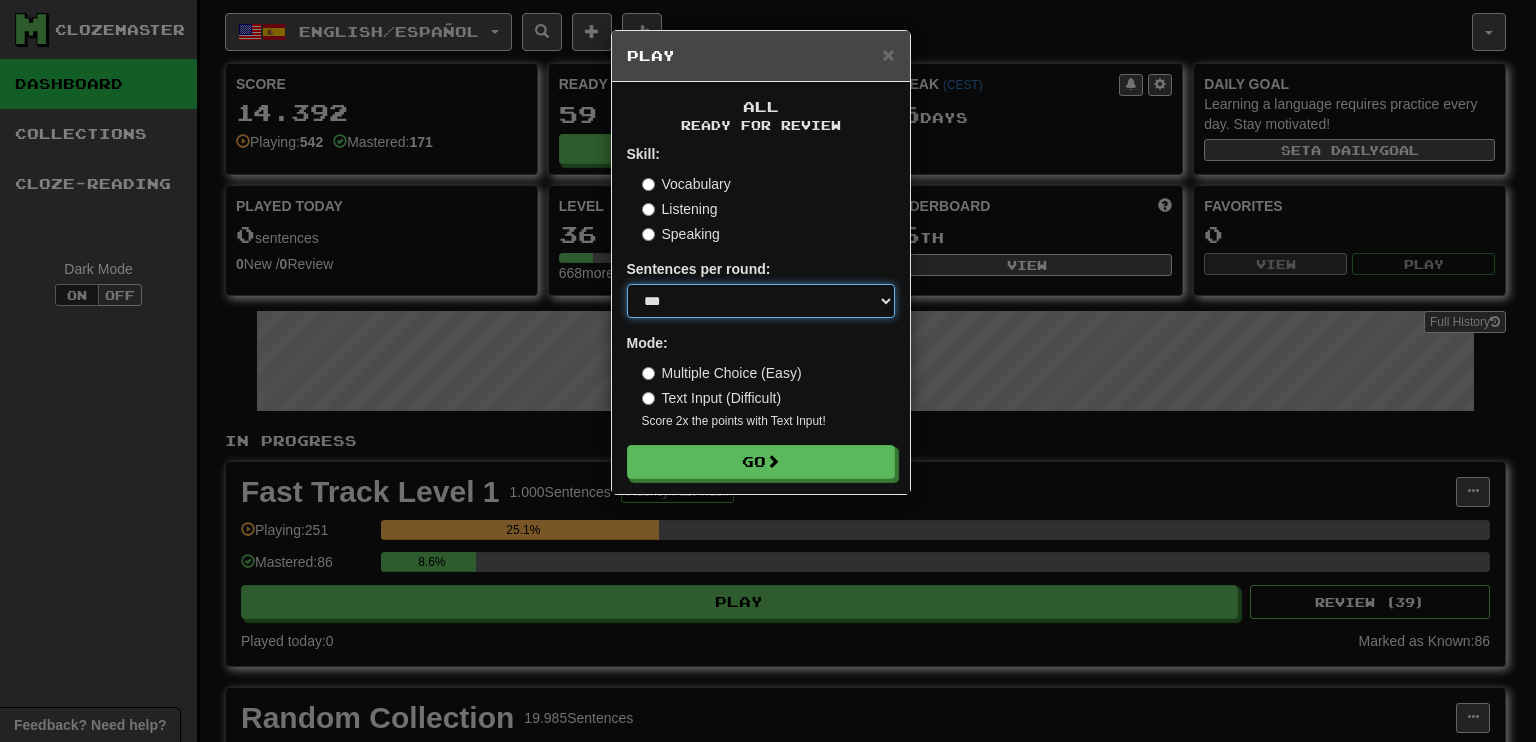 click on "* ** ** ** ** ** *** ********" at bounding box center [761, 301] 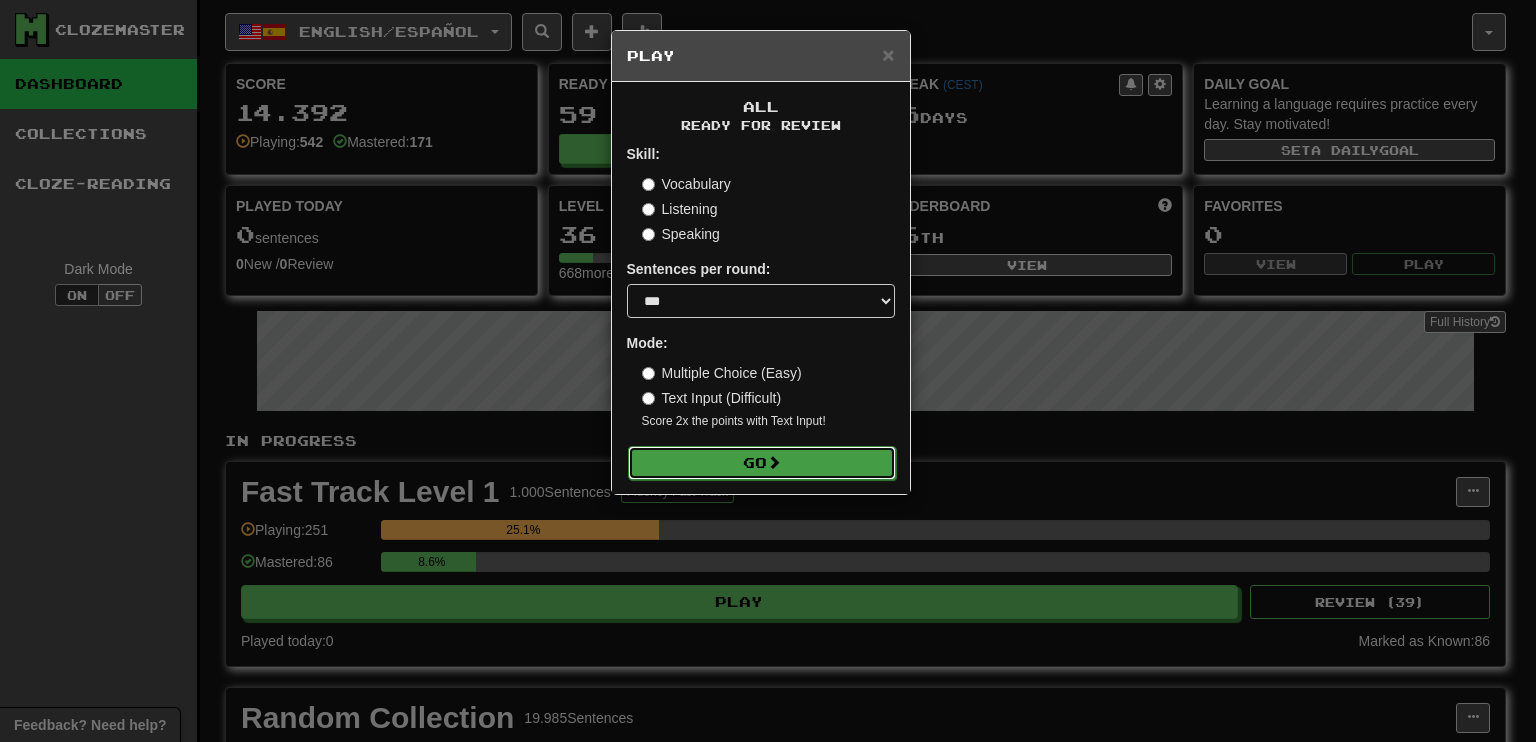 click on "Go" at bounding box center (762, 463) 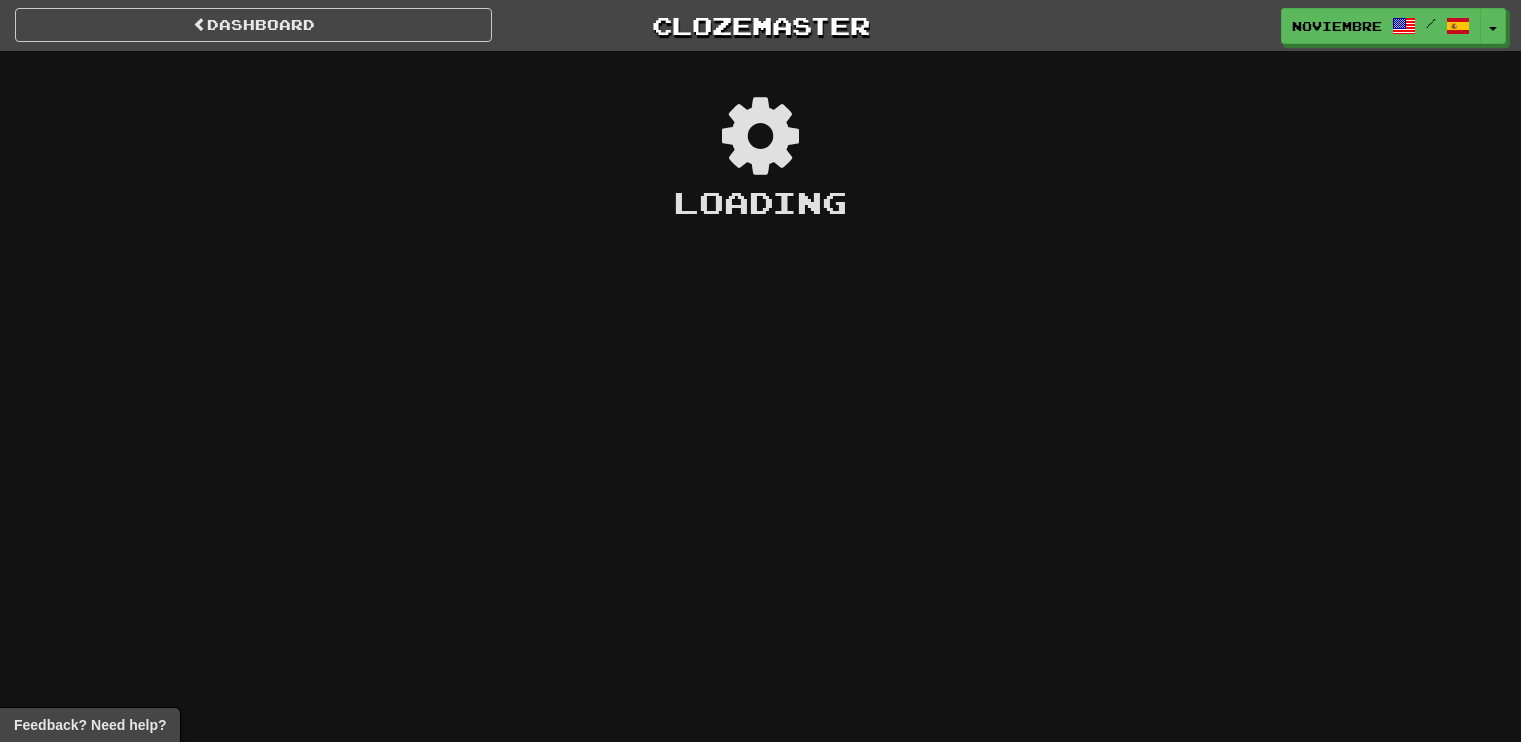 scroll, scrollTop: 0, scrollLeft: 0, axis: both 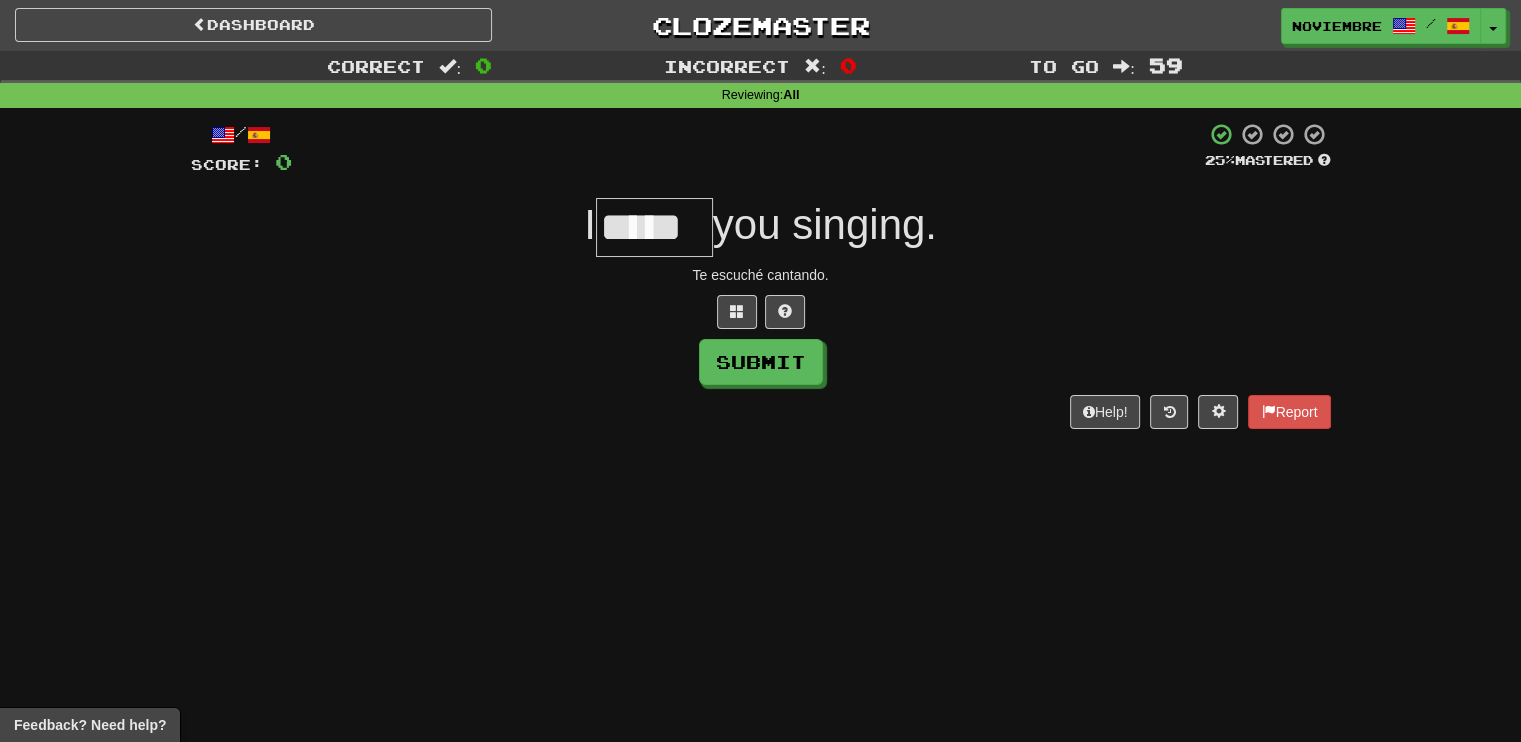type on "*****" 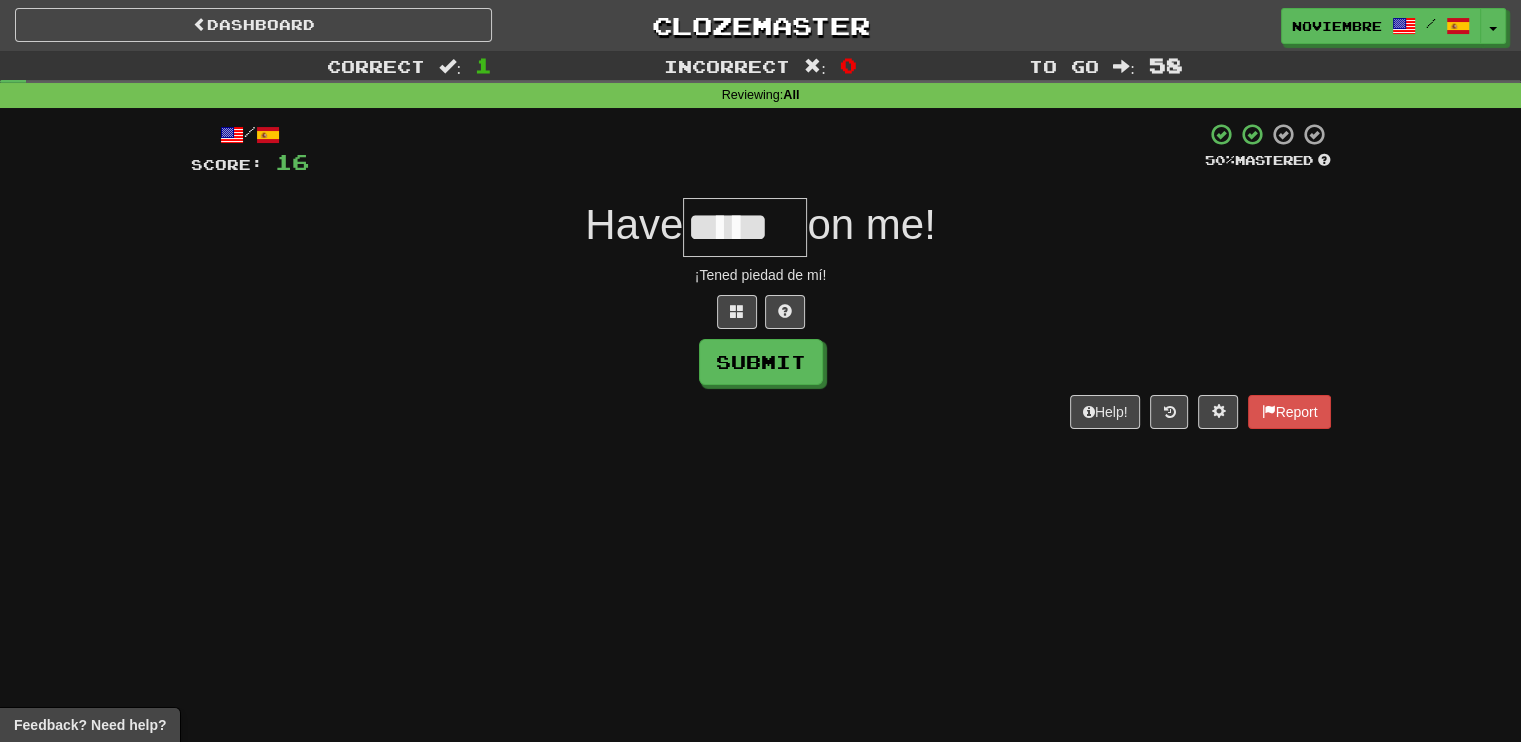 type on "*****" 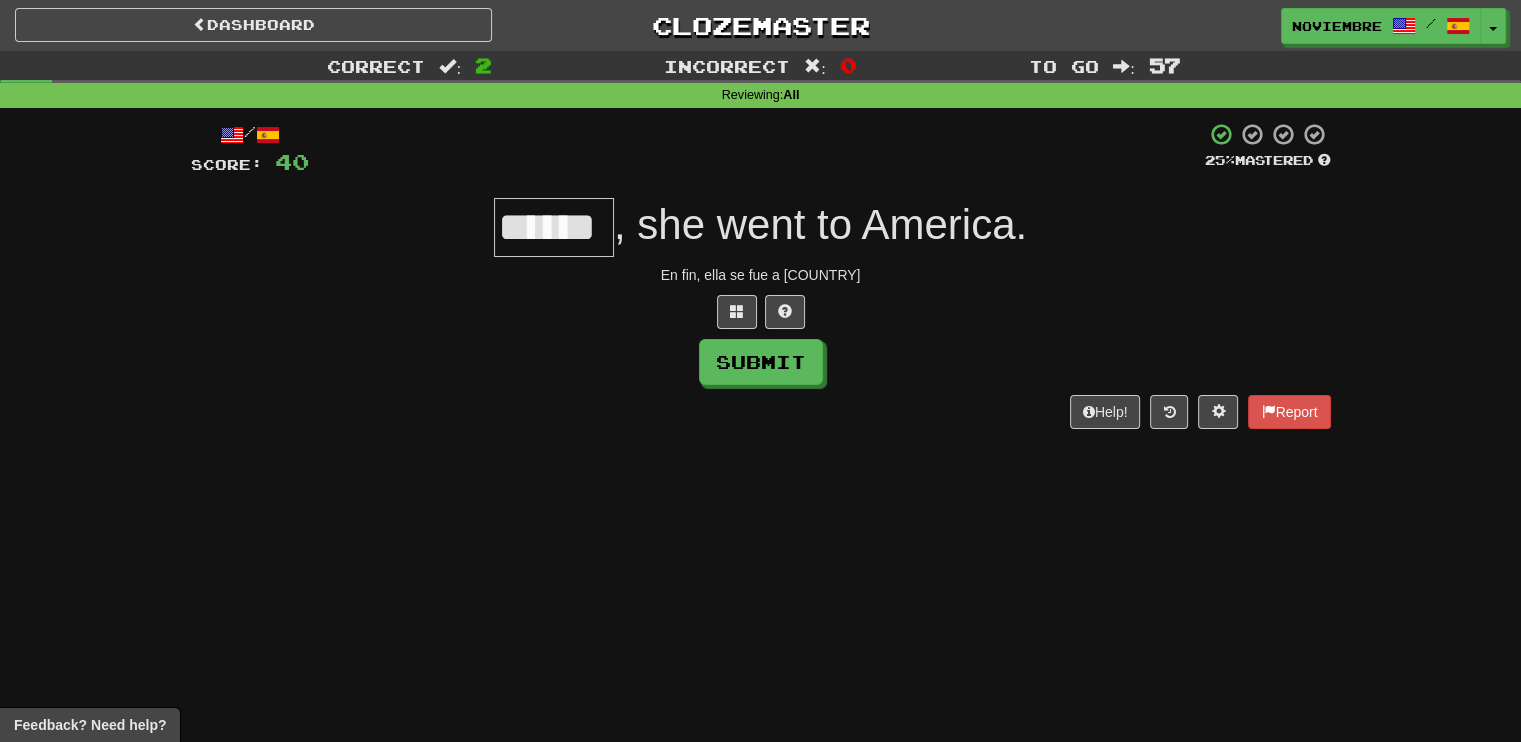 type on "******" 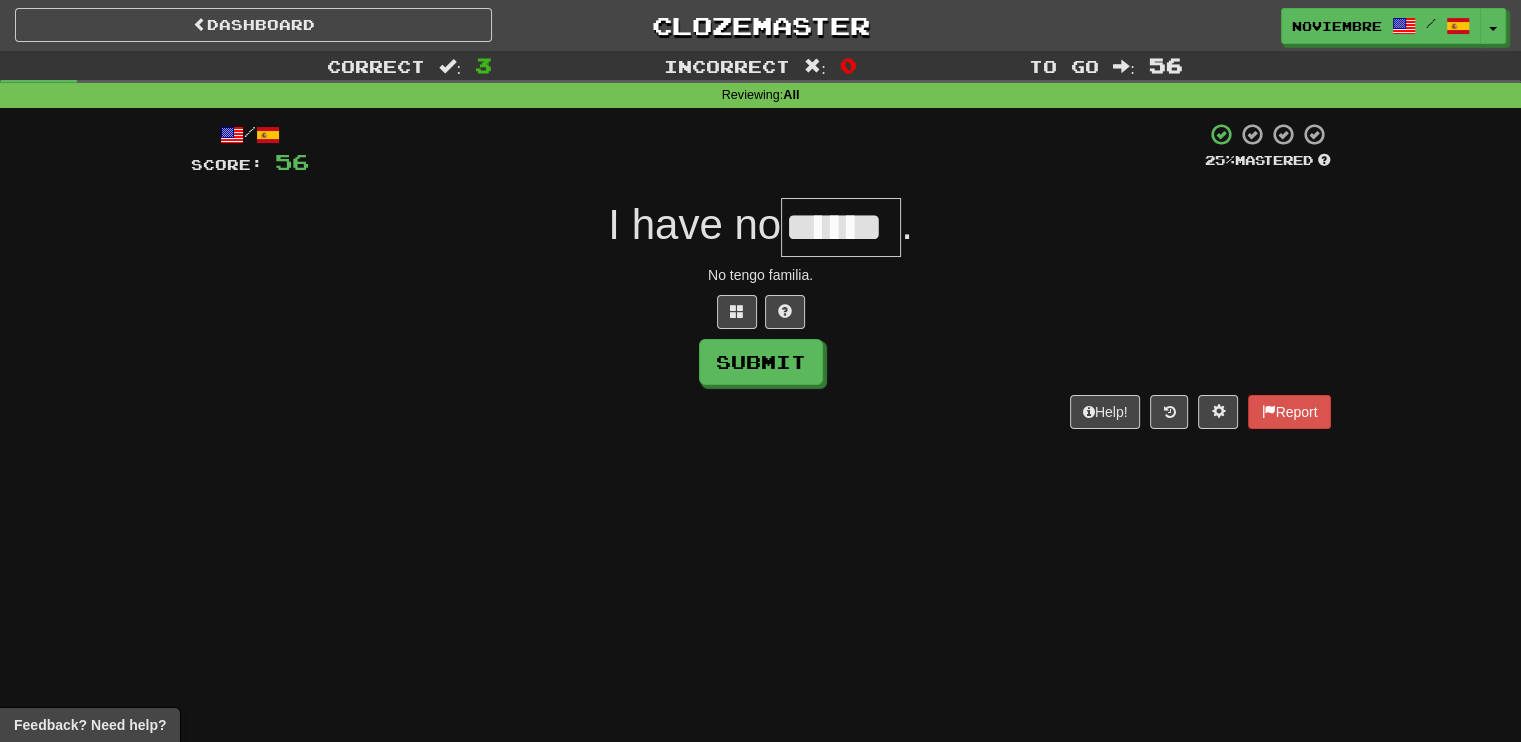 type on "******" 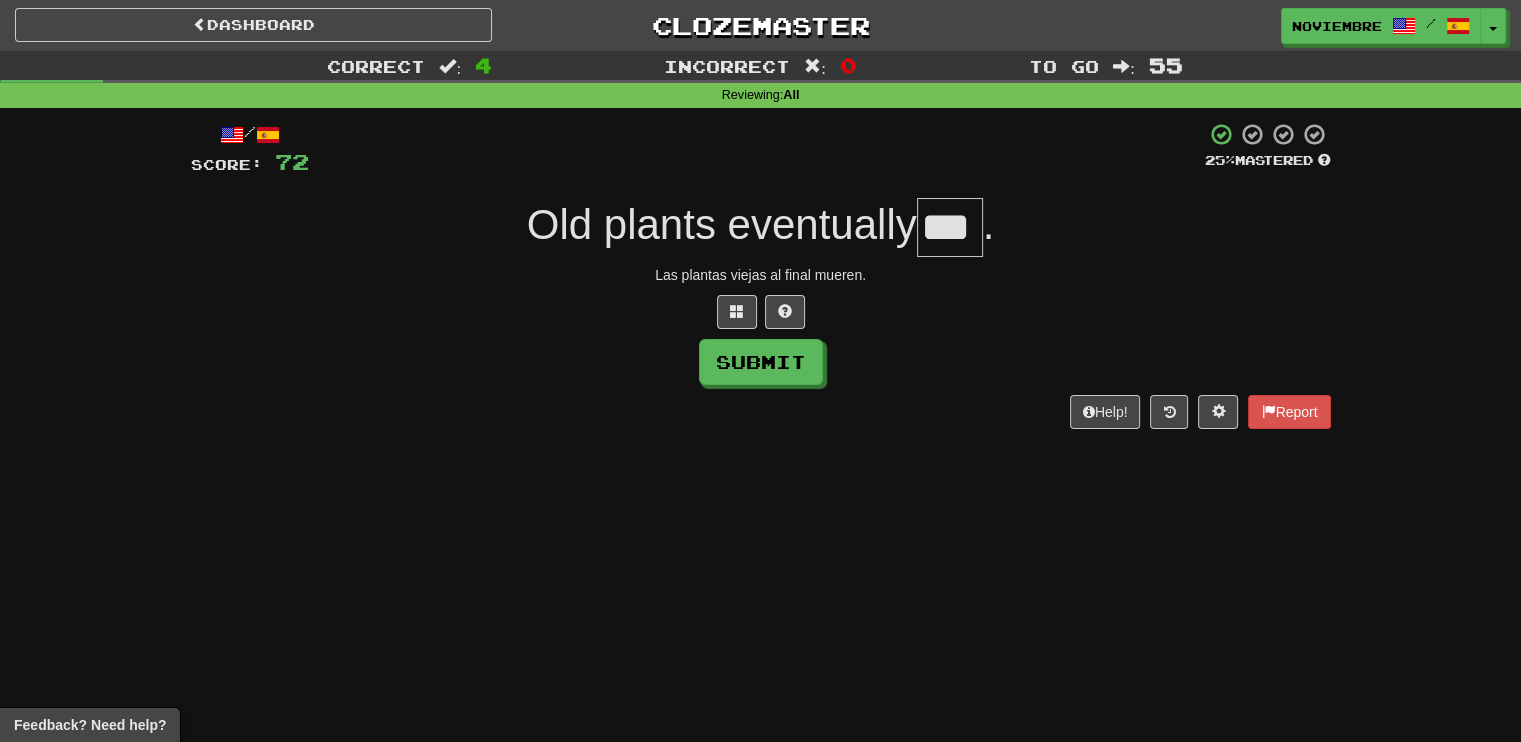 type on "***" 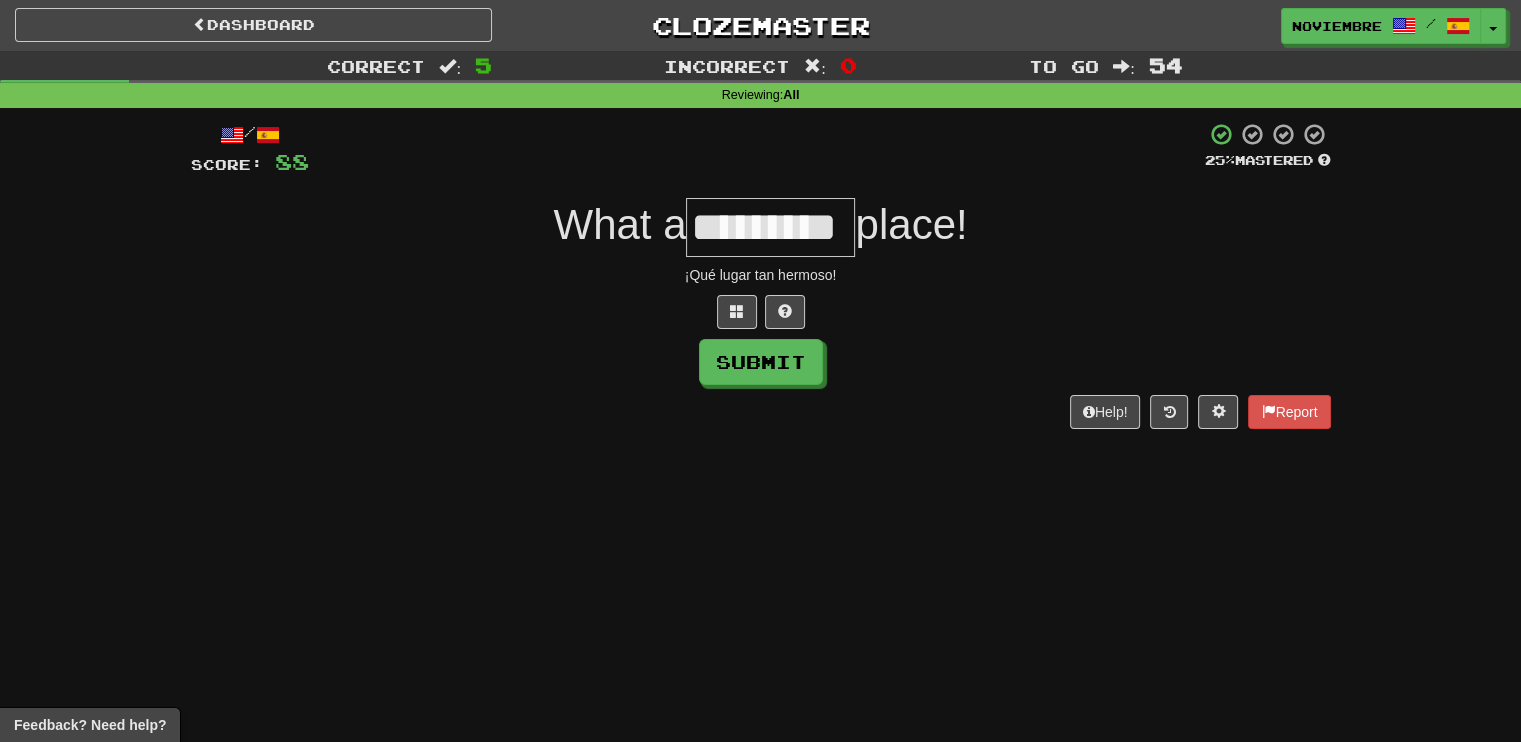 type on "*********" 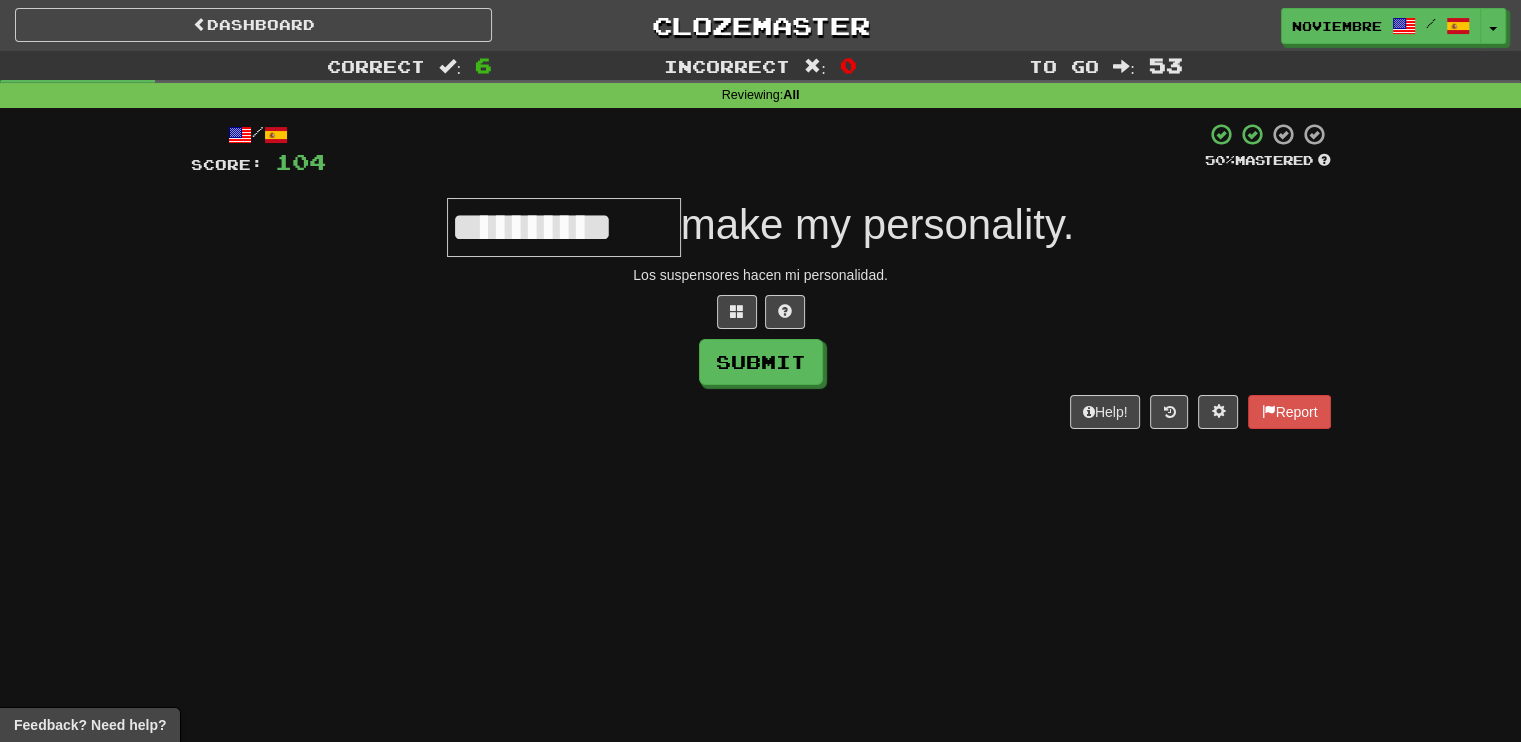 type on "**********" 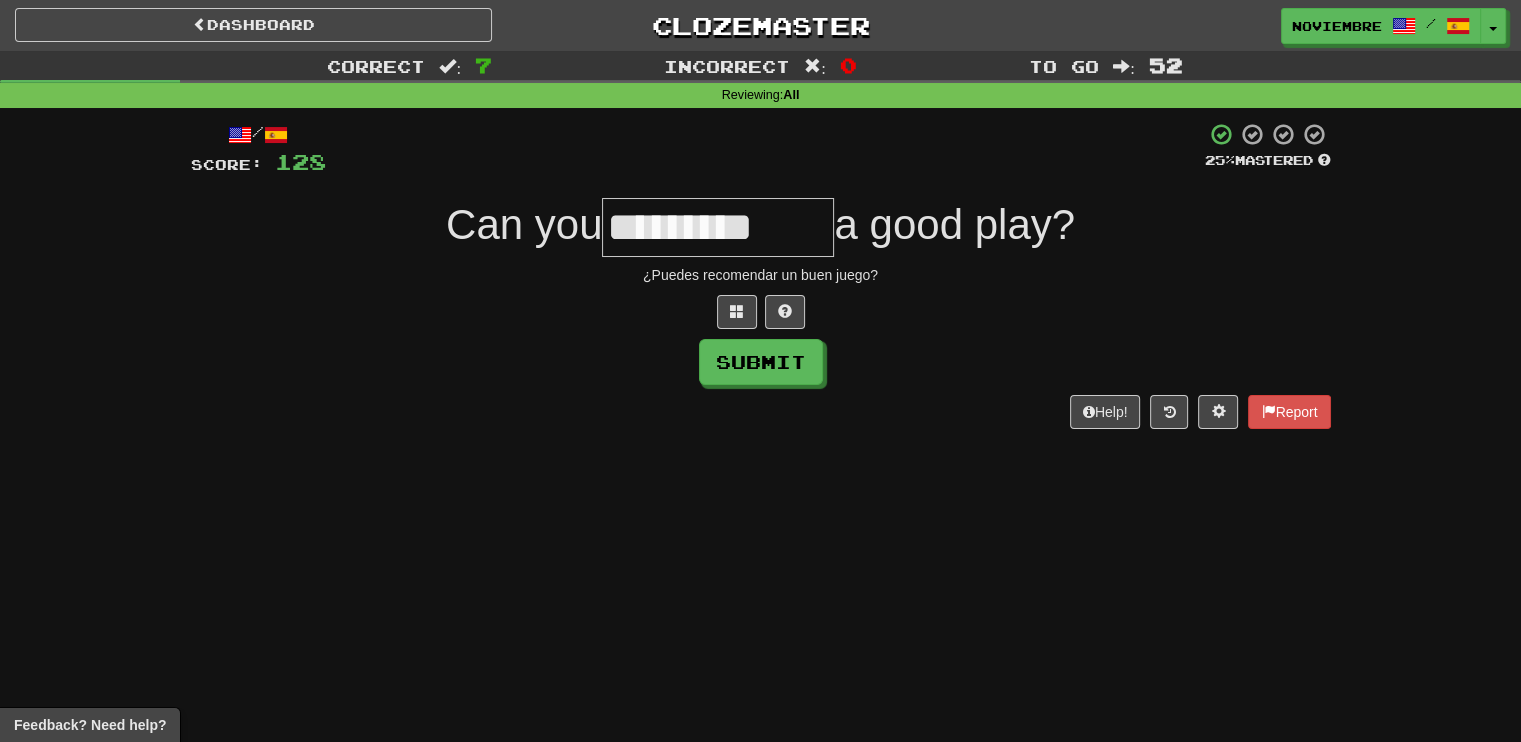 type on "*********" 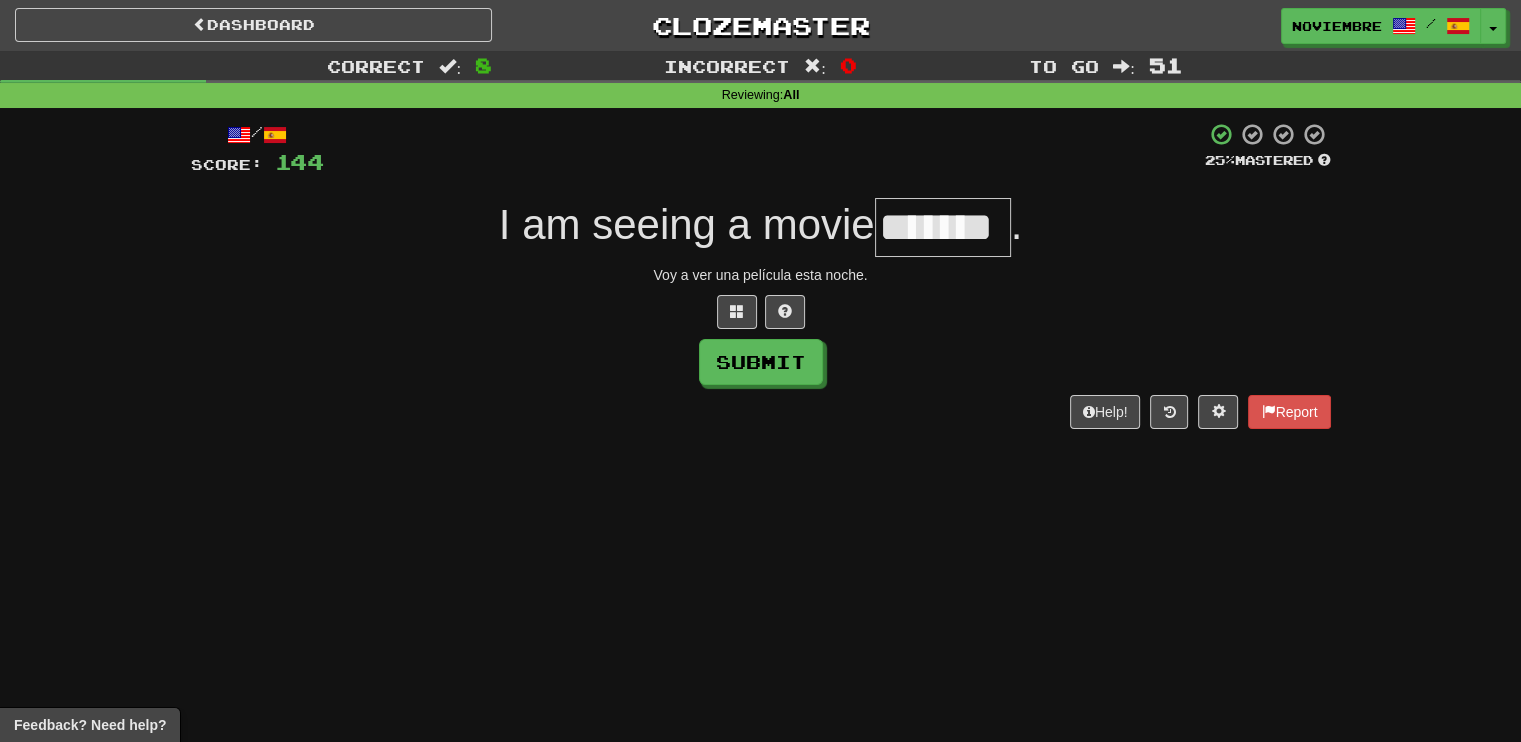 type on "*******" 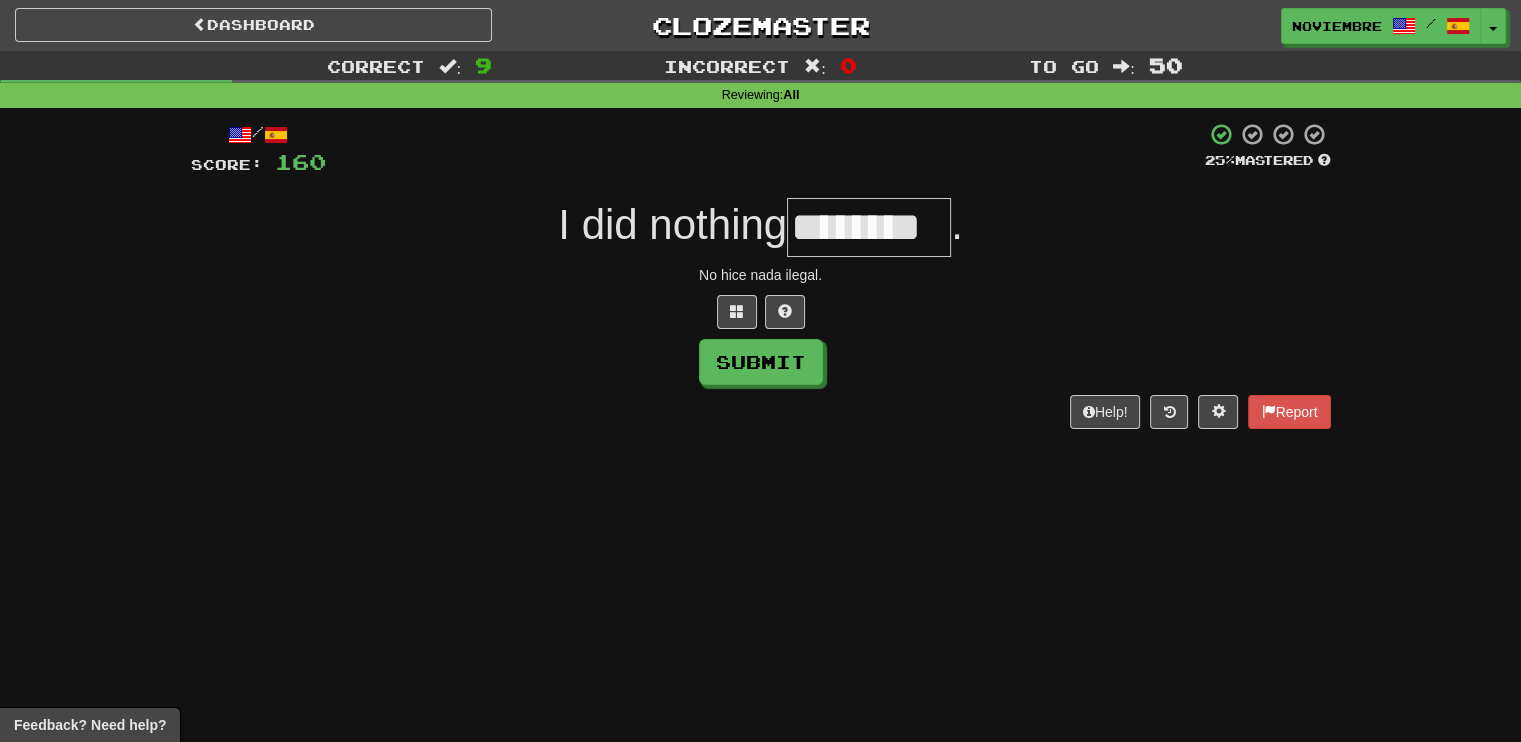 type on "********" 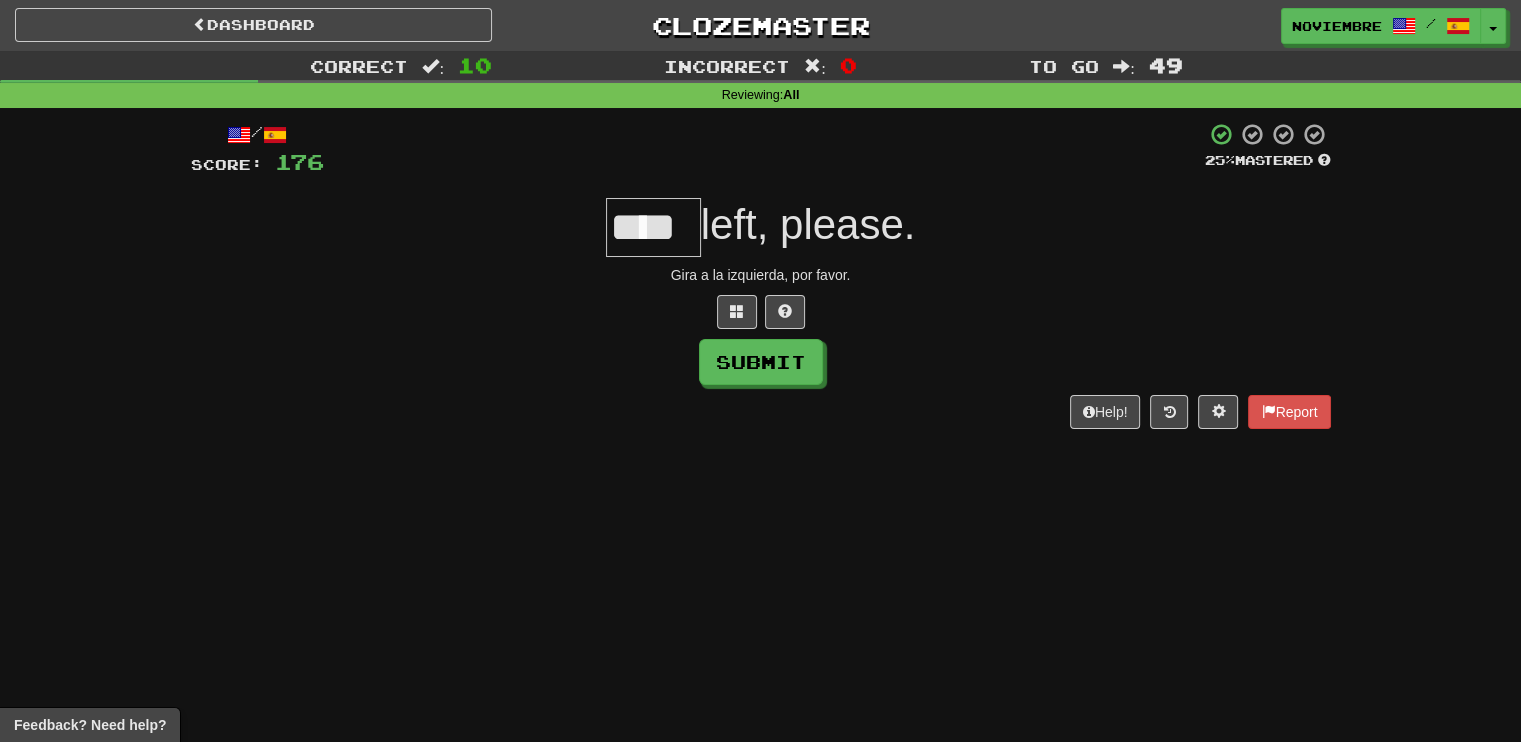 type on "****" 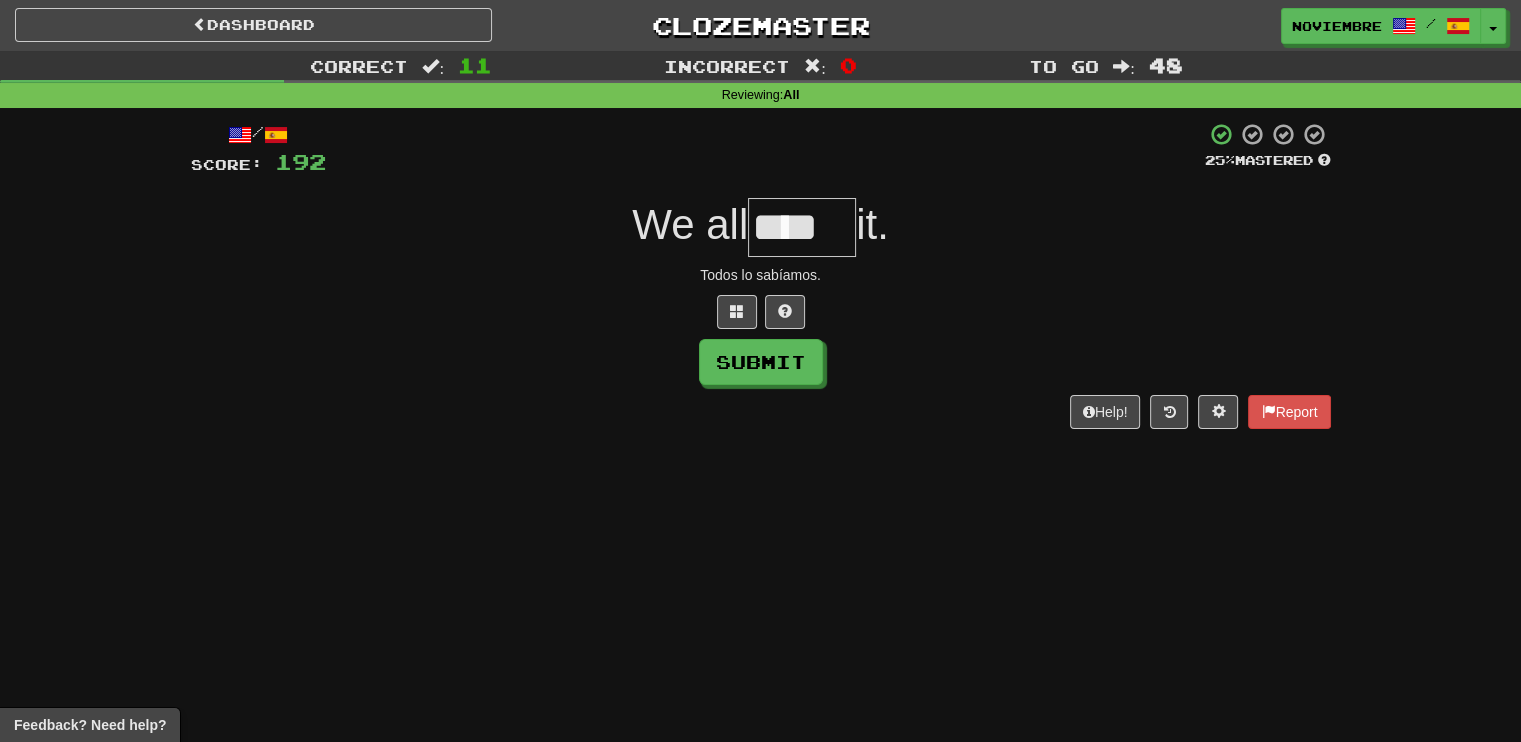 type on "****" 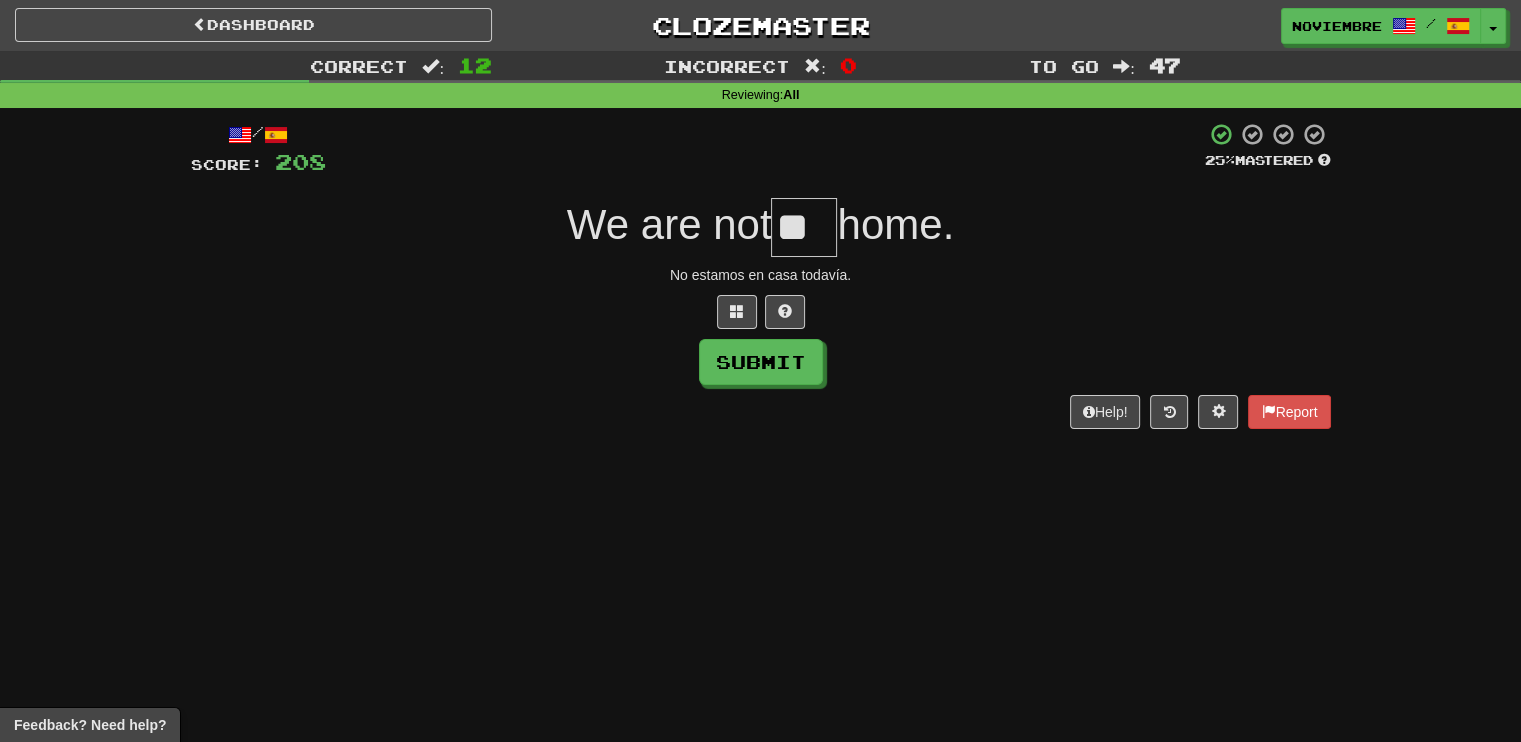 type on "*" 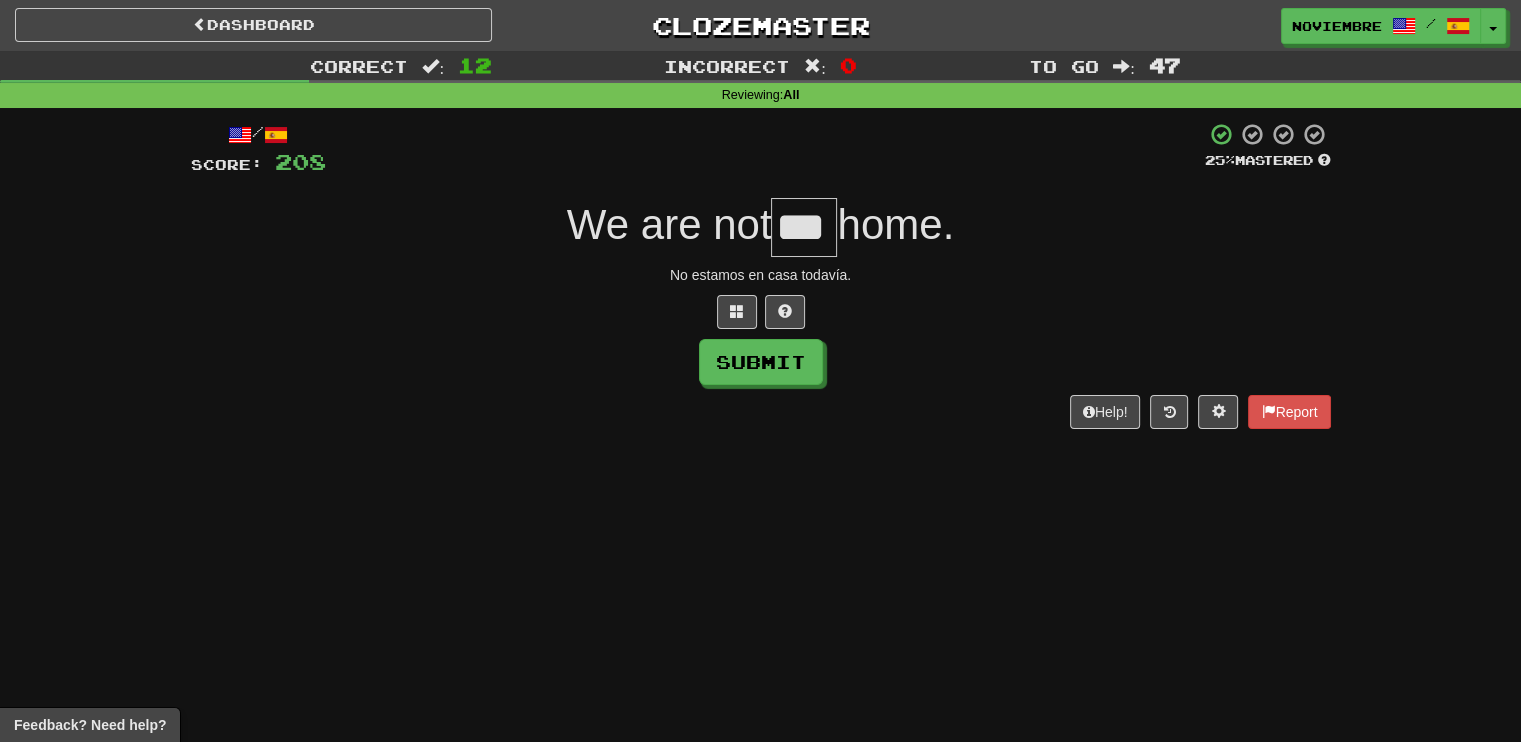 type on "***" 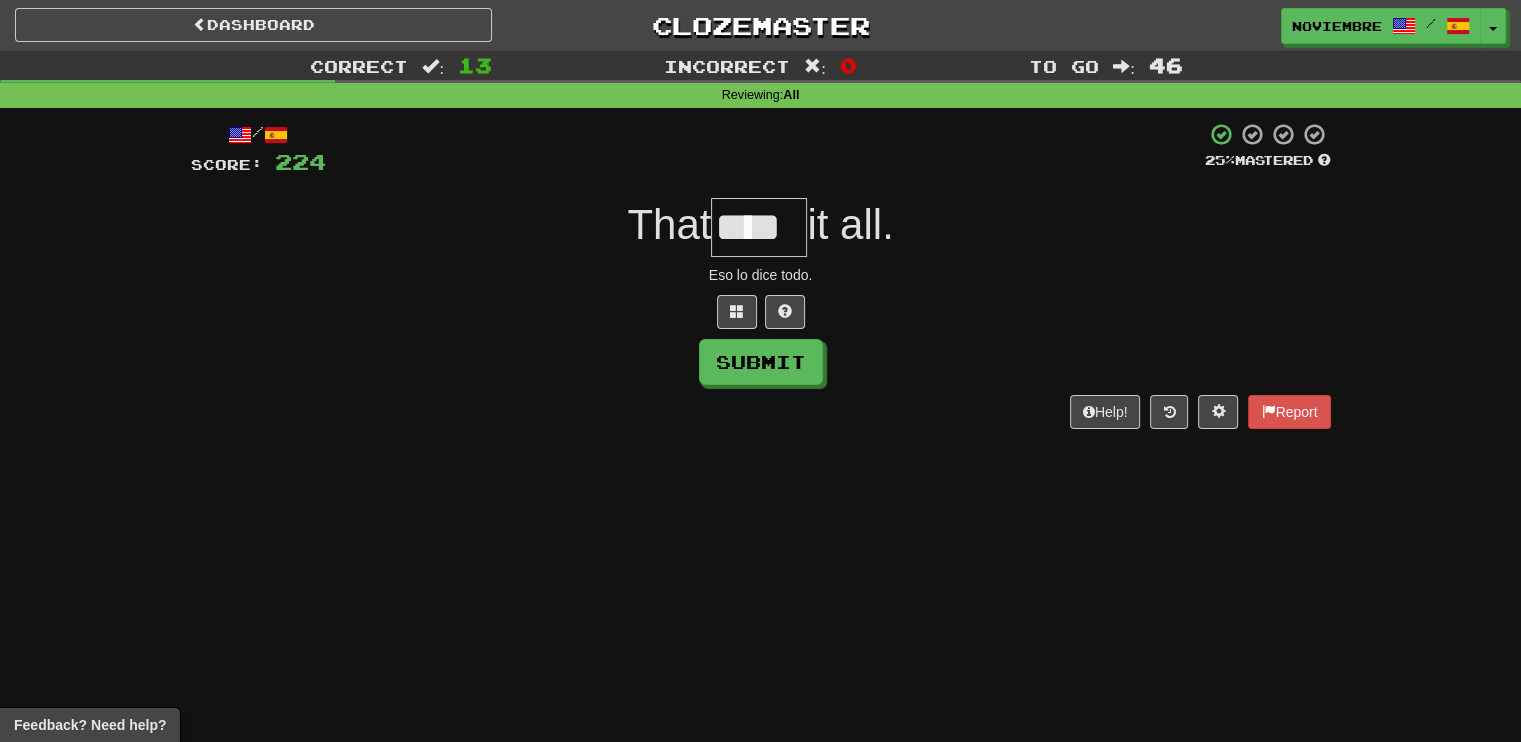 type on "****" 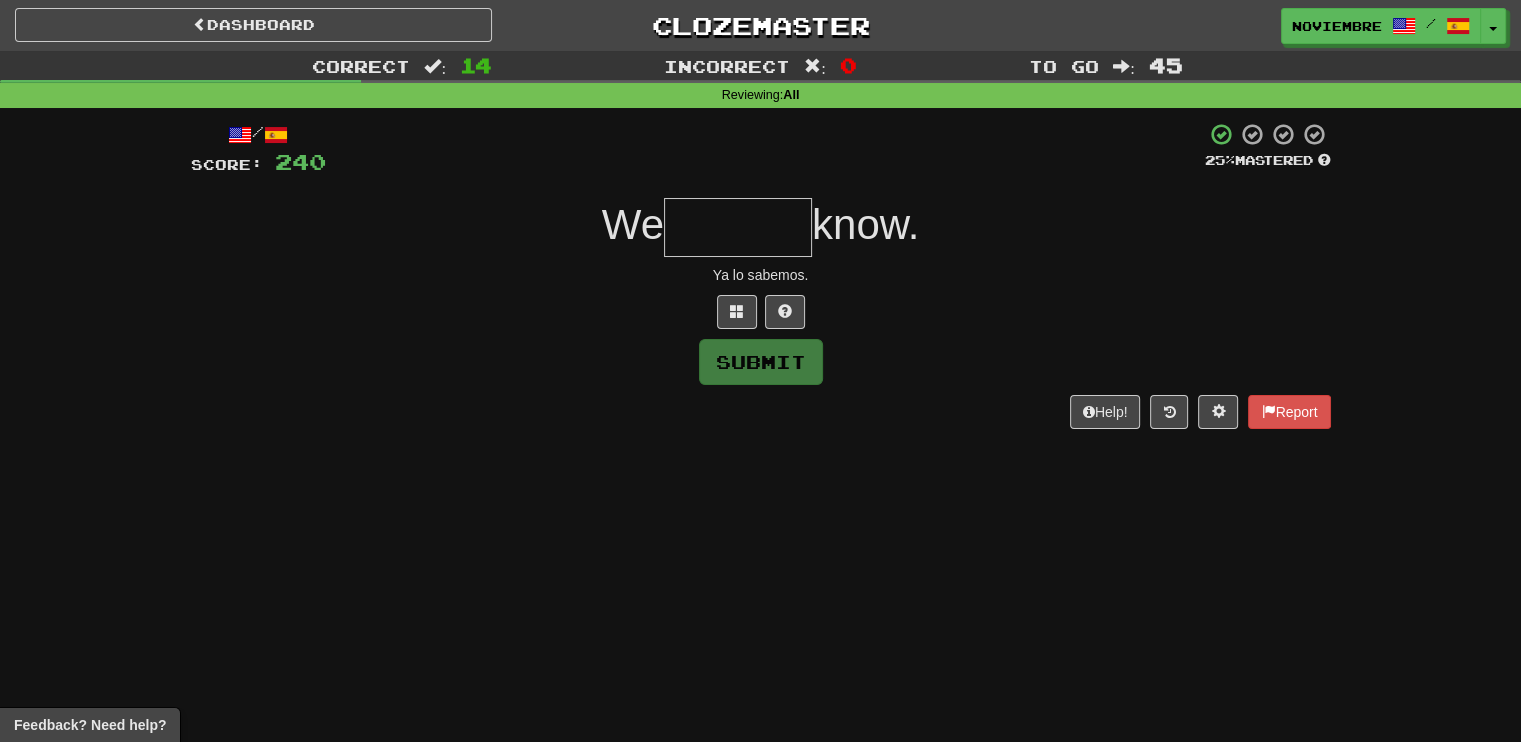 type on "*" 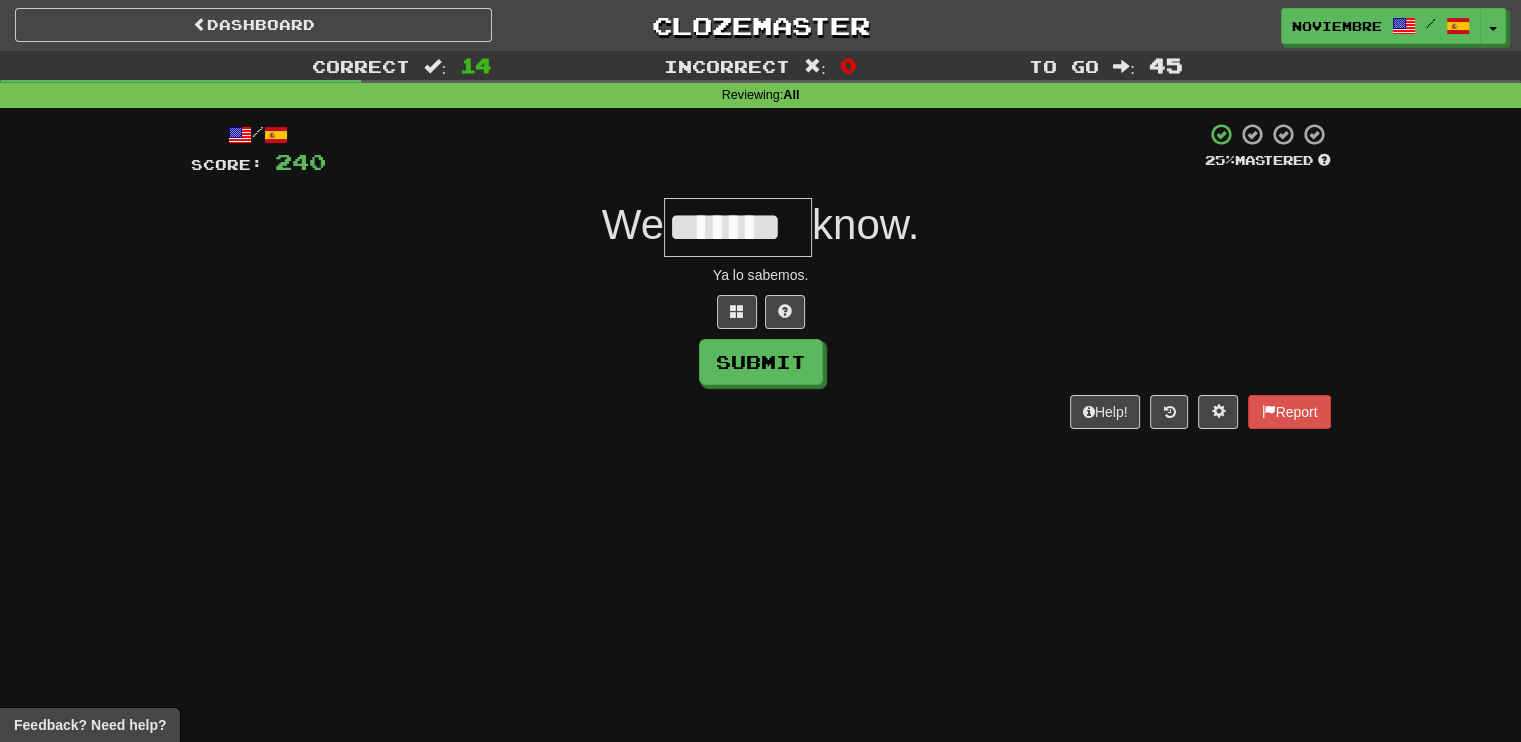 type on "*******" 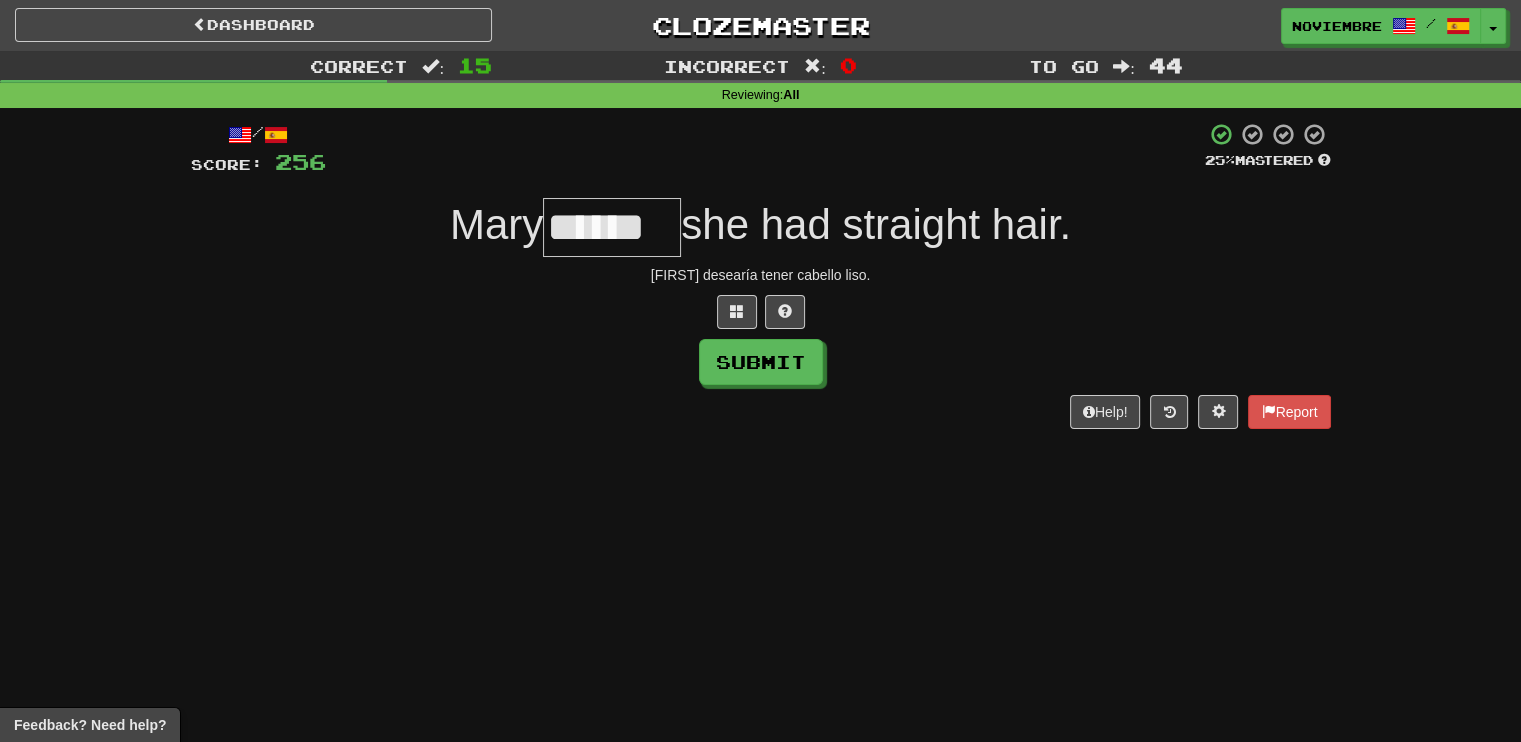 type on "******" 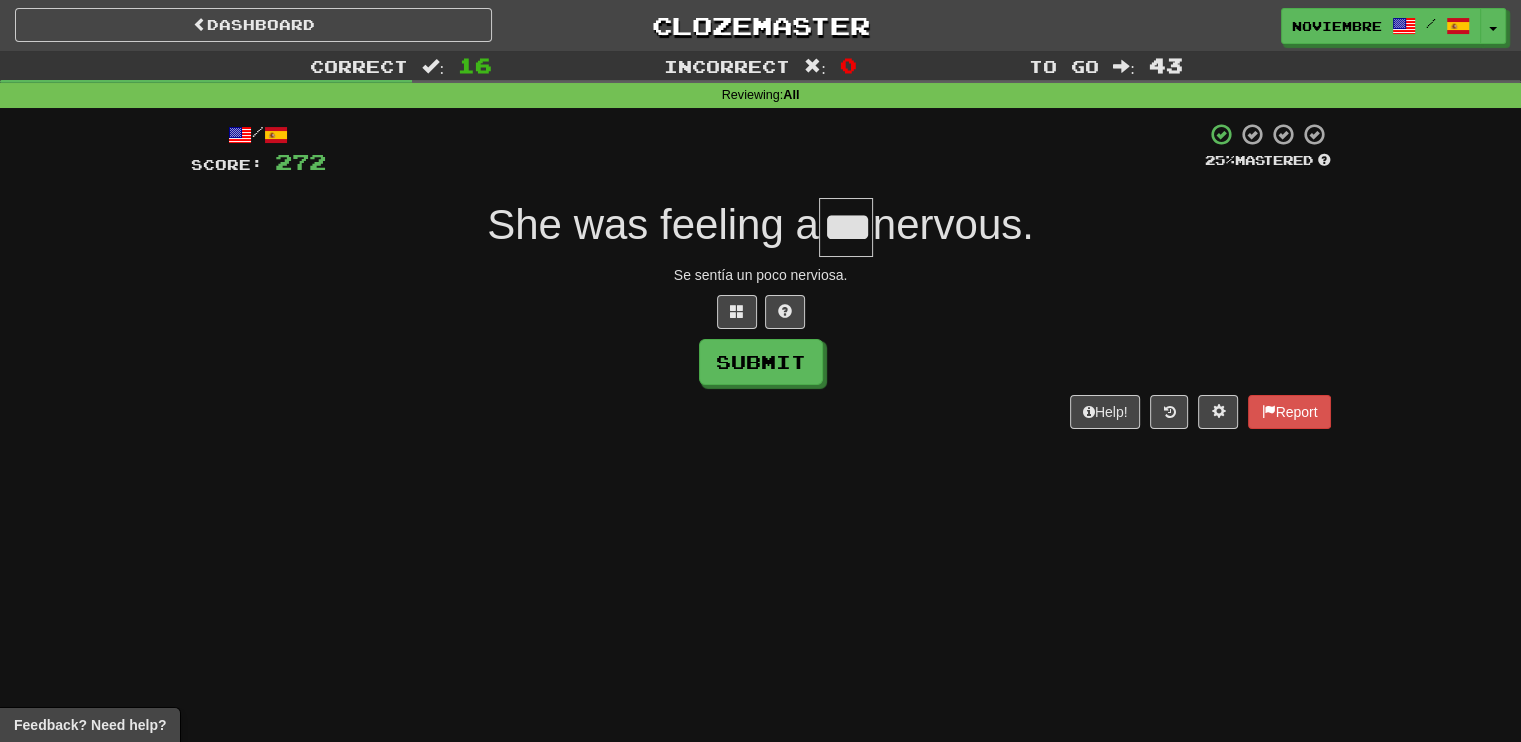 type on "***" 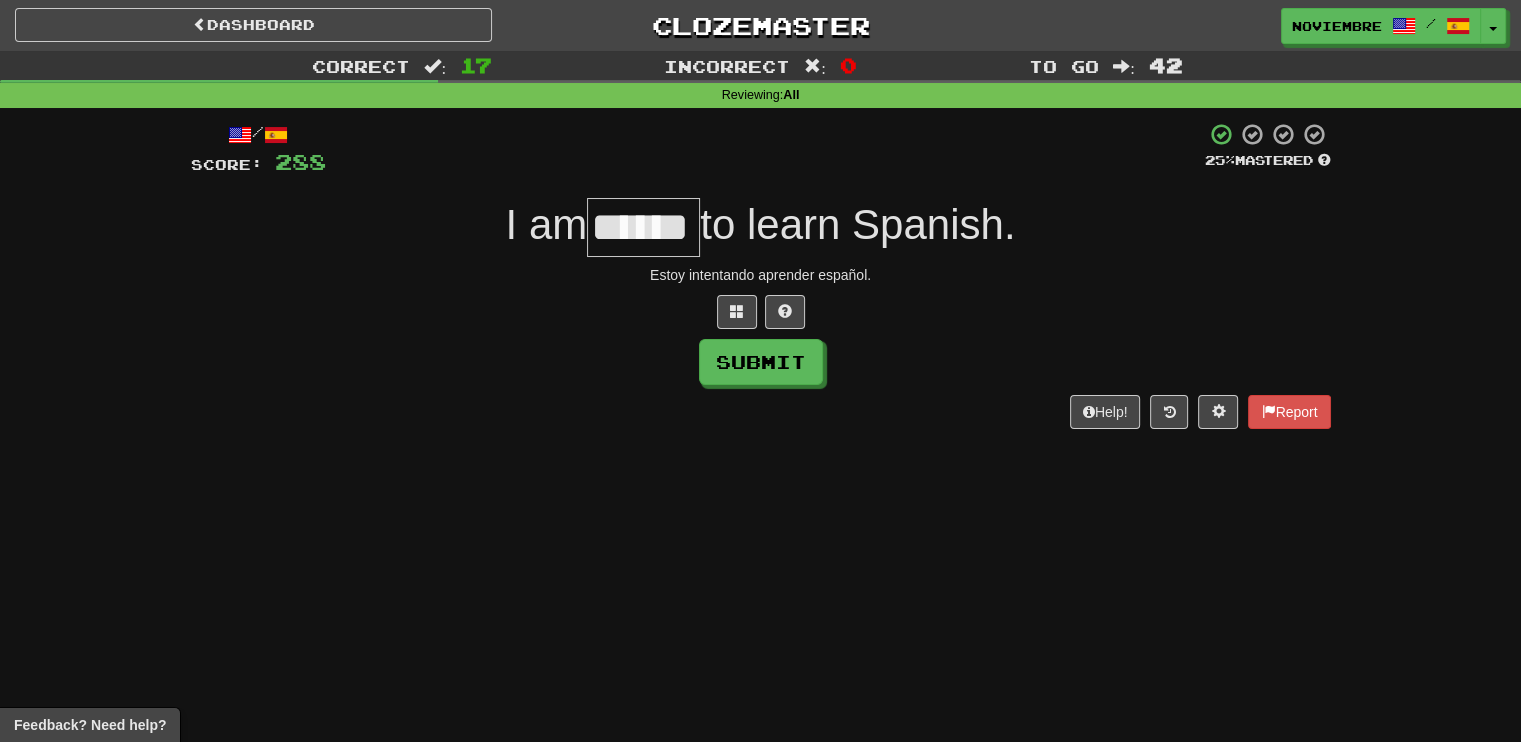 type on "******" 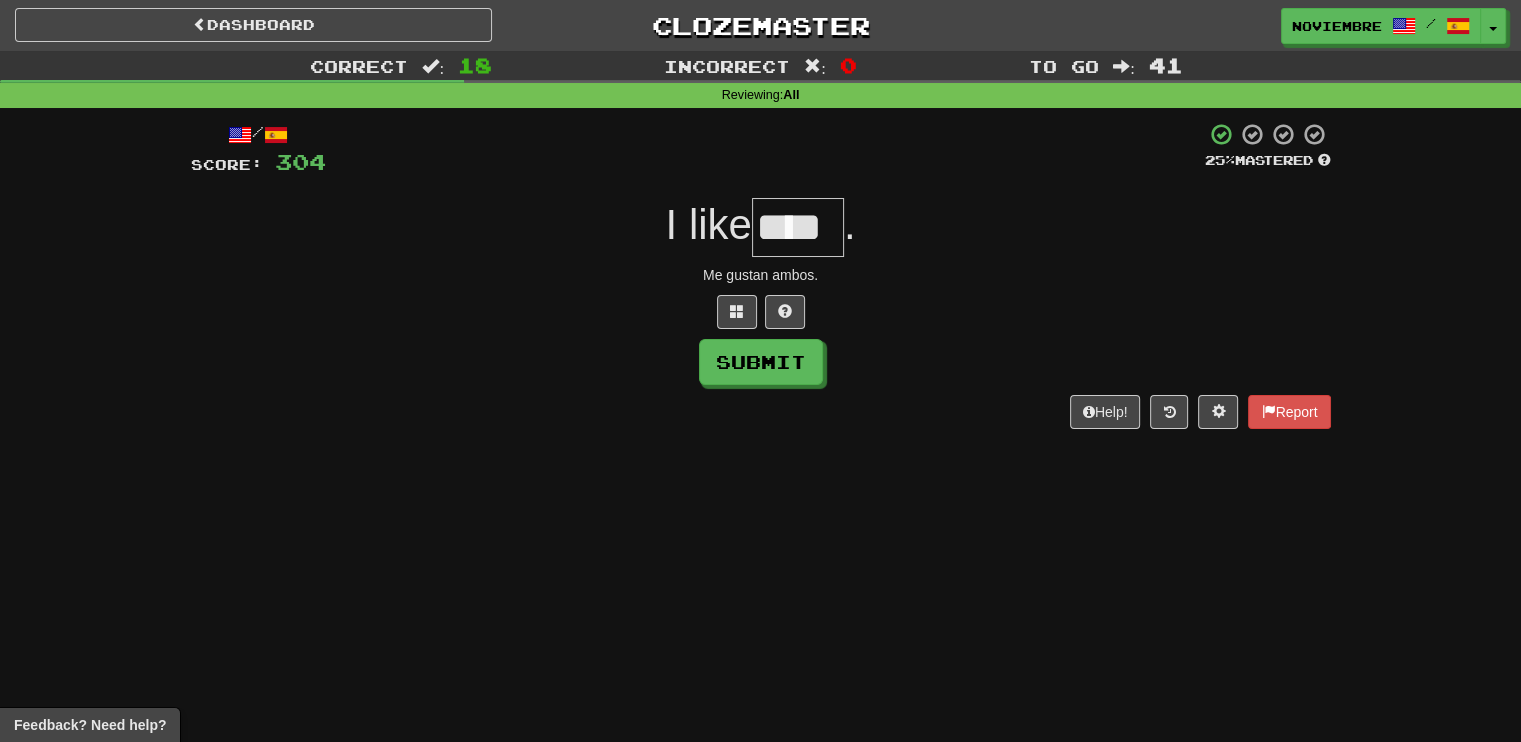 type on "****" 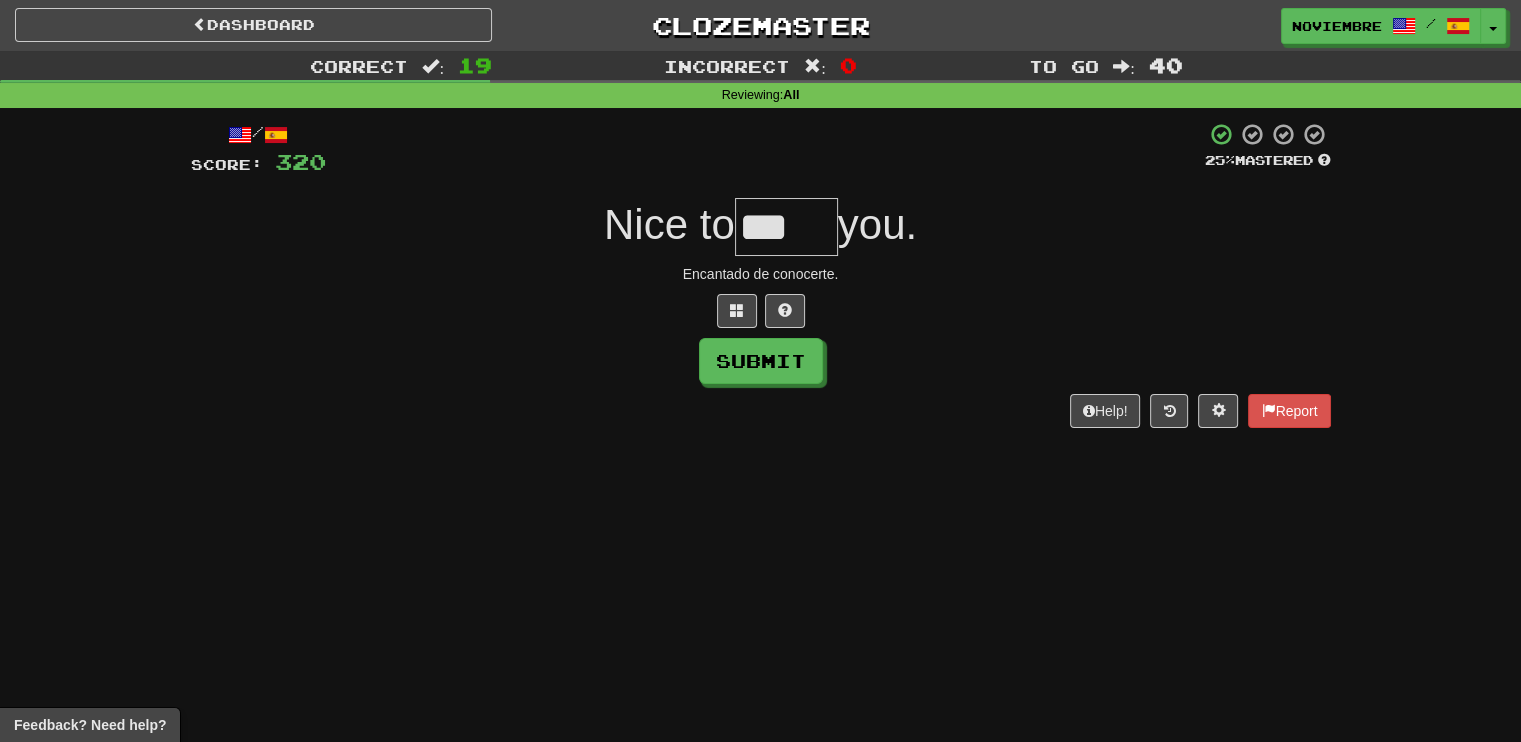 scroll, scrollTop: 0, scrollLeft: 0, axis: both 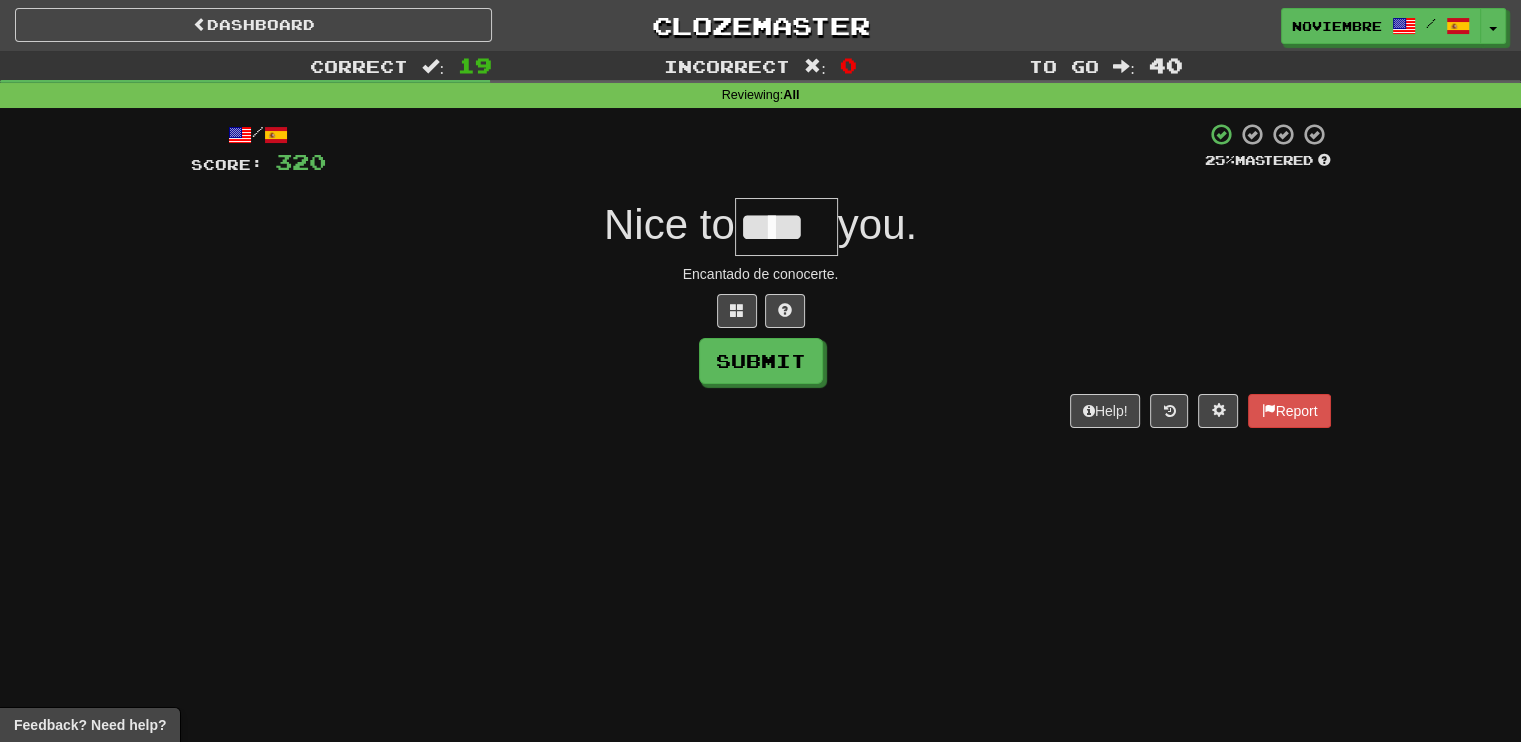 type on "****" 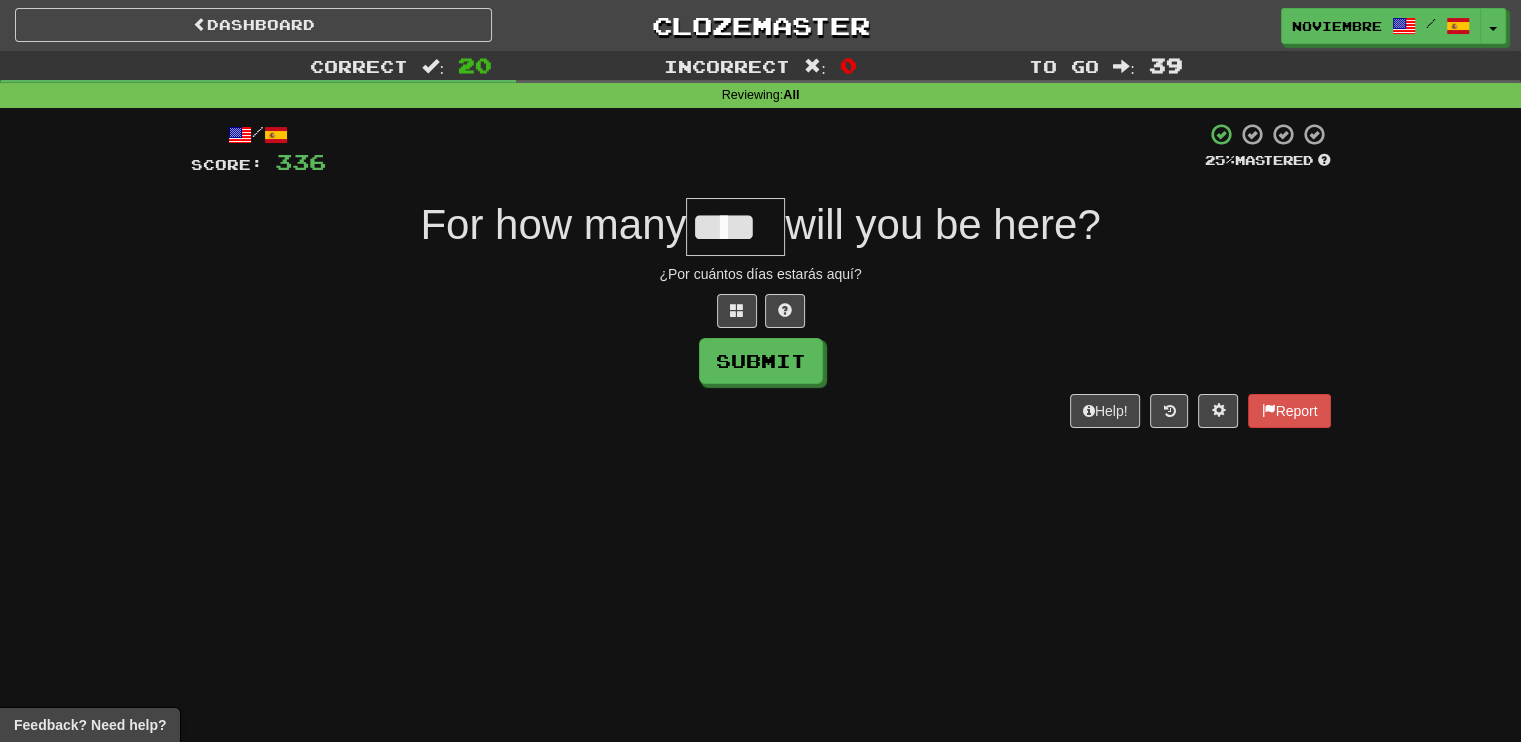 type on "****" 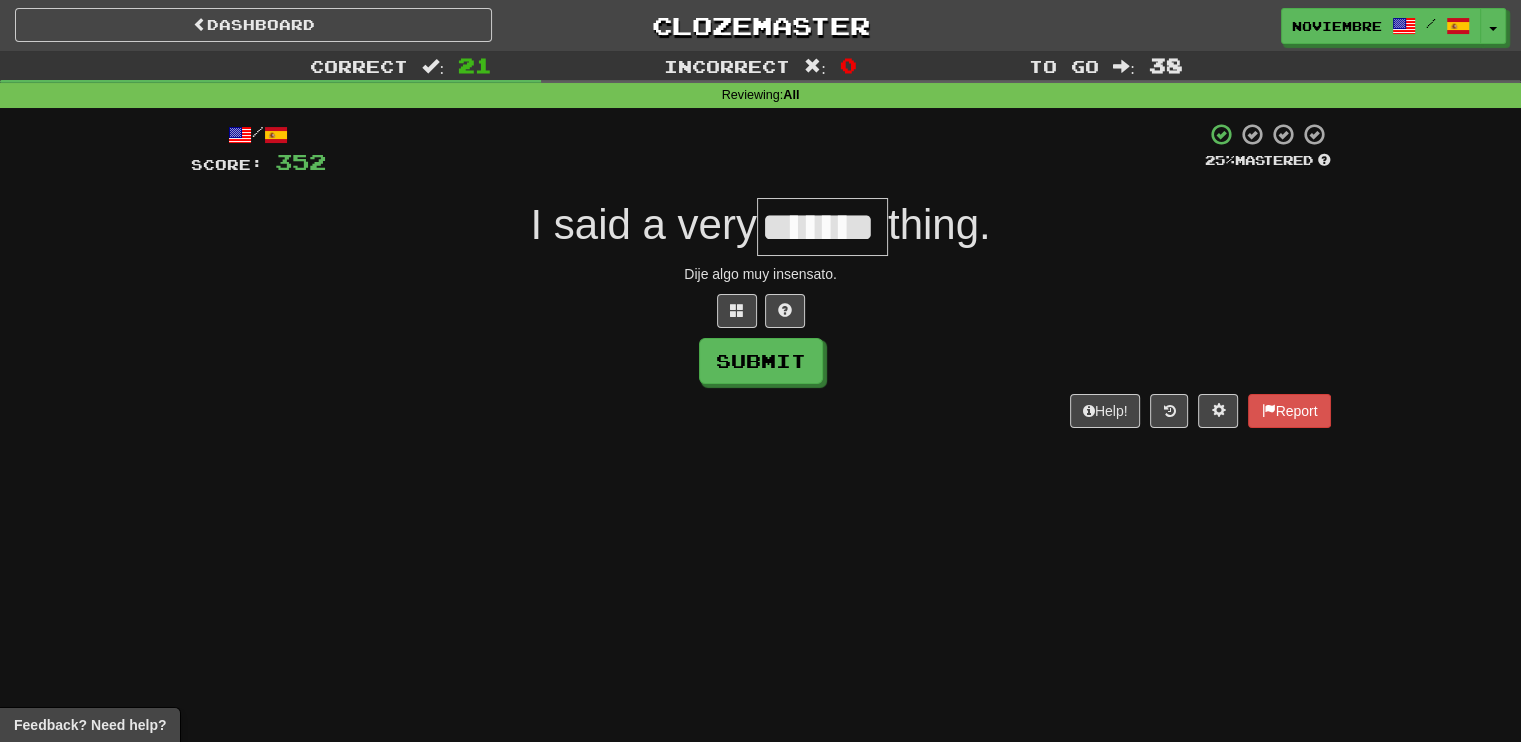 type on "*******" 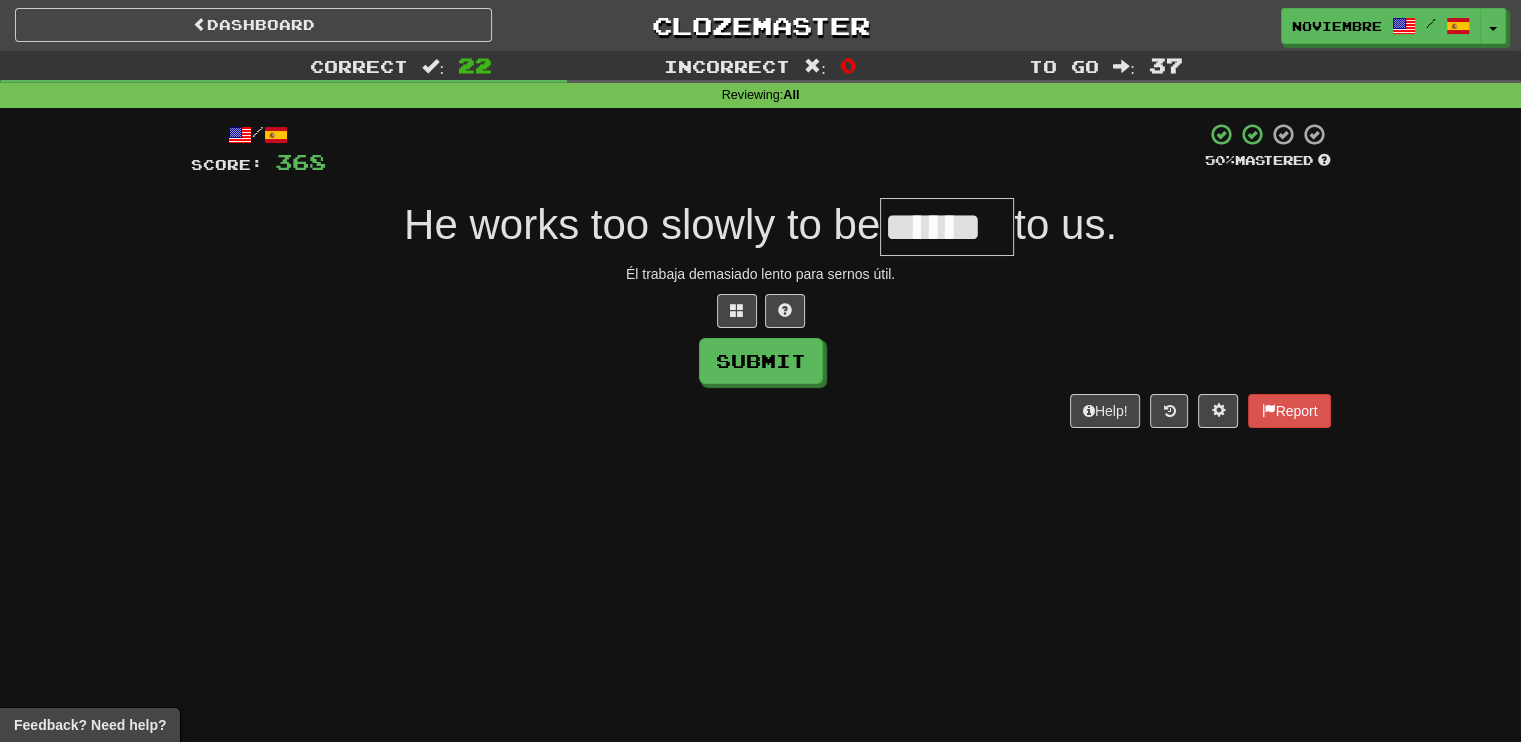 type on "*******" 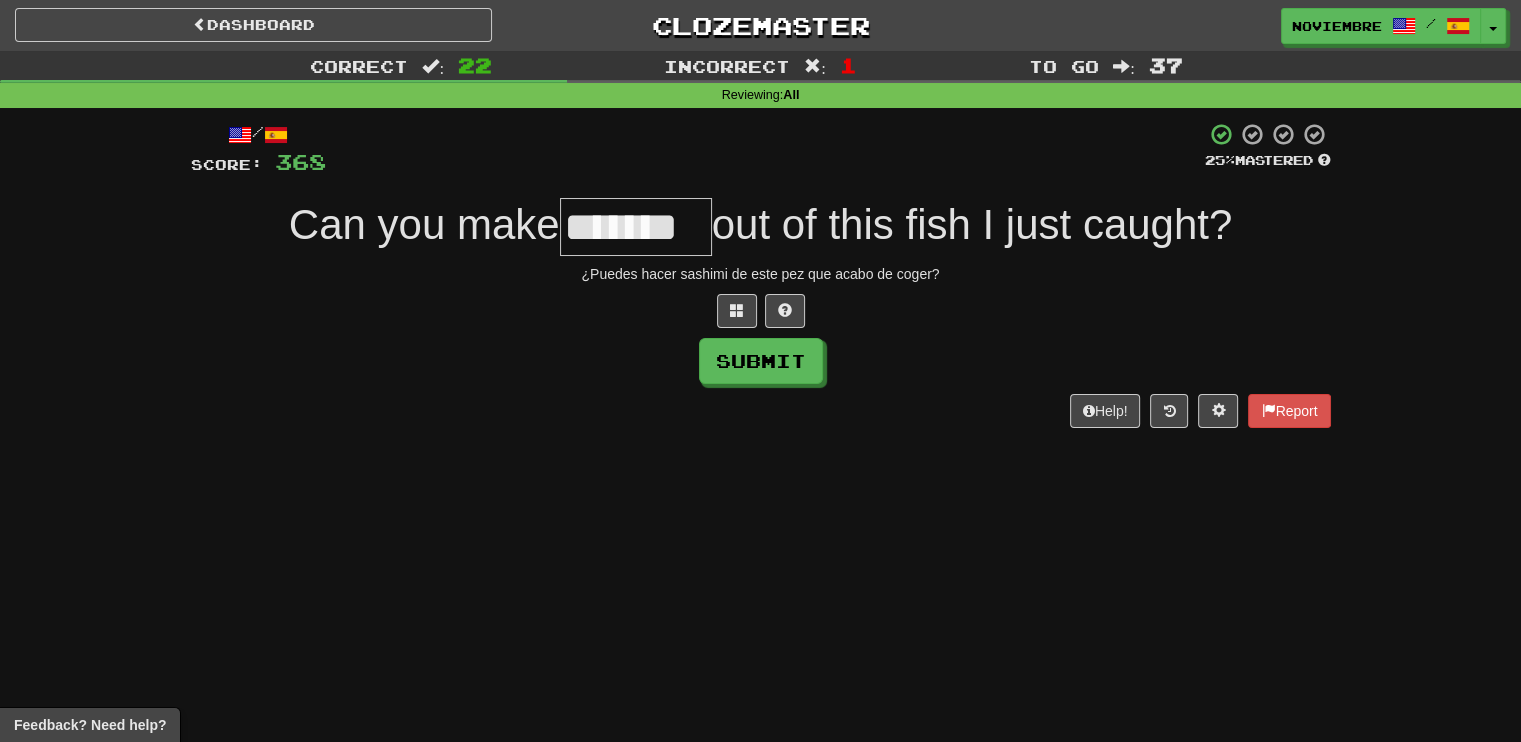 type on "*******" 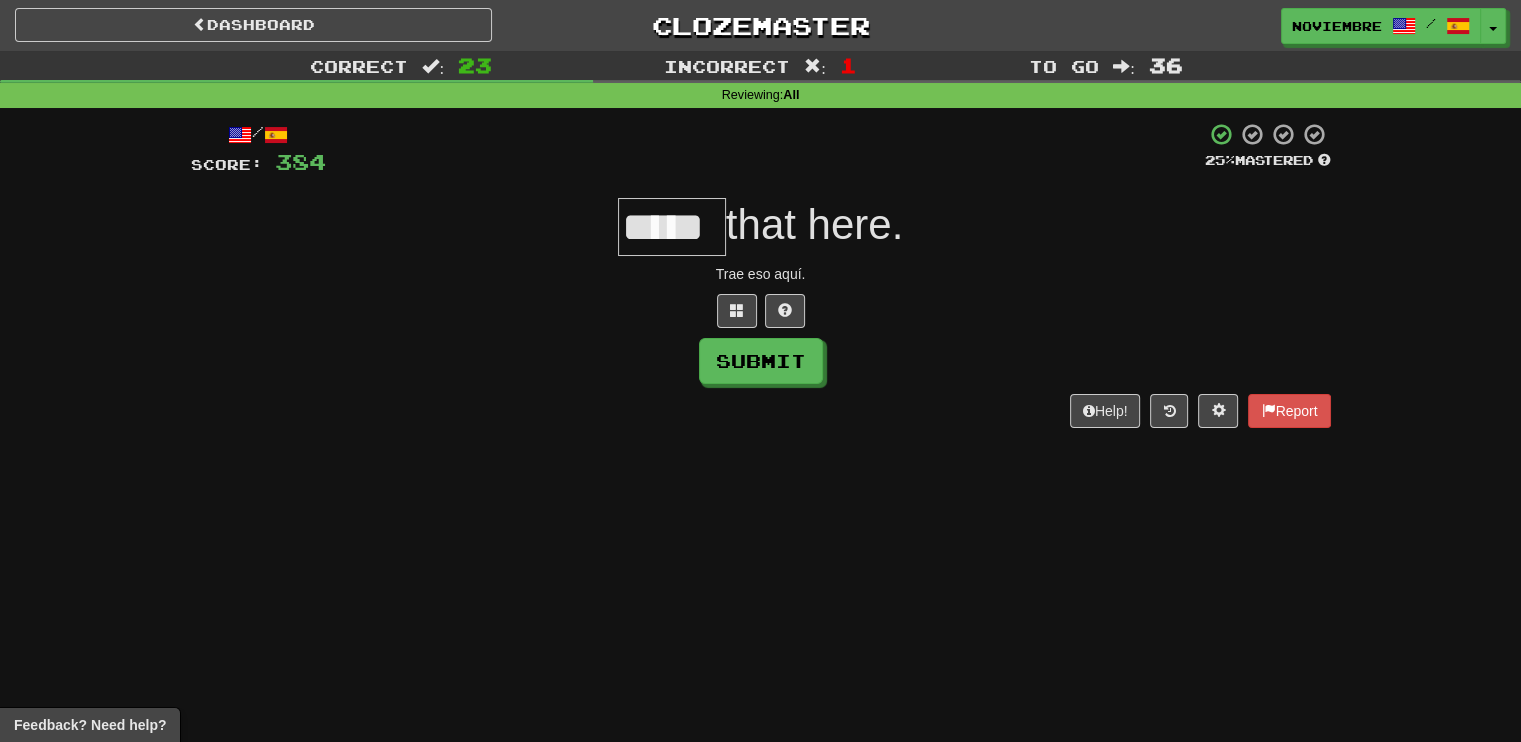 type on "*****" 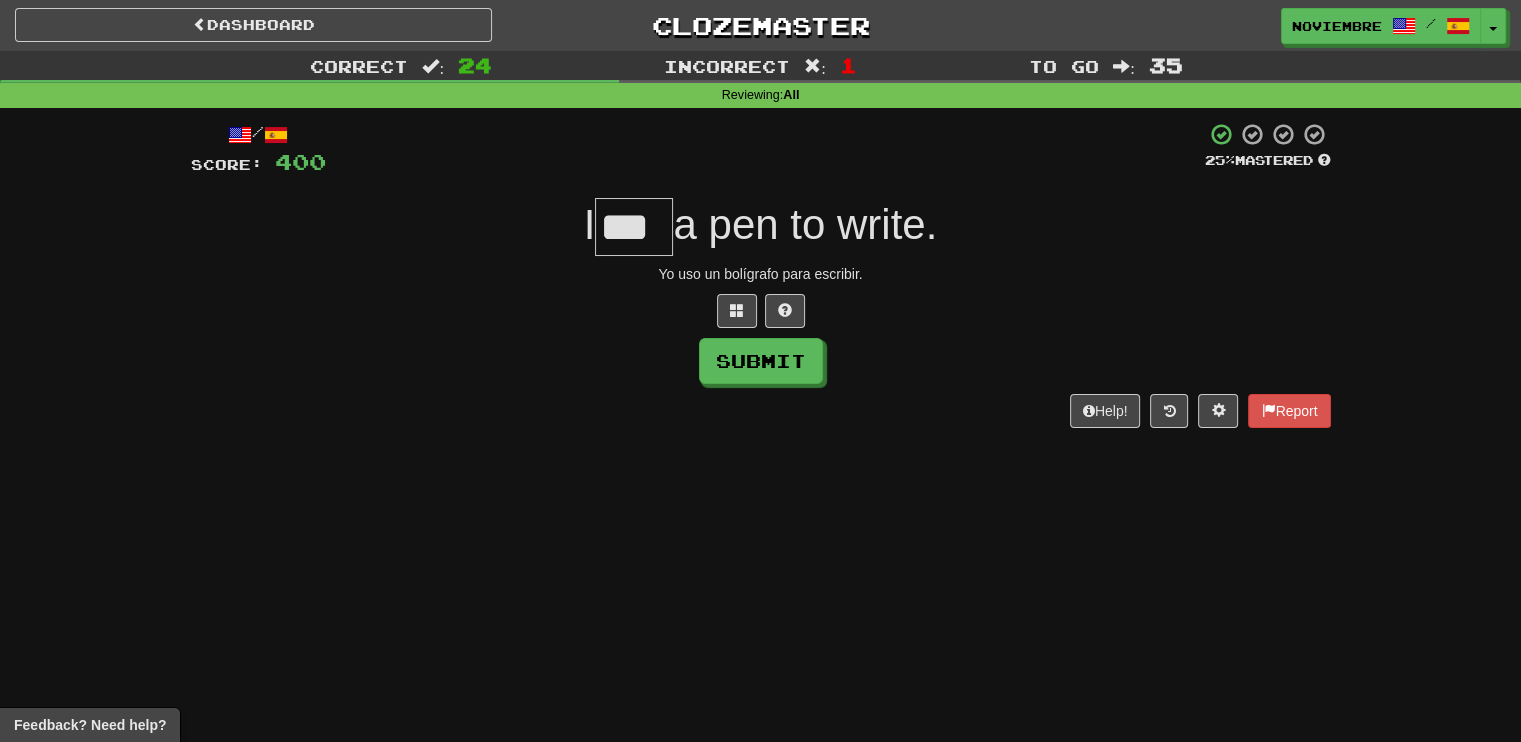 type on "***" 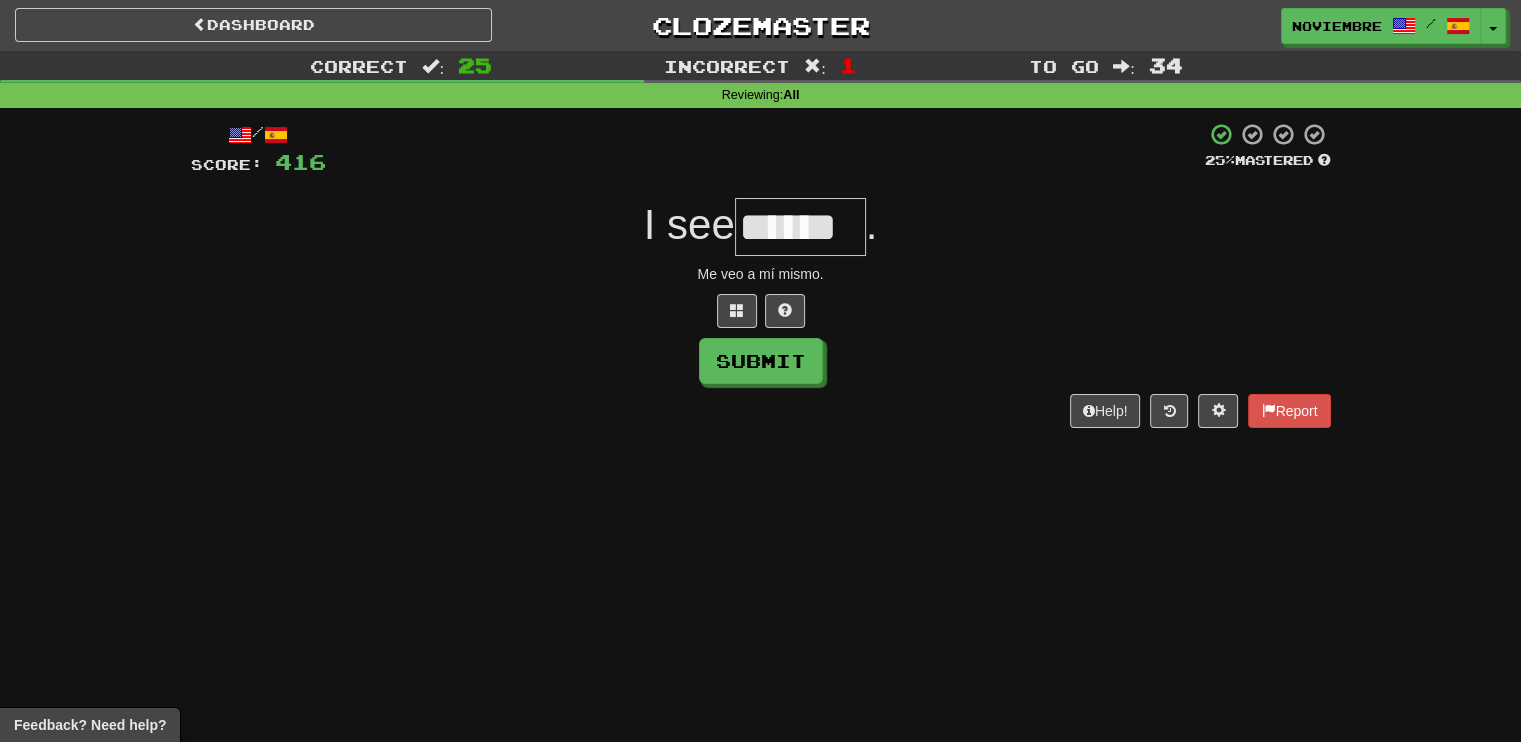type on "******" 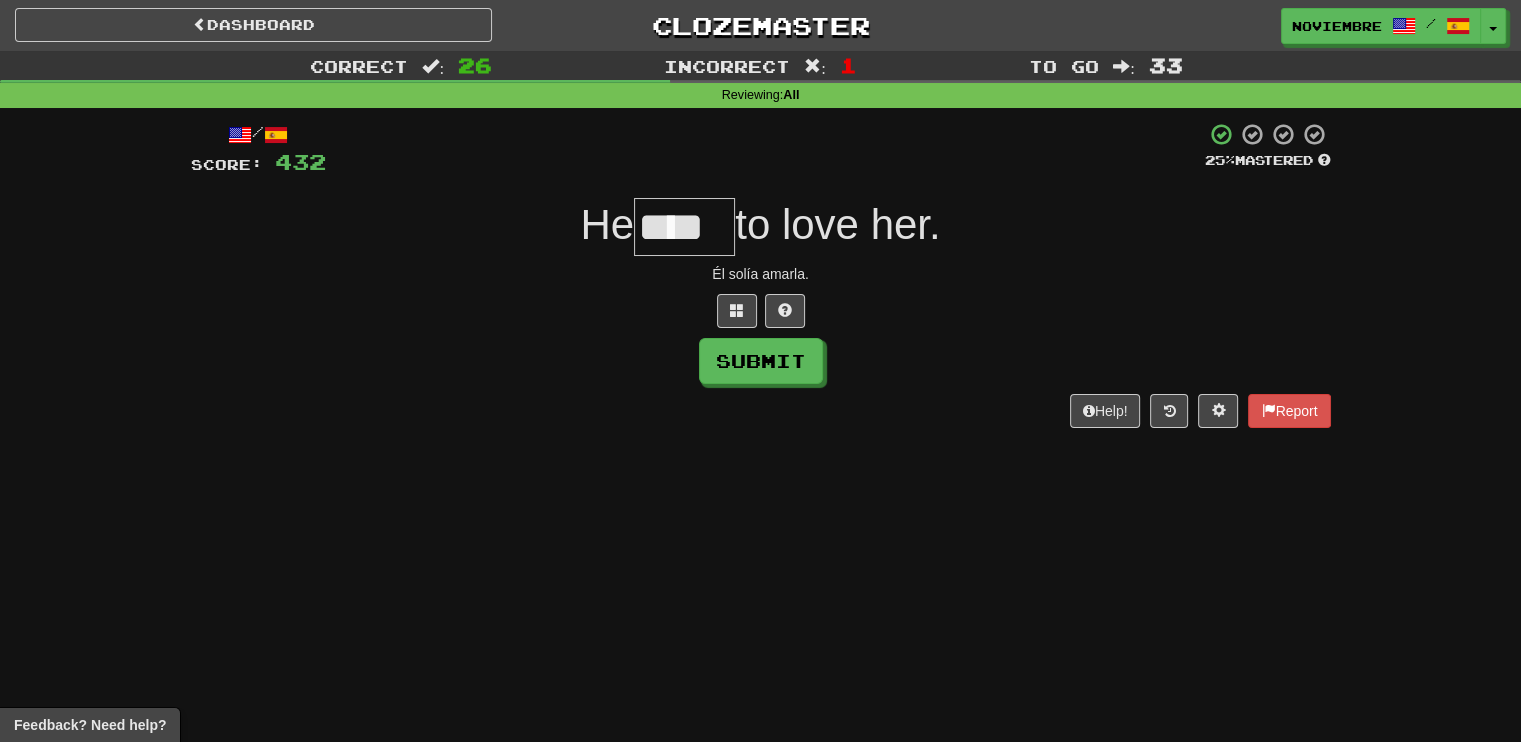 type on "****" 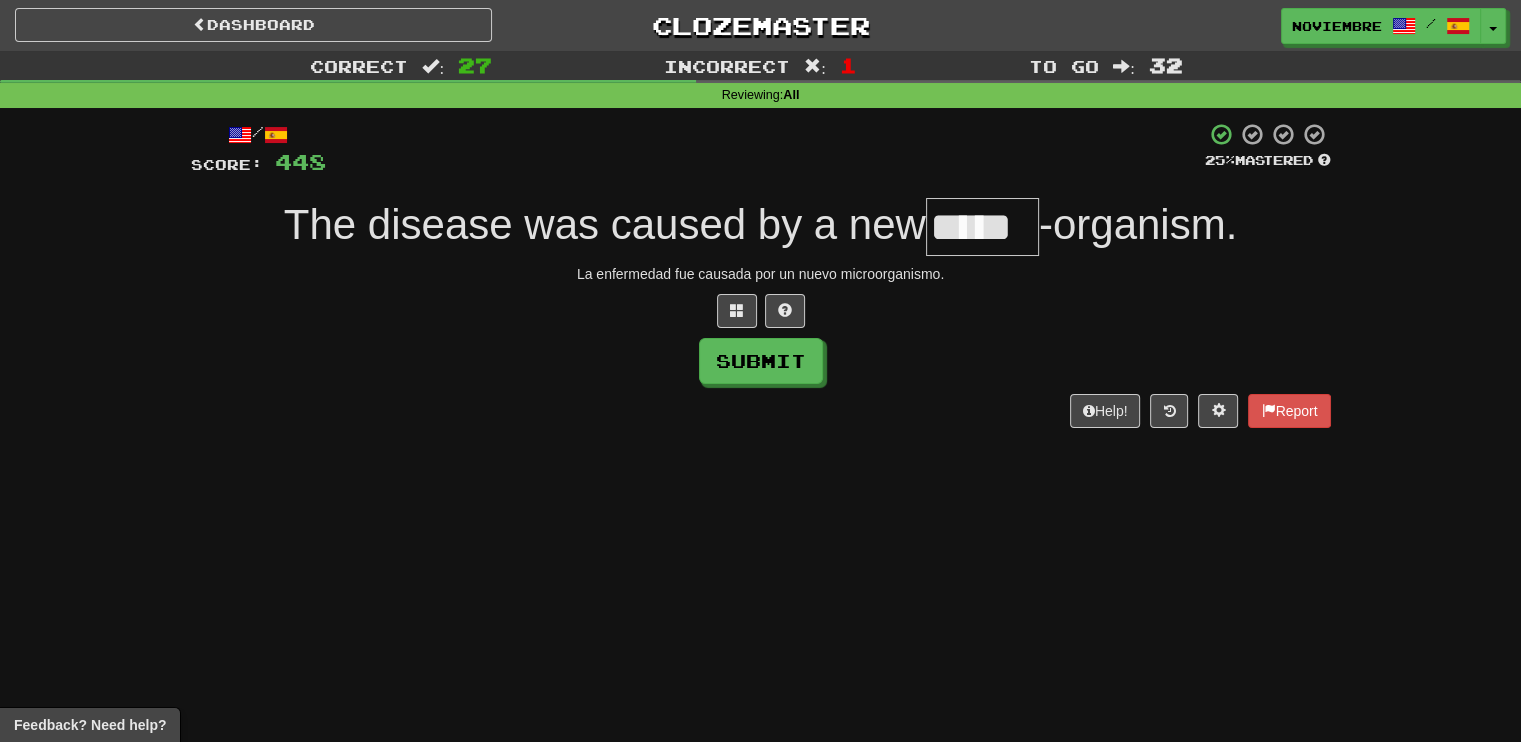 type on "*****" 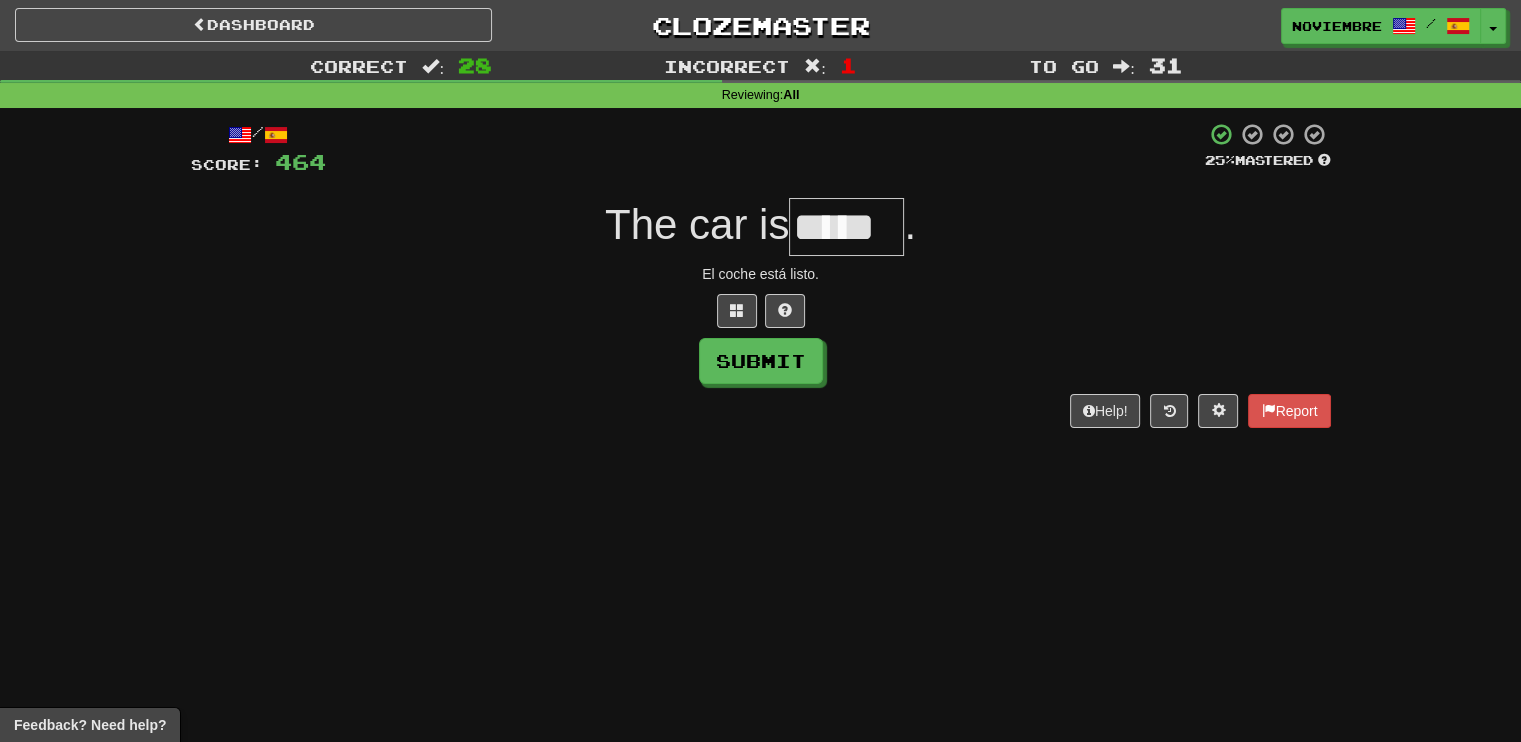 type on "*****" 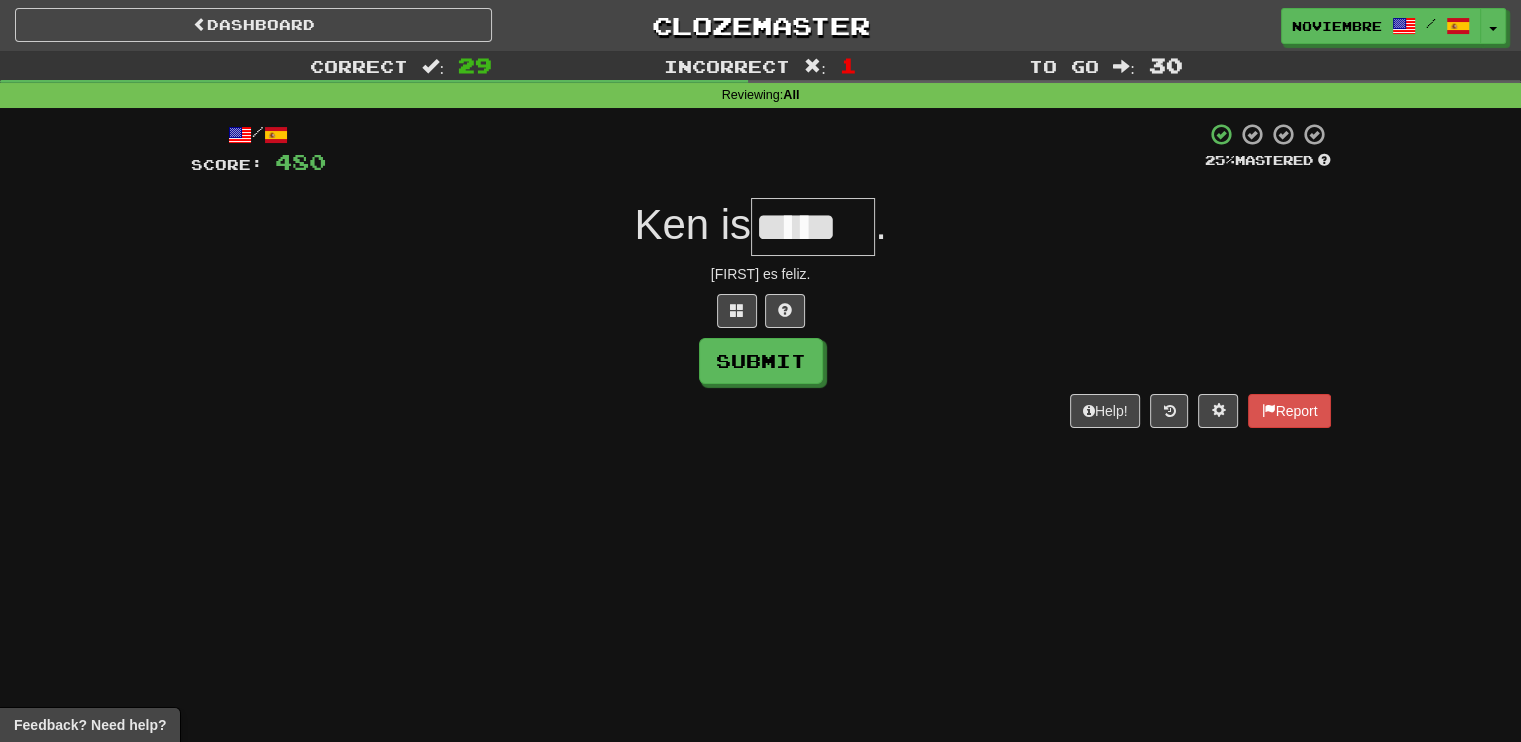 type on "*****" 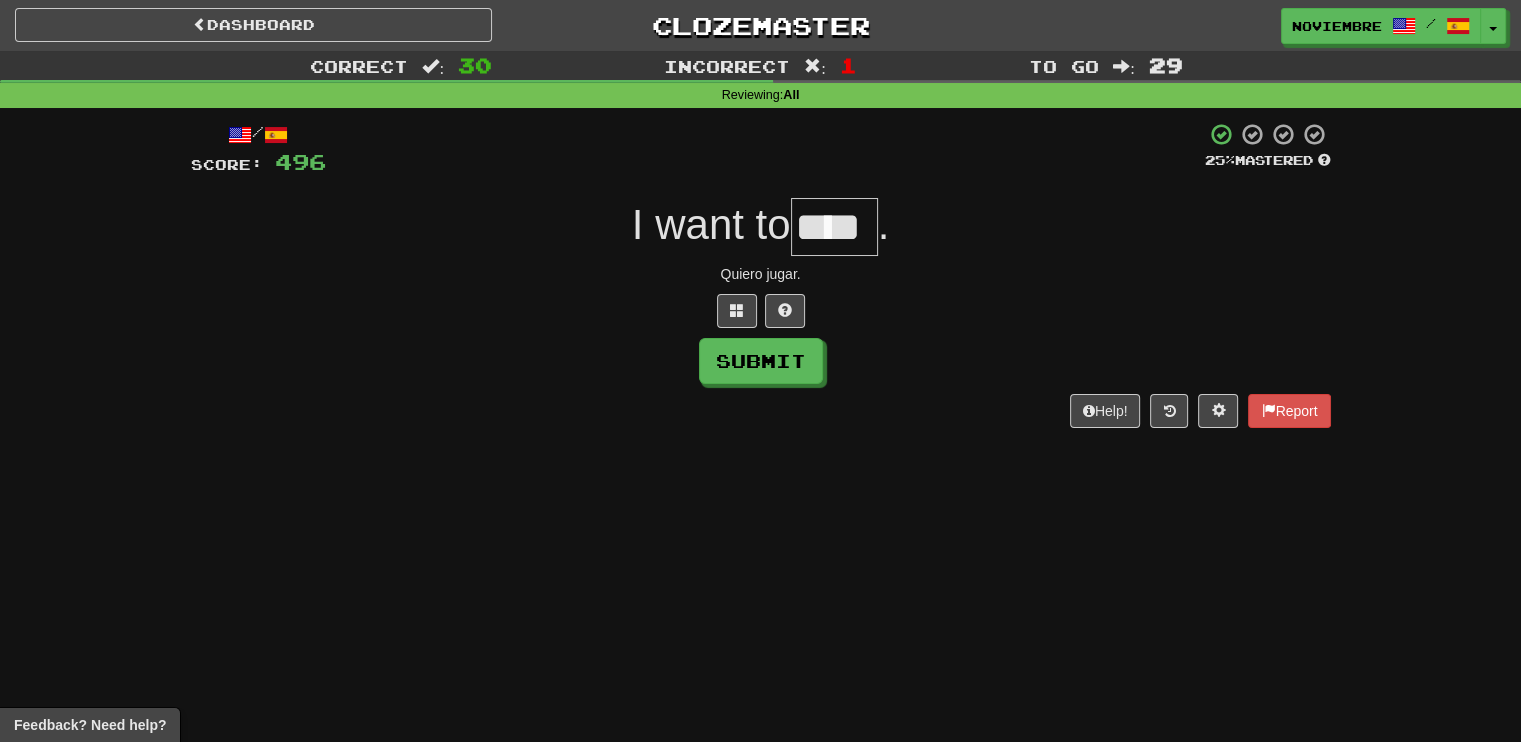 type on "****" 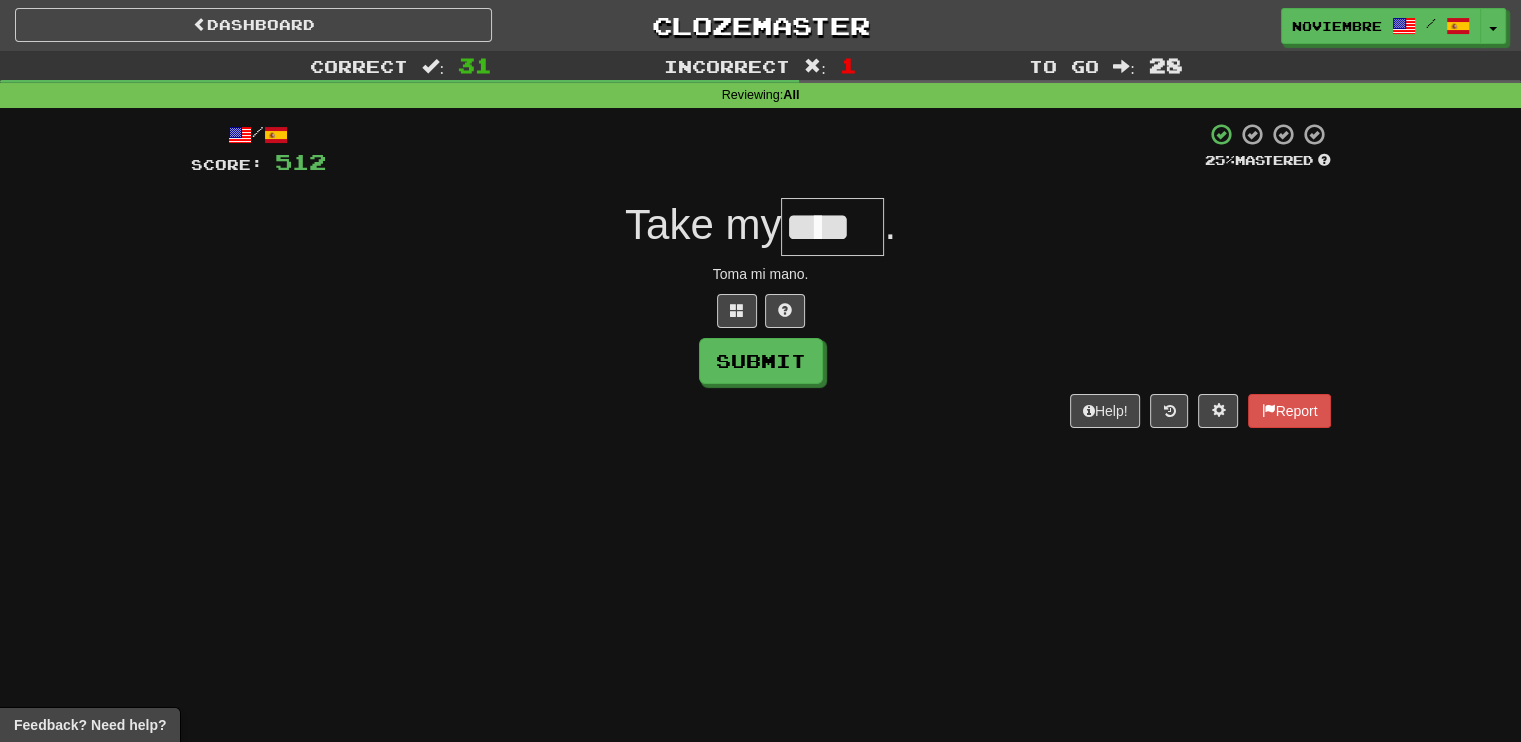 type on "****" 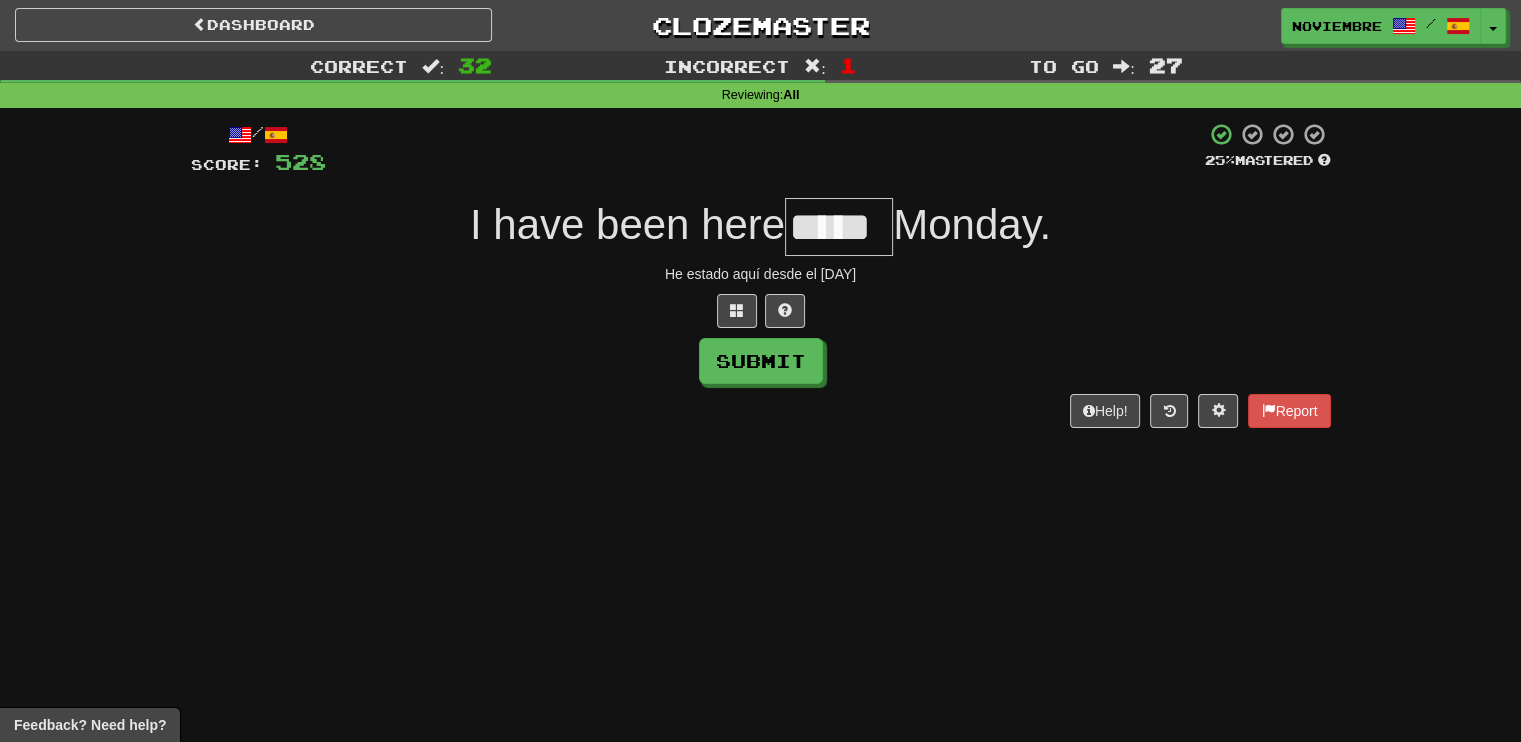 type on "*****" 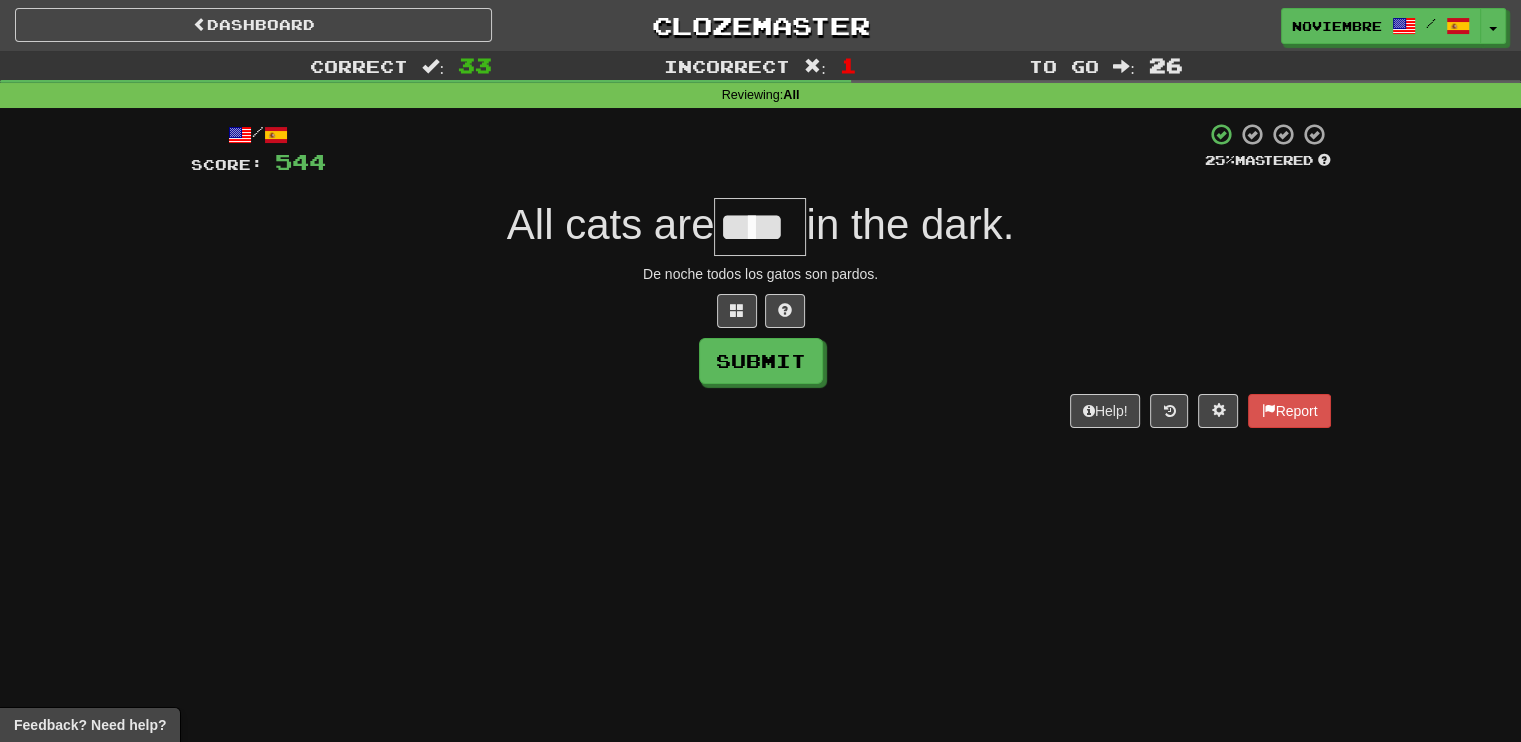 type on "****" 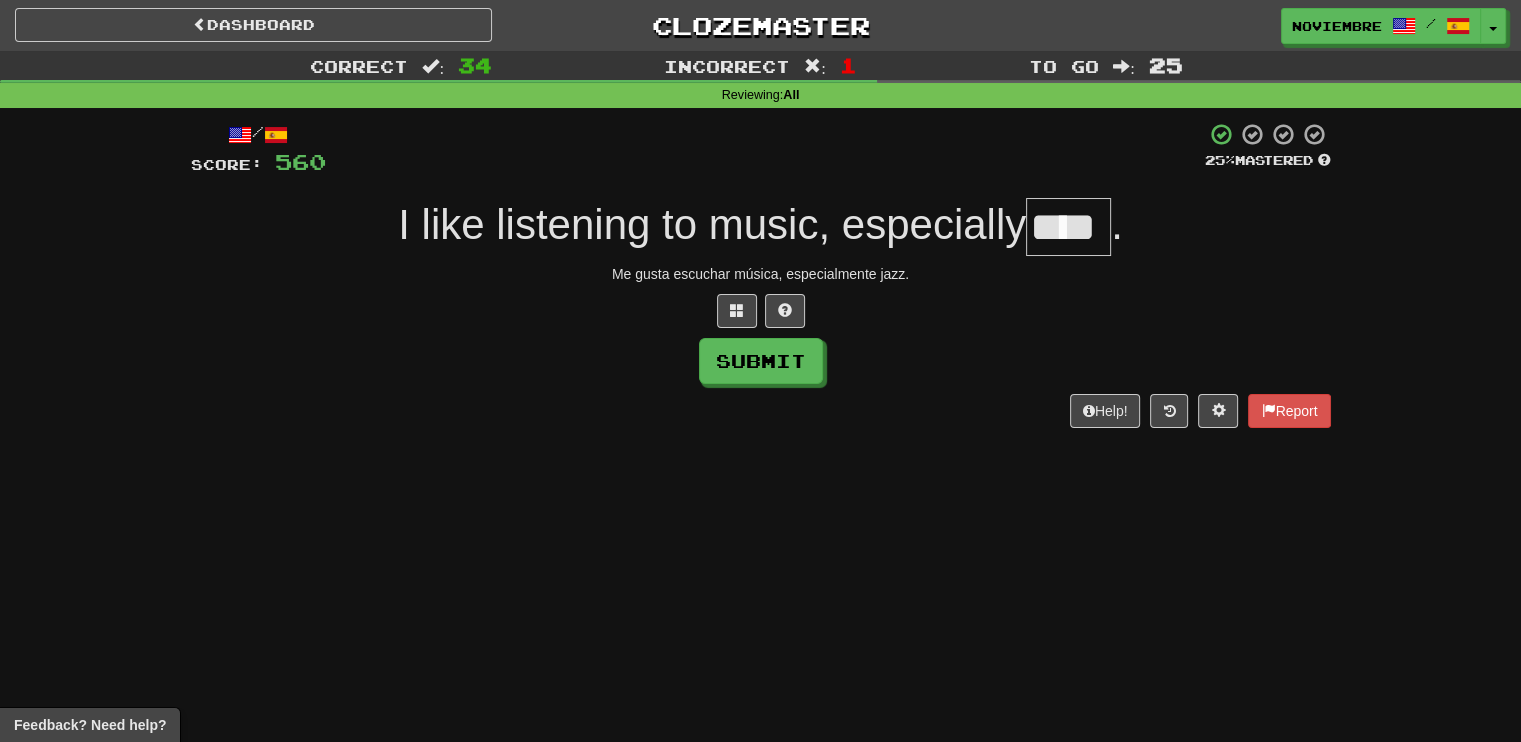 type on "****" 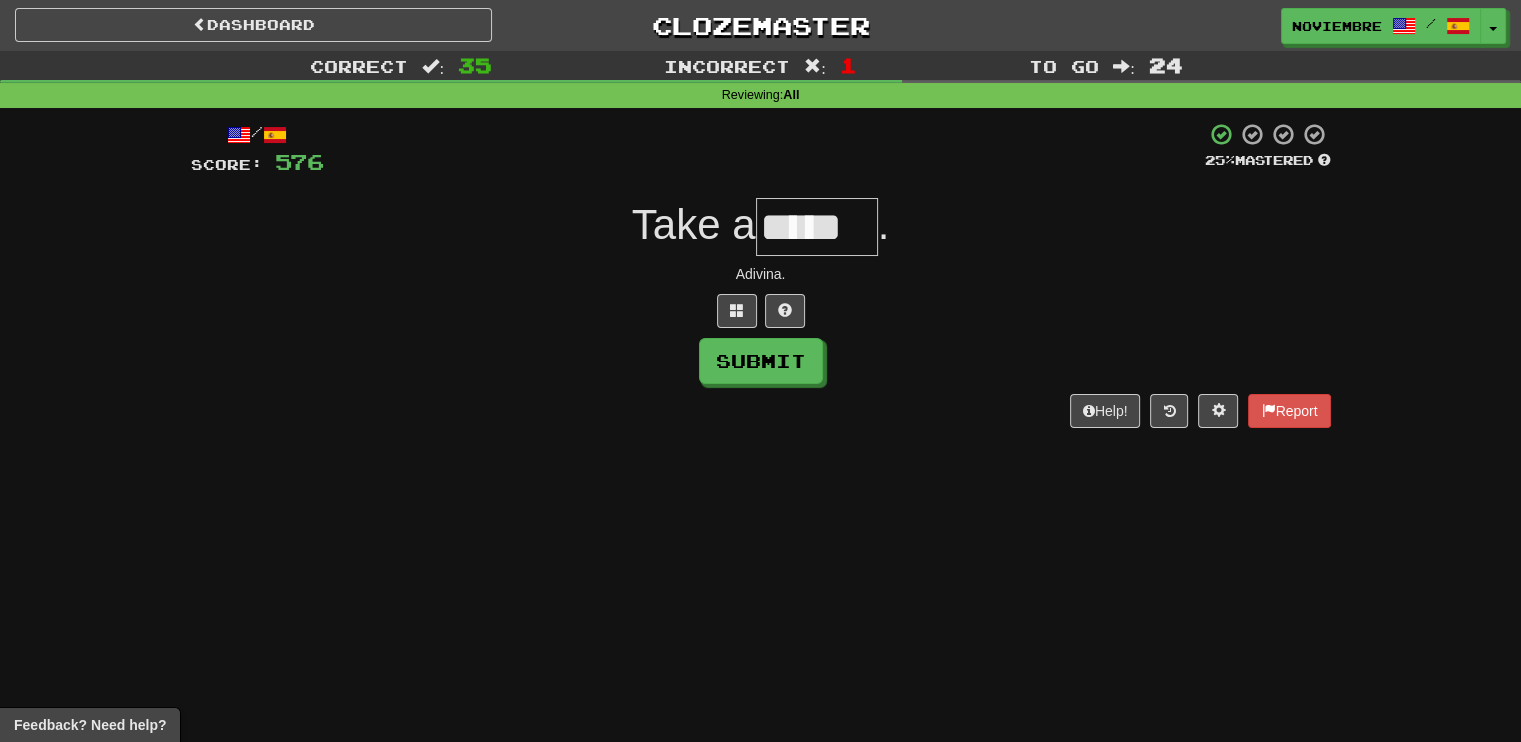 type on "*****" 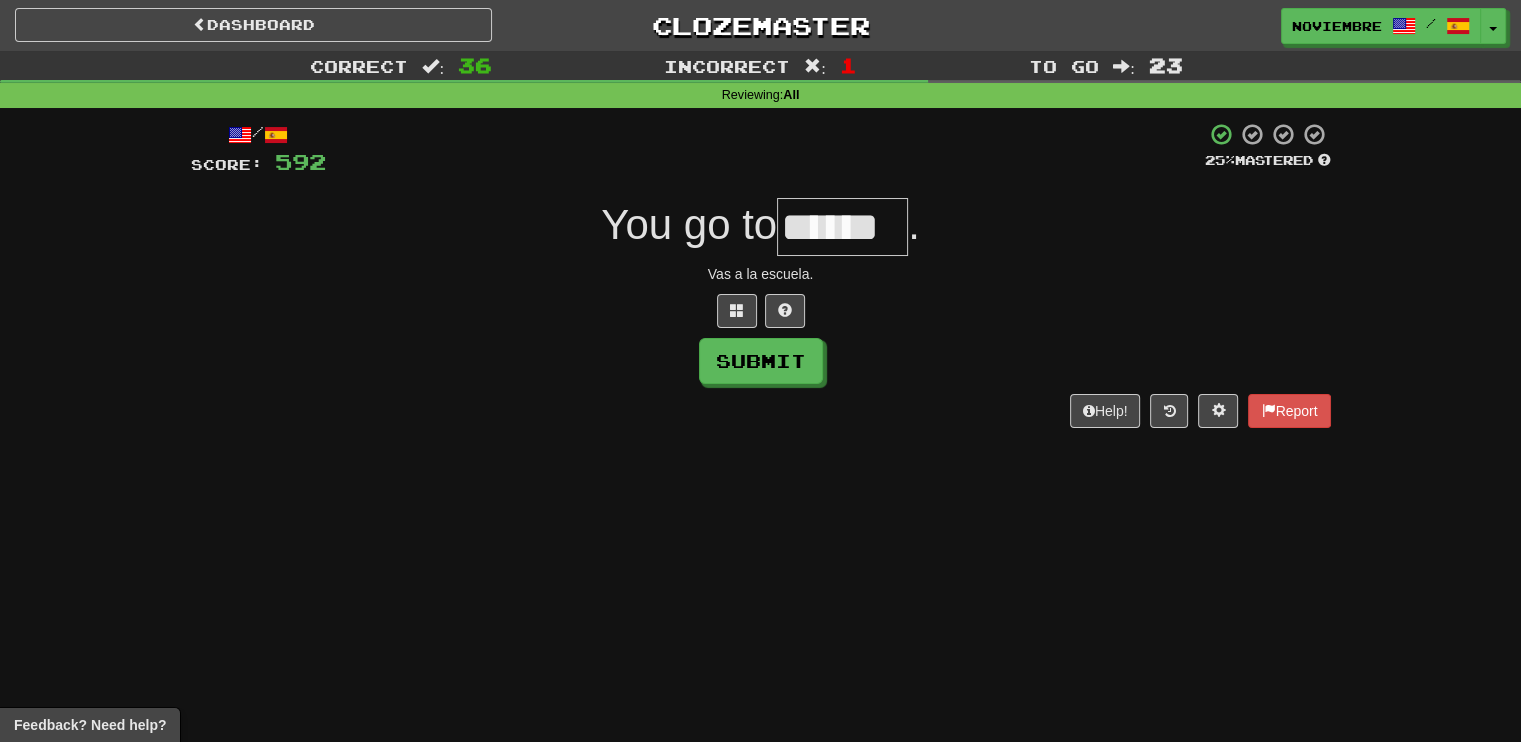 type on "******" 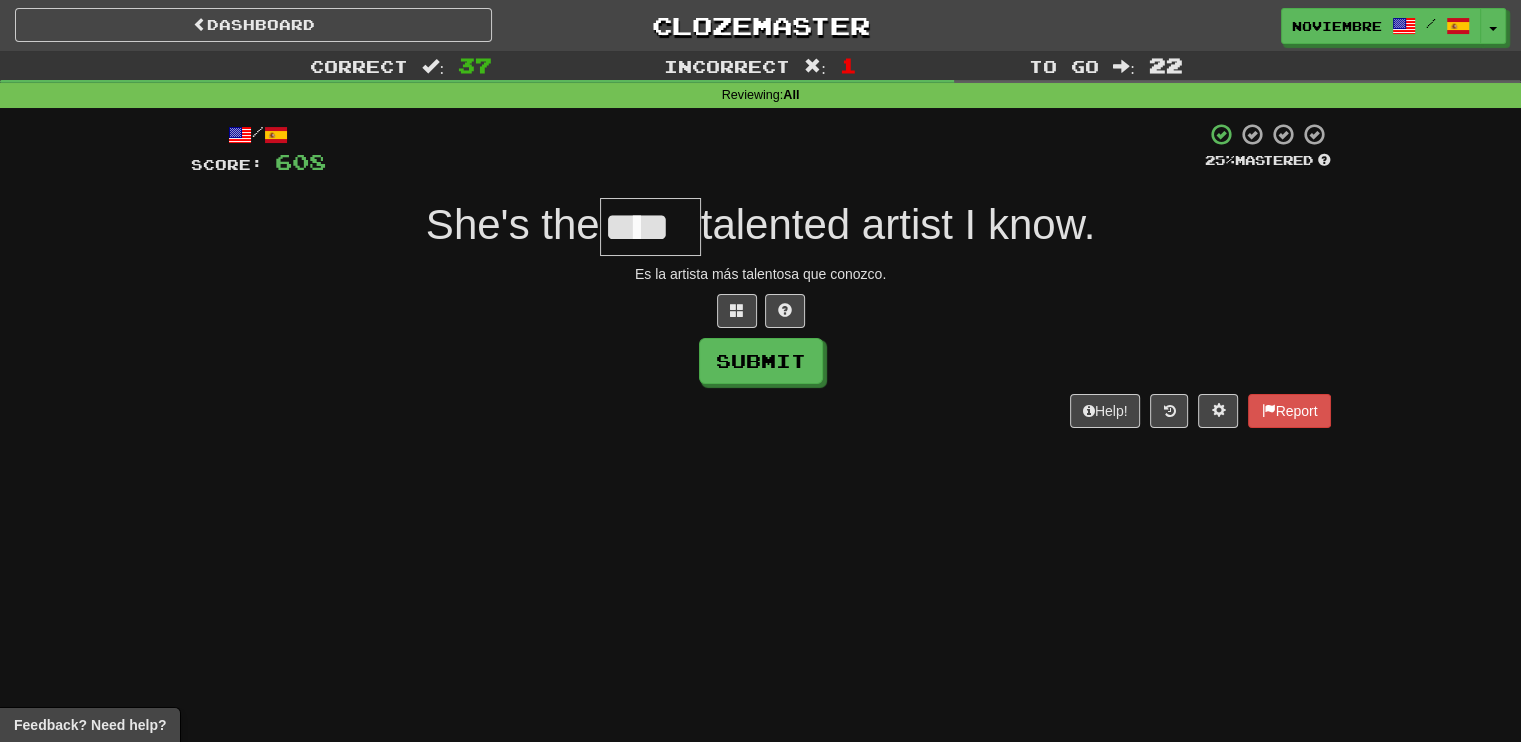 type on "****" 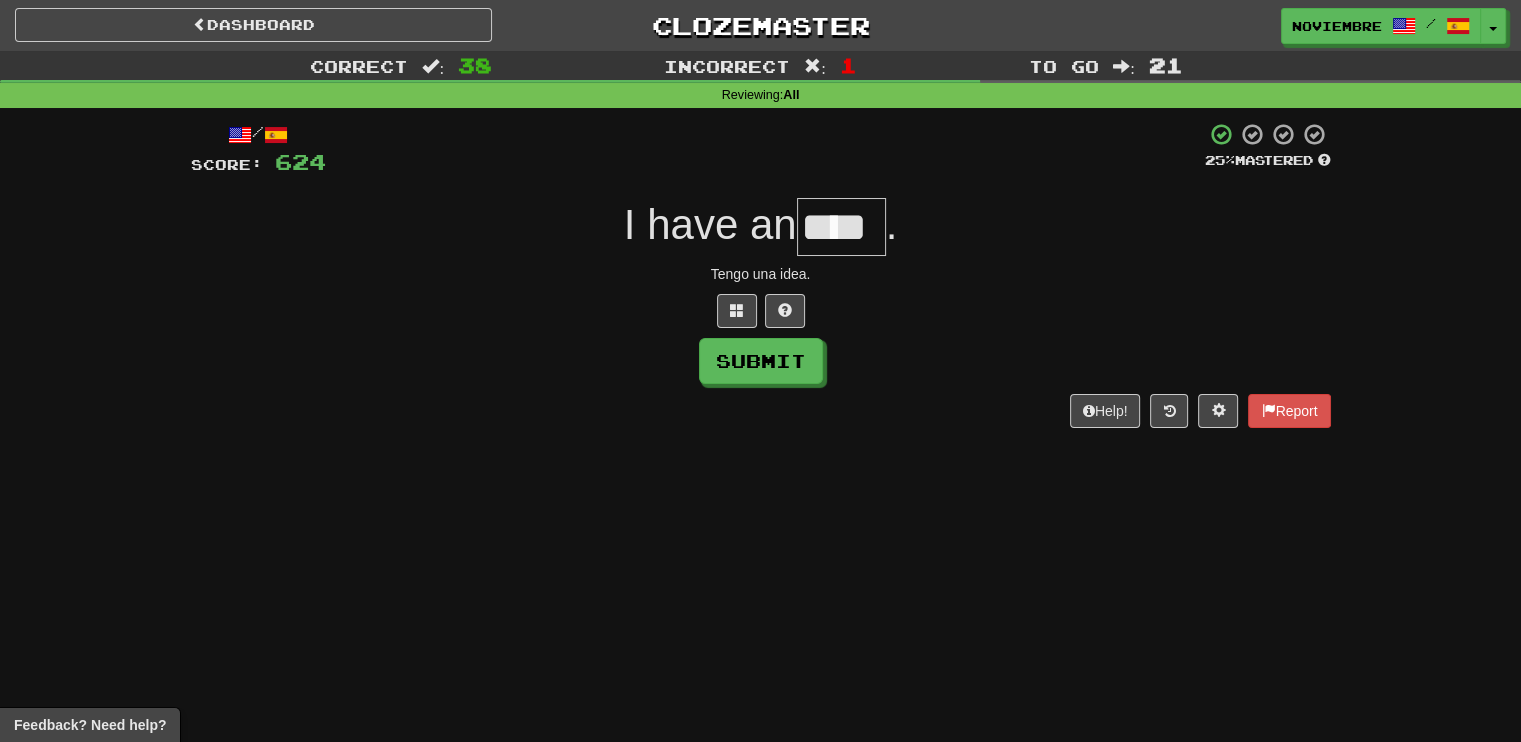 type on "****" 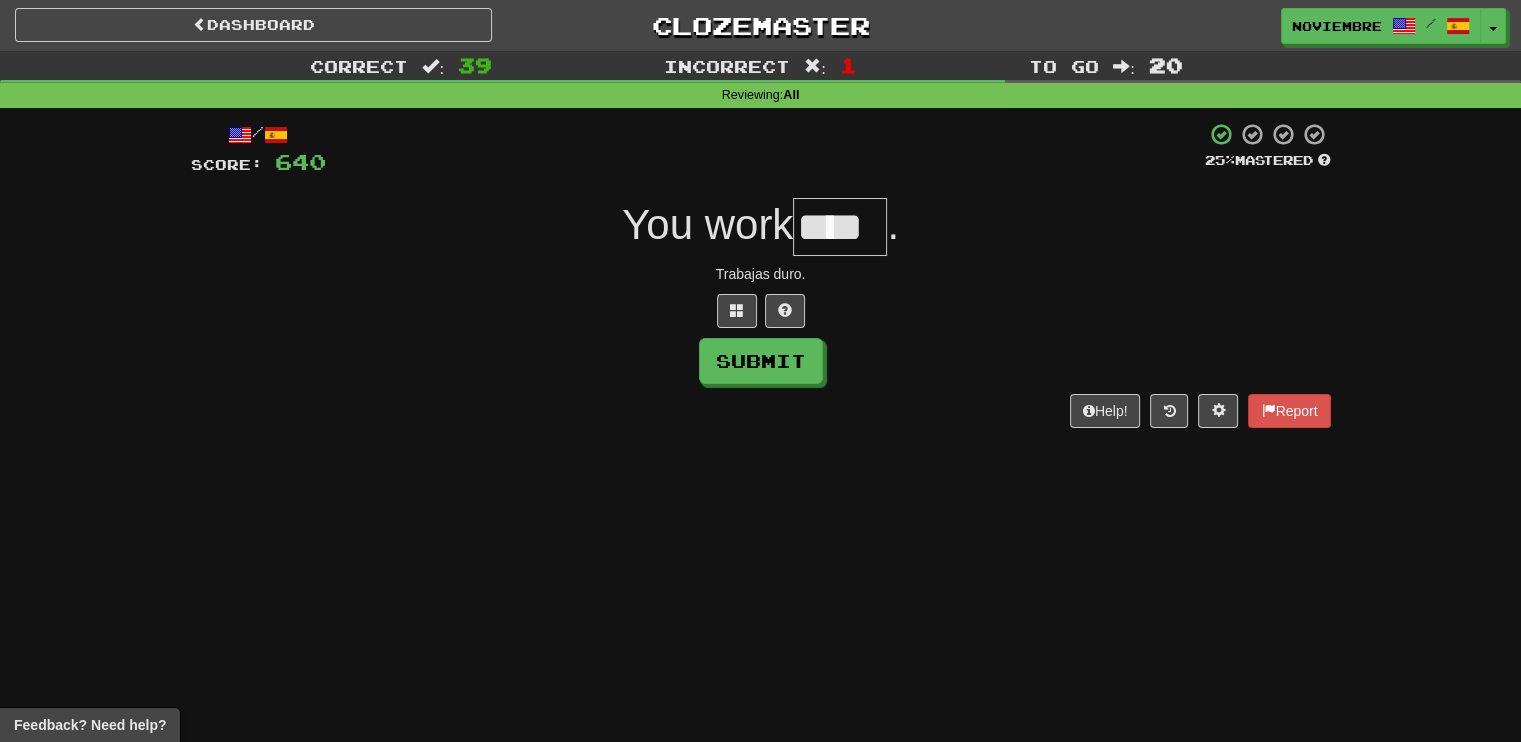 type on "****" 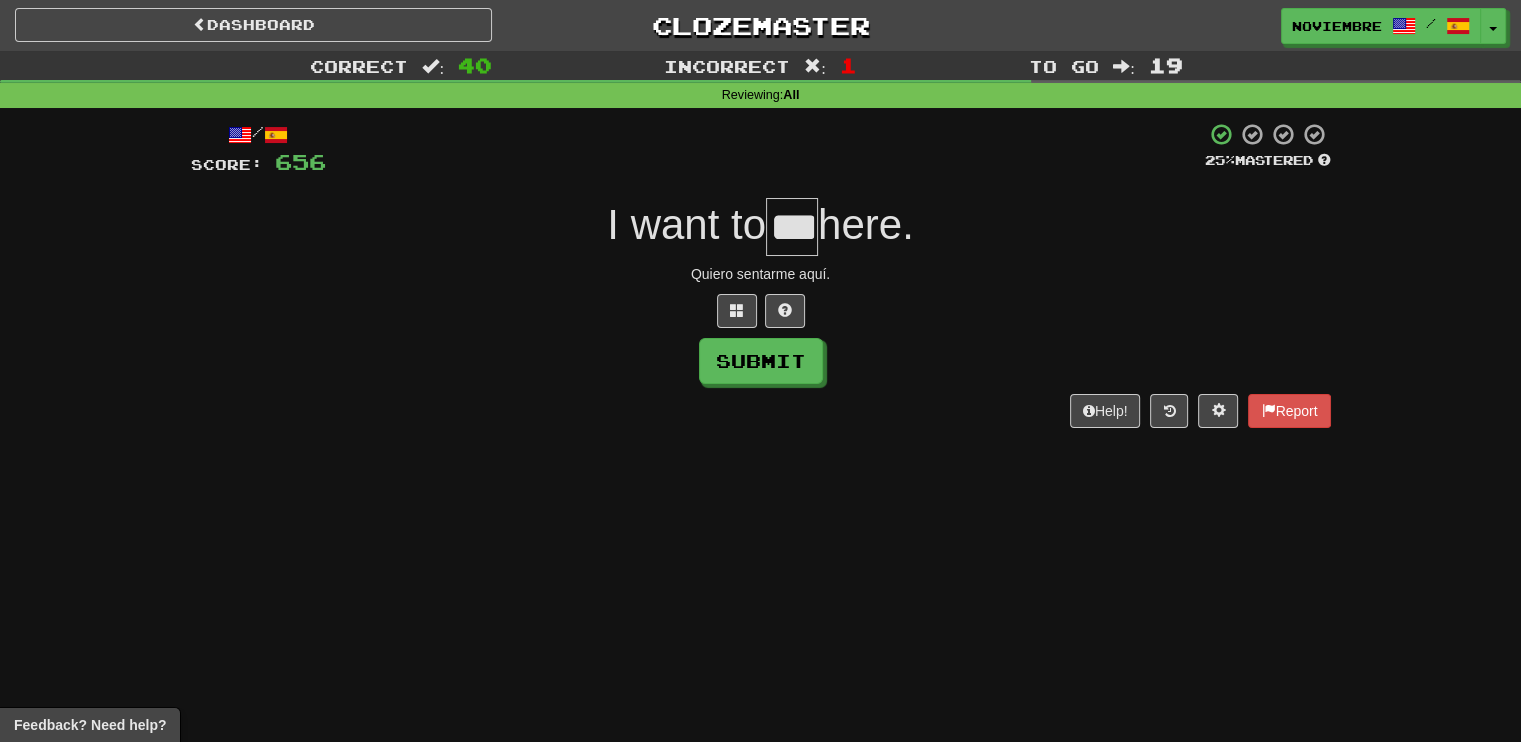 type on "***" 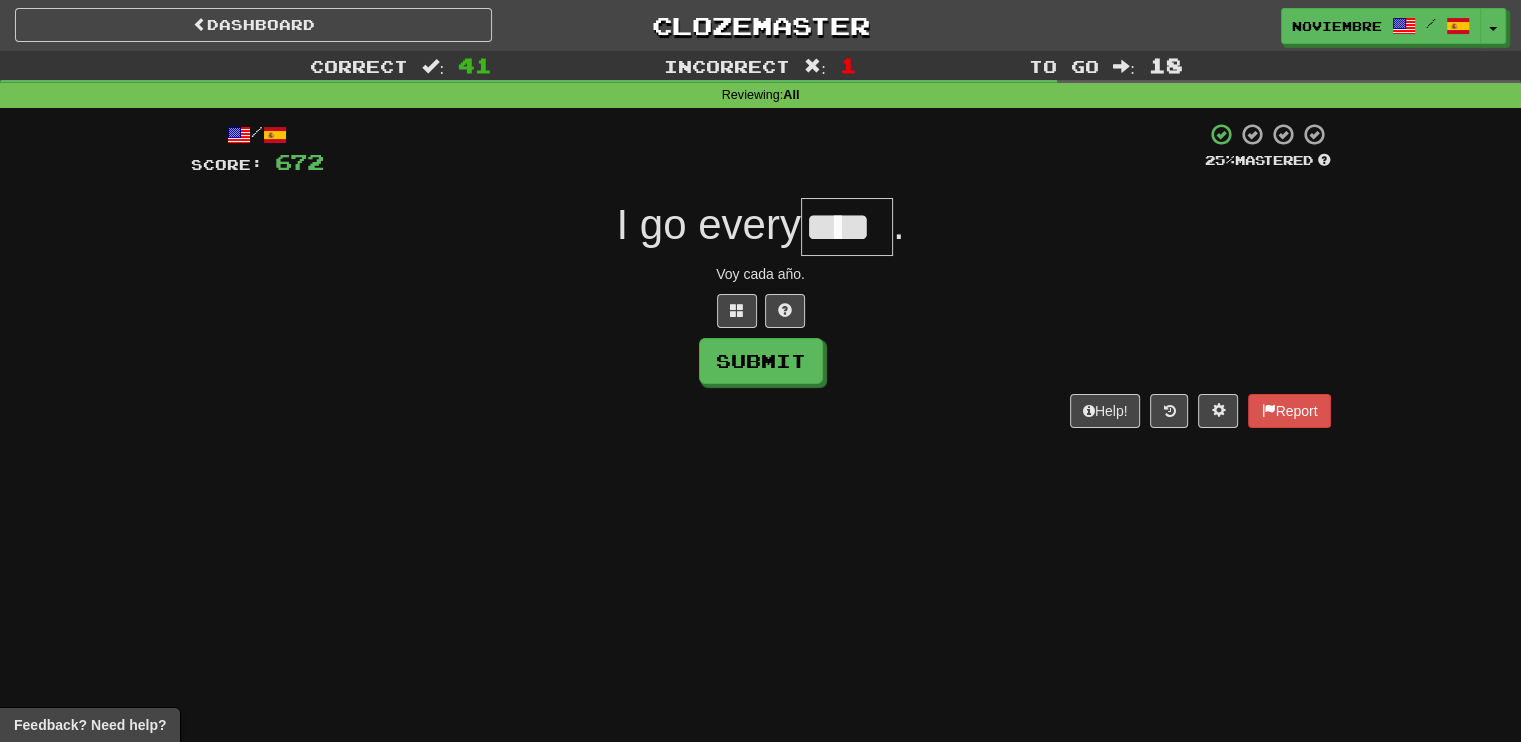 type on "****" 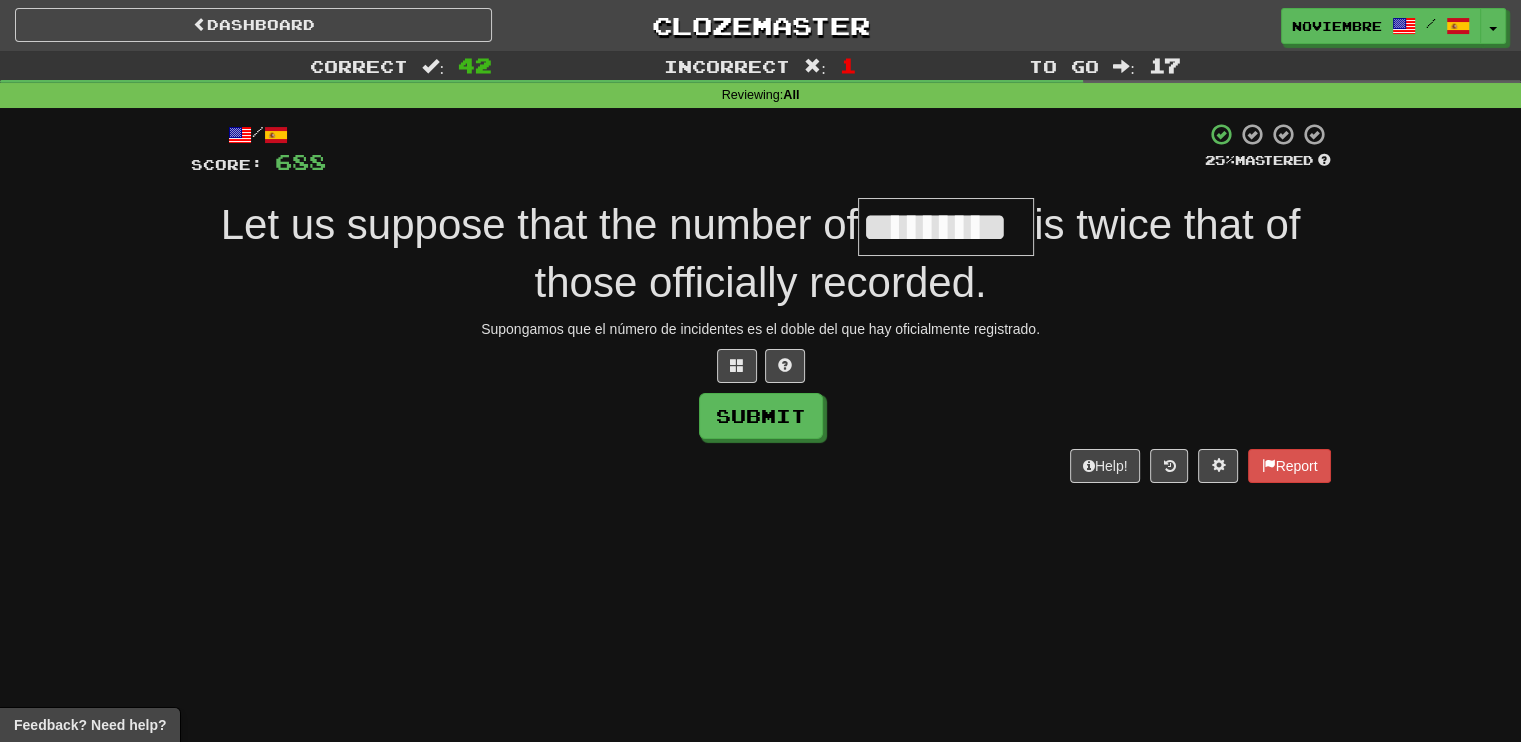 type on "*********" 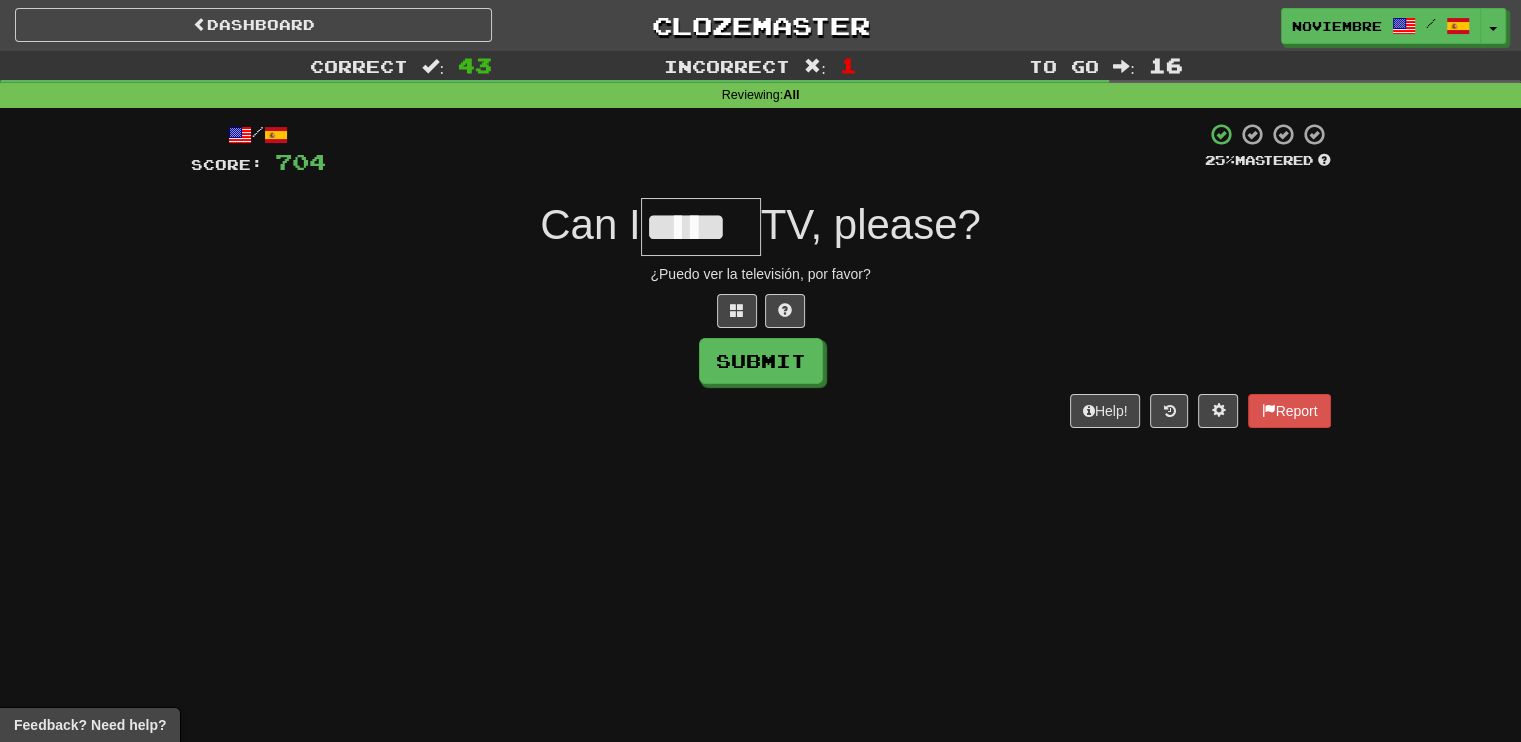 type on "*****" 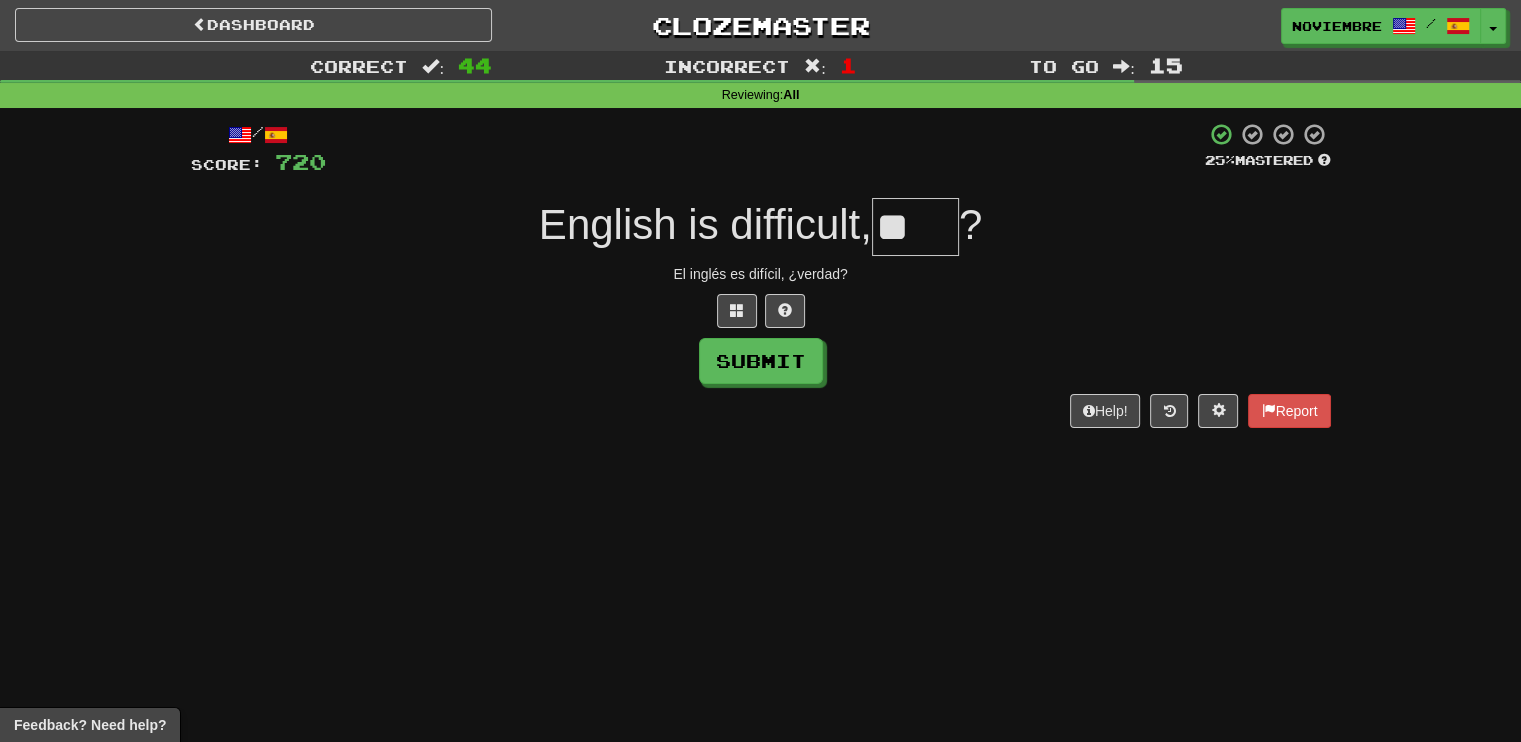 type on "*" 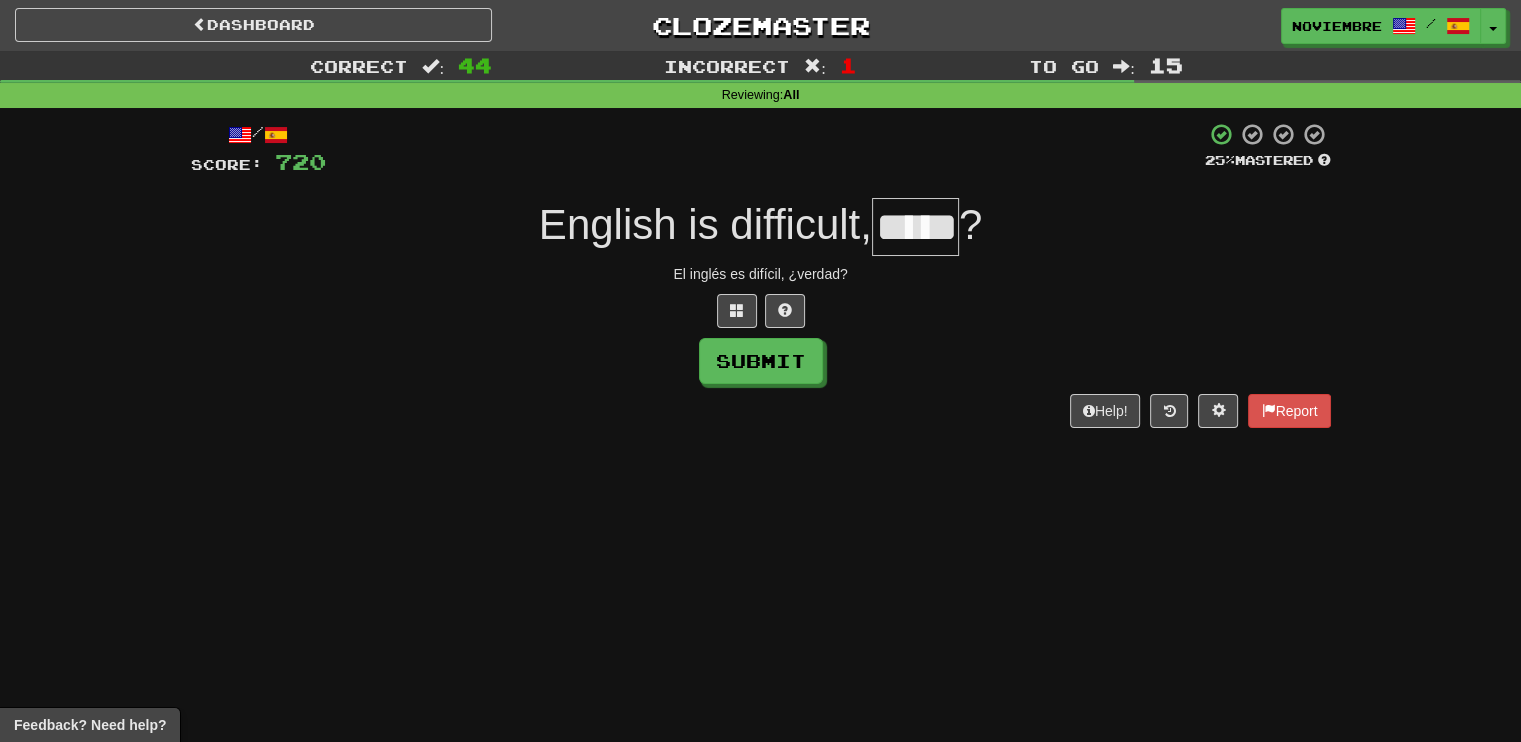 type on "*****" 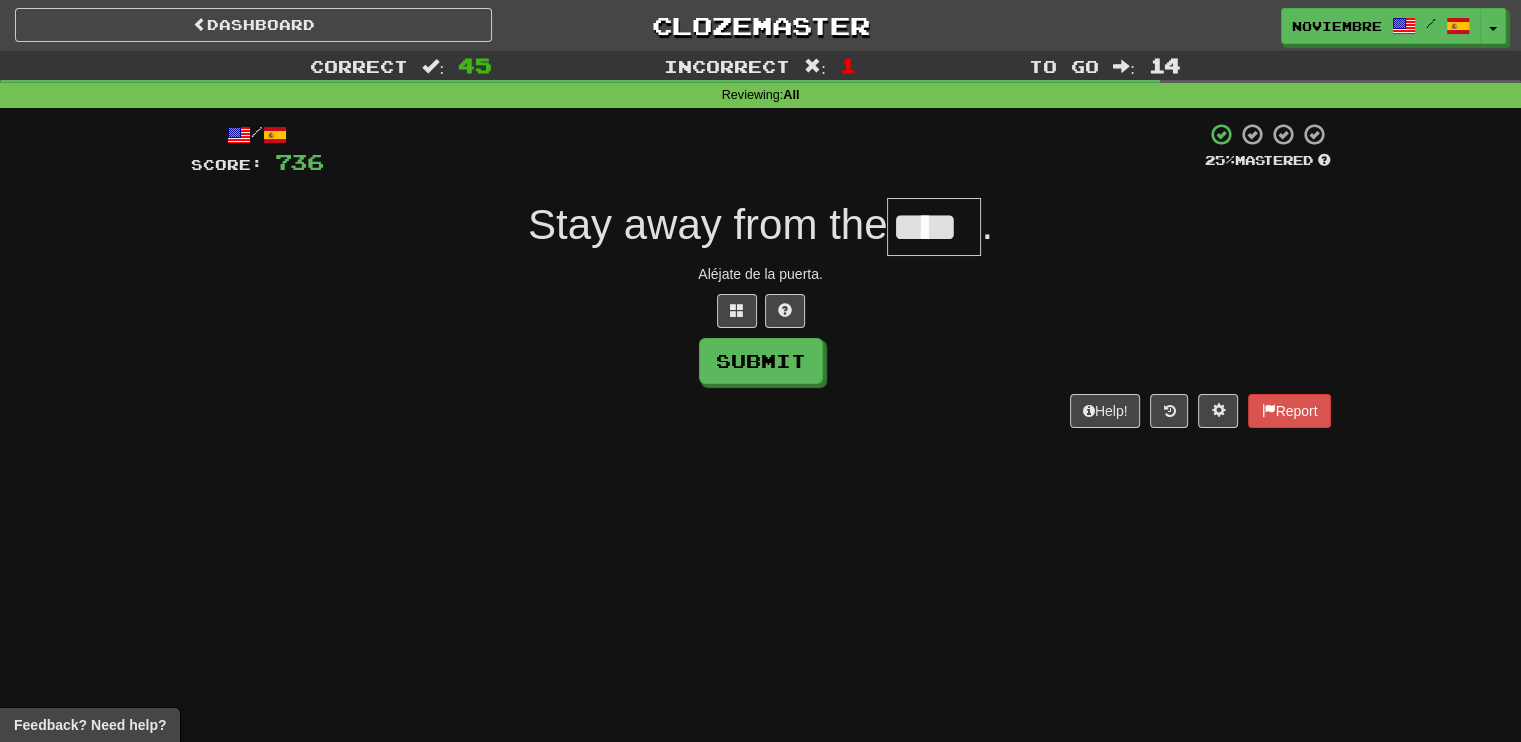 type on "****" 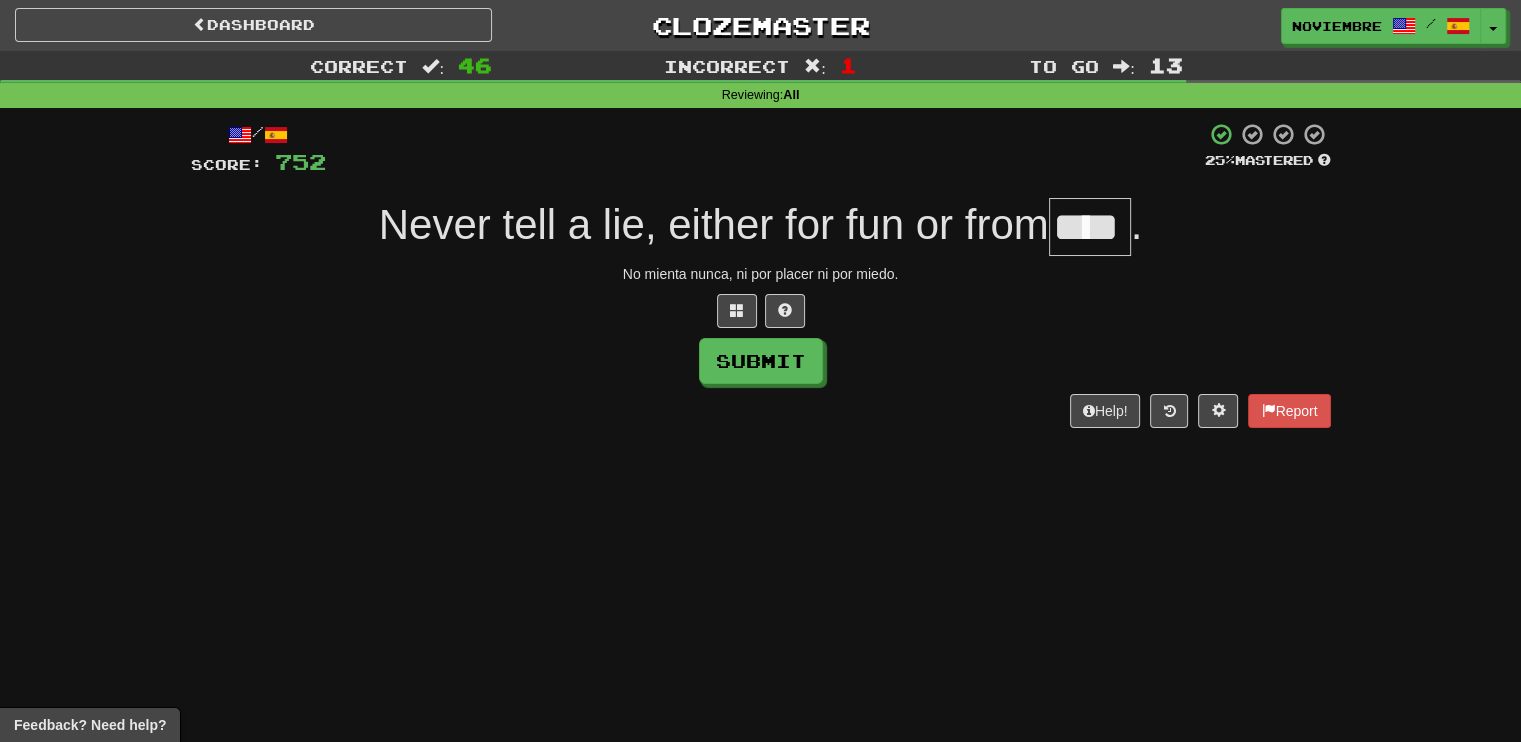 type on "****" 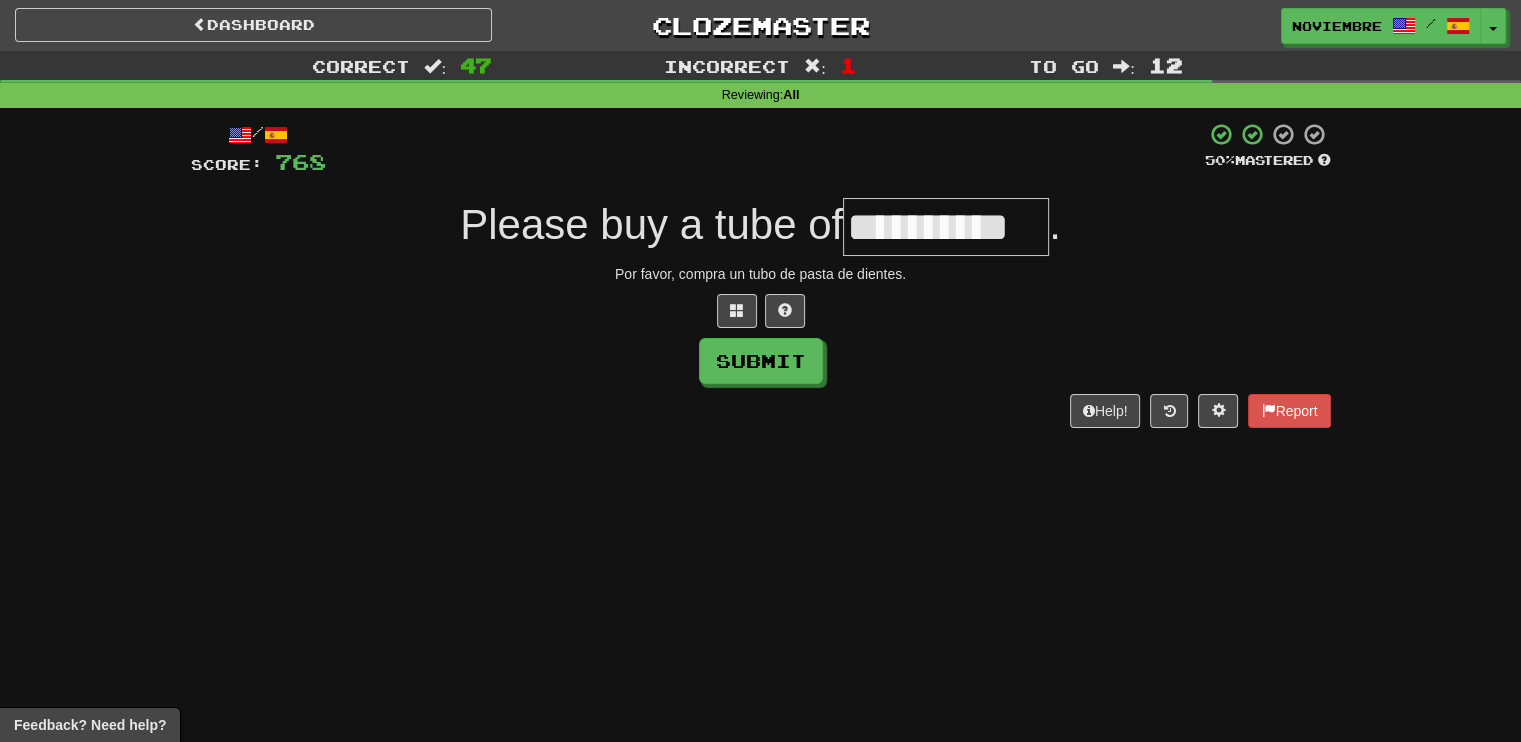 type on "**********" 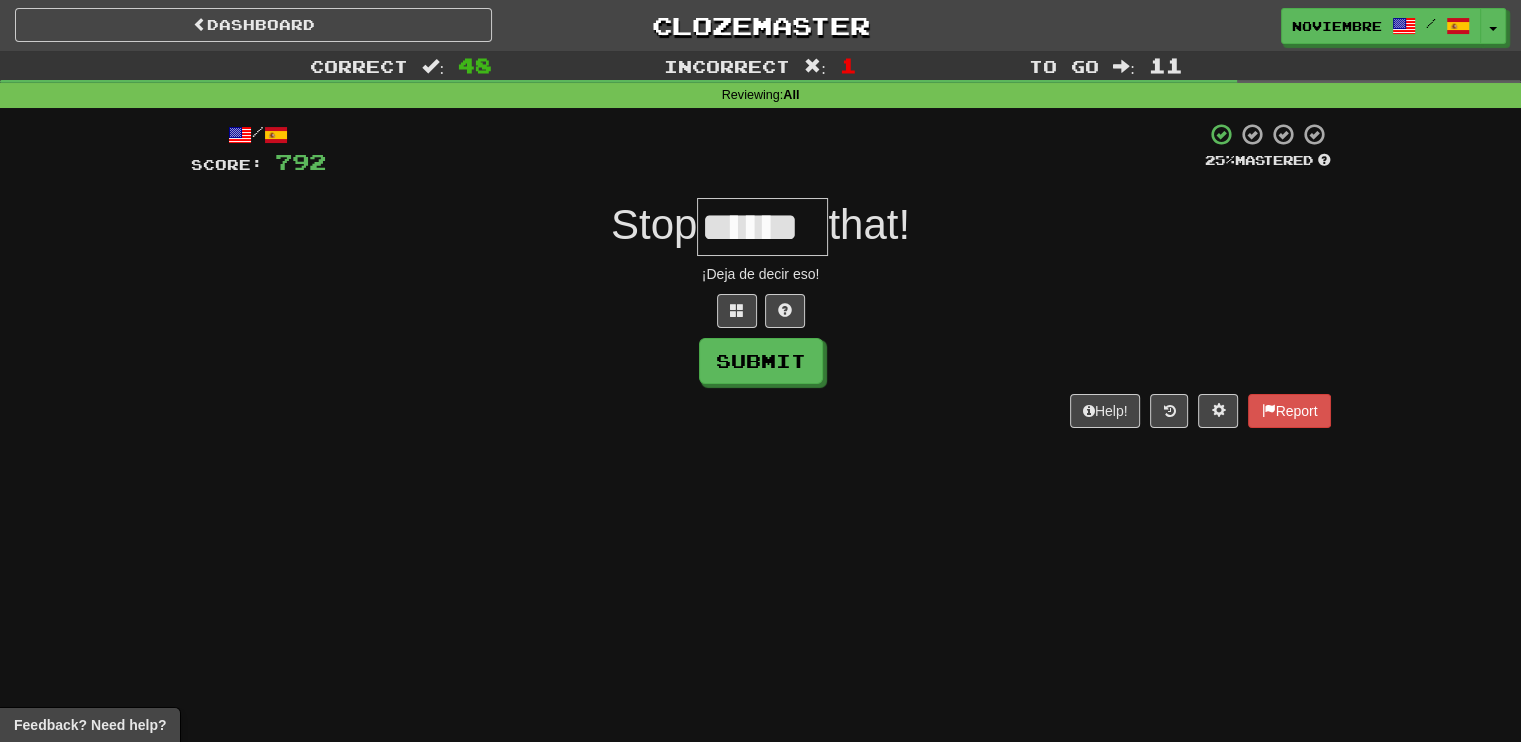 type on "******" 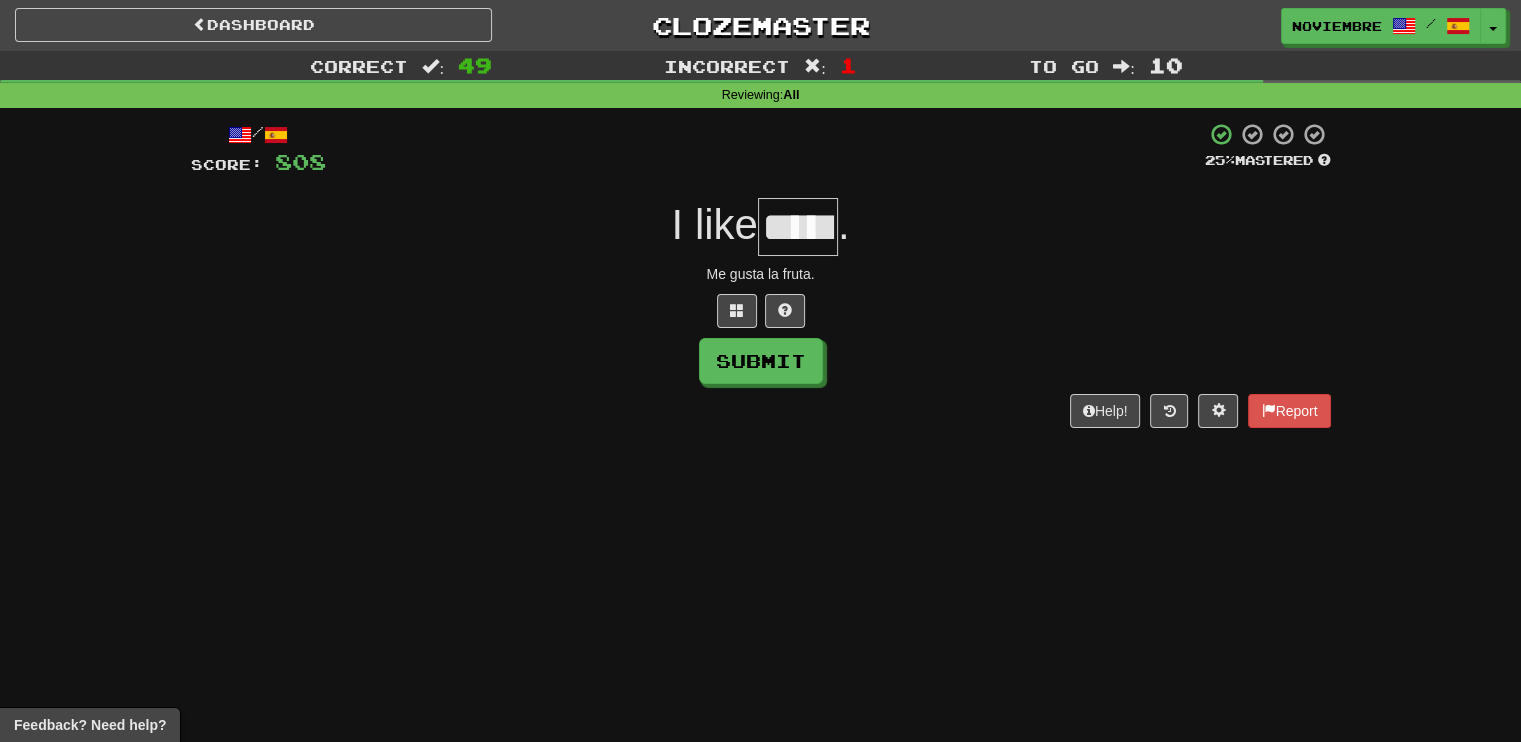 type on "*****" 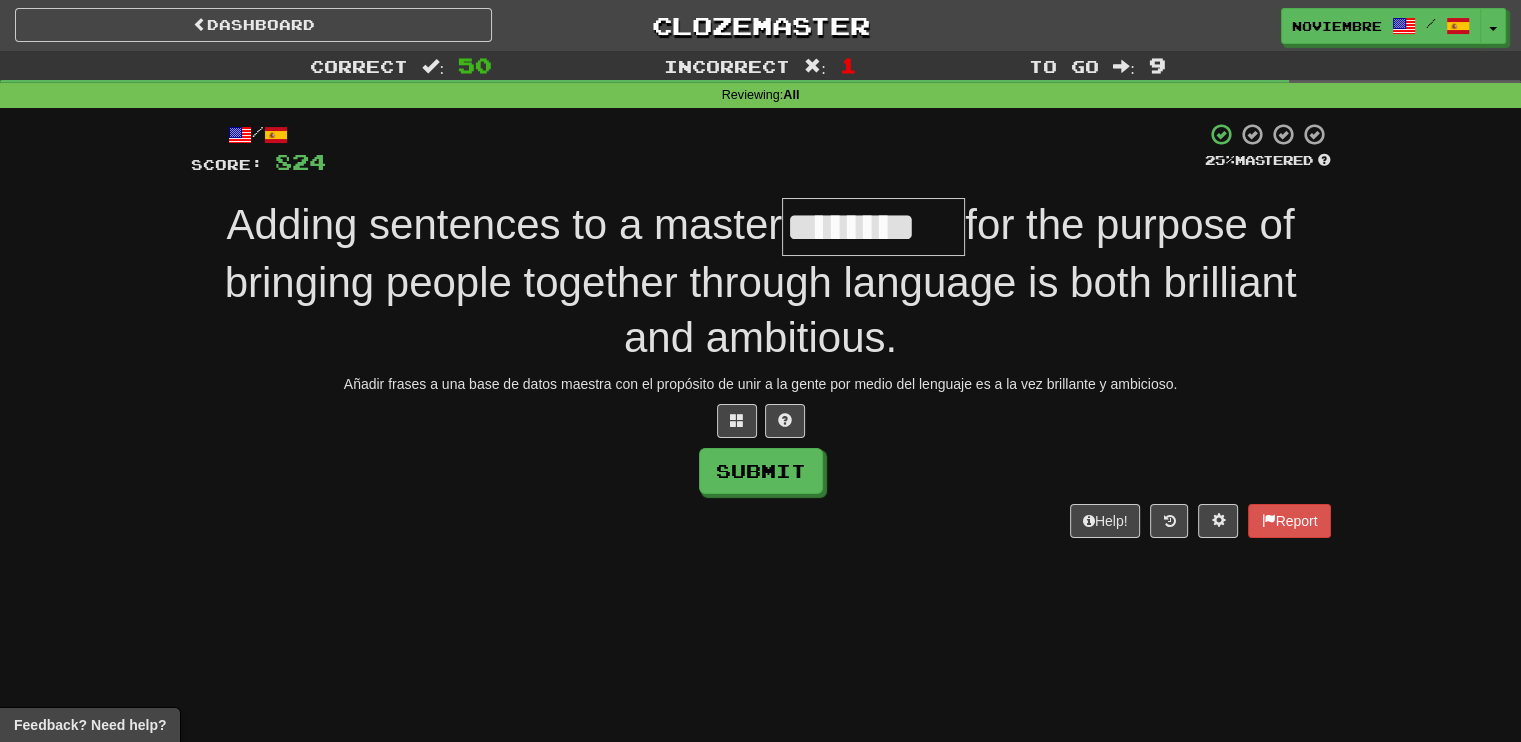 type on "********" 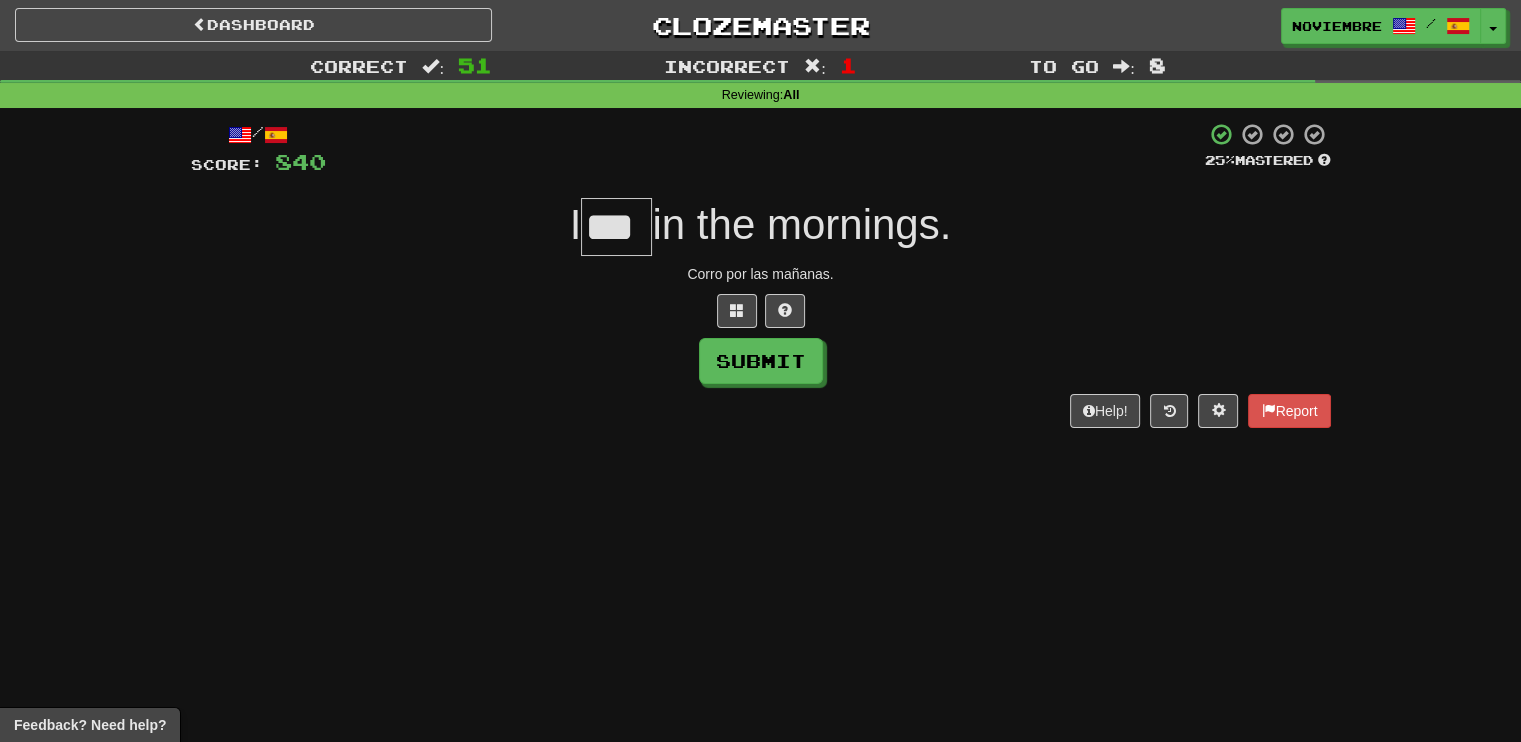 type on "***" 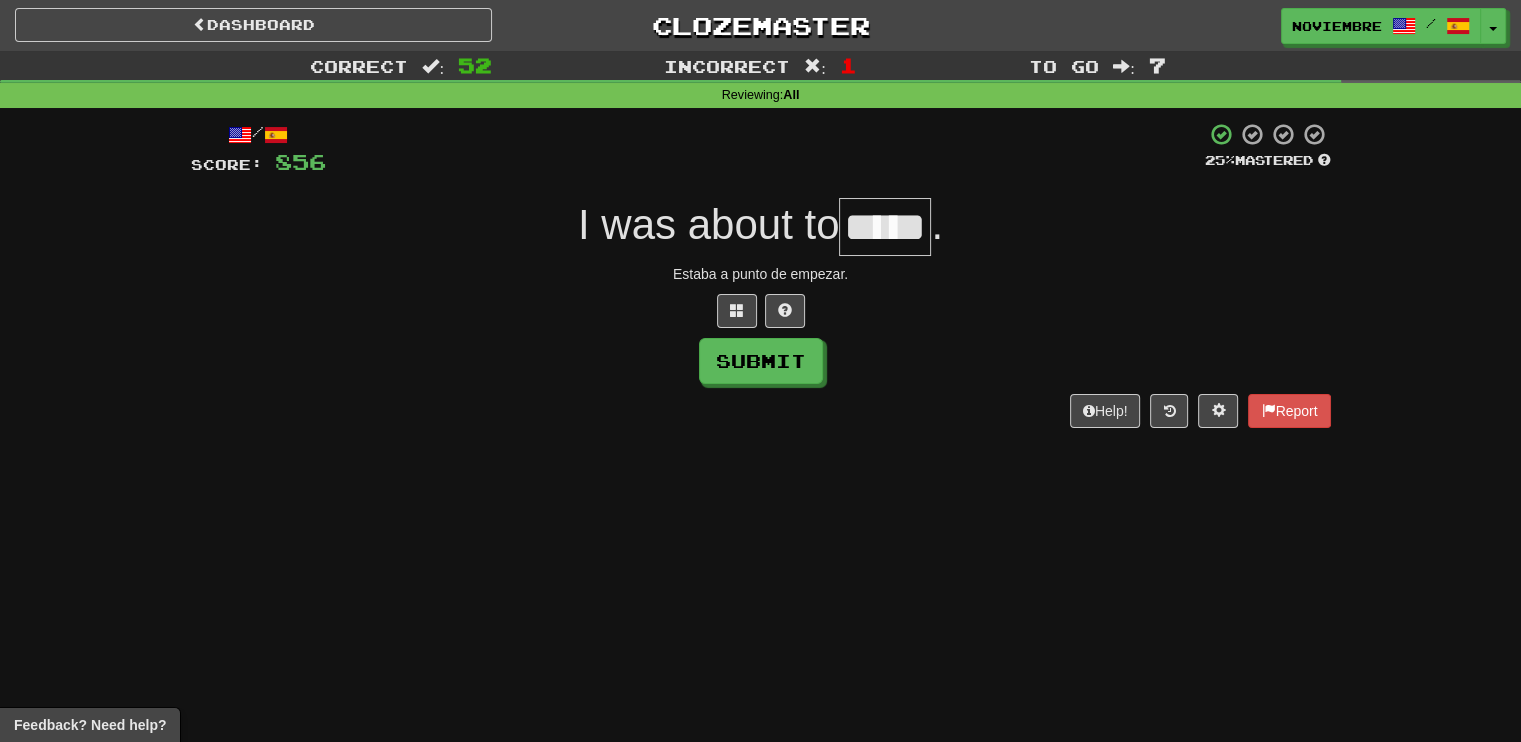 type on "*****" 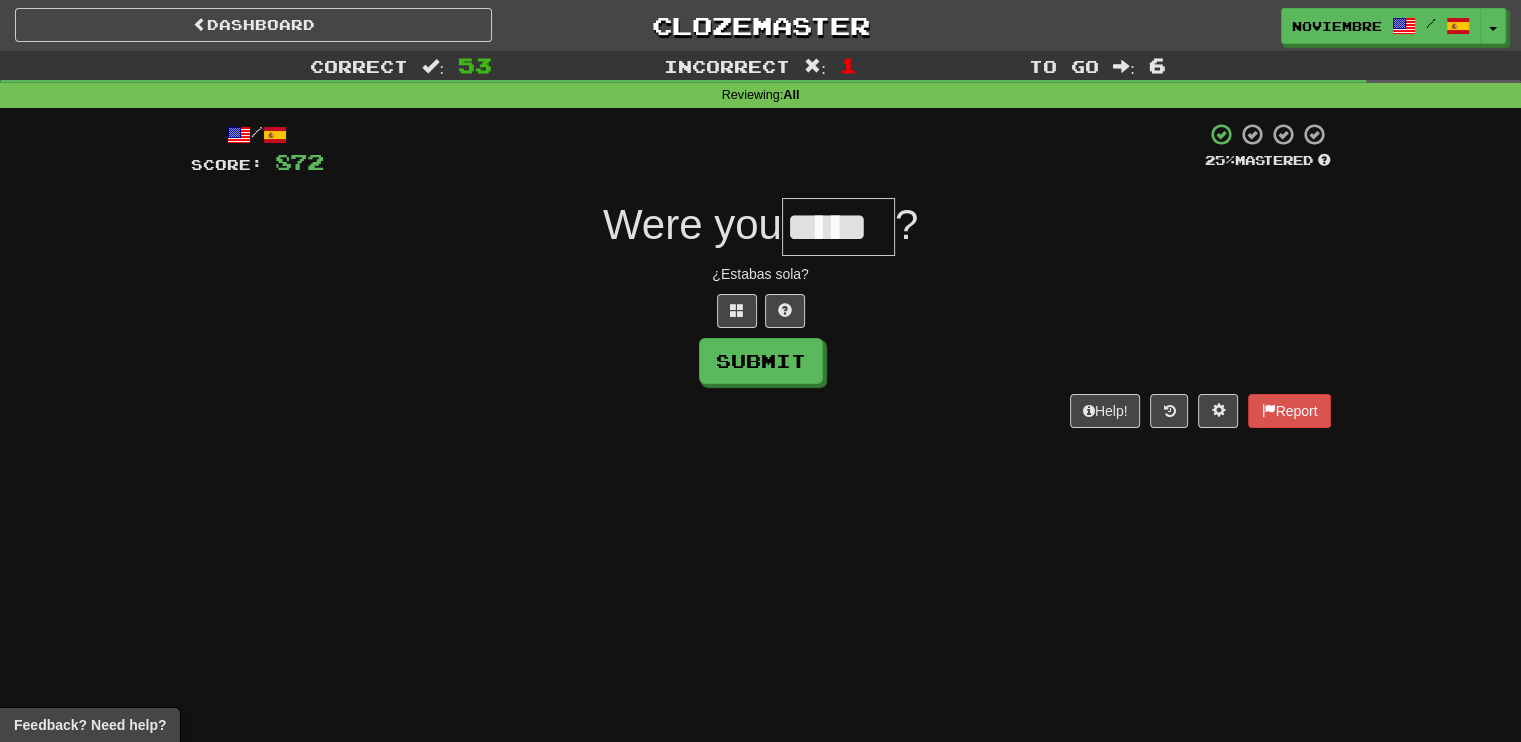 type on "*****" 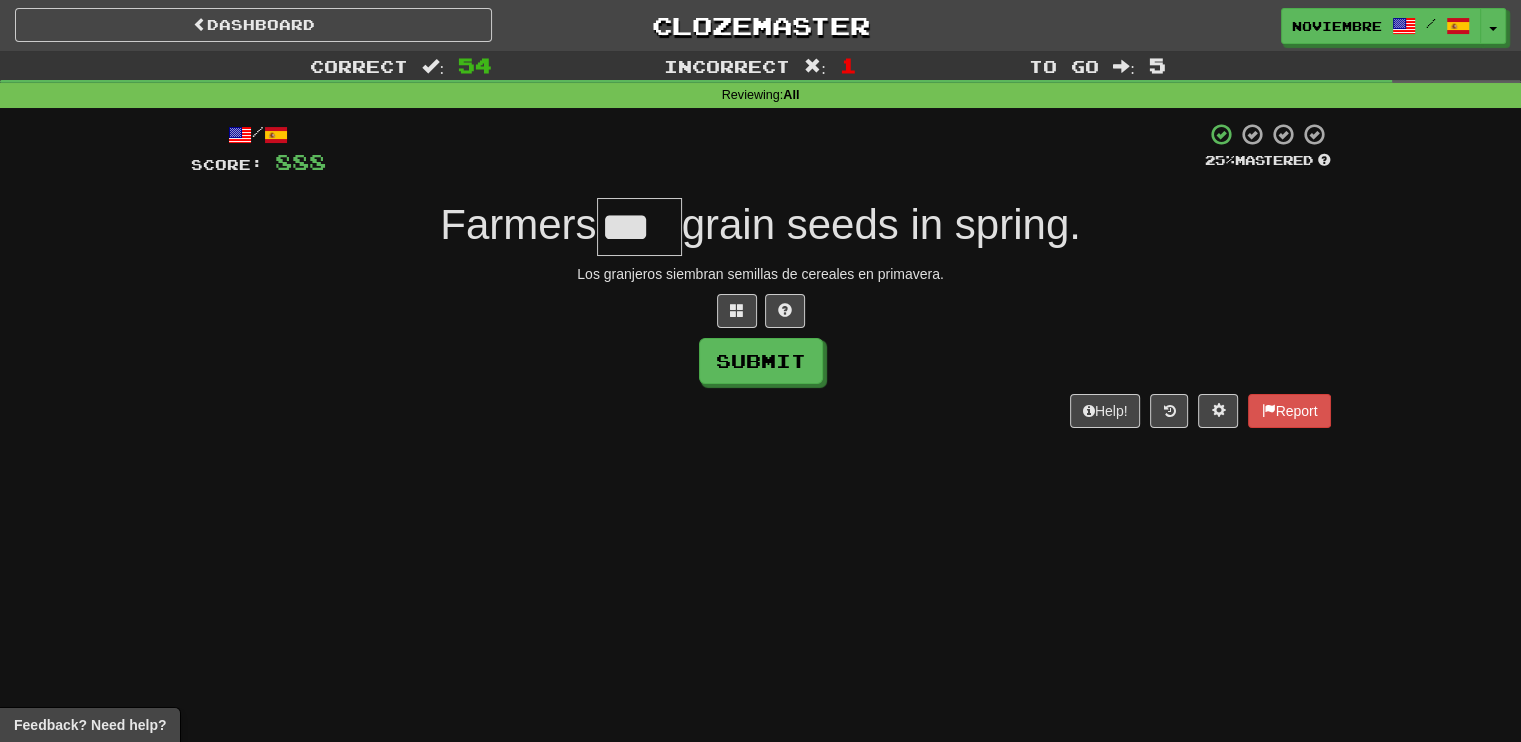 type on "***" 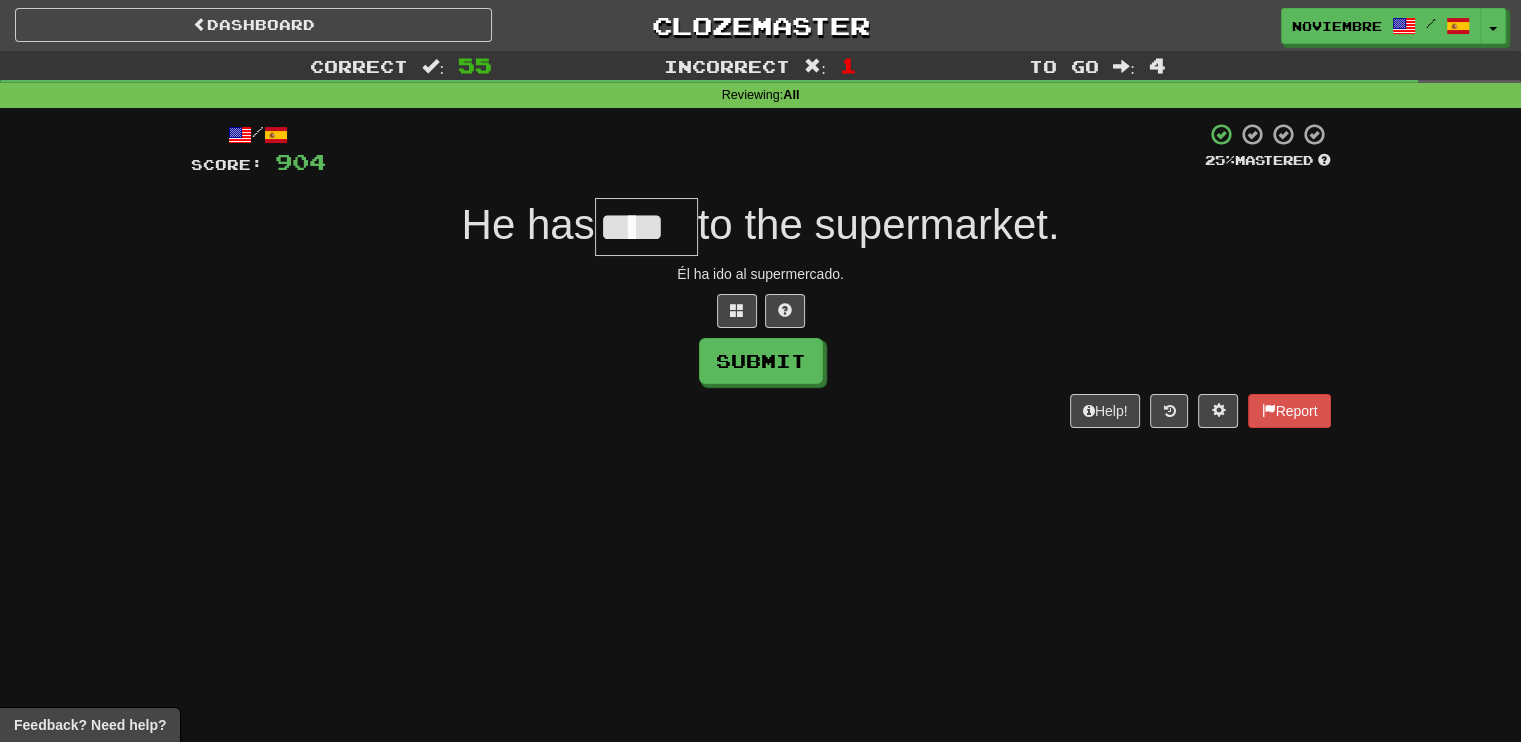 type on "****" 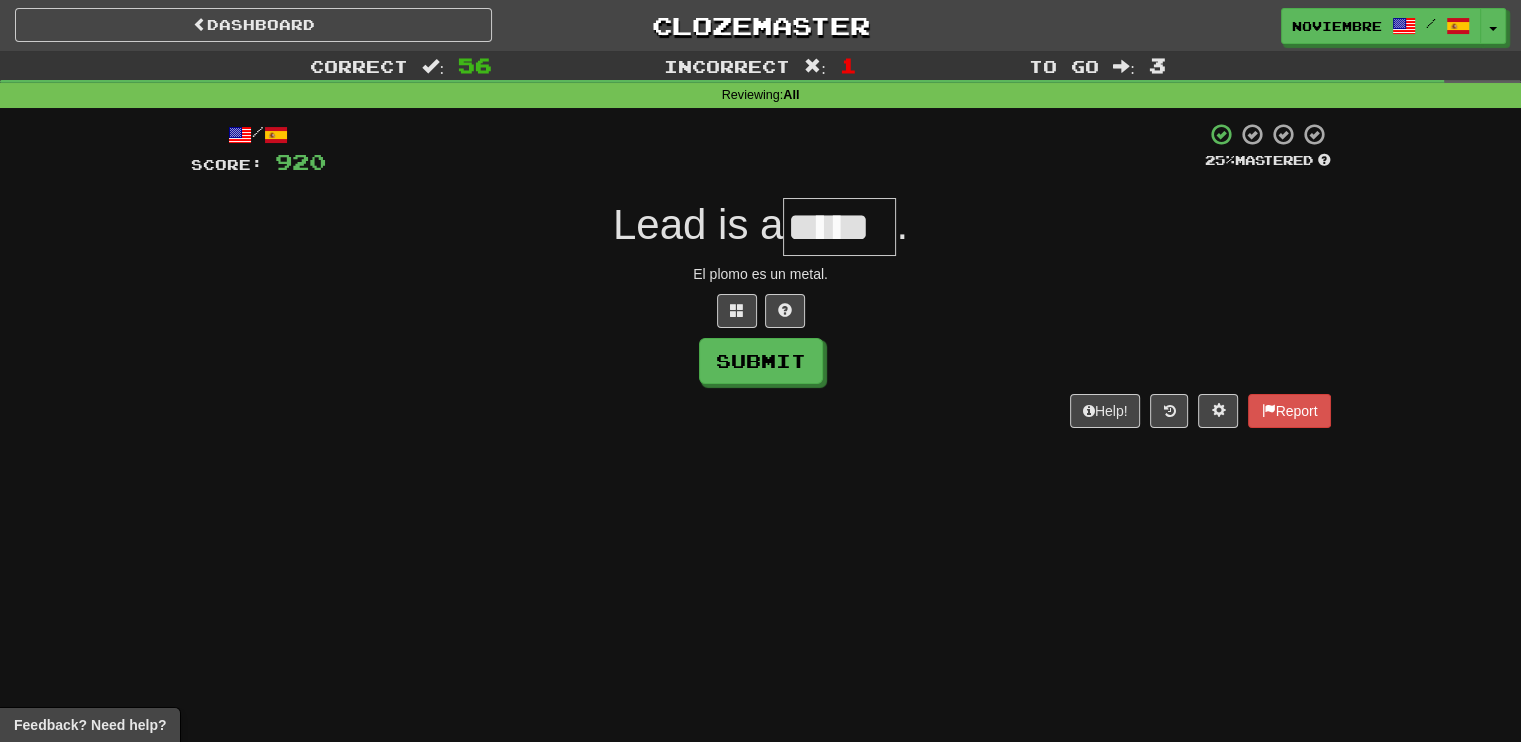 type on "*****" 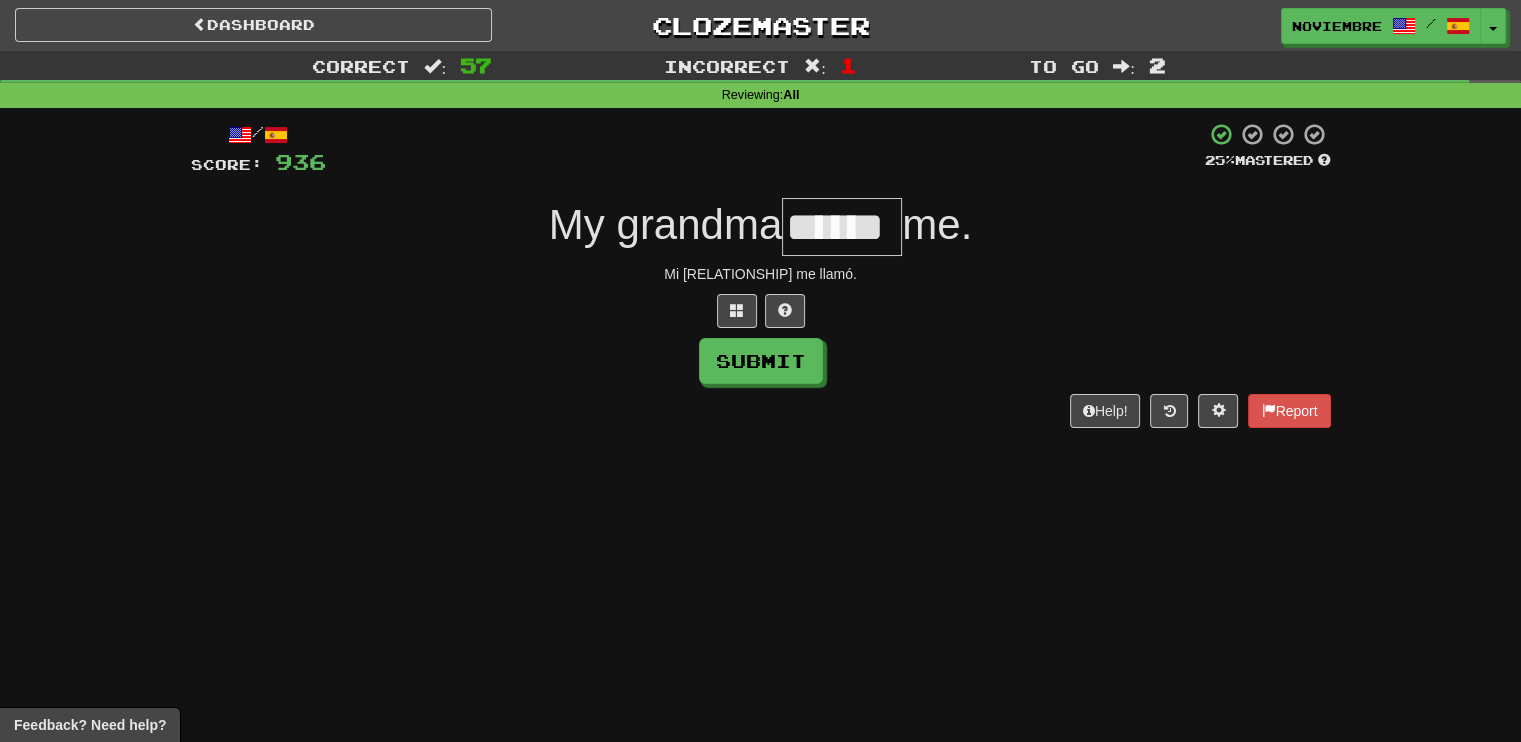 type on "******" 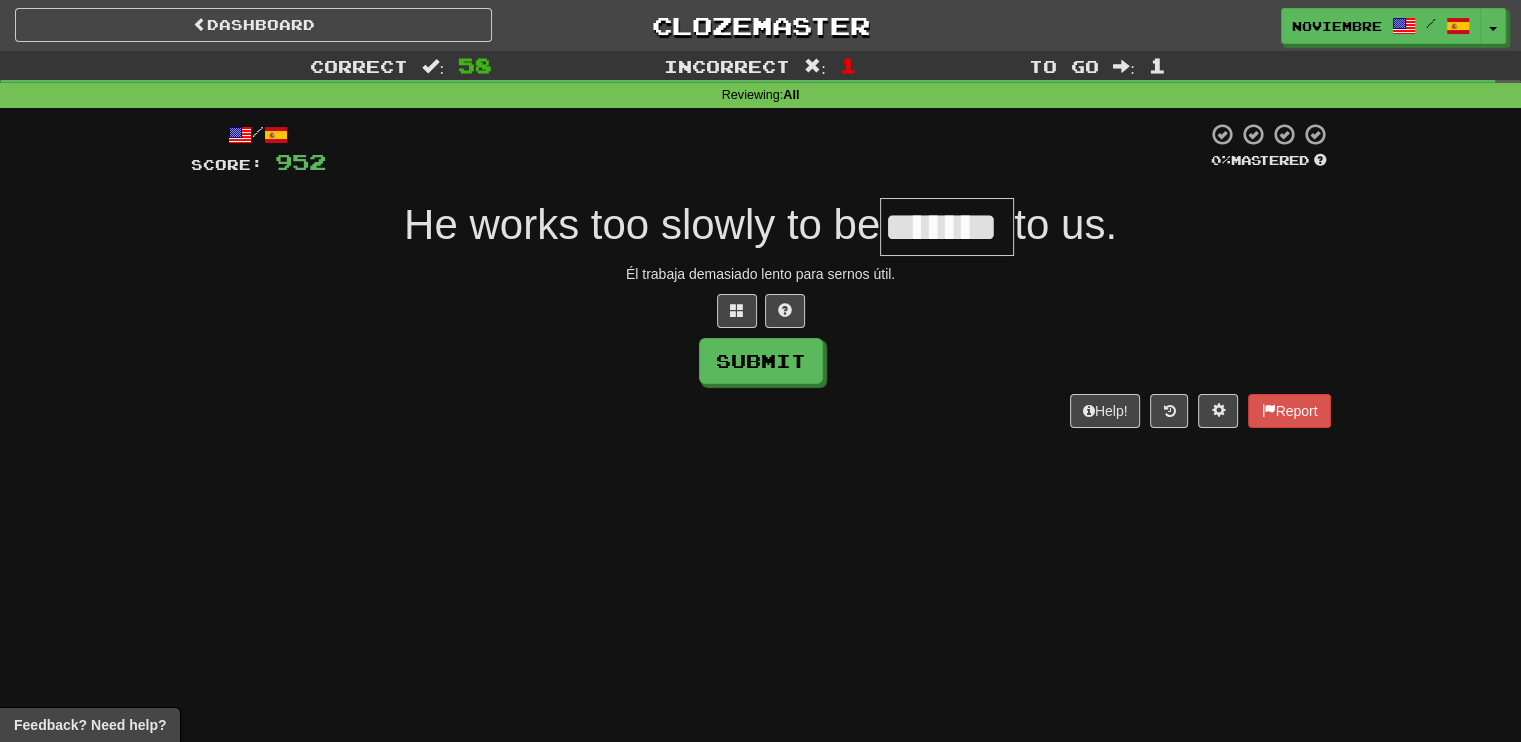 type on "*******" 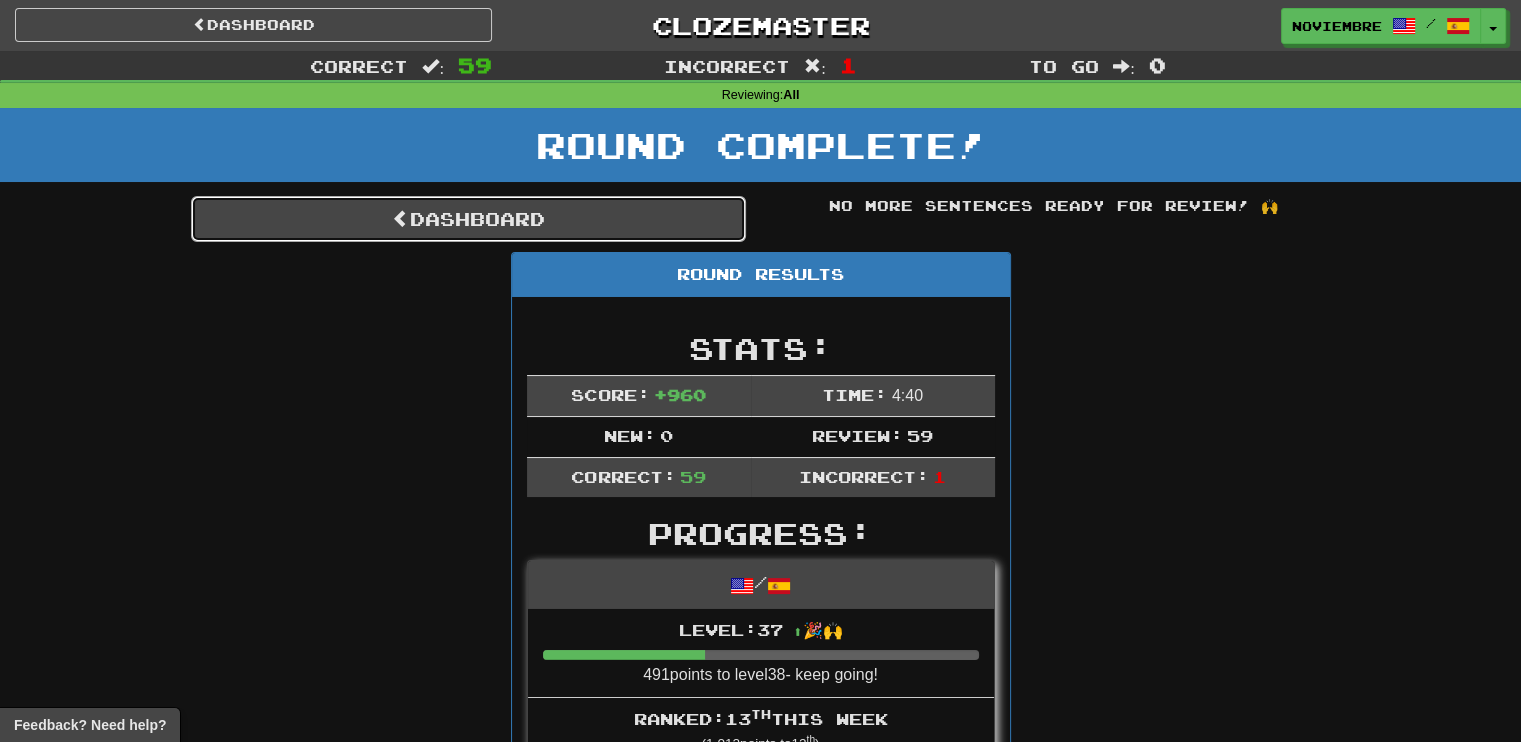 click on "Dashboard" at bounding box center (468, 219) 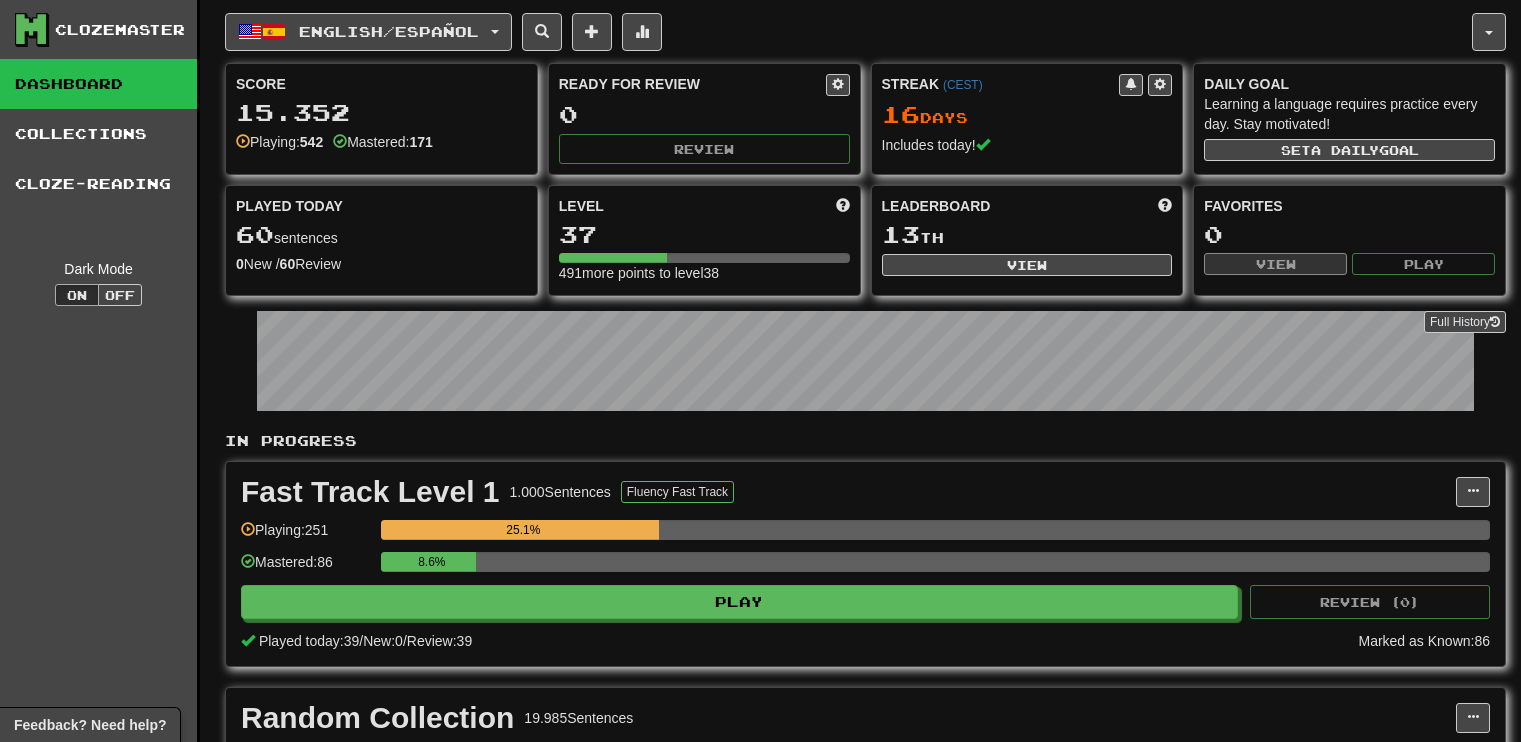 scroll, scrollTop: 0, scrollLeft: 0, axis: both 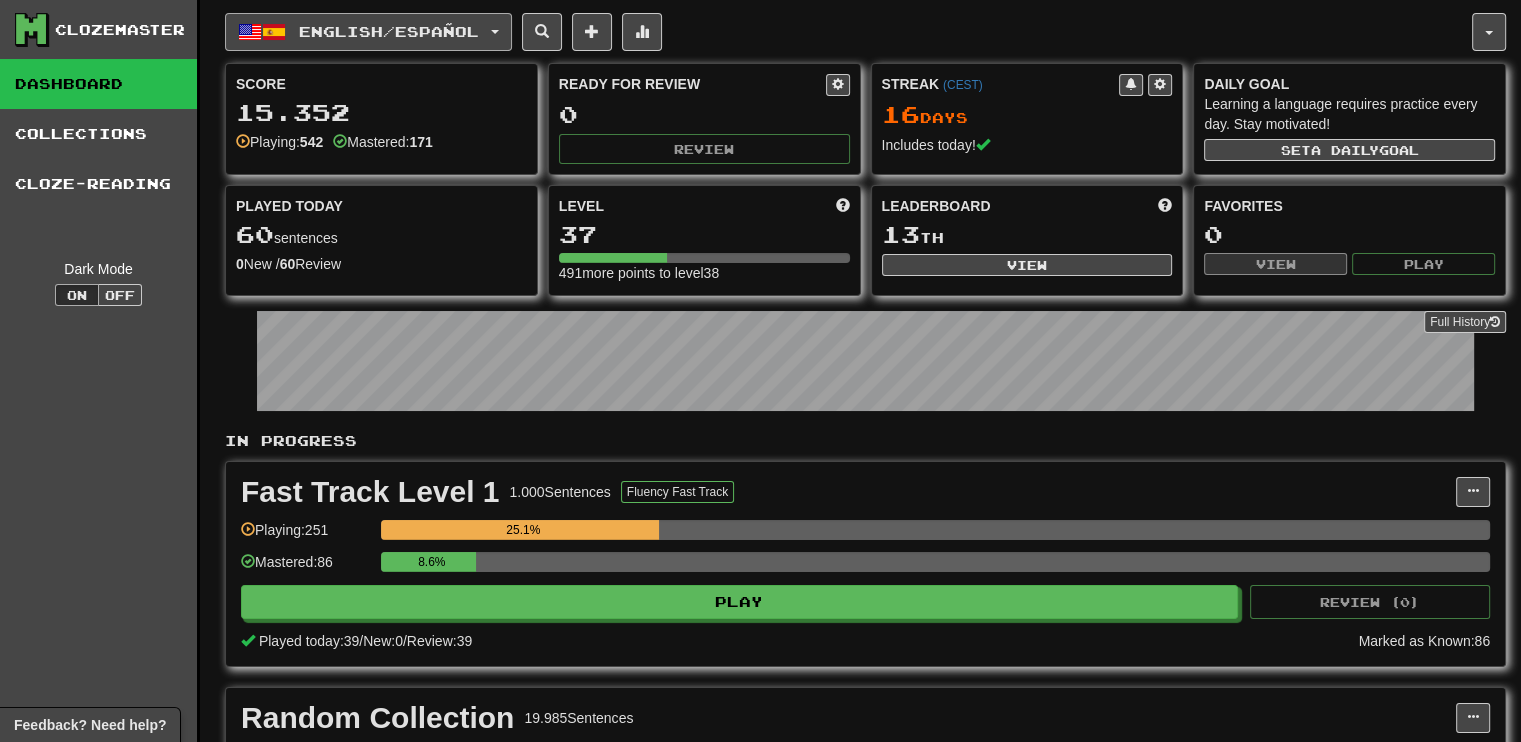 click on "English  /  Español" at bounding box center (368, 32) 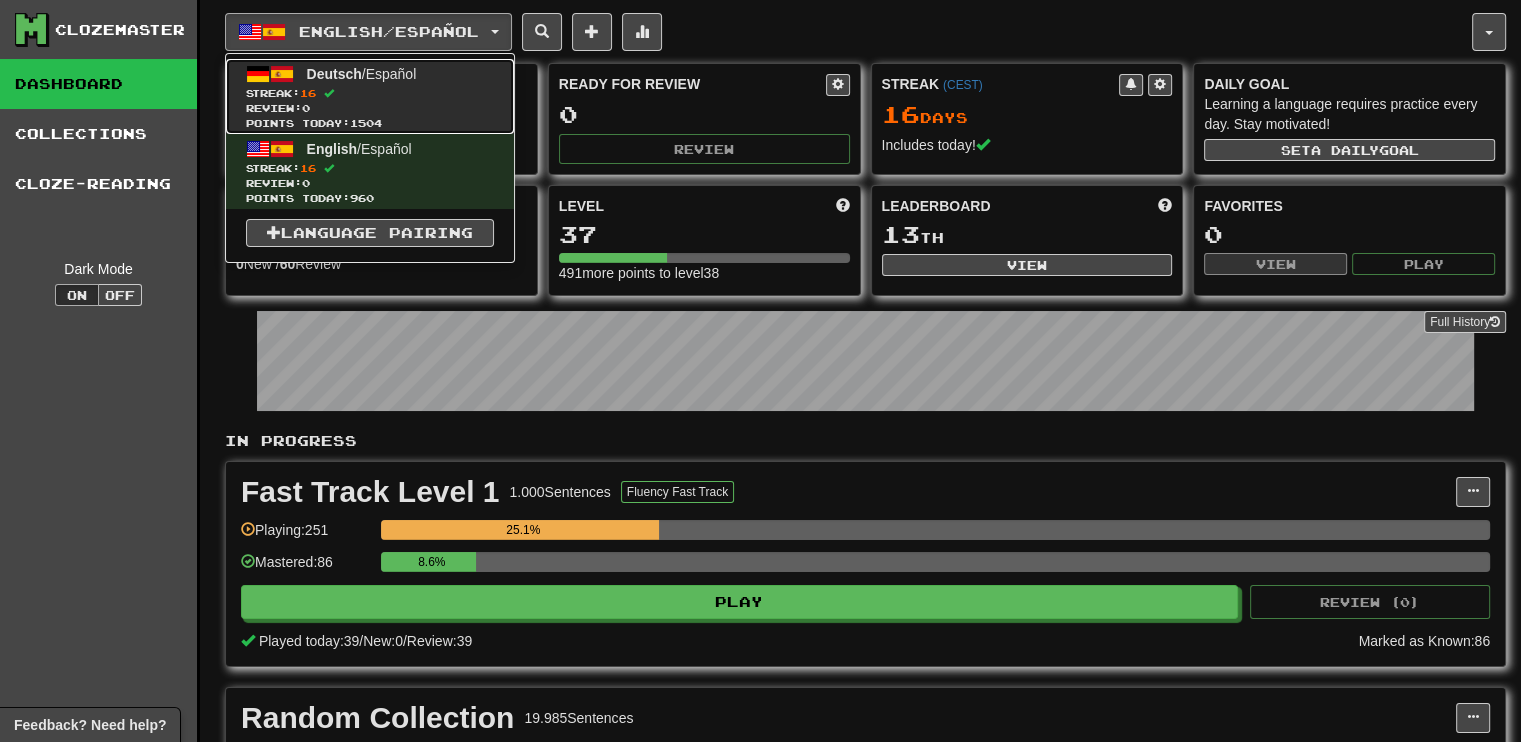 click on "Deutsch  /  Español Streak:  16   Review:  0 Points today:  1504" at bounding box center (370, 96) 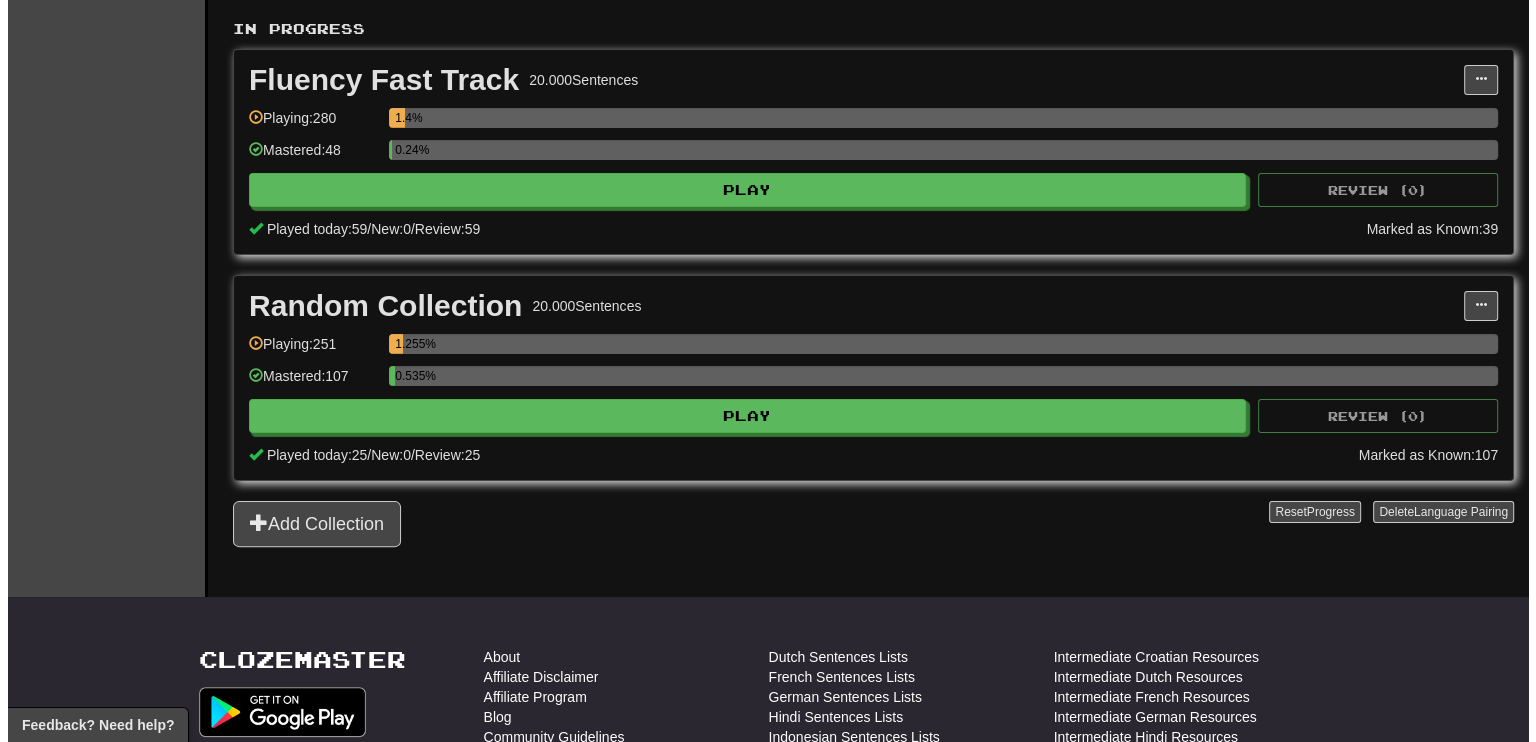 scroll, scrollTop: 500, scrollLeft: 0, axis: vertical 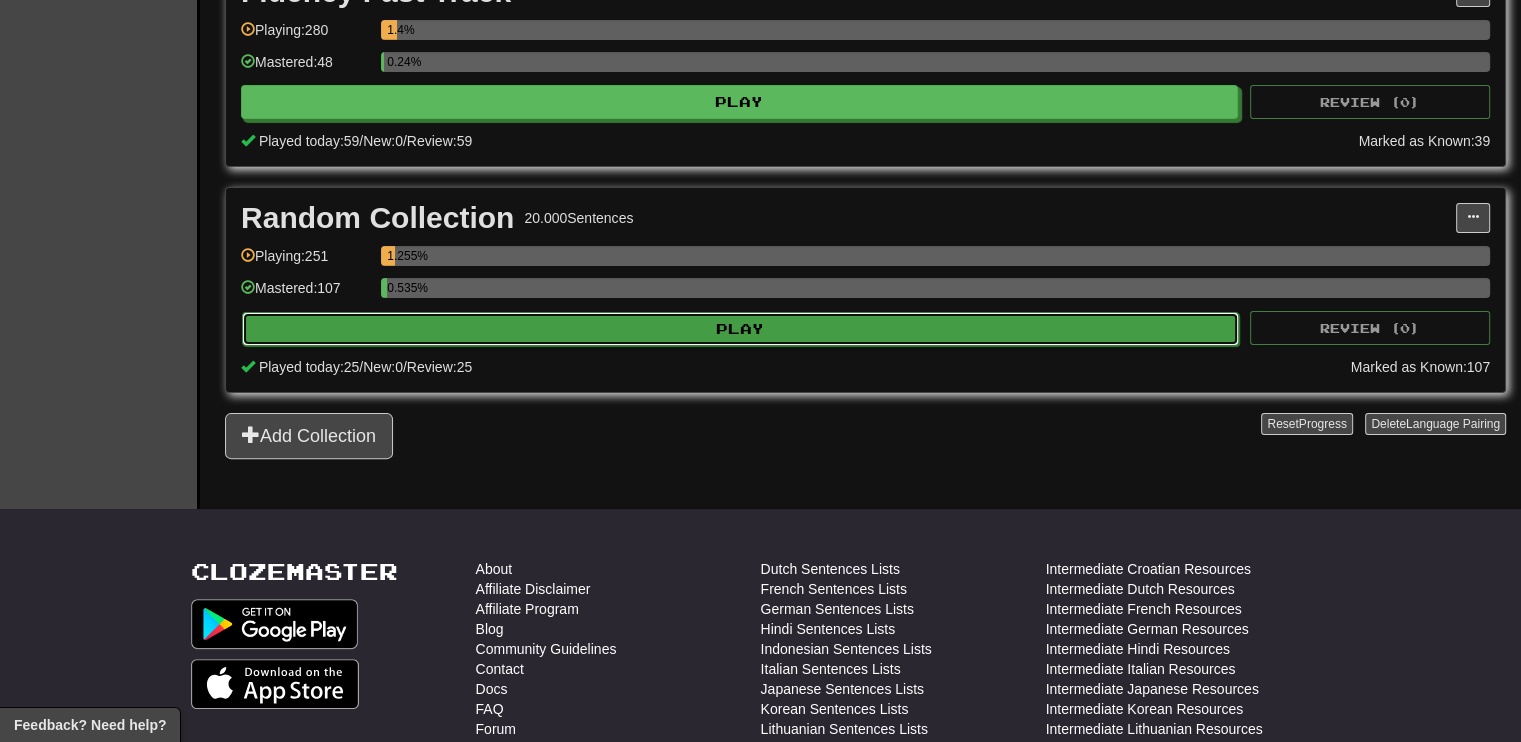click on "Play" at bounding box center (740, 329) 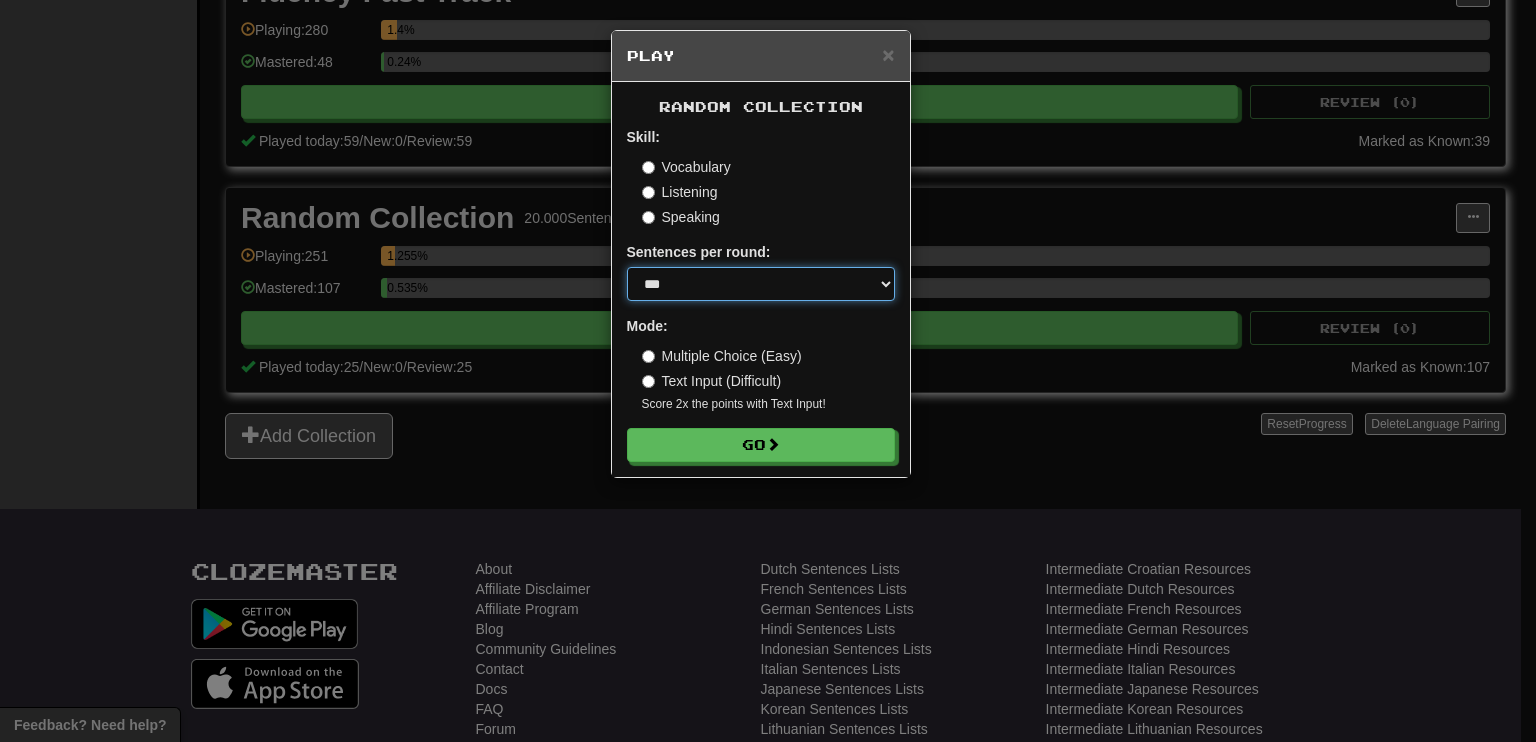 click on "* ** ** ** ** ** *** ********" at bounding box center (761, 284) 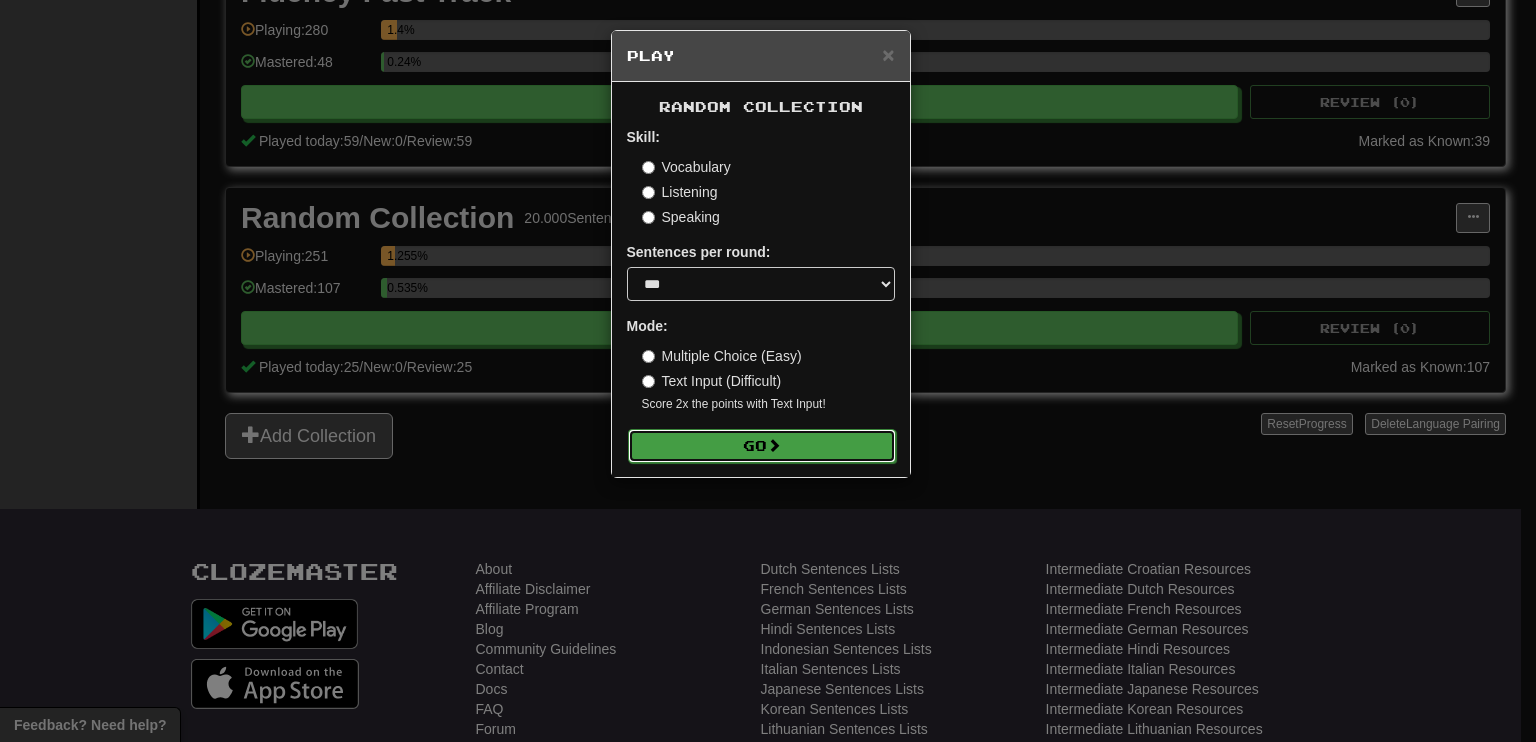 click on "Go" at bounding box center (762, 446) 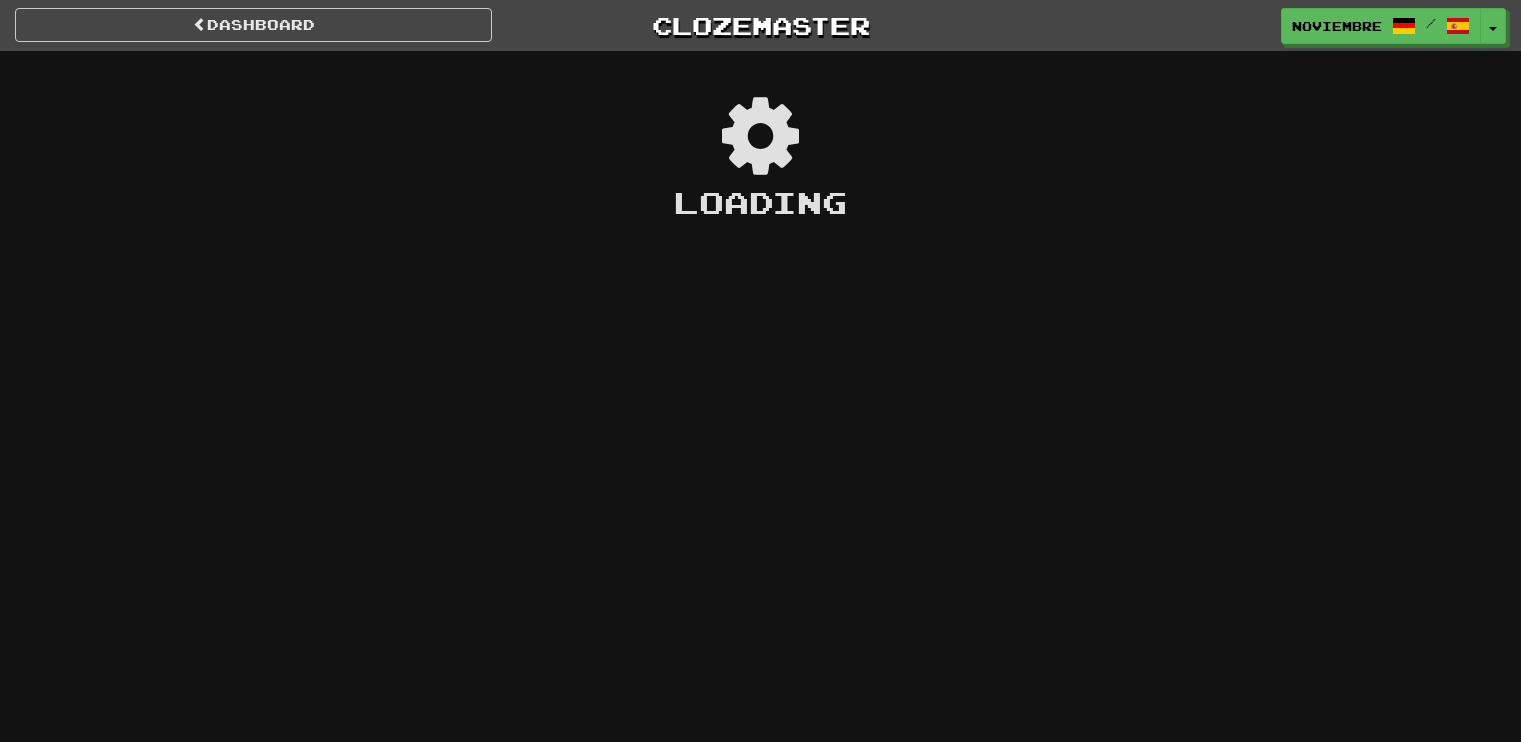 scroll, scrollTop: 0, scrollLeft: 0, axis: both 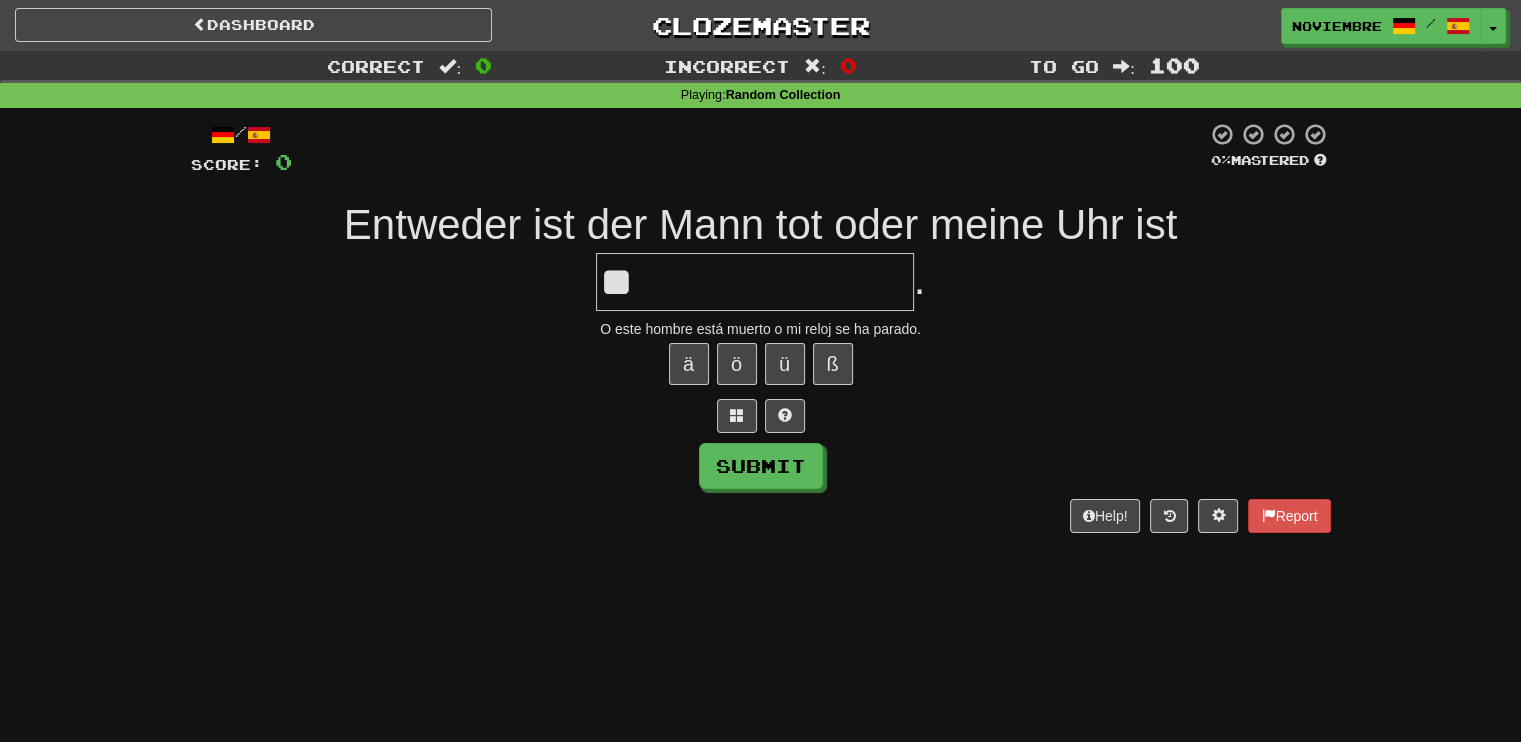 type on "*" 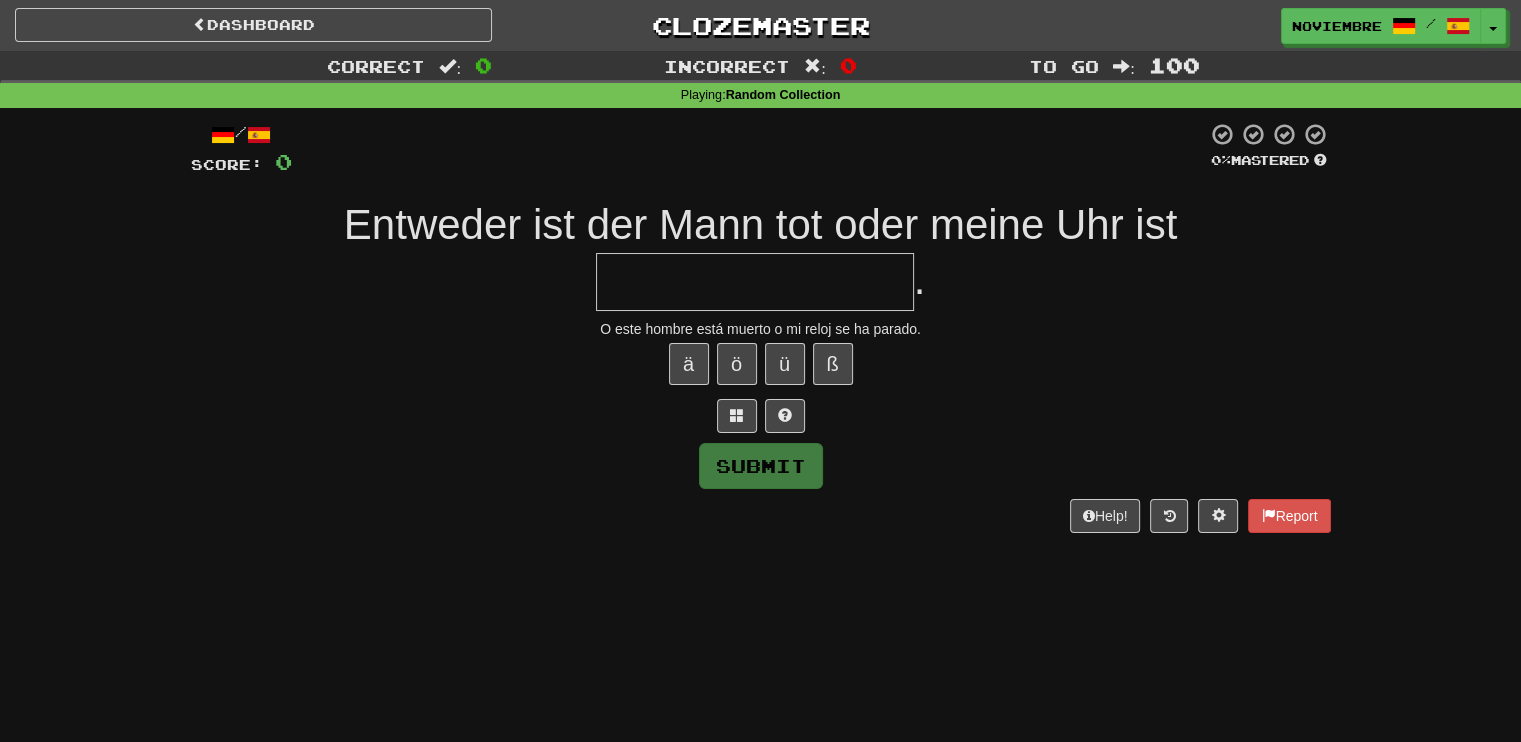 type on "**********" 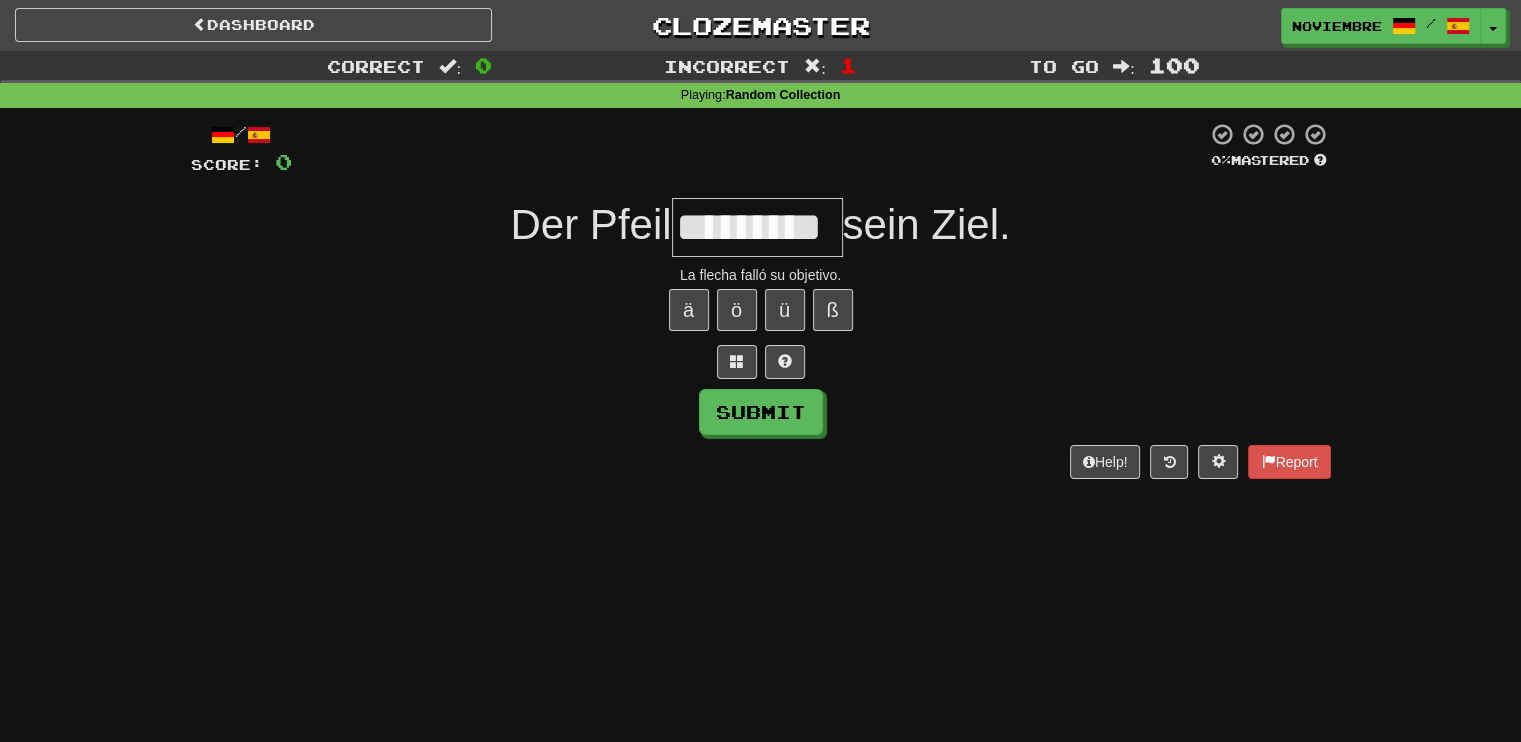 type on "*********" 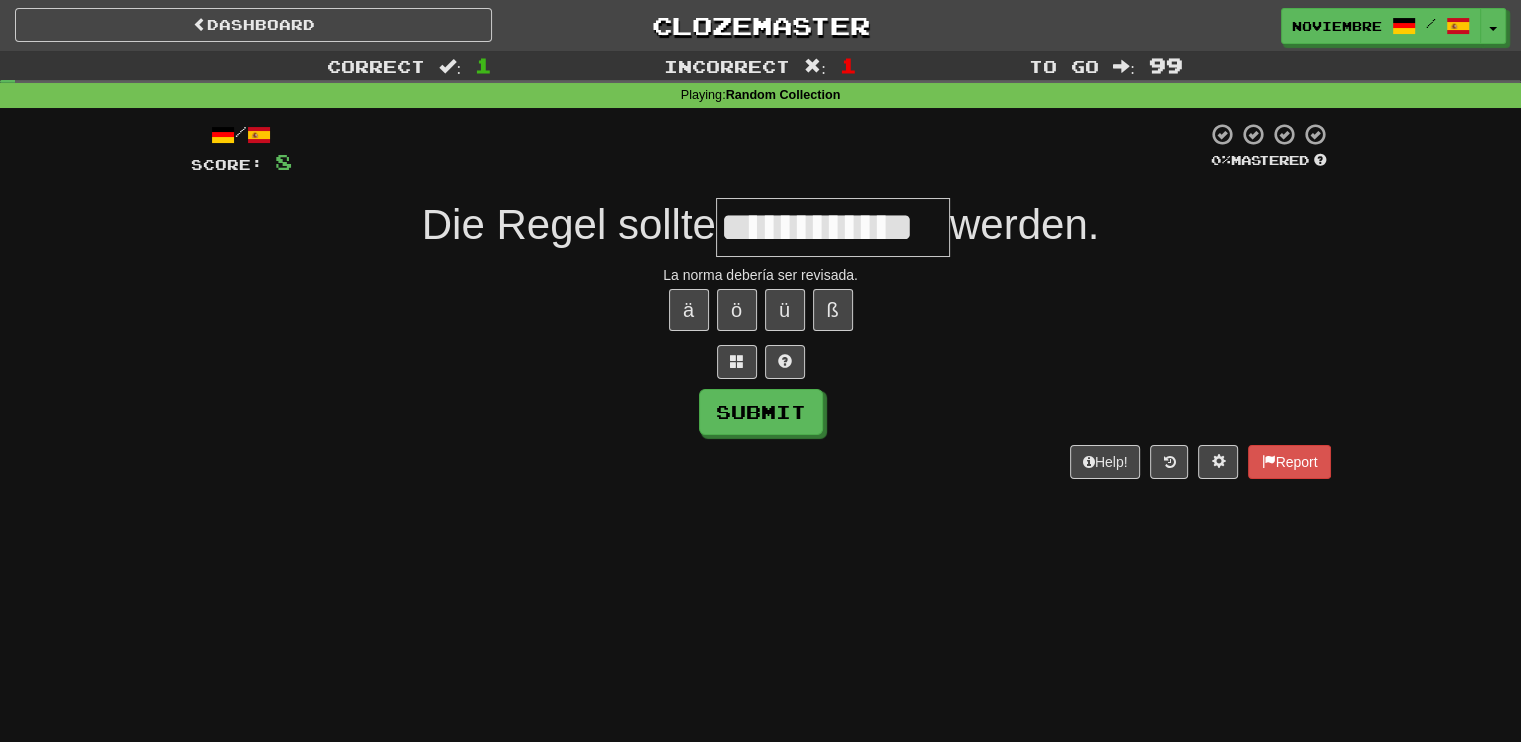 type on "**********" 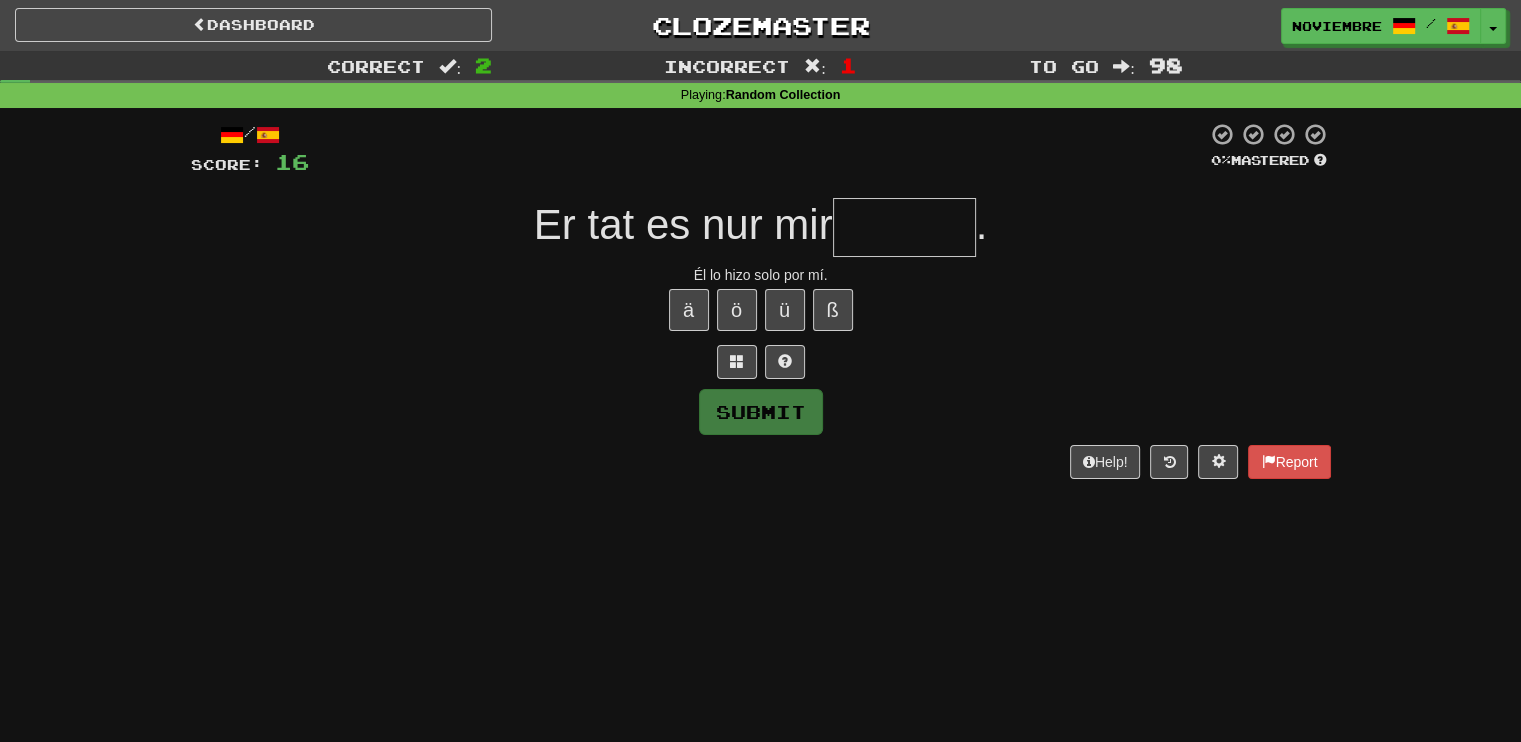 type on "*******" 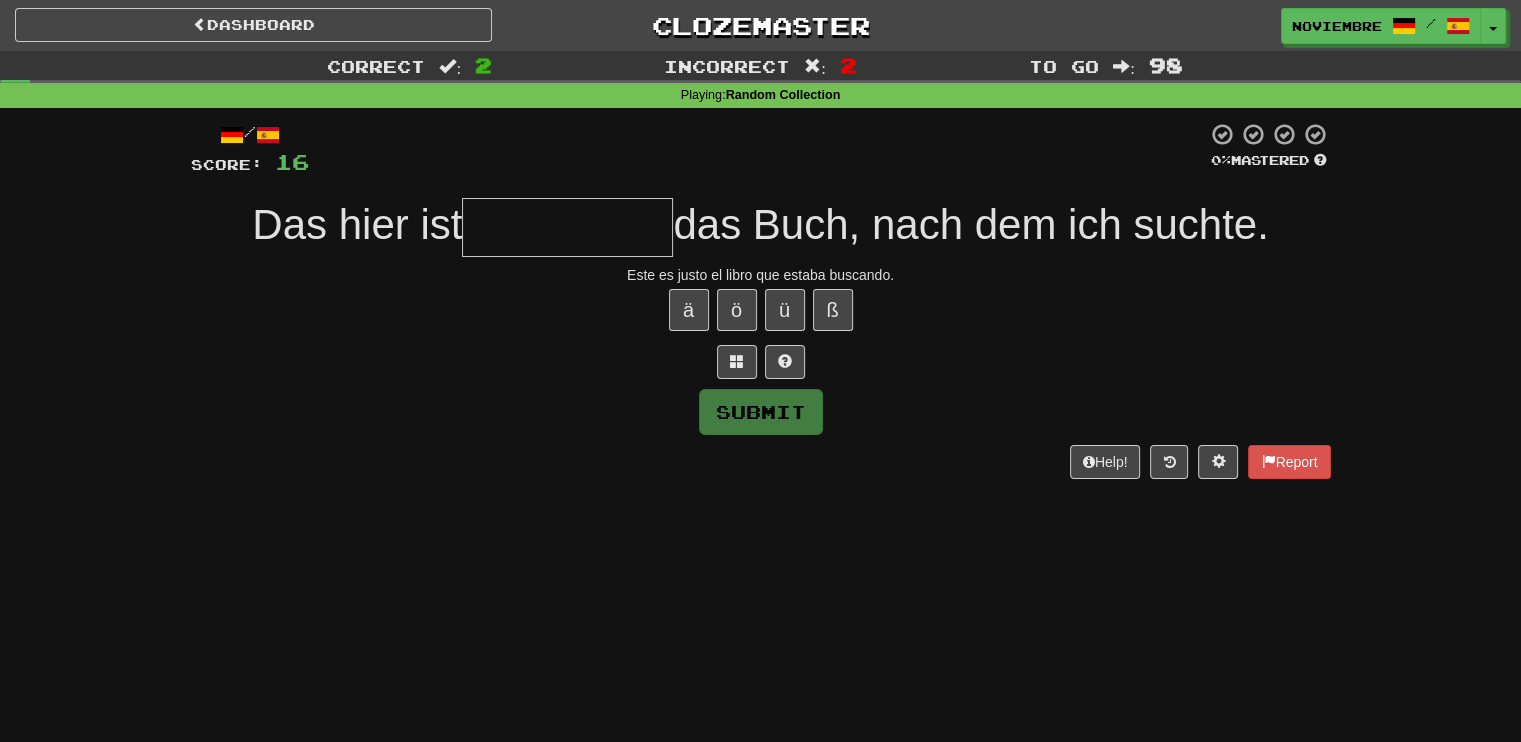 type on "*********" 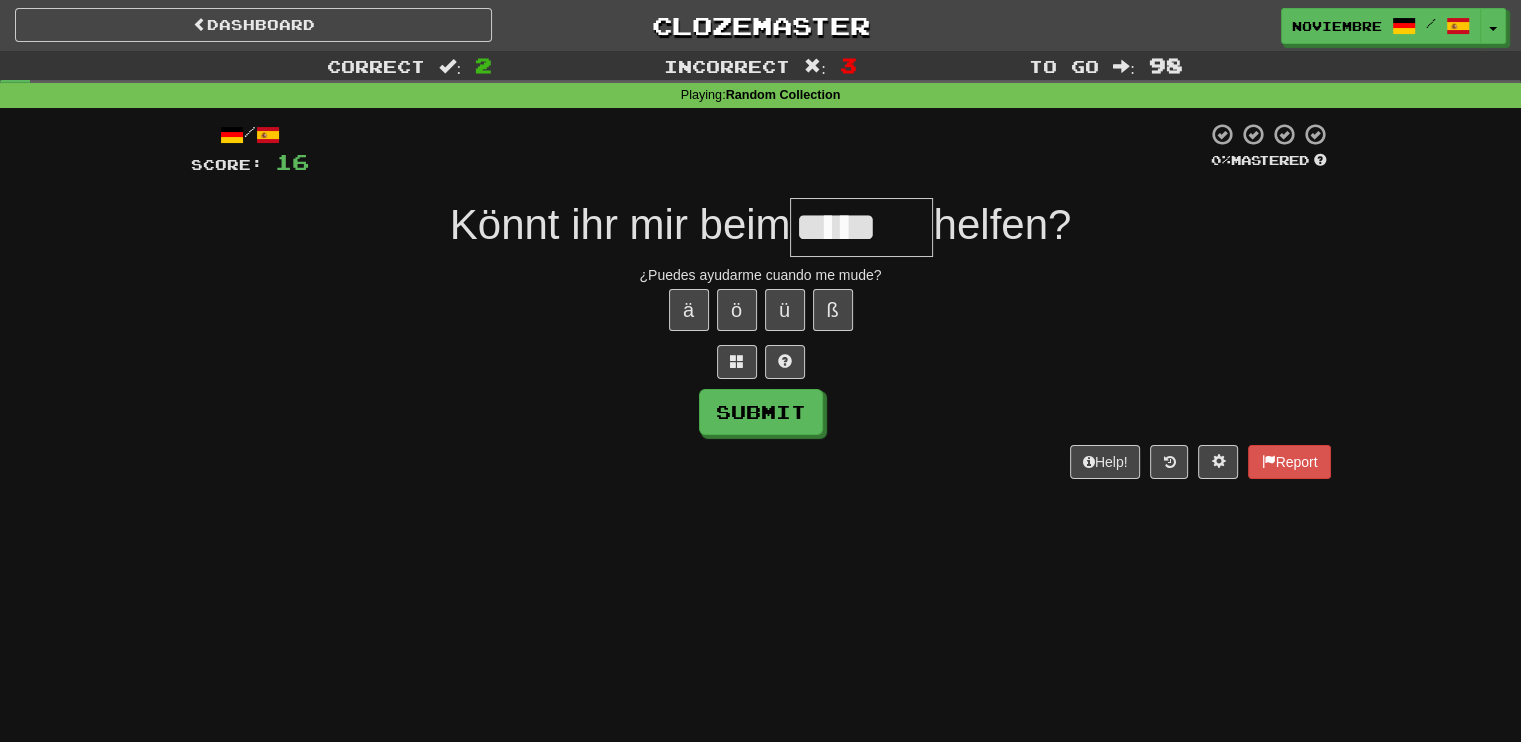 type on "*****" 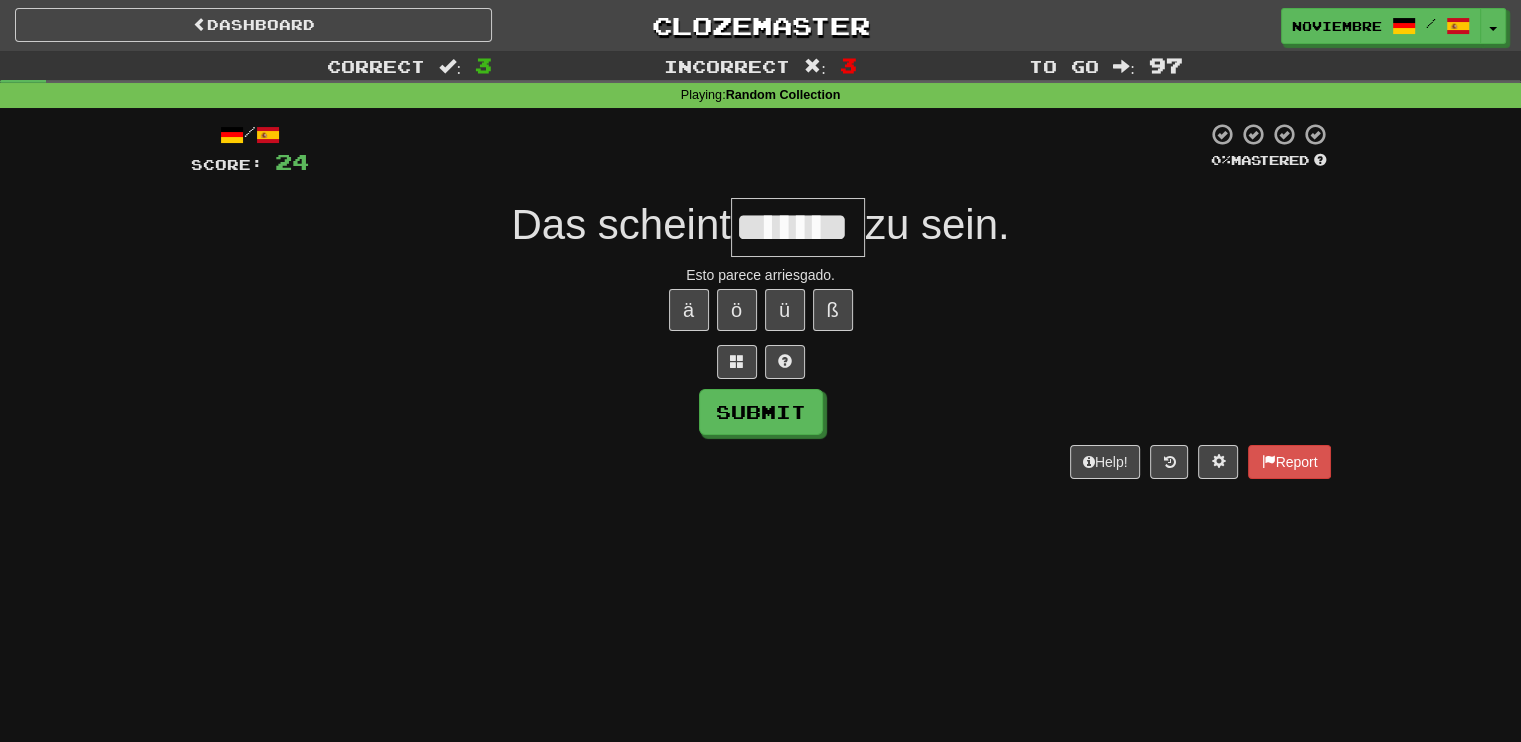 type on "*******" 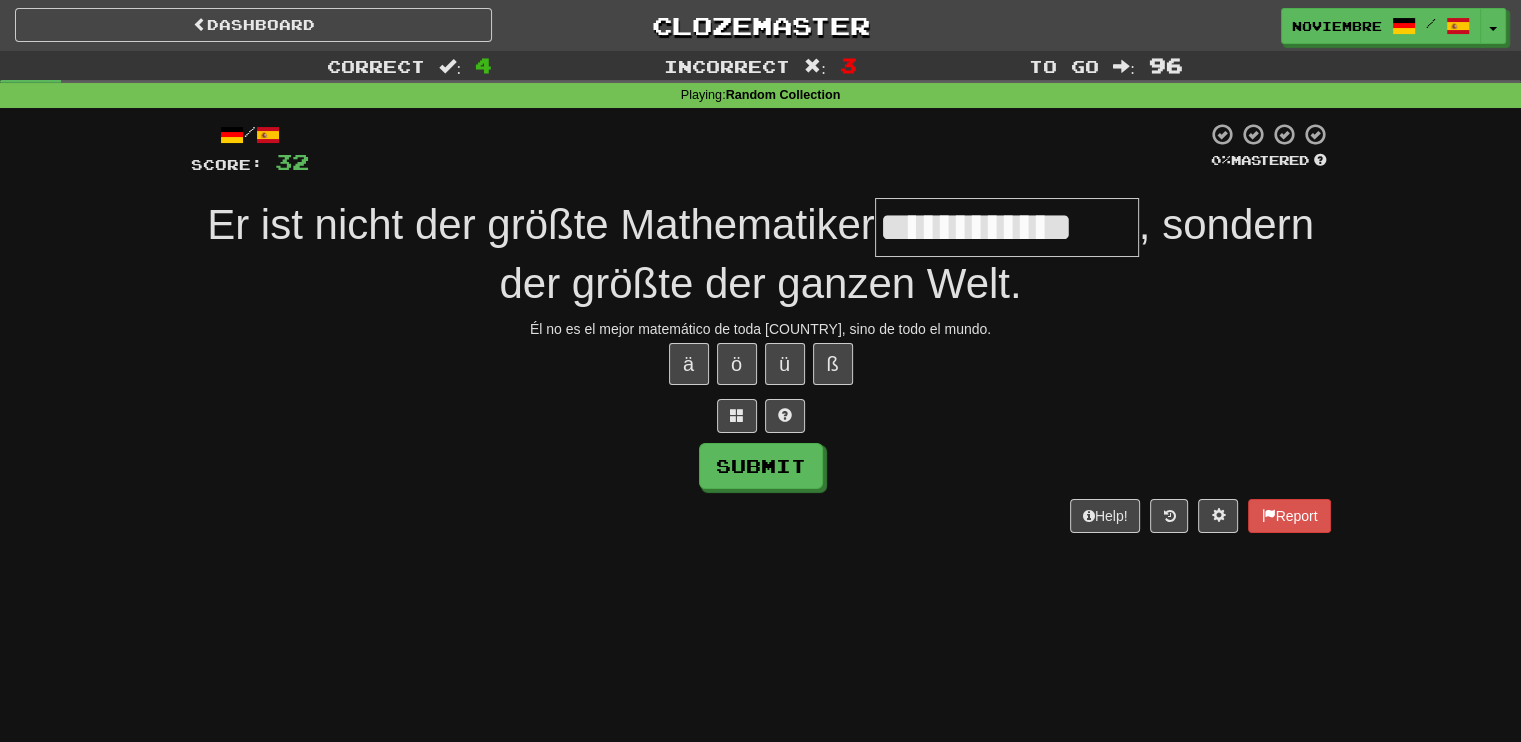 type on "**********" 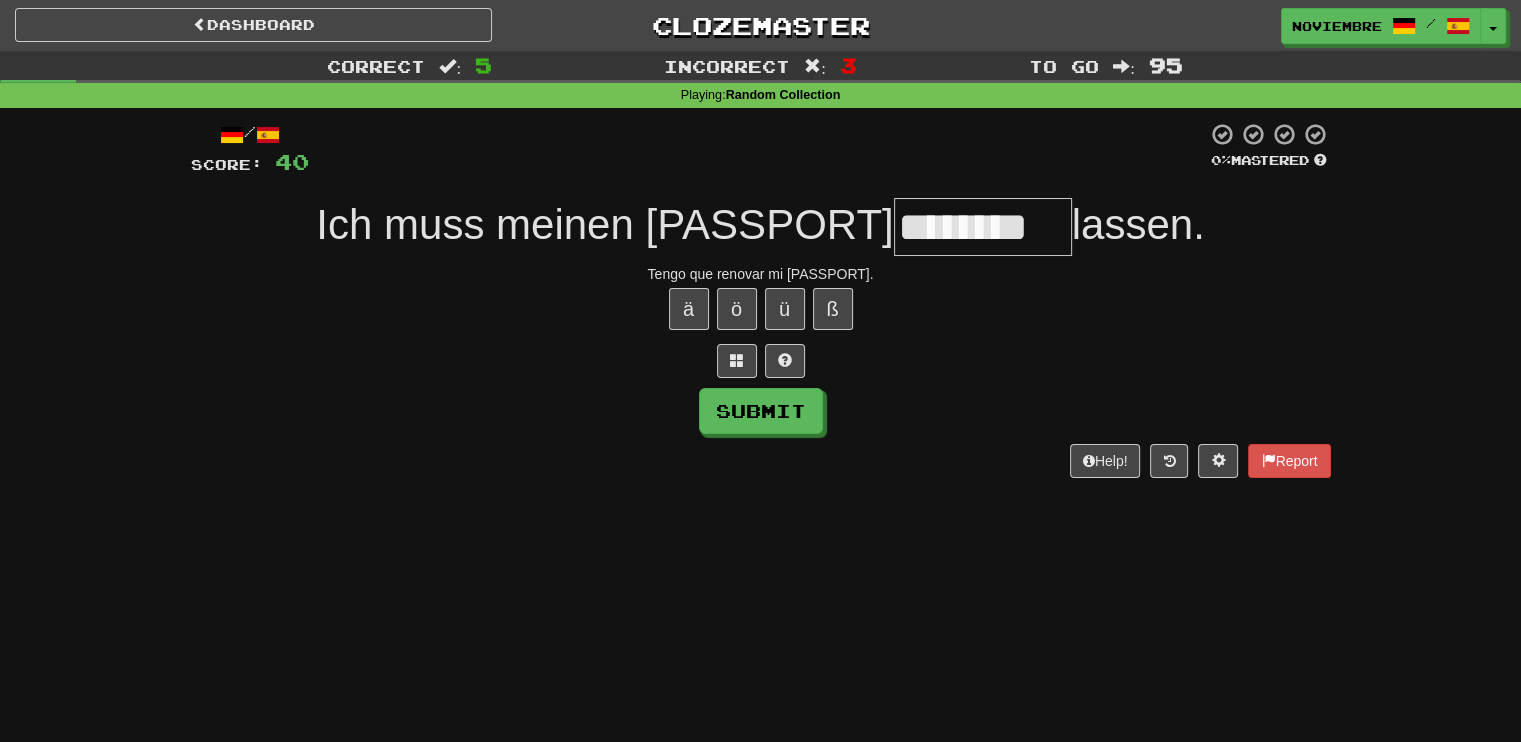 scroll, scrollTop: 0, scrollLeft: 0, axis: both 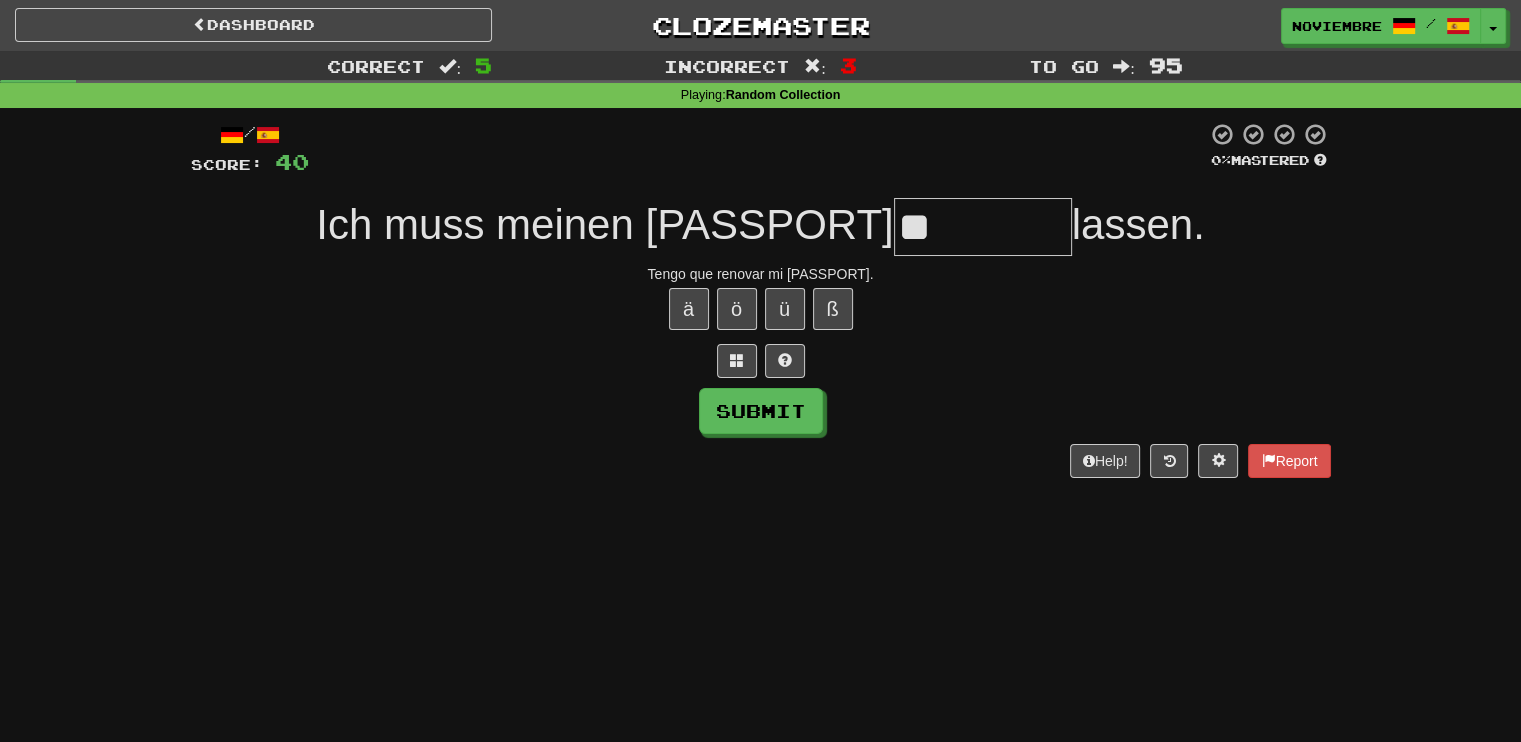 type on "*" 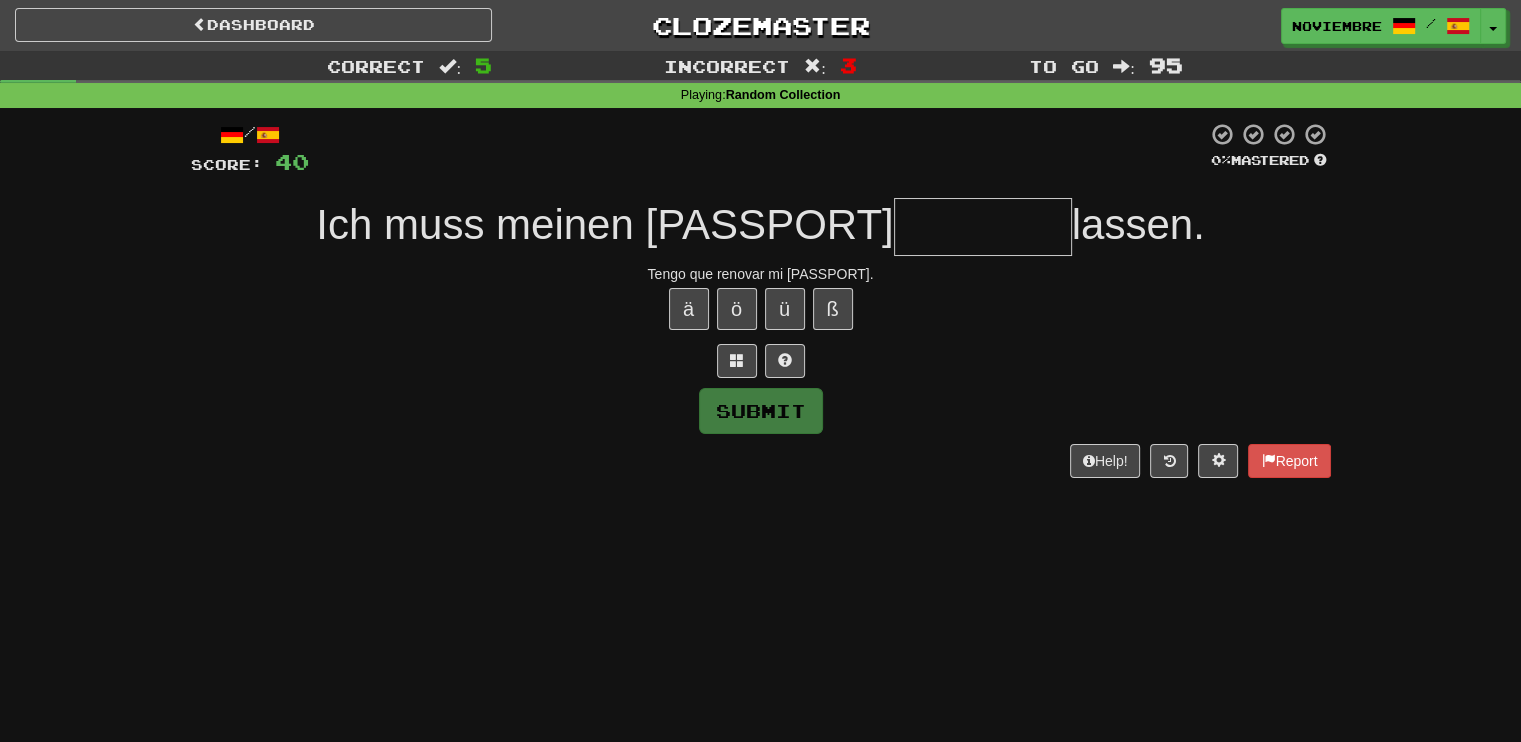 type on "********" 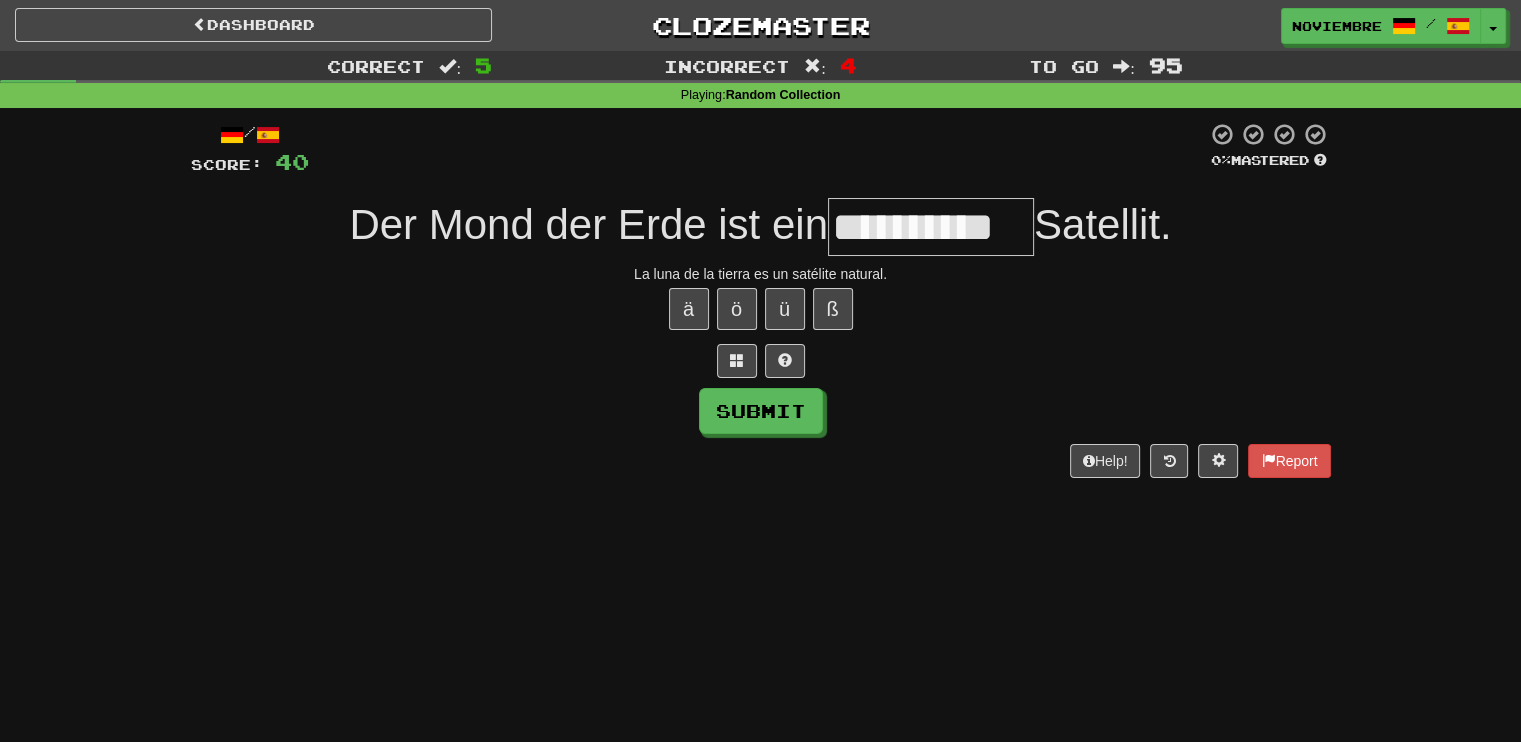 scroll, scrollTop: 0, scrollLeft: 0, axis: both 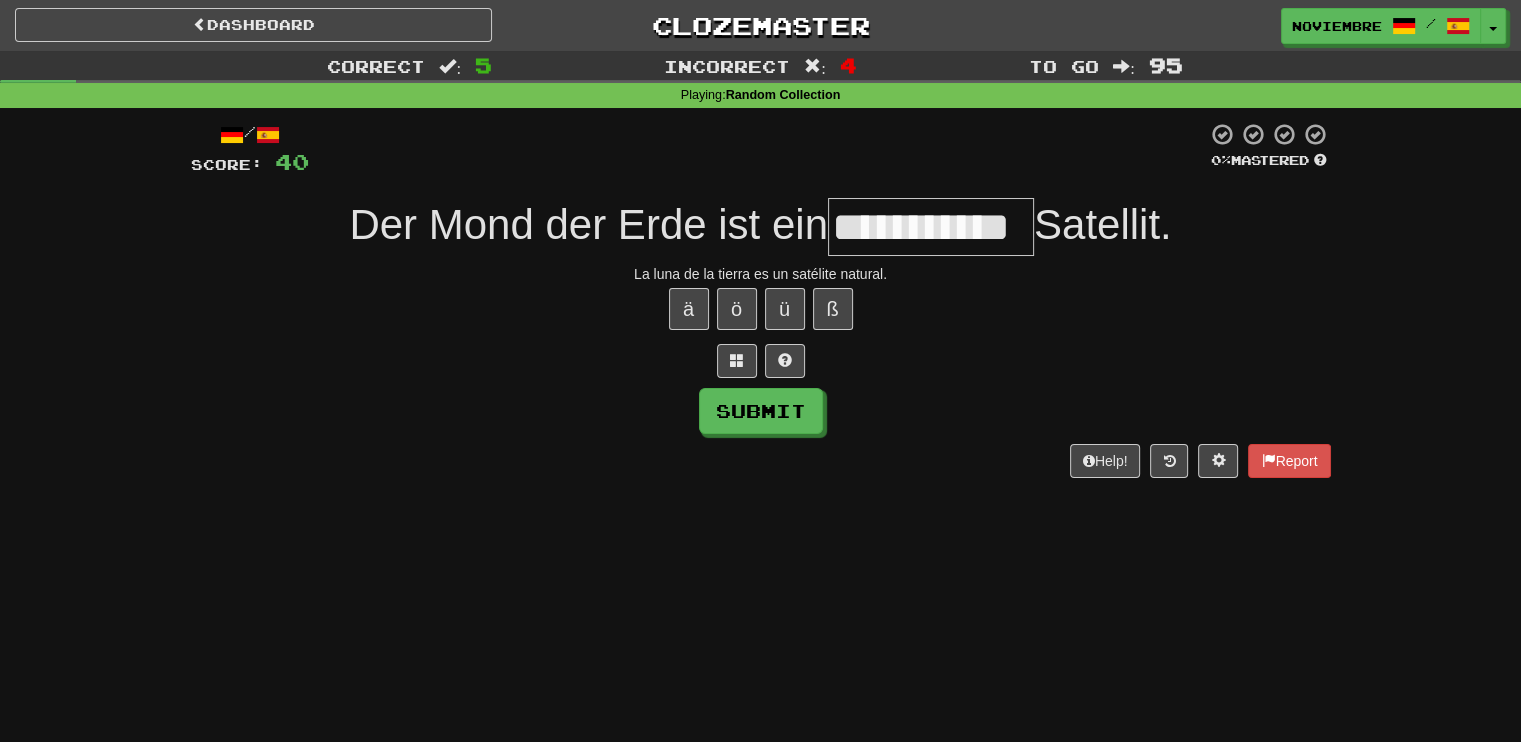 type on "**********" 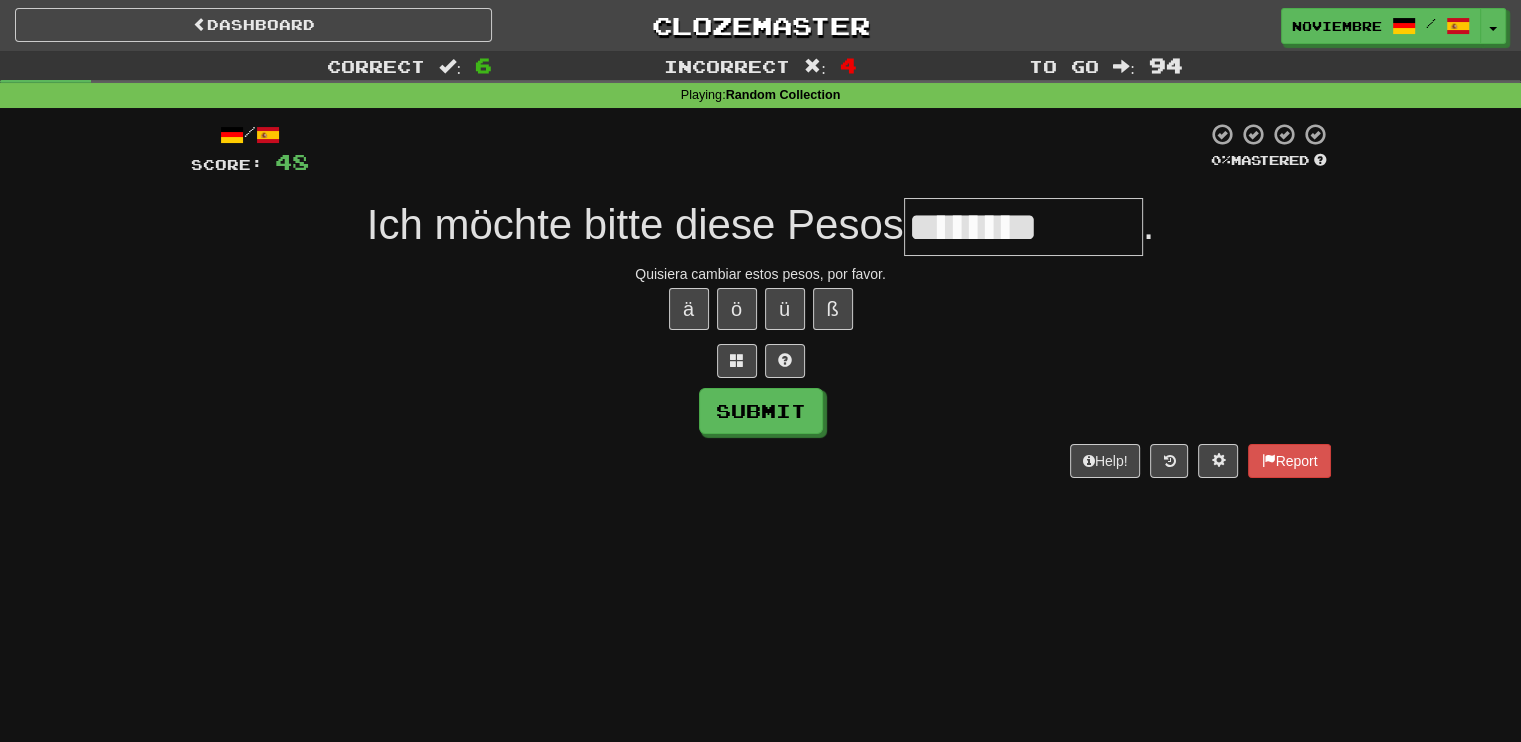 type on "**********" 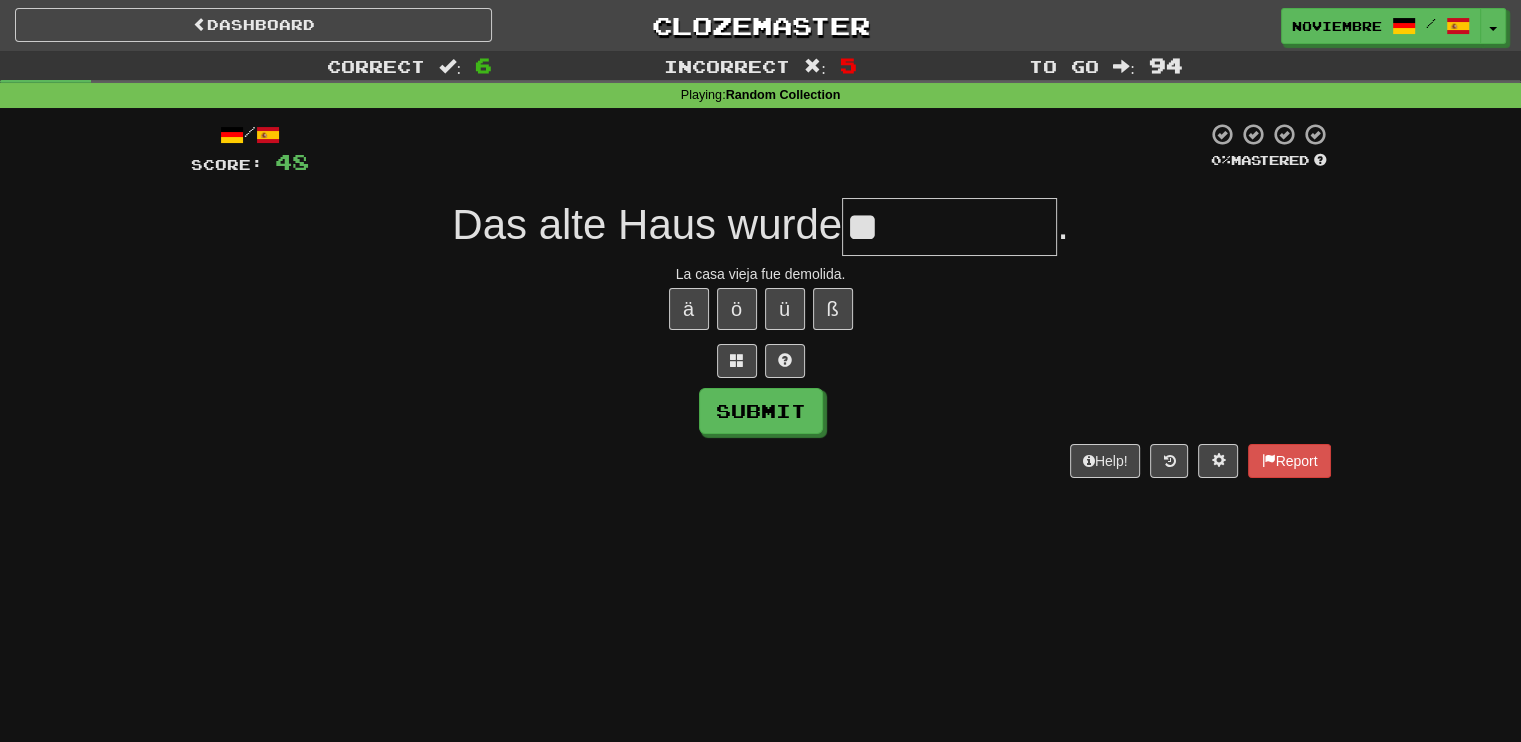 type on "*" 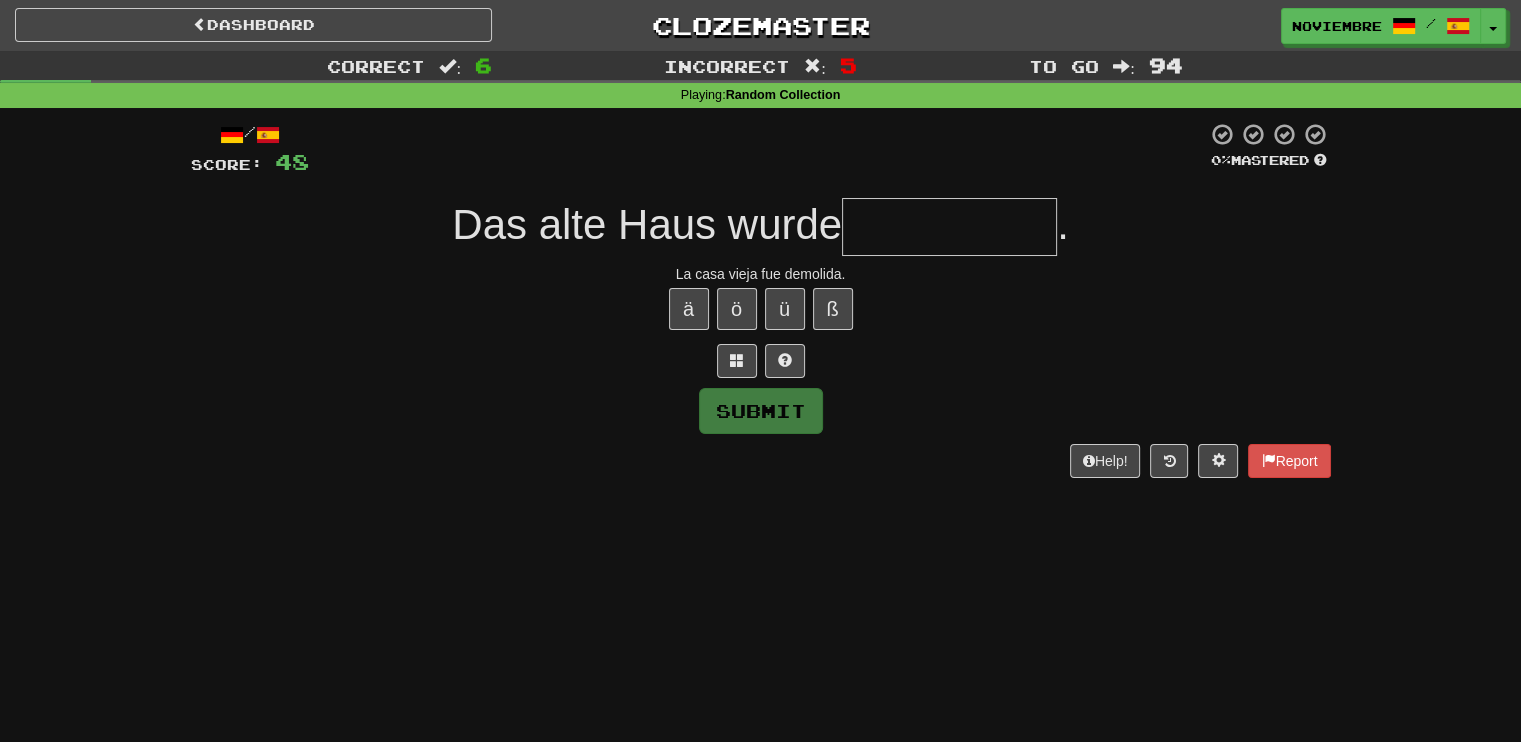 type on "**********" 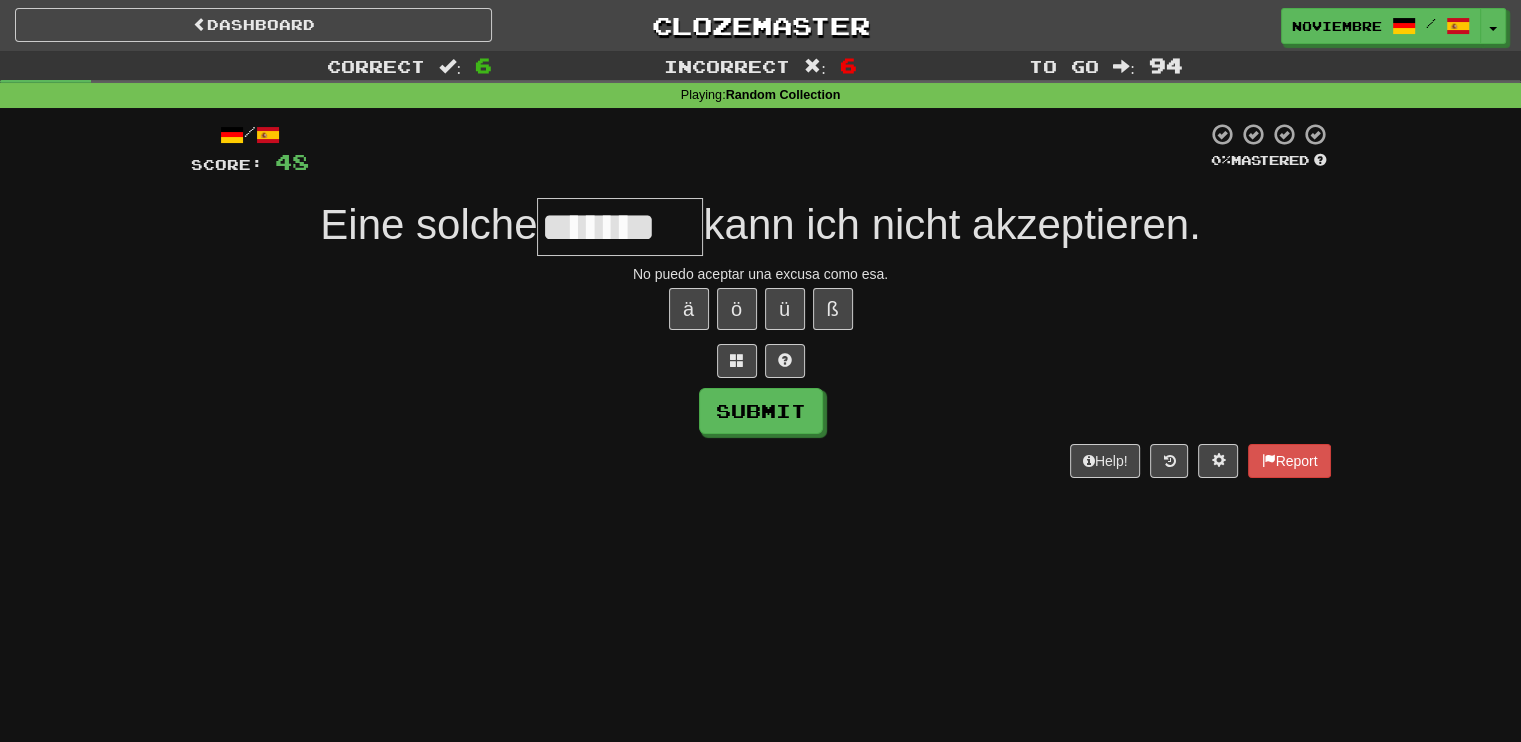 type on "*******" 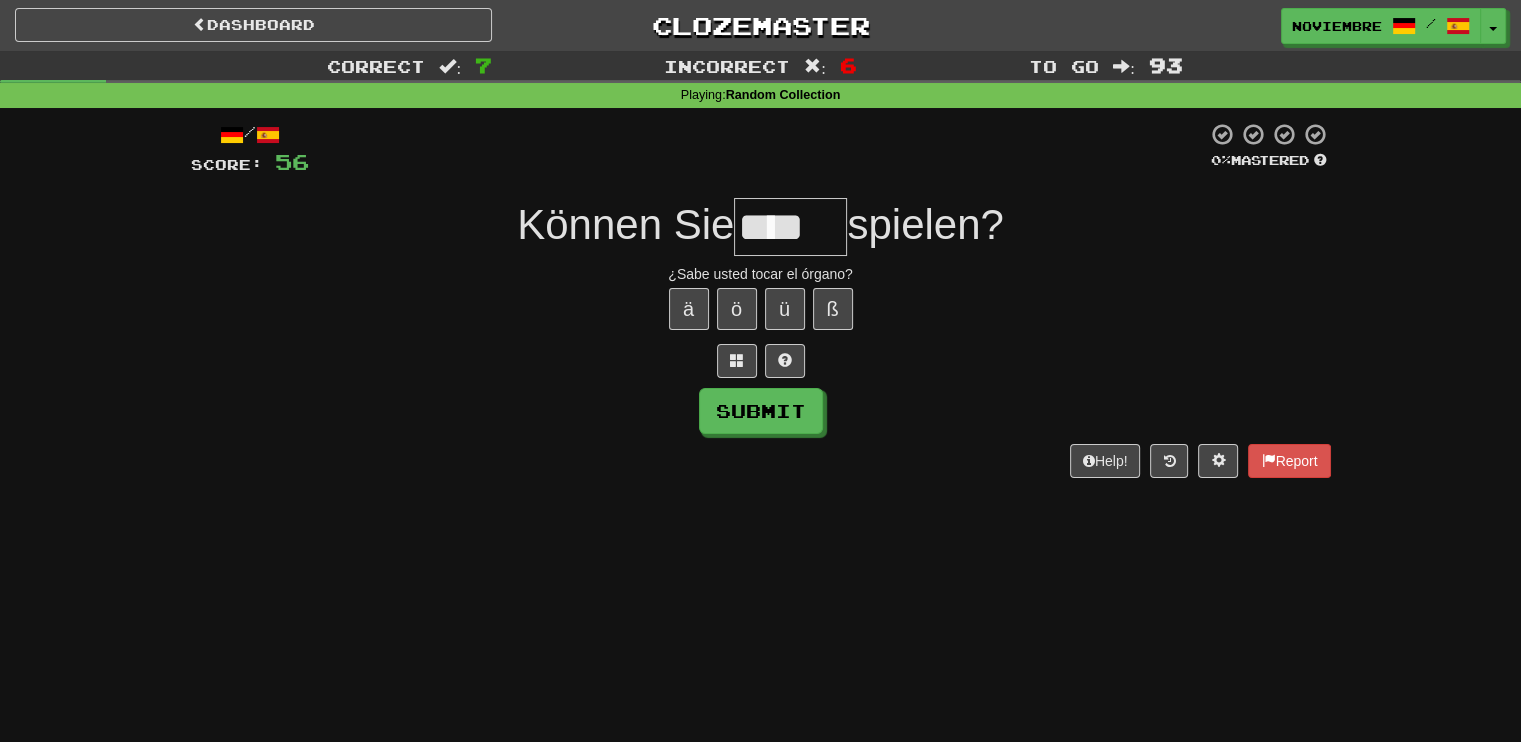 scroll, scrollTop: 0, scrollLeft: 0, axis: both 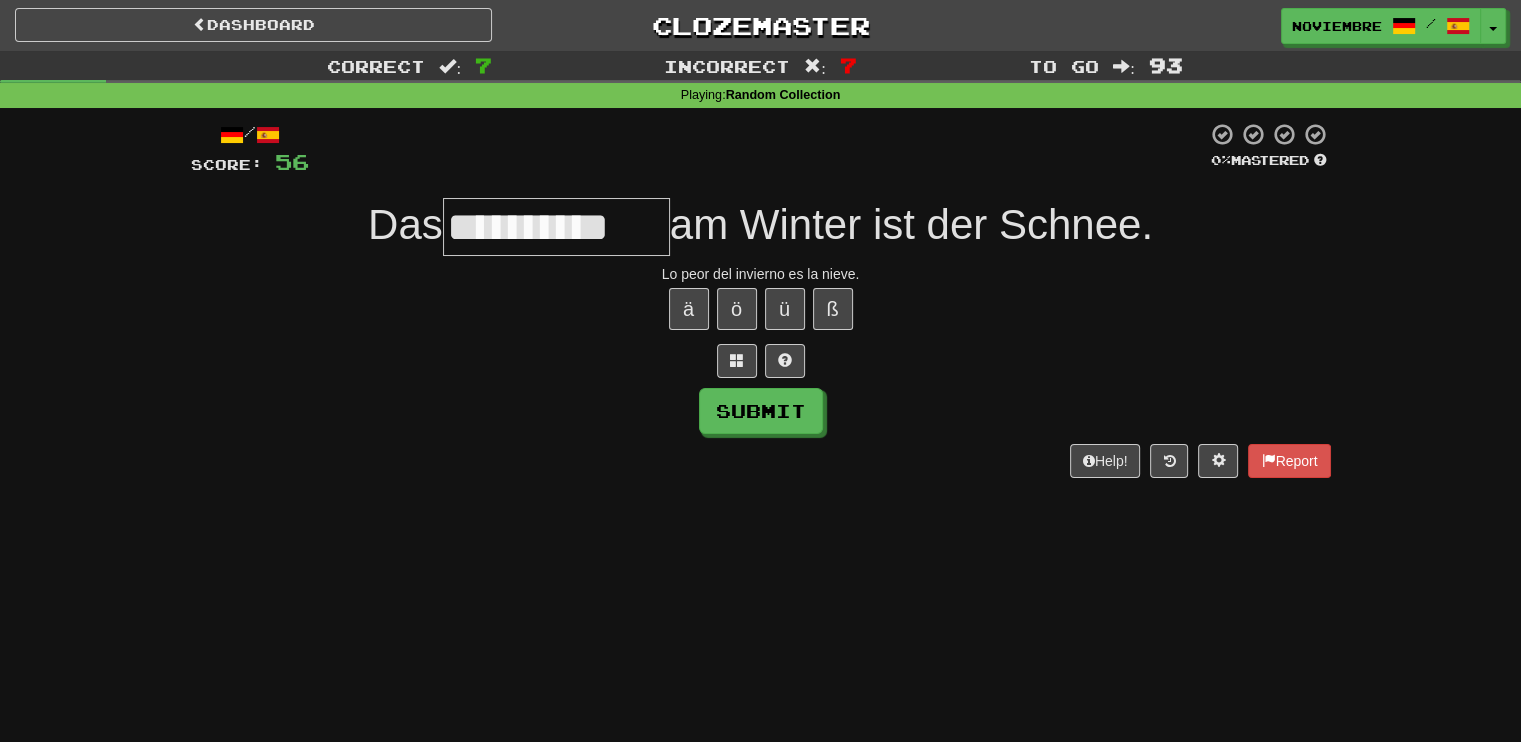 type on "**********" 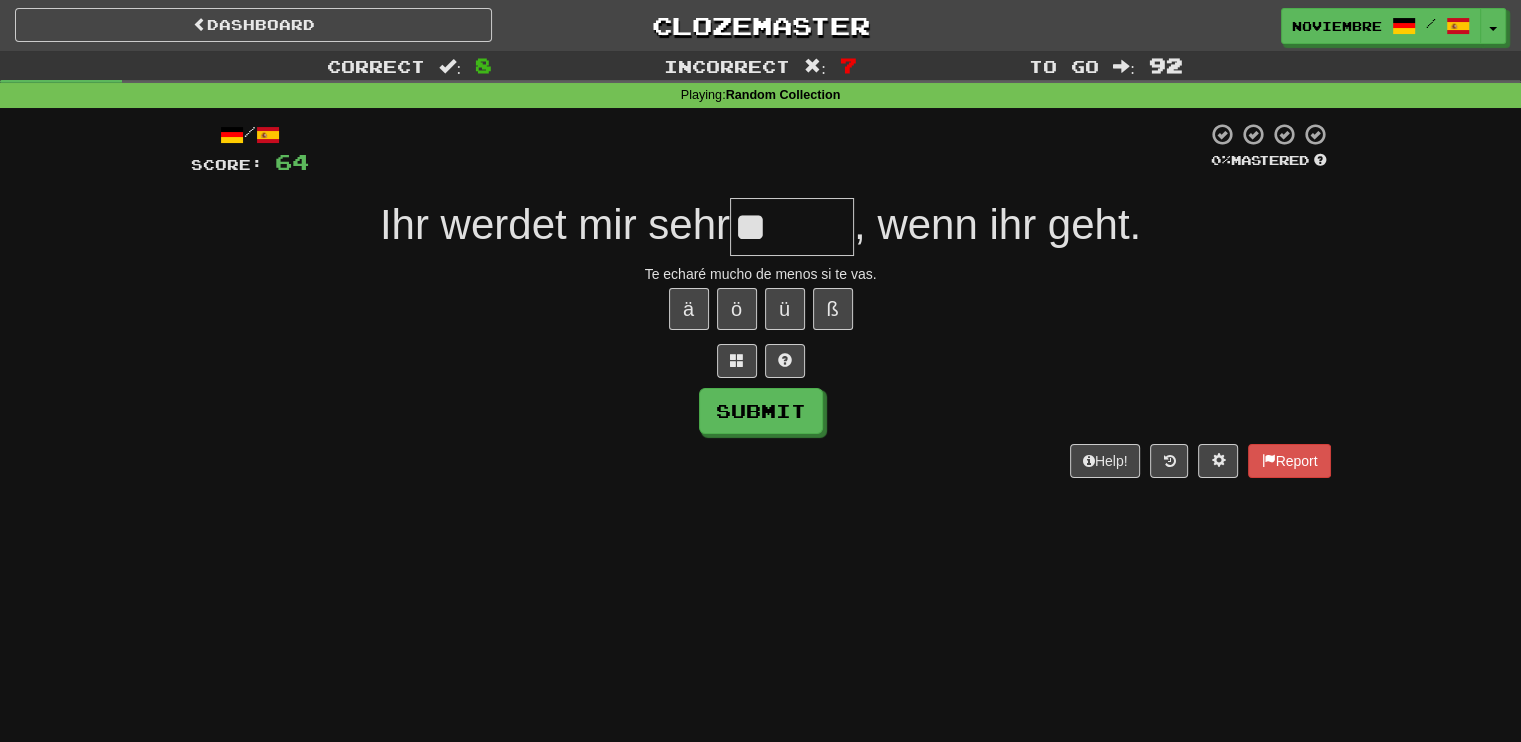 type on "*" 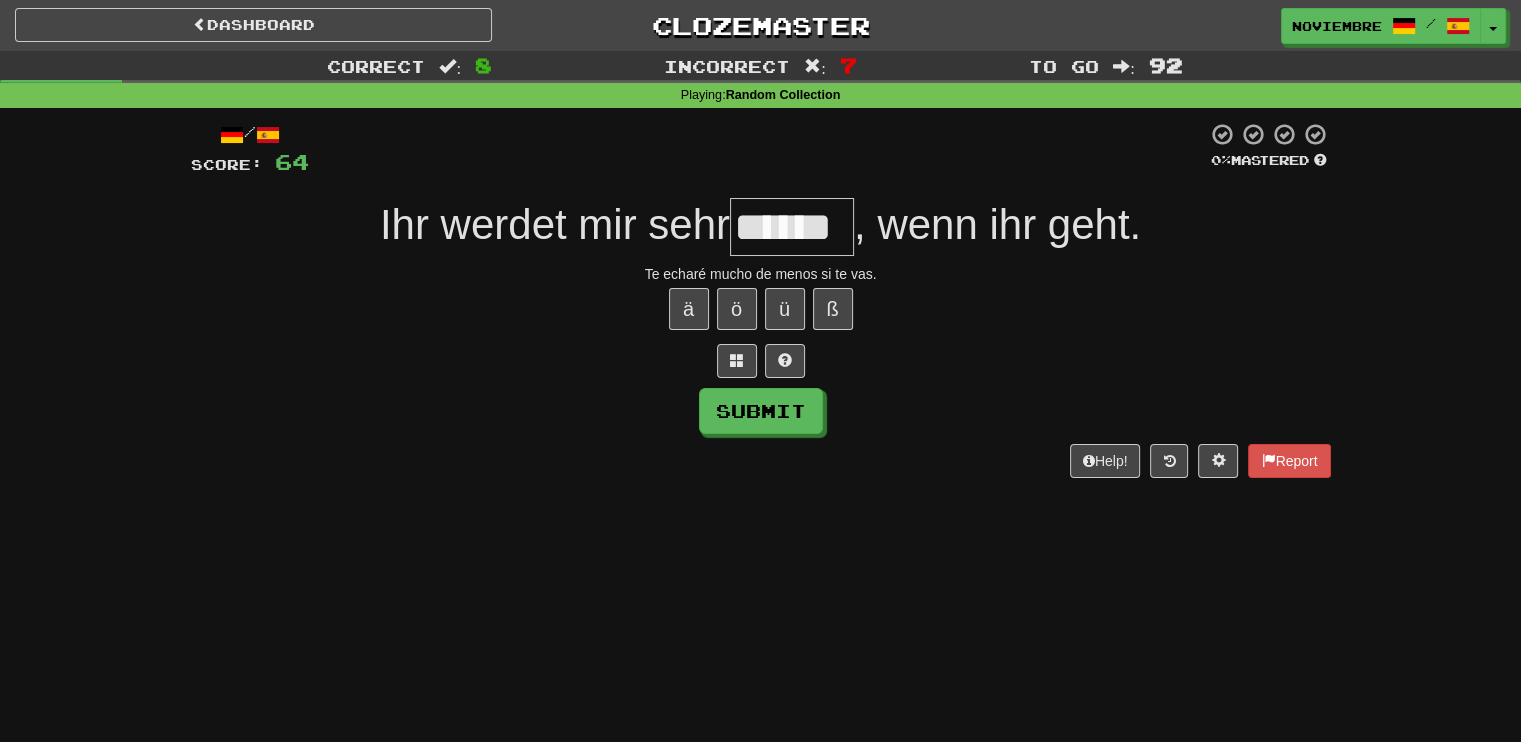 type on "******" 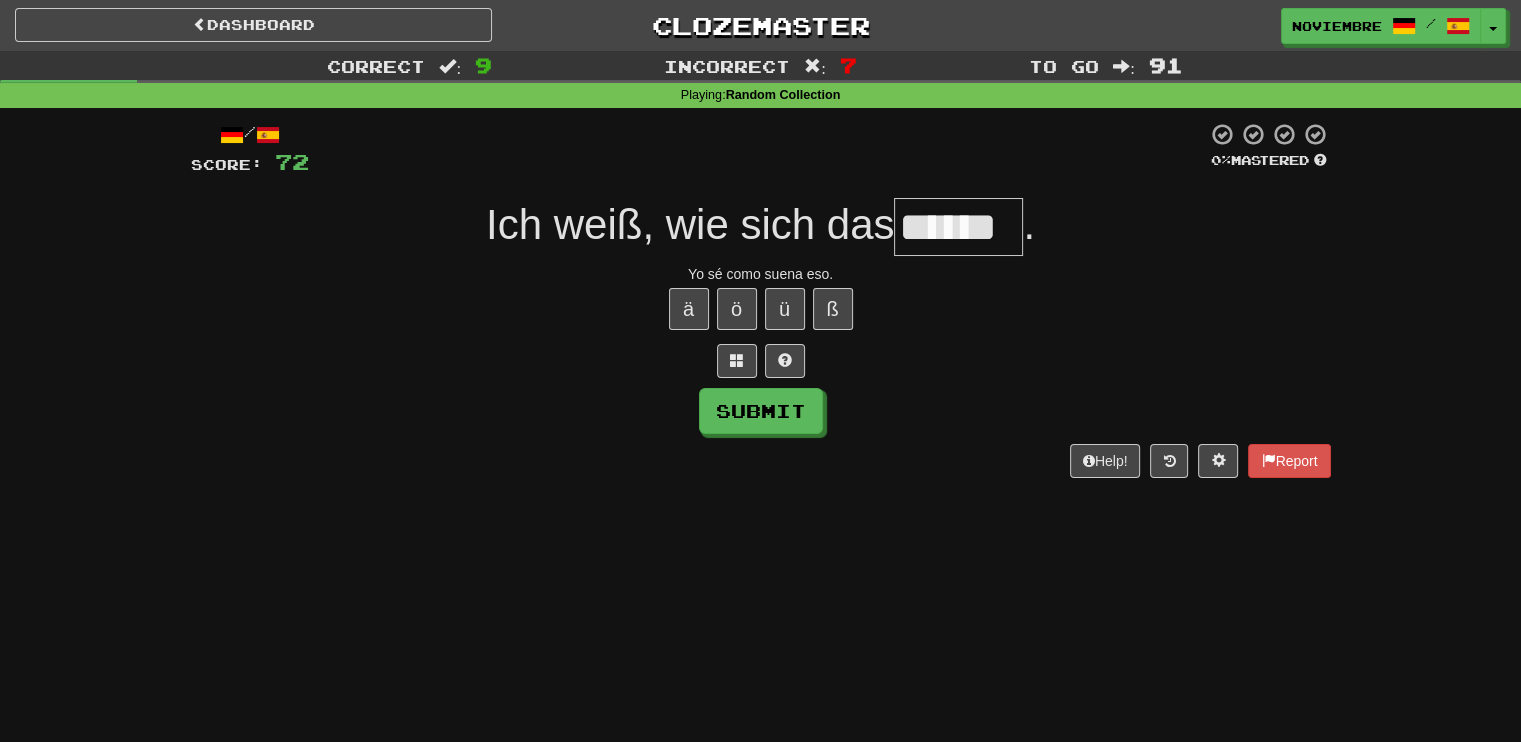 type on "******" 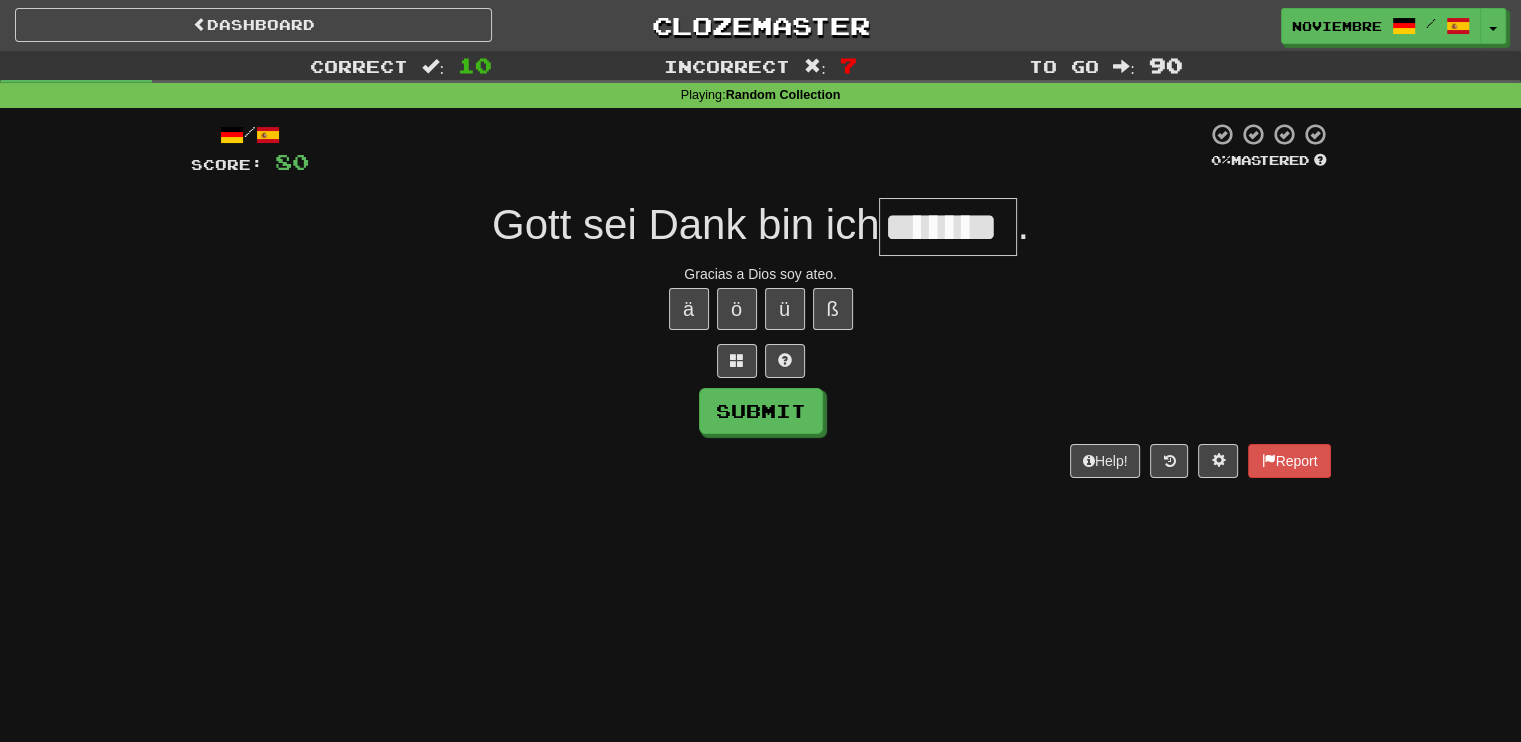 type on "*******" 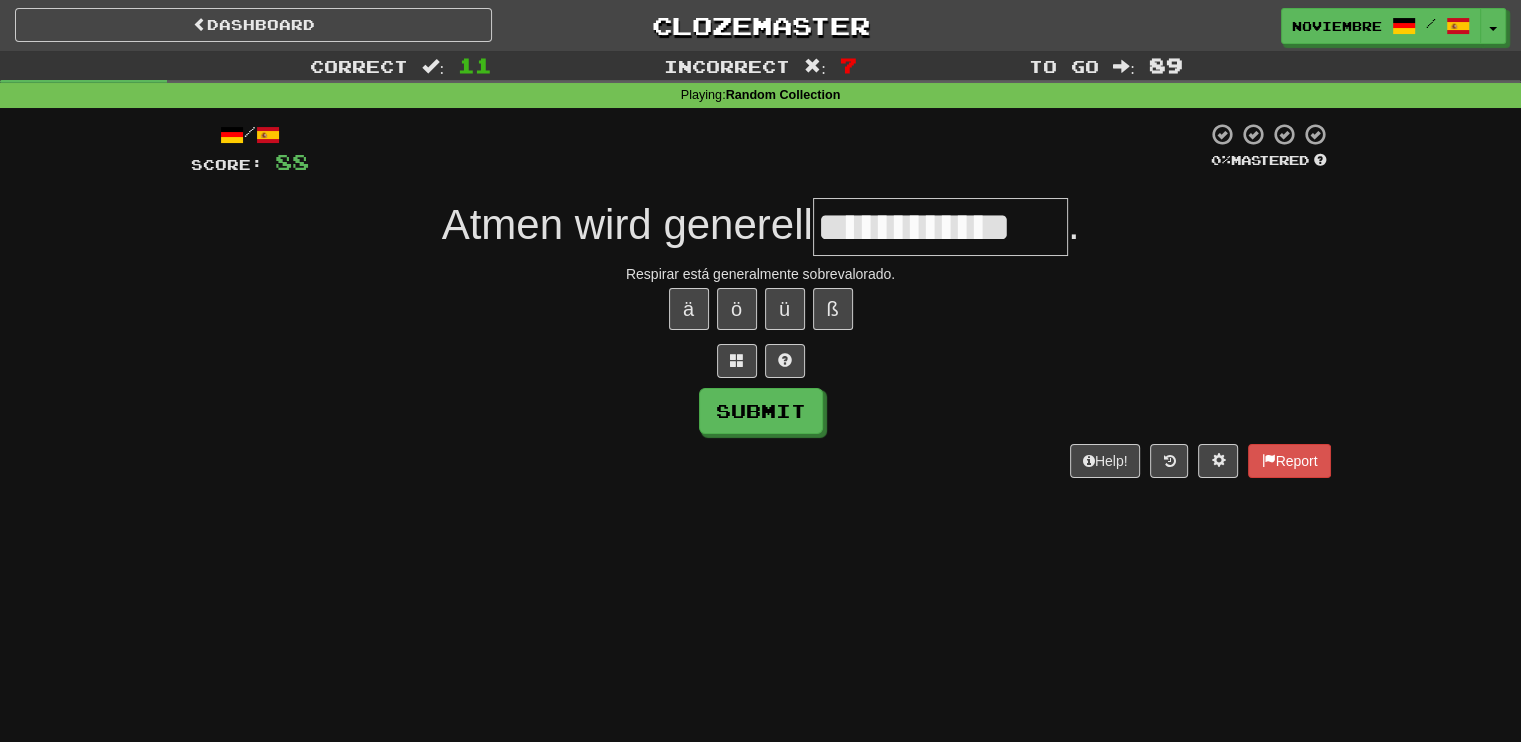 type on "**********" 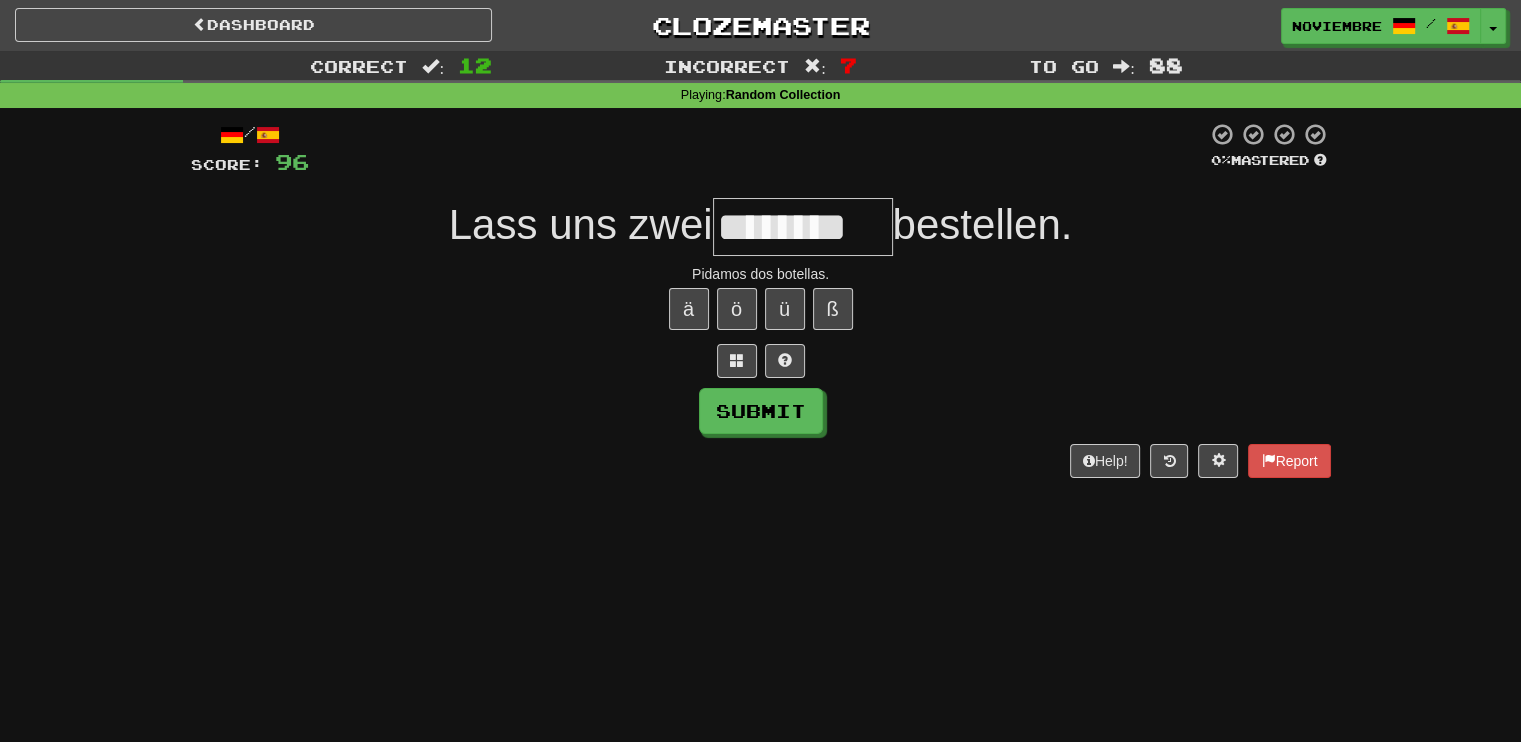 type on "********" 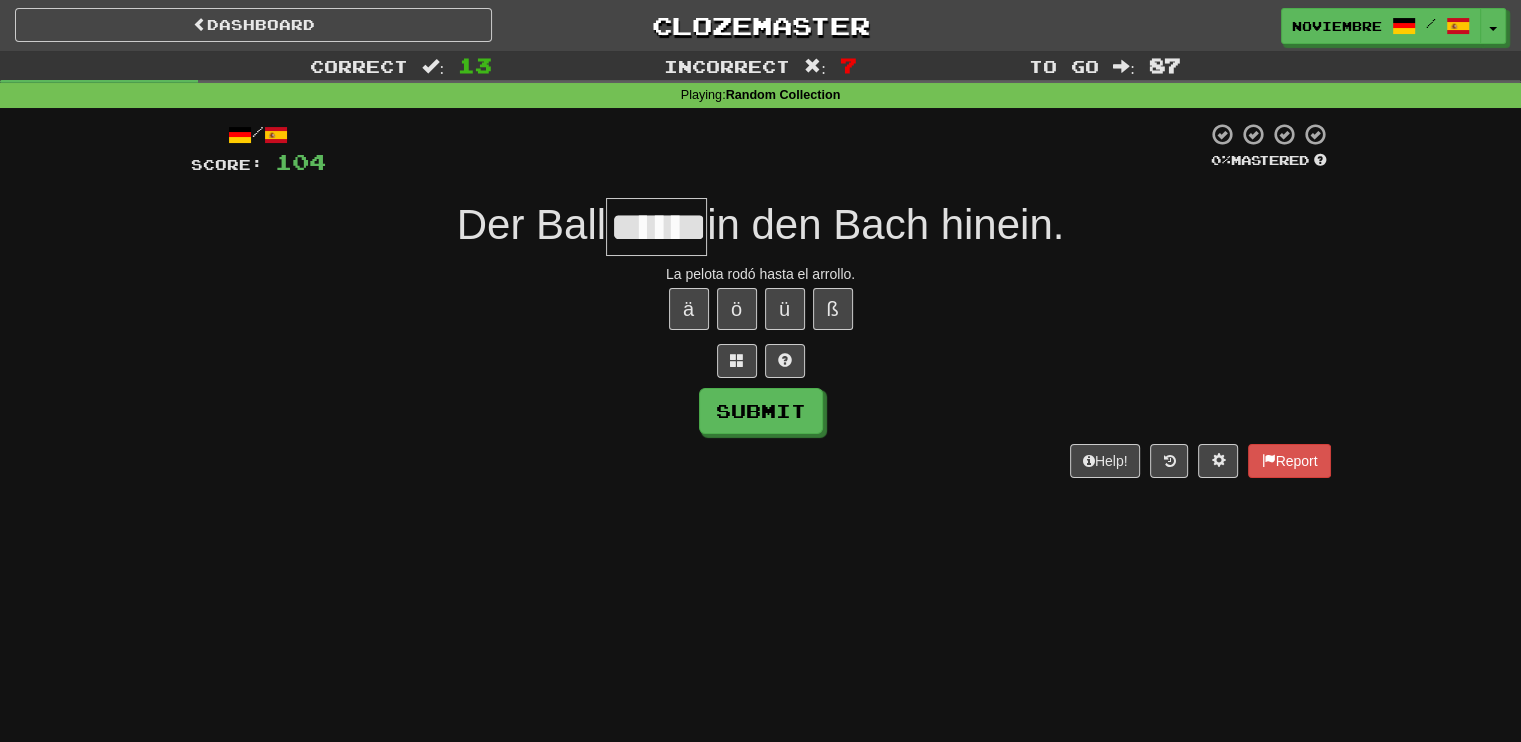 type on "******" 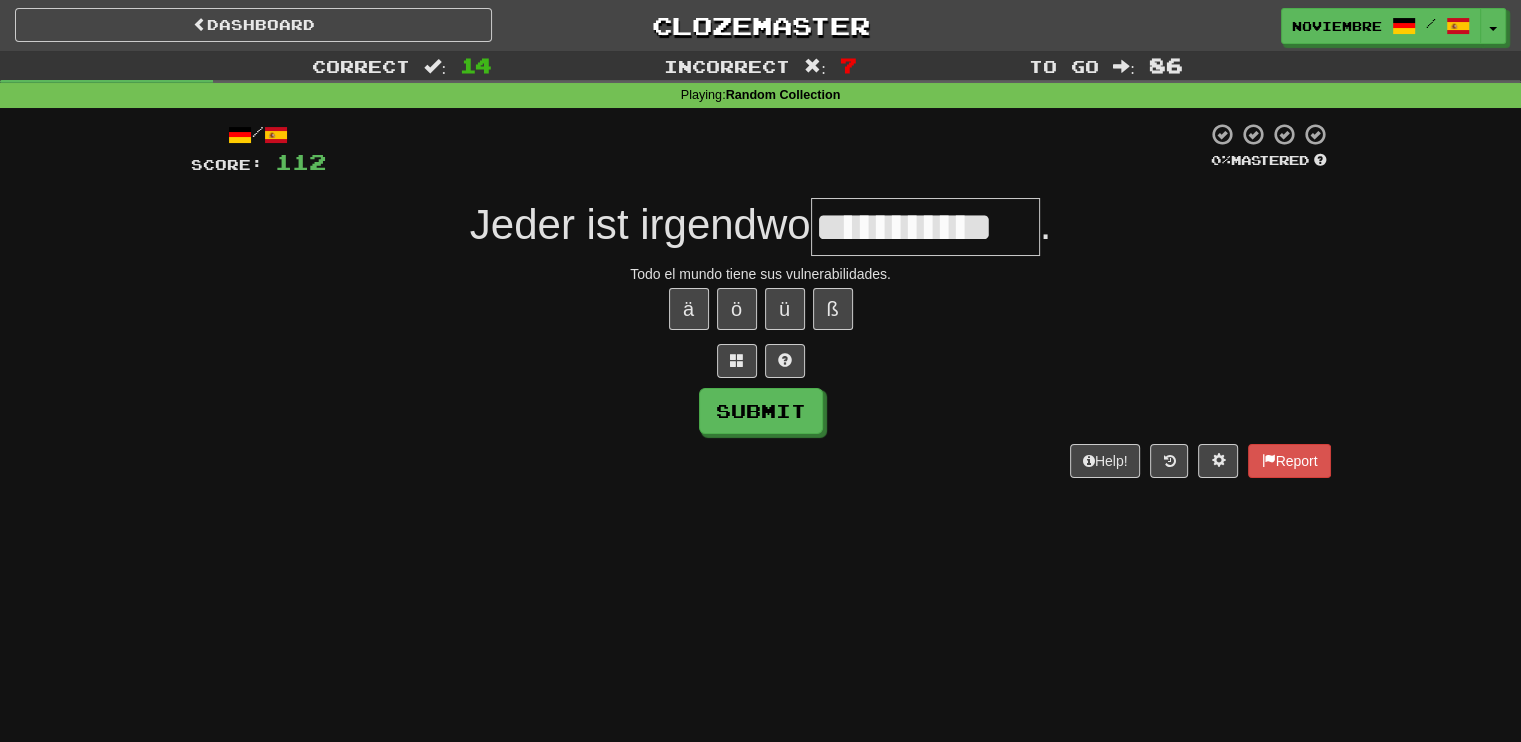 type on "**********" 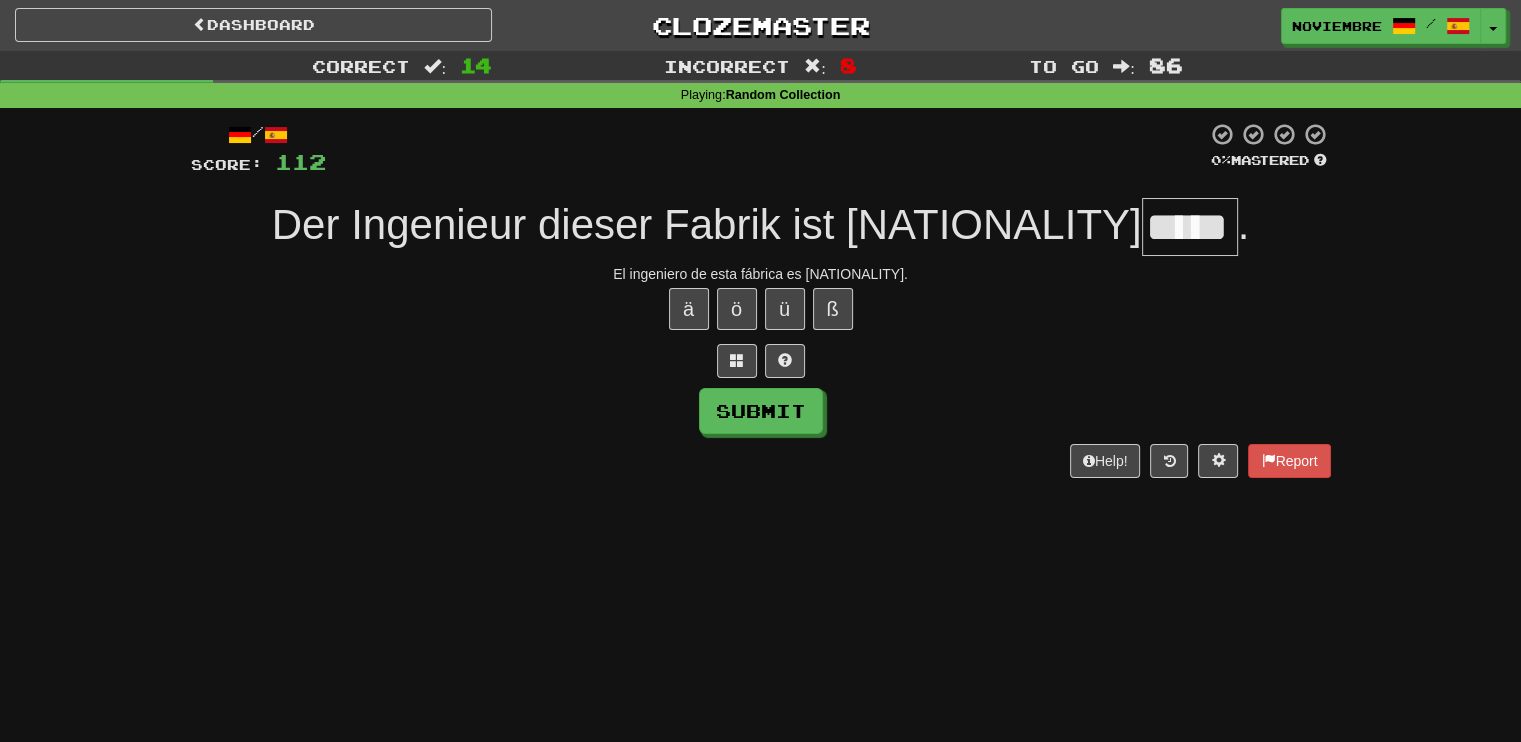 scroll, scrollTop: 0, scrollLeft: 0, axis: both 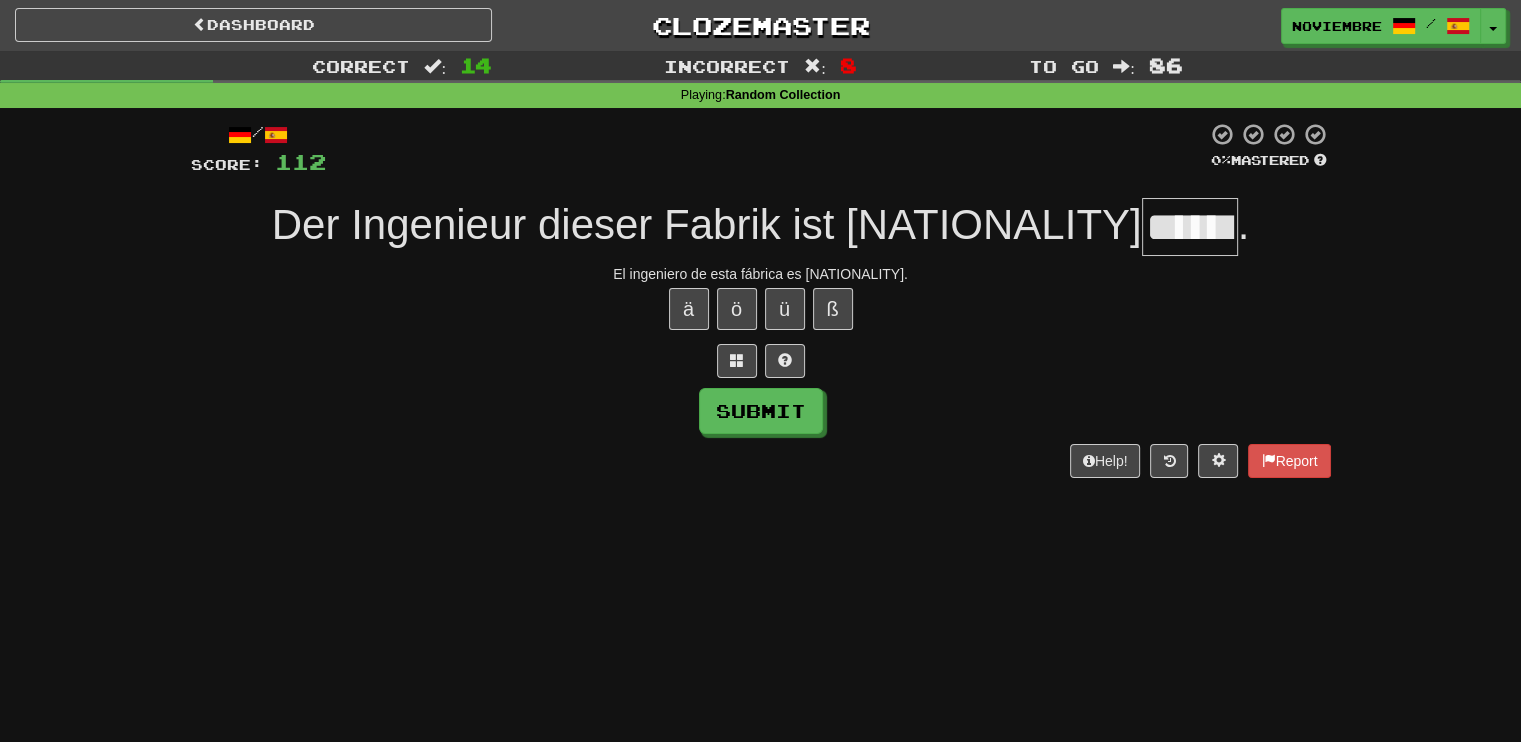 type on "*****" 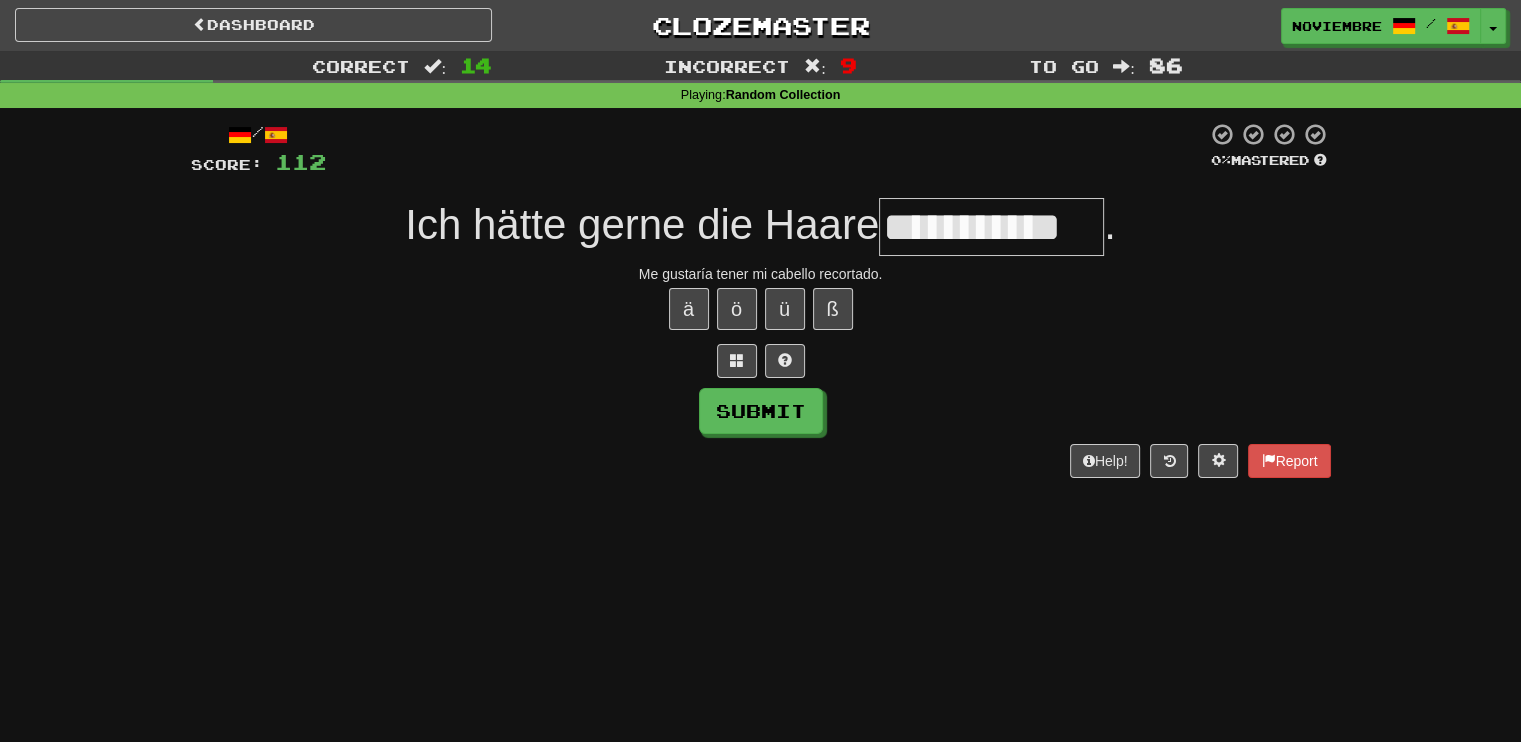 type on "**********" 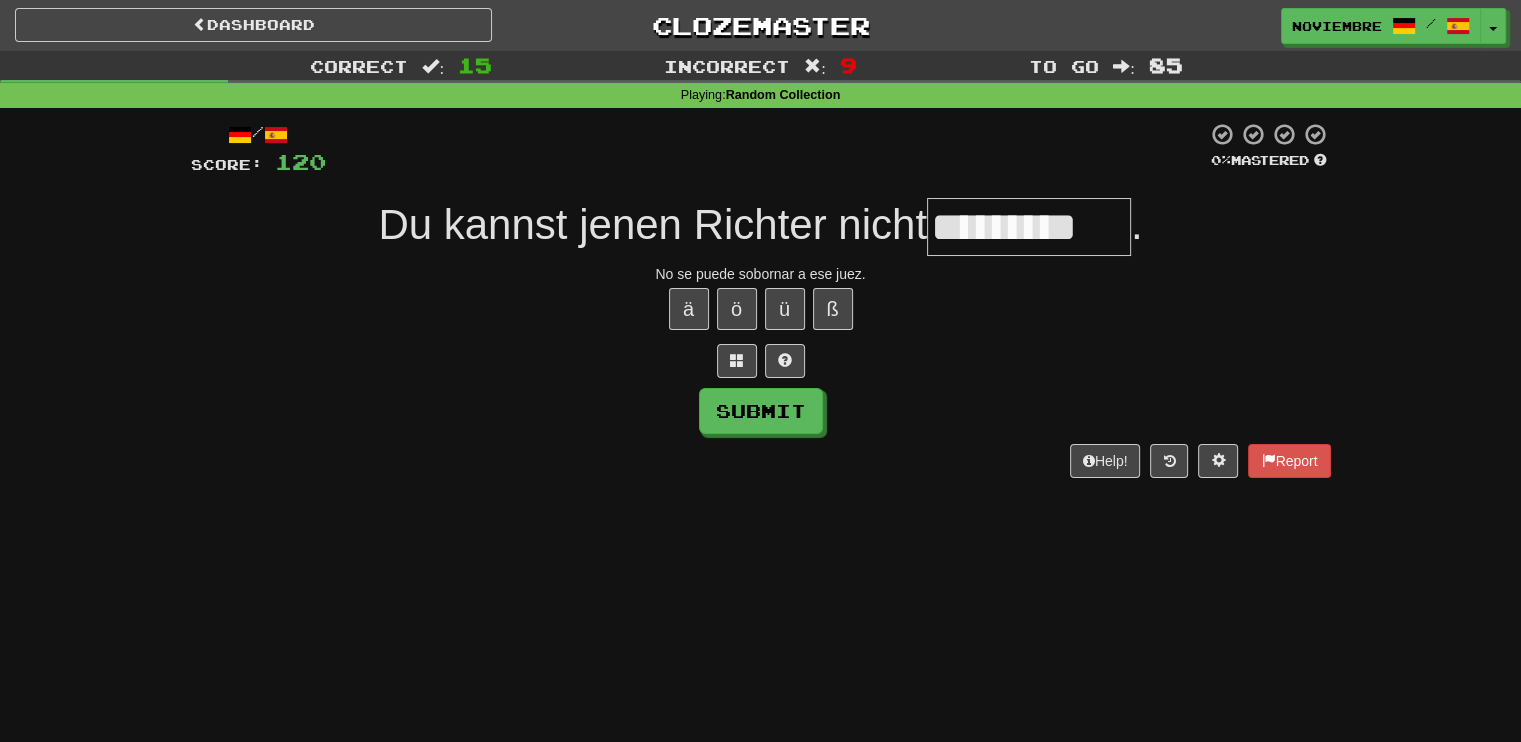 type on "*********" 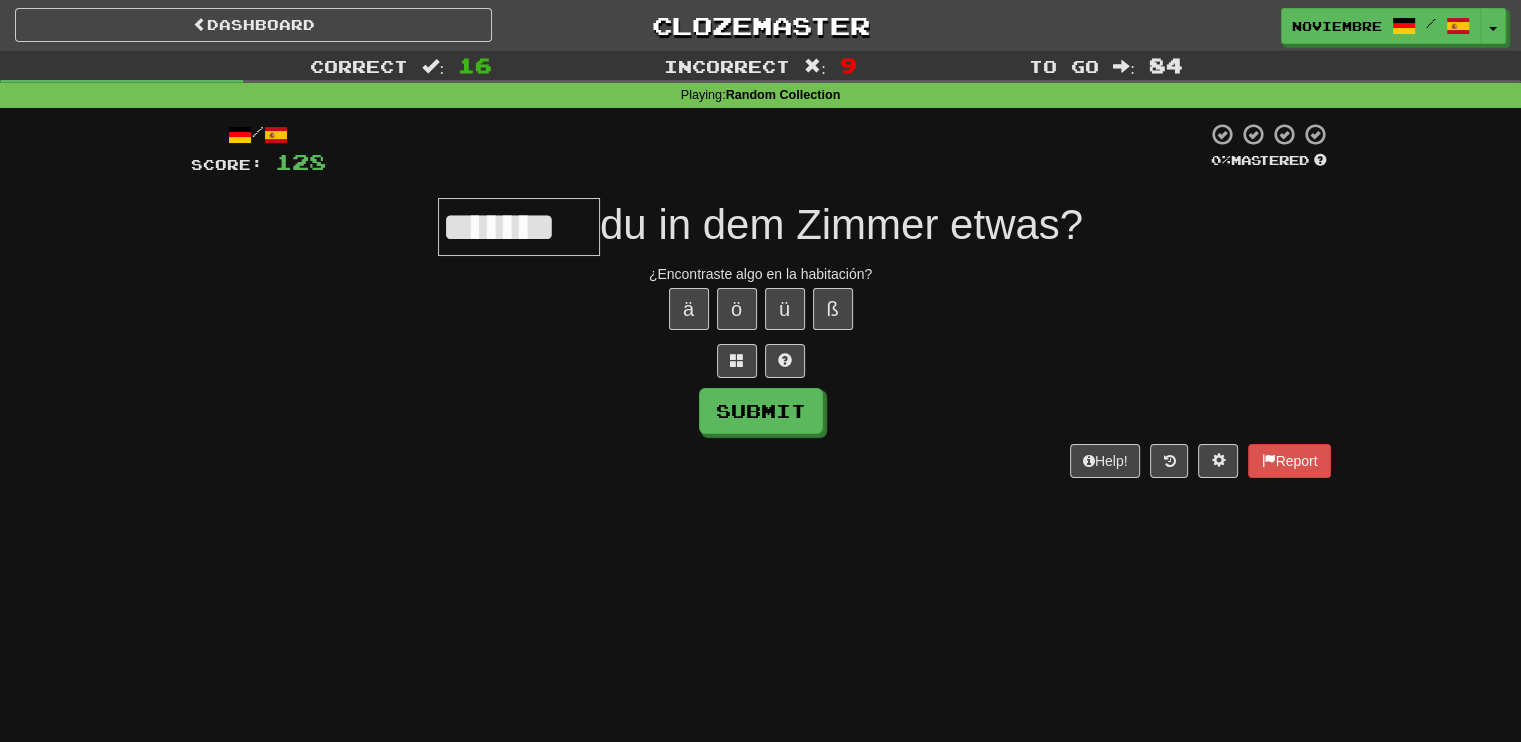 type on "*******" 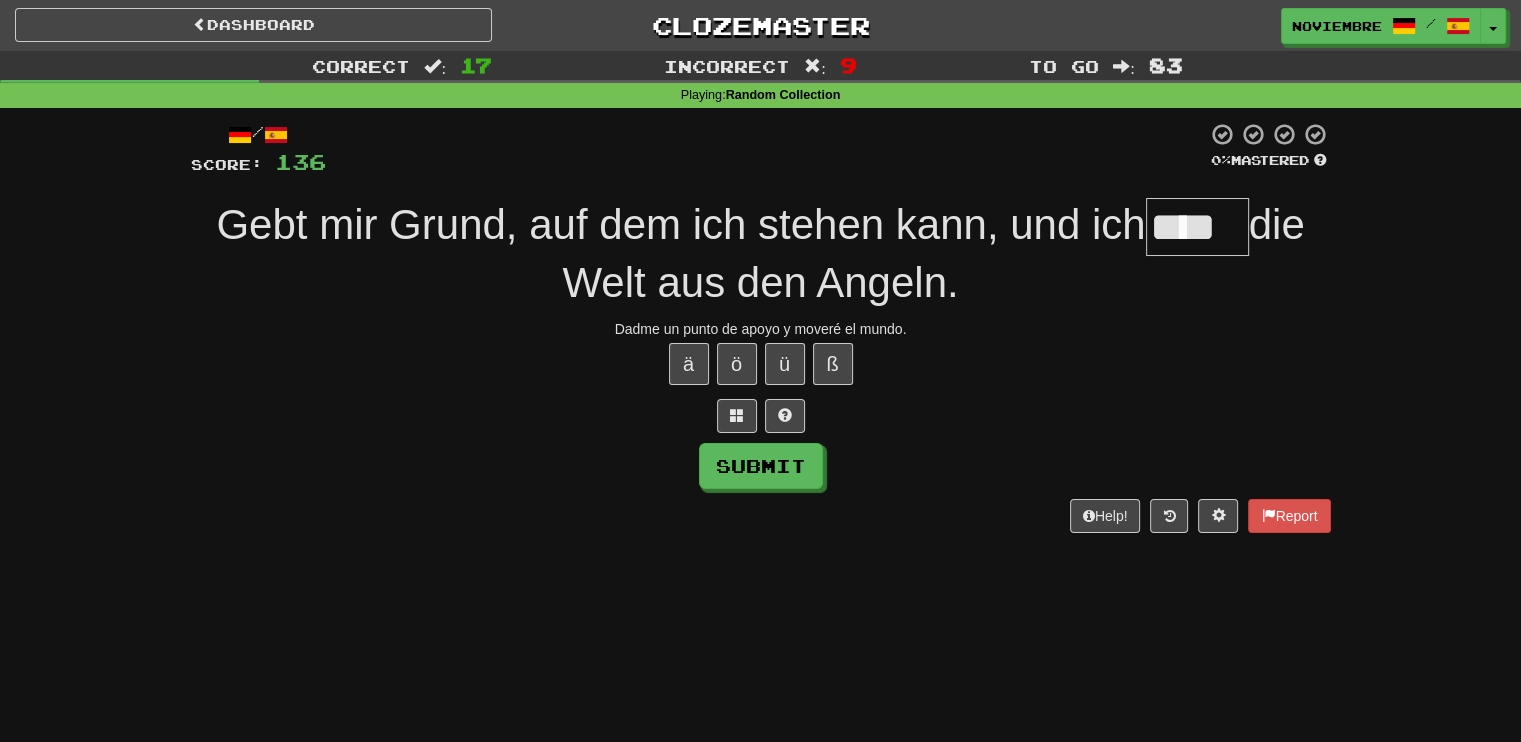 type on "****" 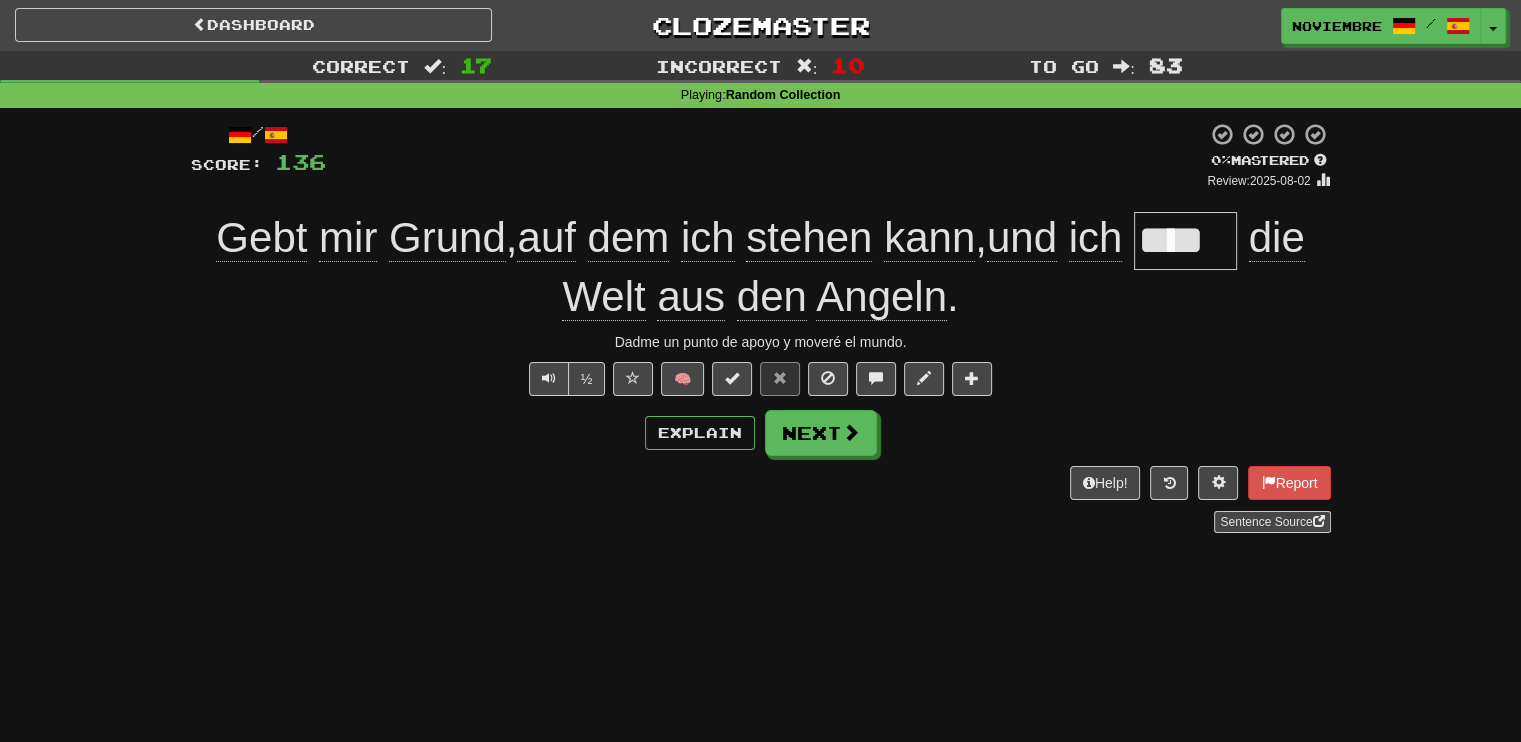 type 